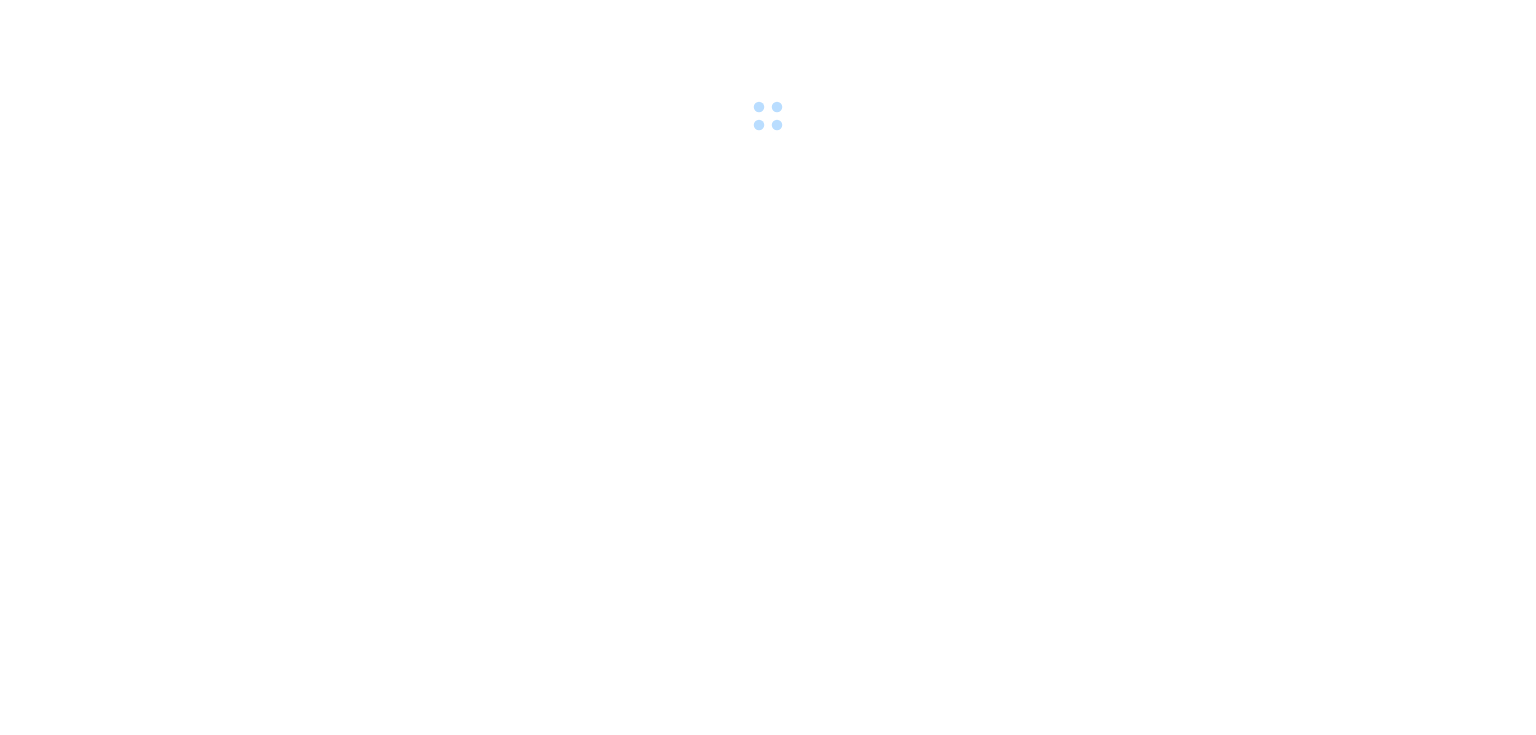 scroll, scrollTop: 0, scrollLeft: 0, axis: both 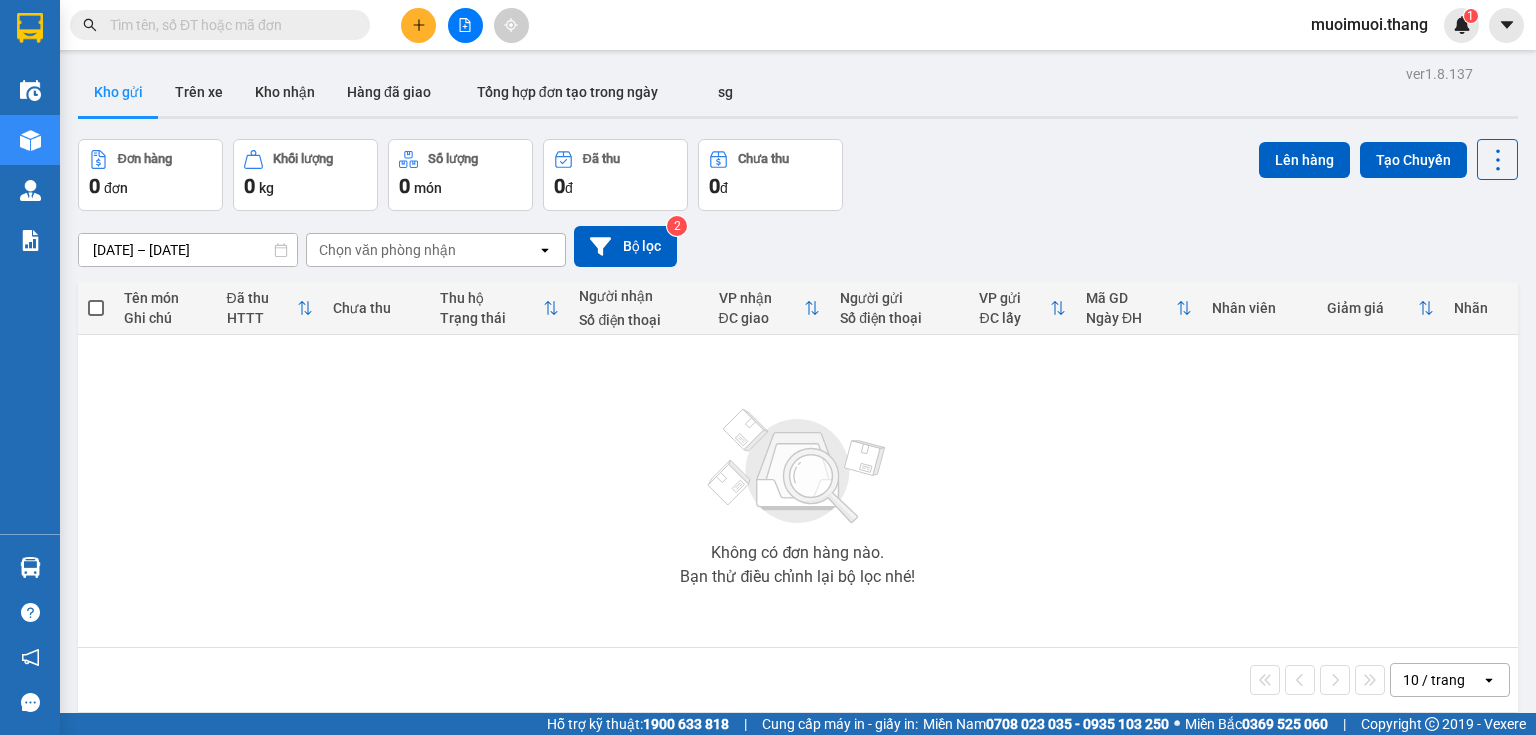 click at bounding box center (418, 25) 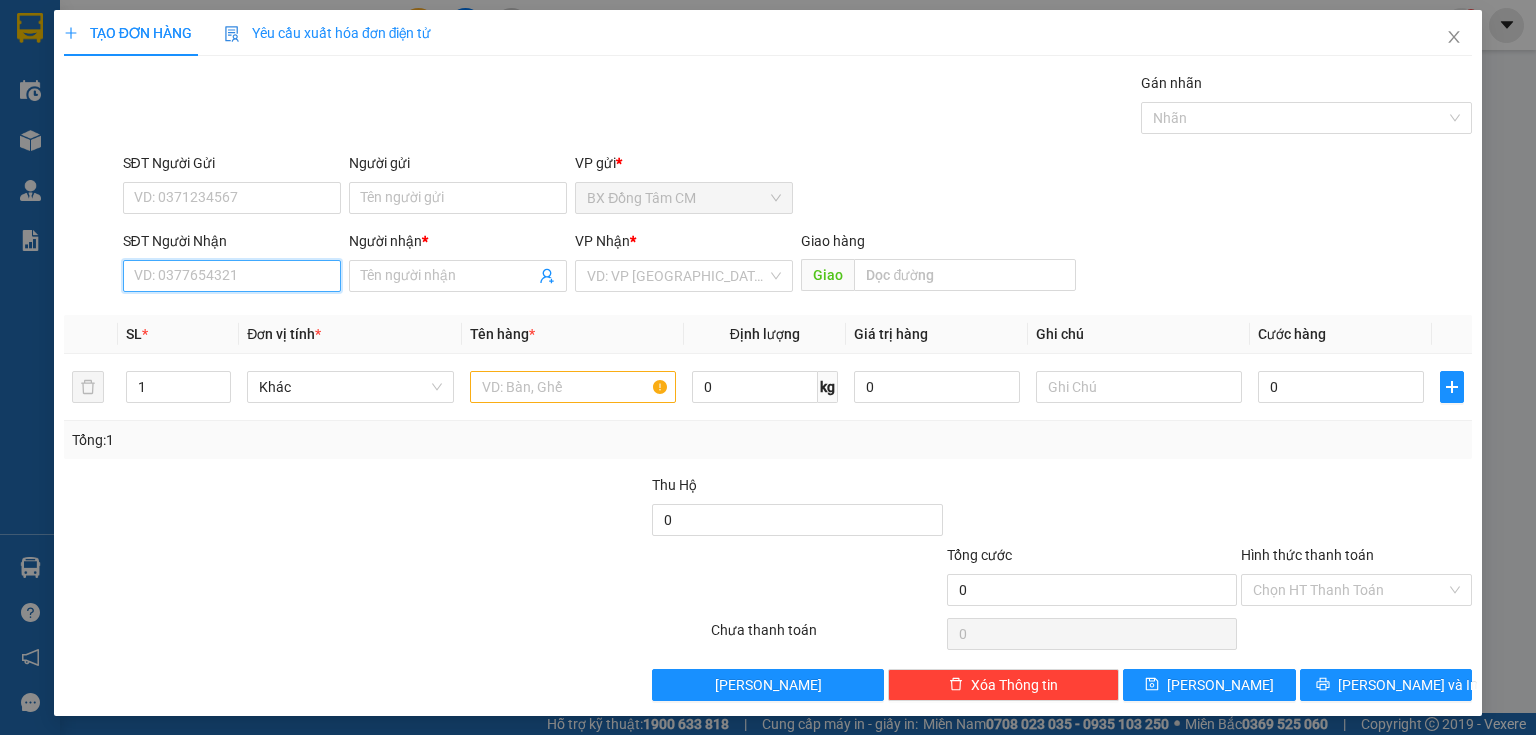 click on "SĐT Người Nhận" at bounding box center [232, 276] 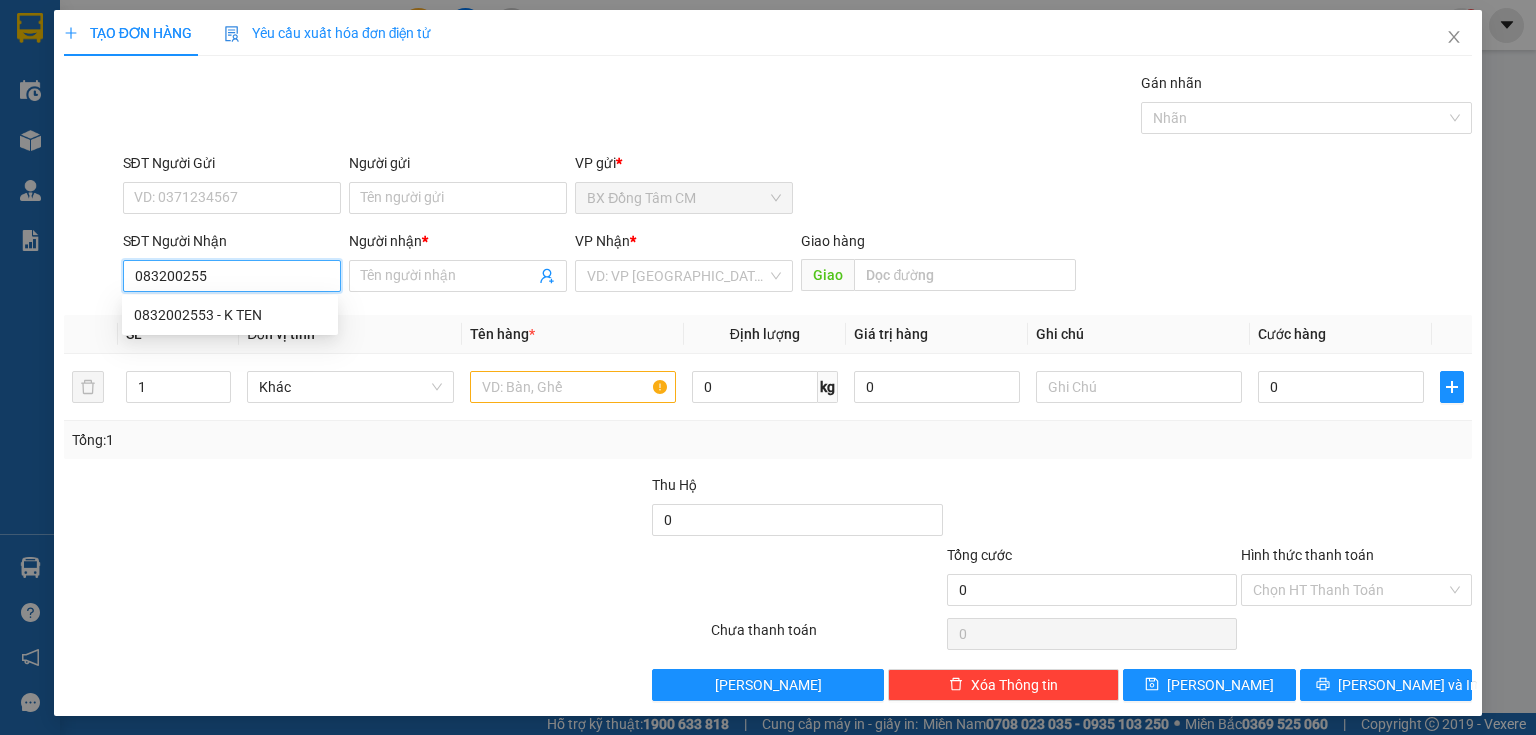 type on "0832002553" 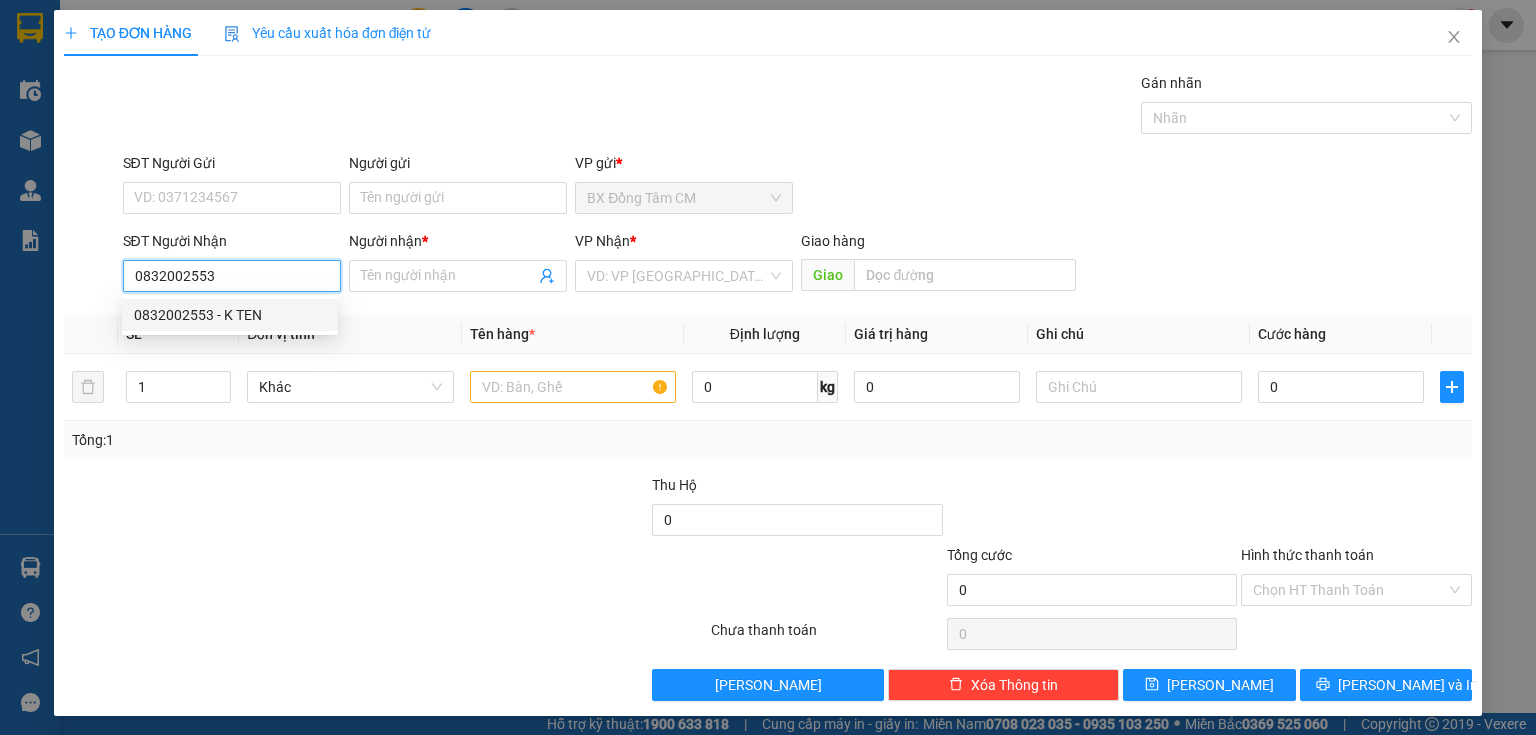 drag, startPoint x: 219, startPoint y: 302, endPoint x: 264, endPoint y: 288, distance: 47.127487 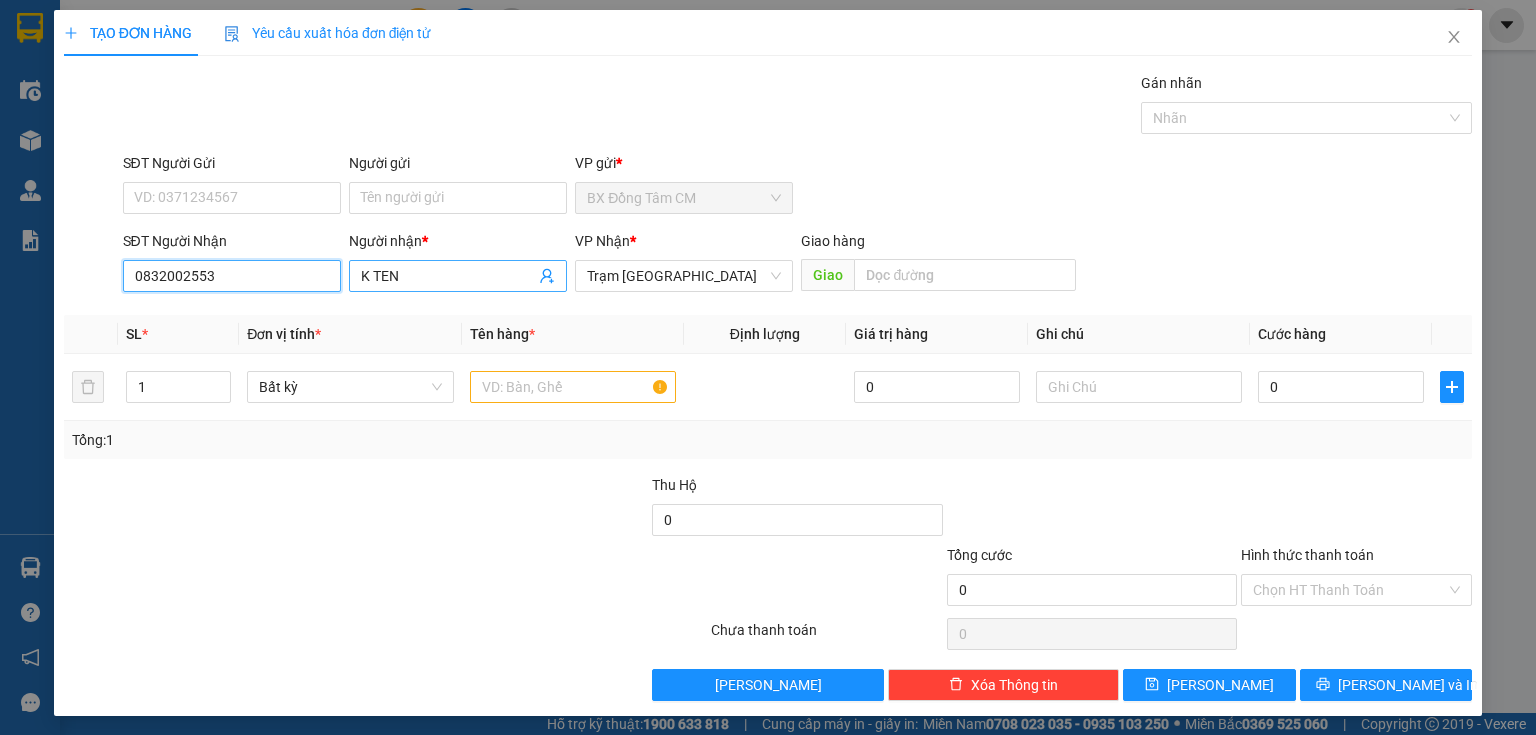 type on "0832002553" 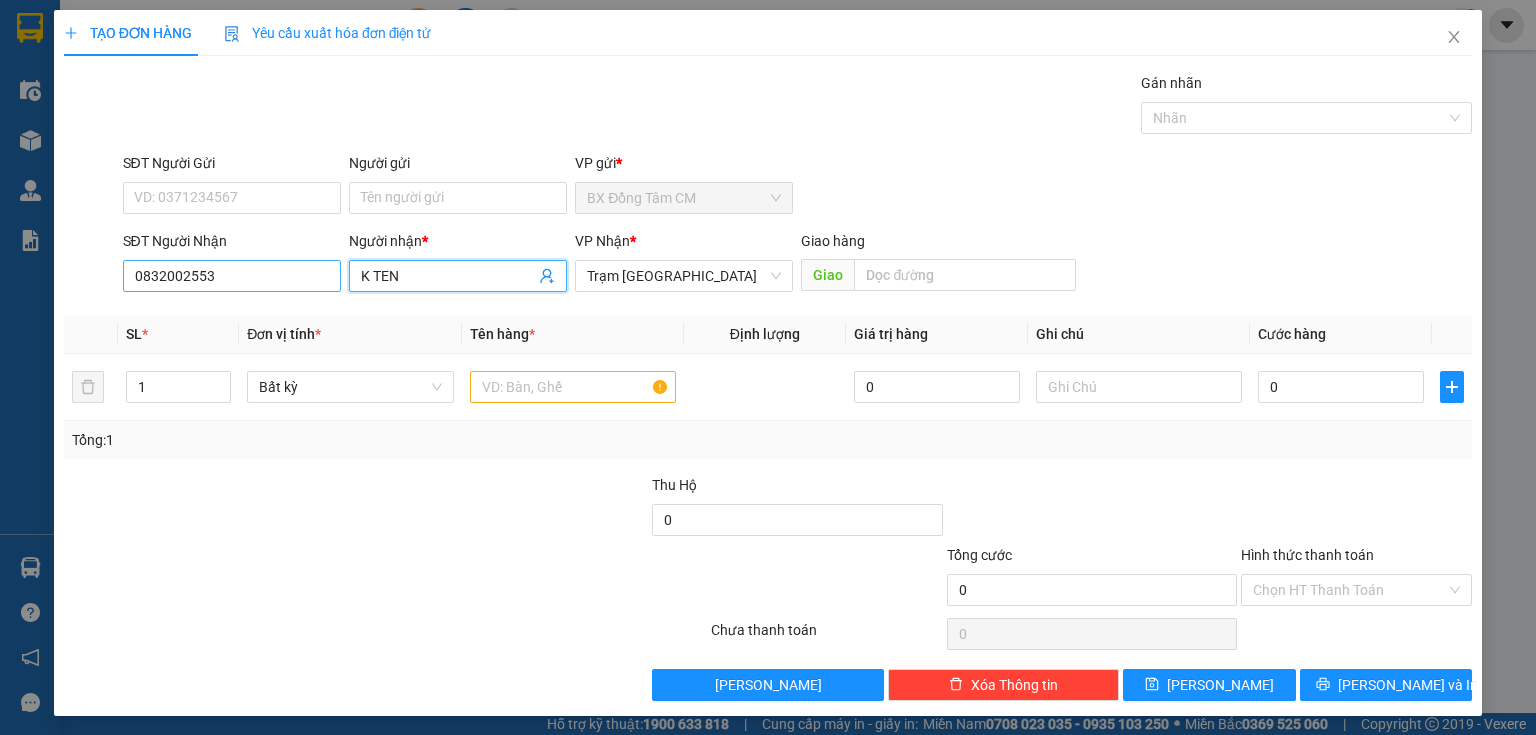 drag, startPoint x: 431, startPoint y: 271, endPoint x: 308, endPoint y: 286, distance: 123.911255 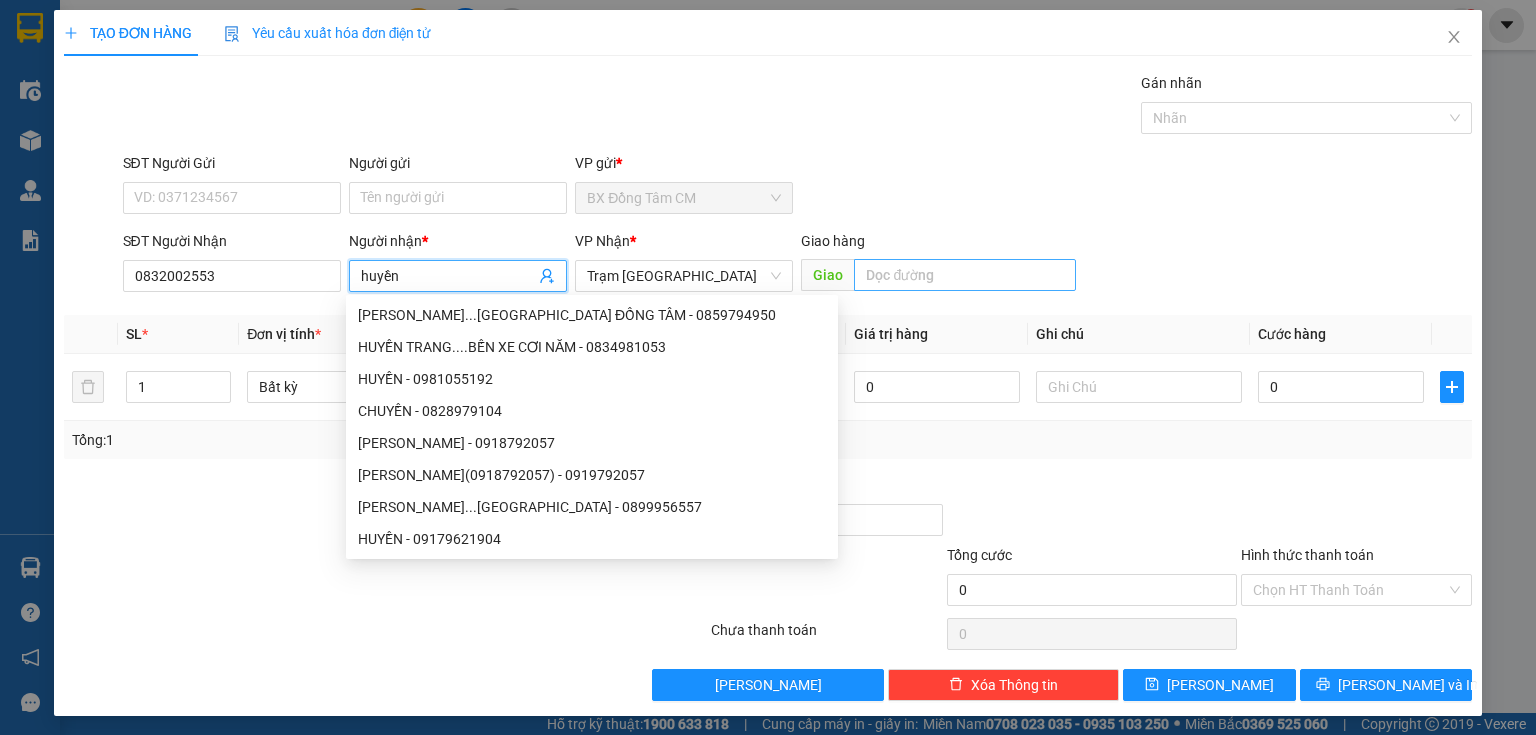 type on "huyền" 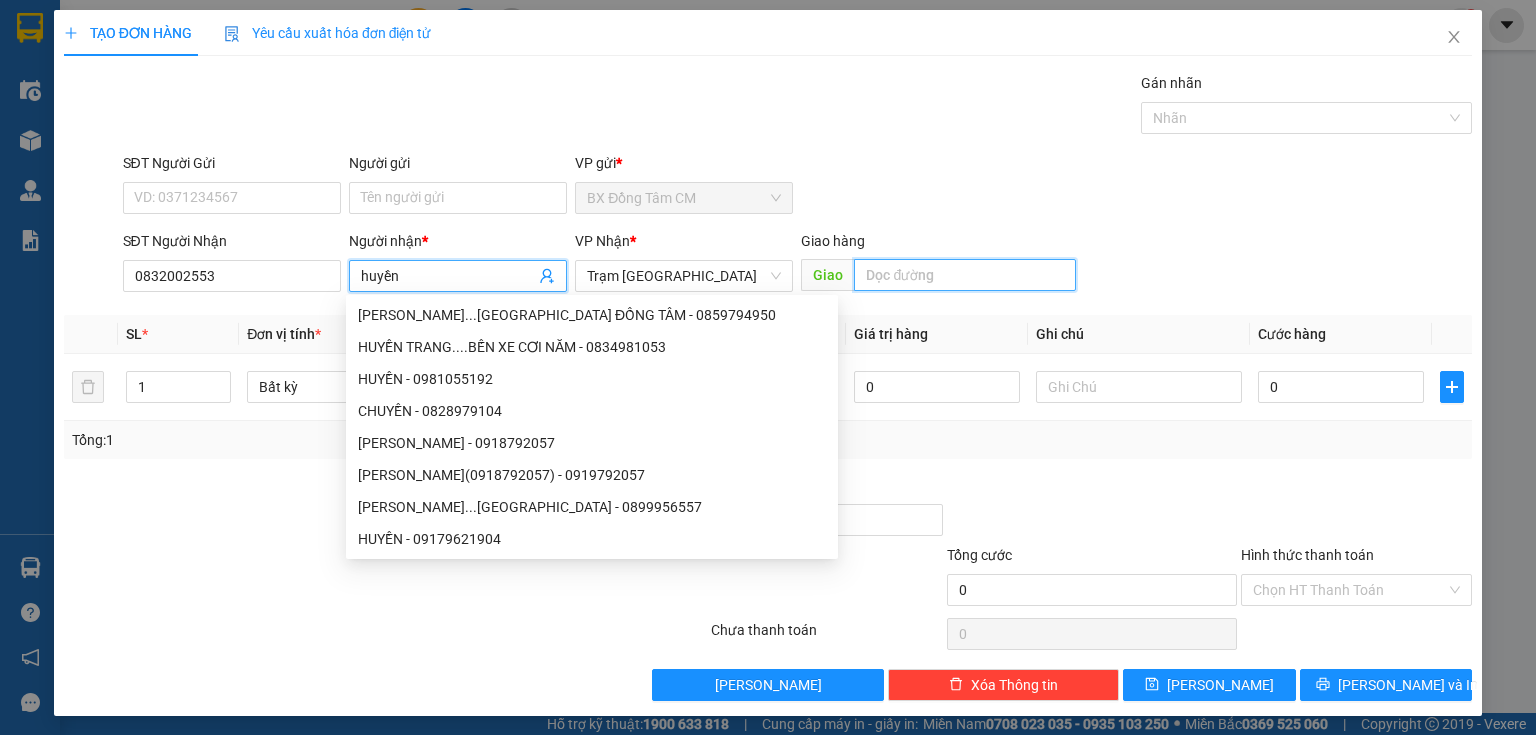 click at bounding box center (965, 275) 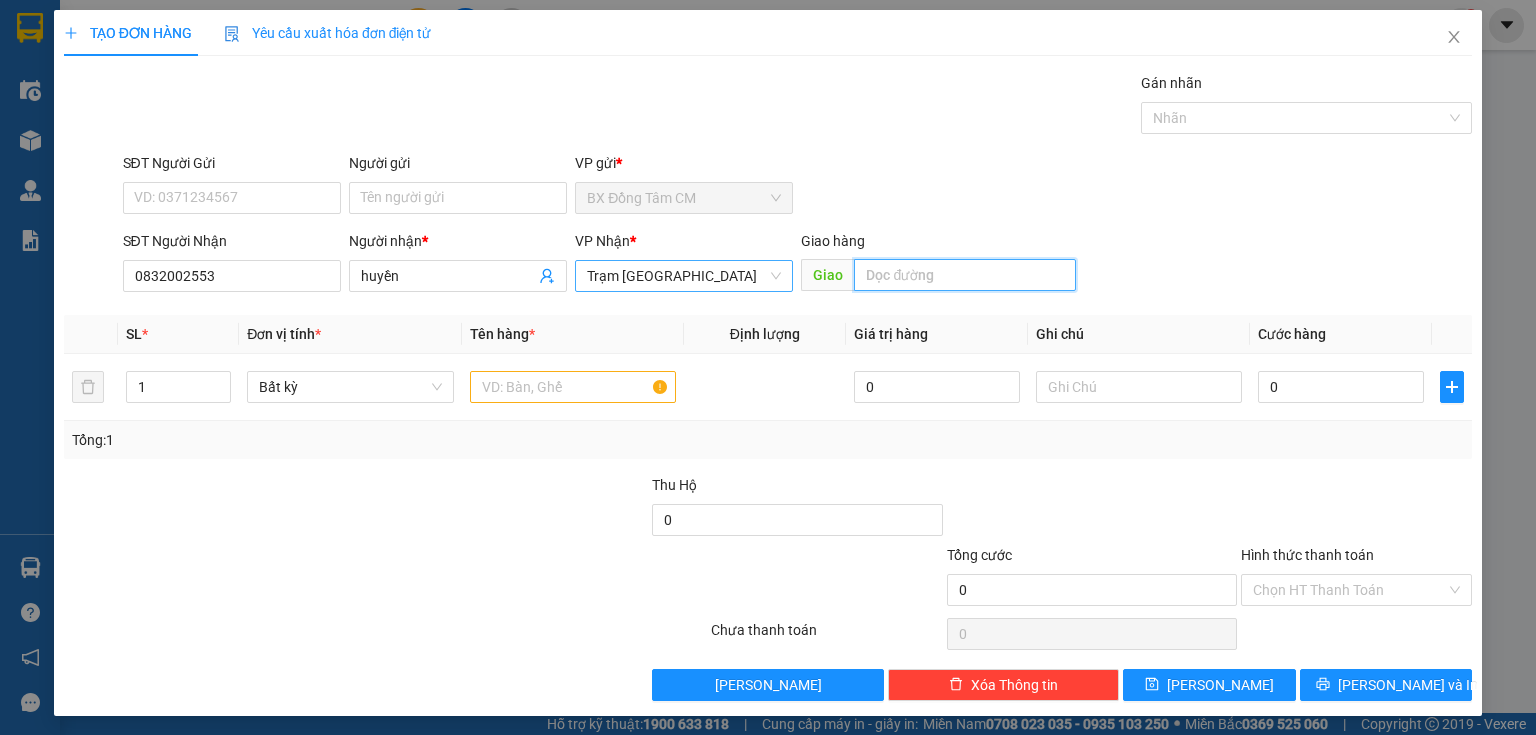 click on "Trạm [GEOGRAPHIC_DATA]" at bounding box center (684, 276) 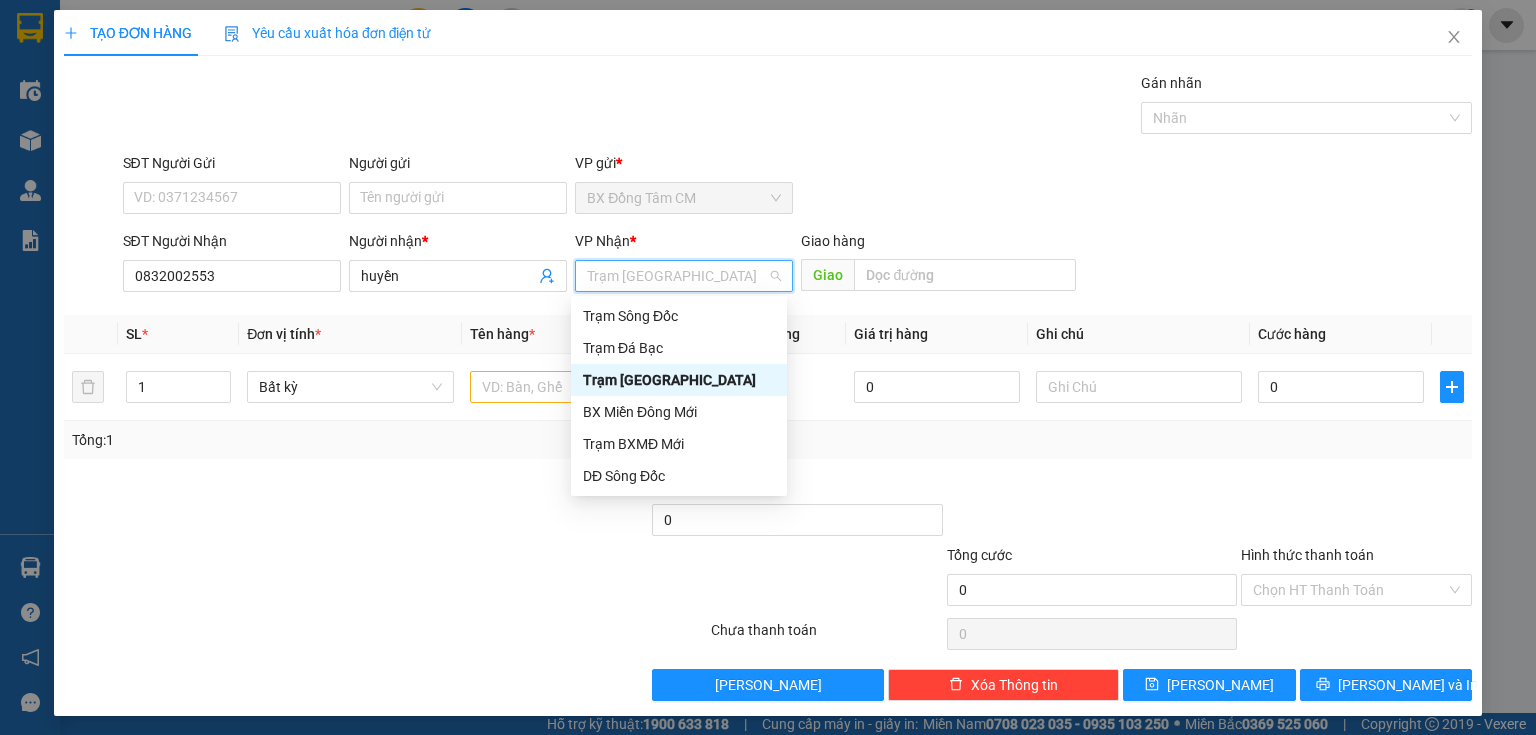 click on "Trạm [GEOGRAPHIC_DATA]" at bounding box center (679, 380) 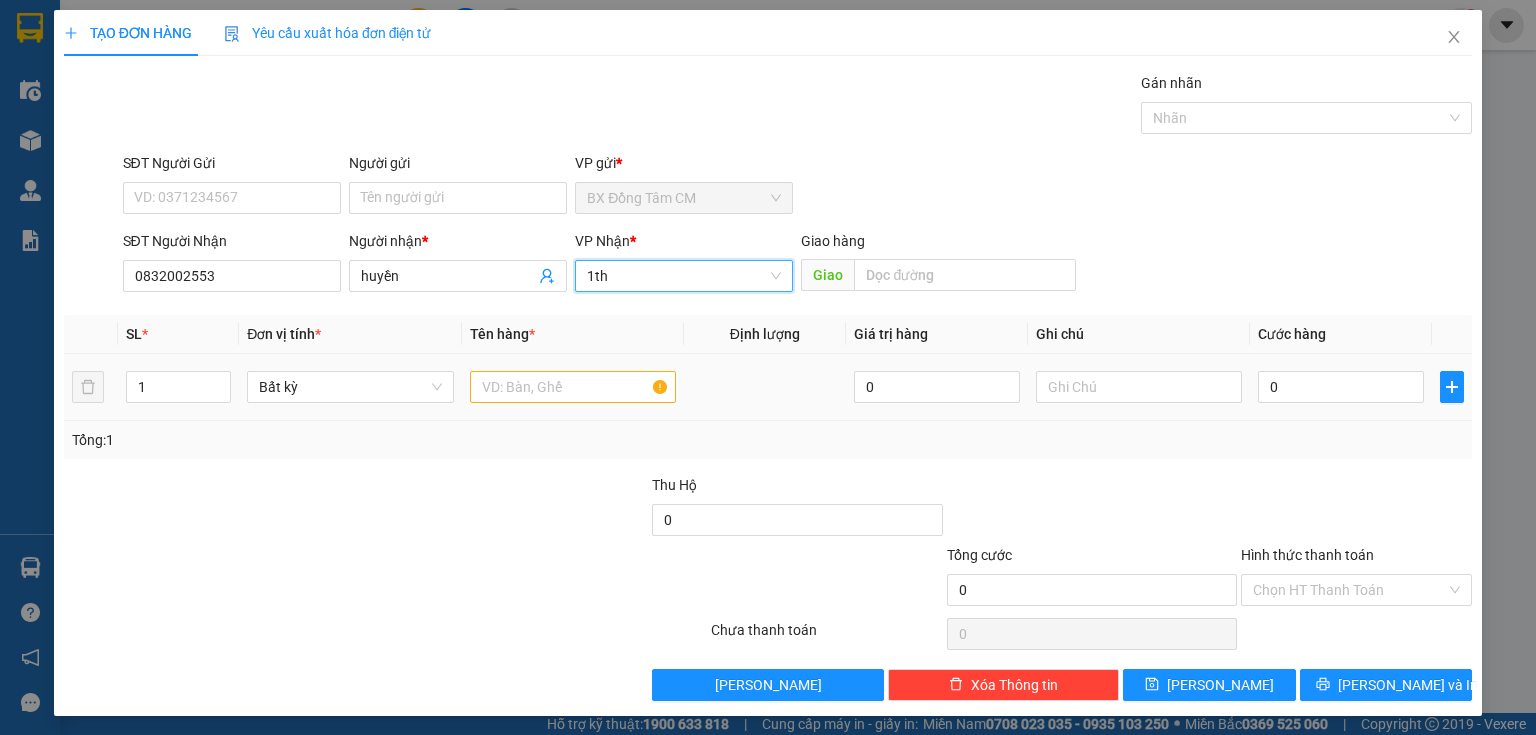 type on "1th" 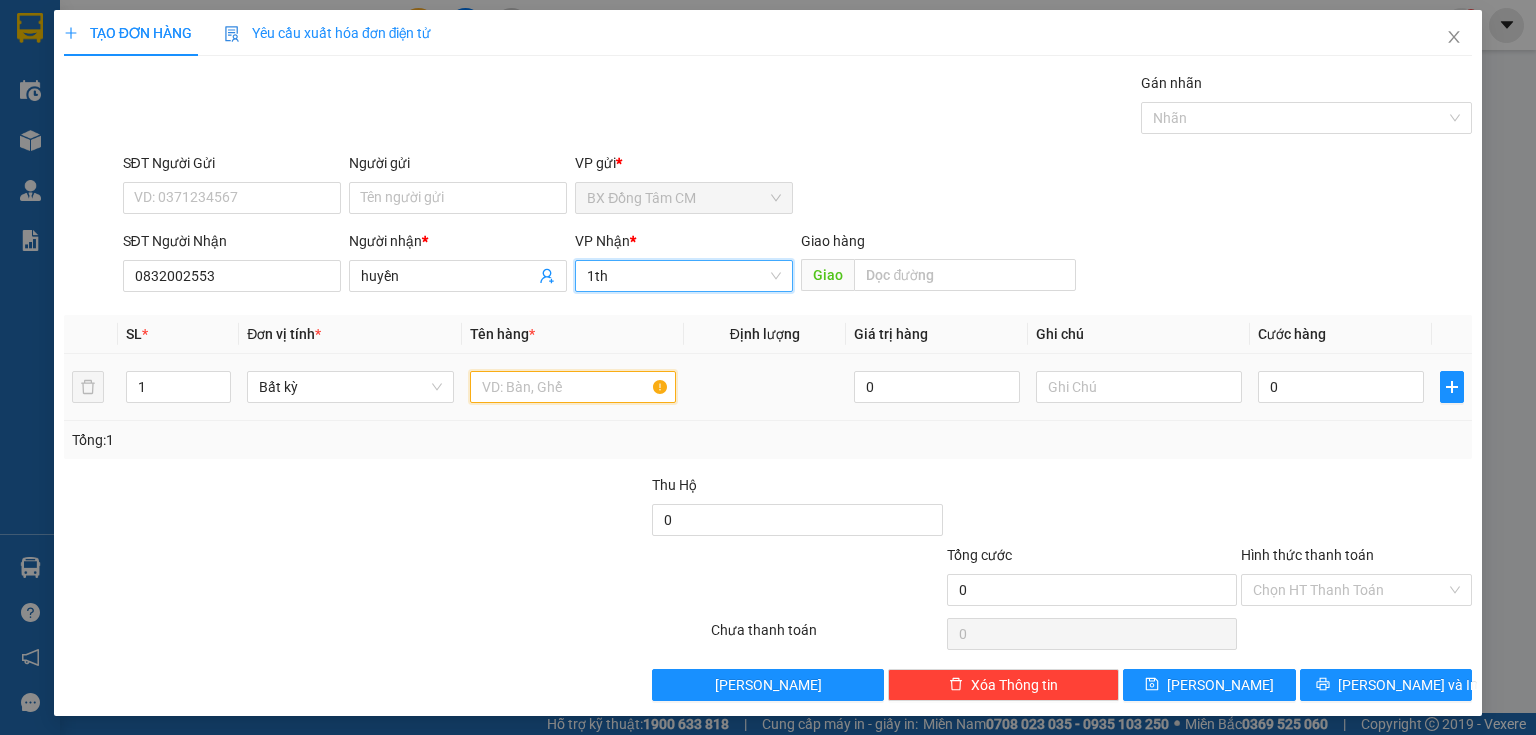 click at bounding box center [573, 387] 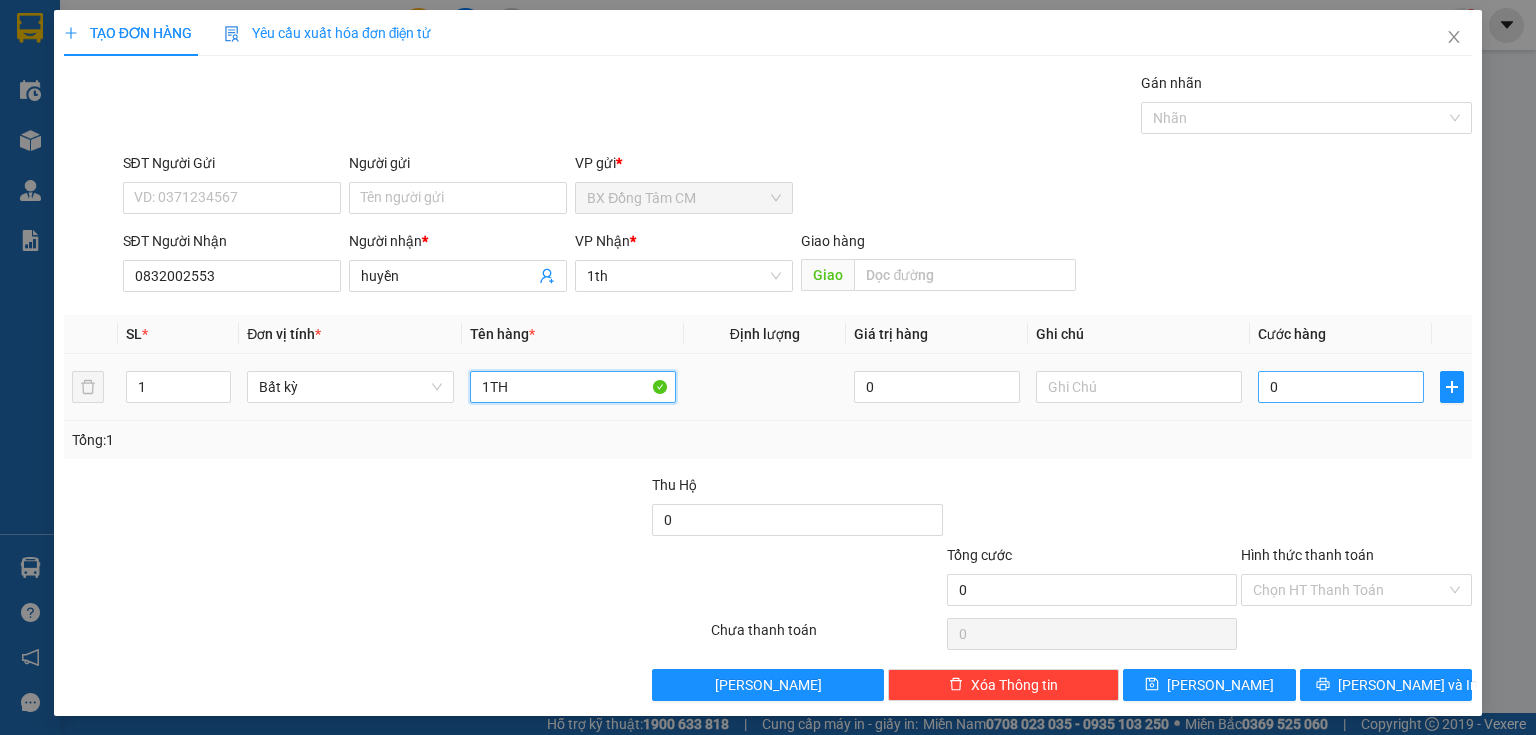 type on "1TH" 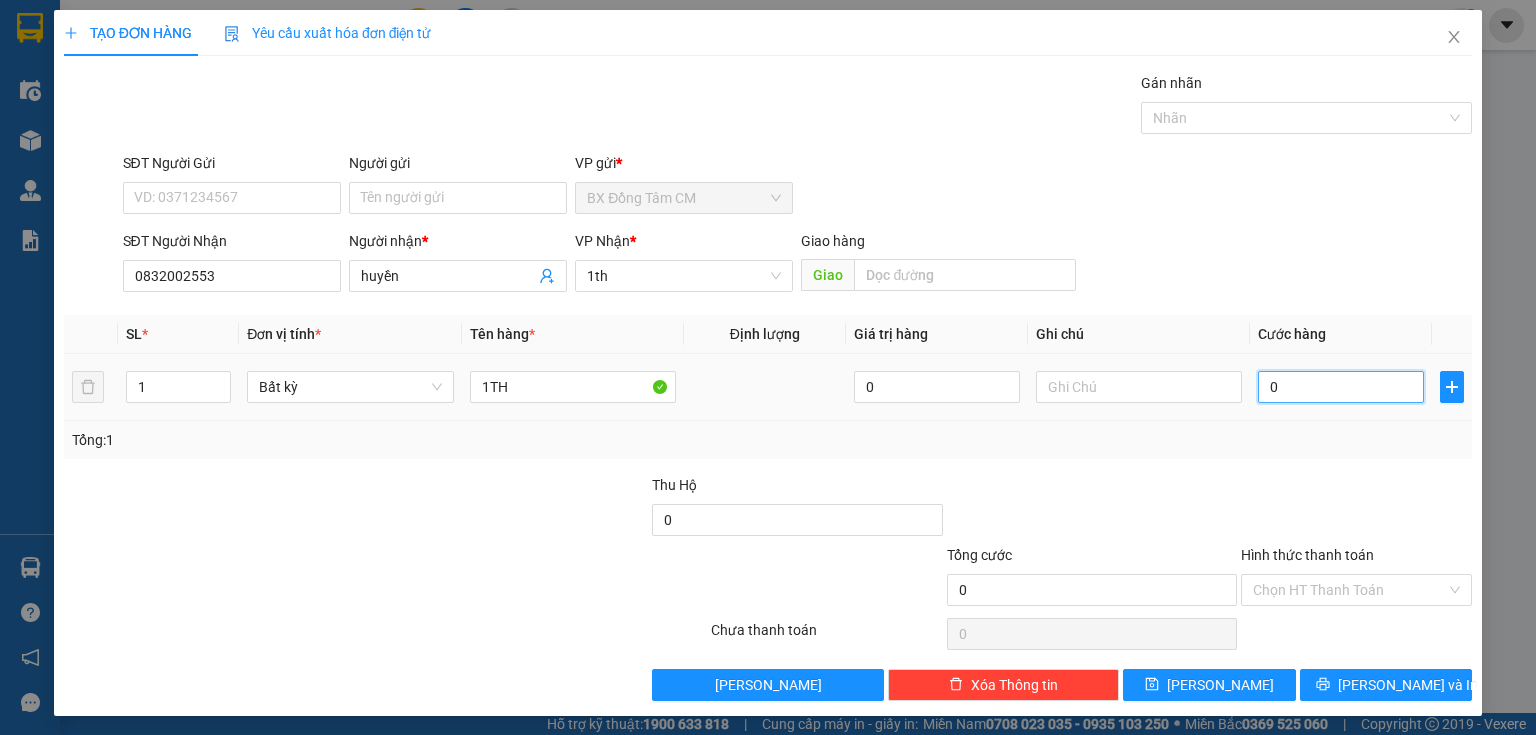 click on "0" at bounding box center (1341, 387) 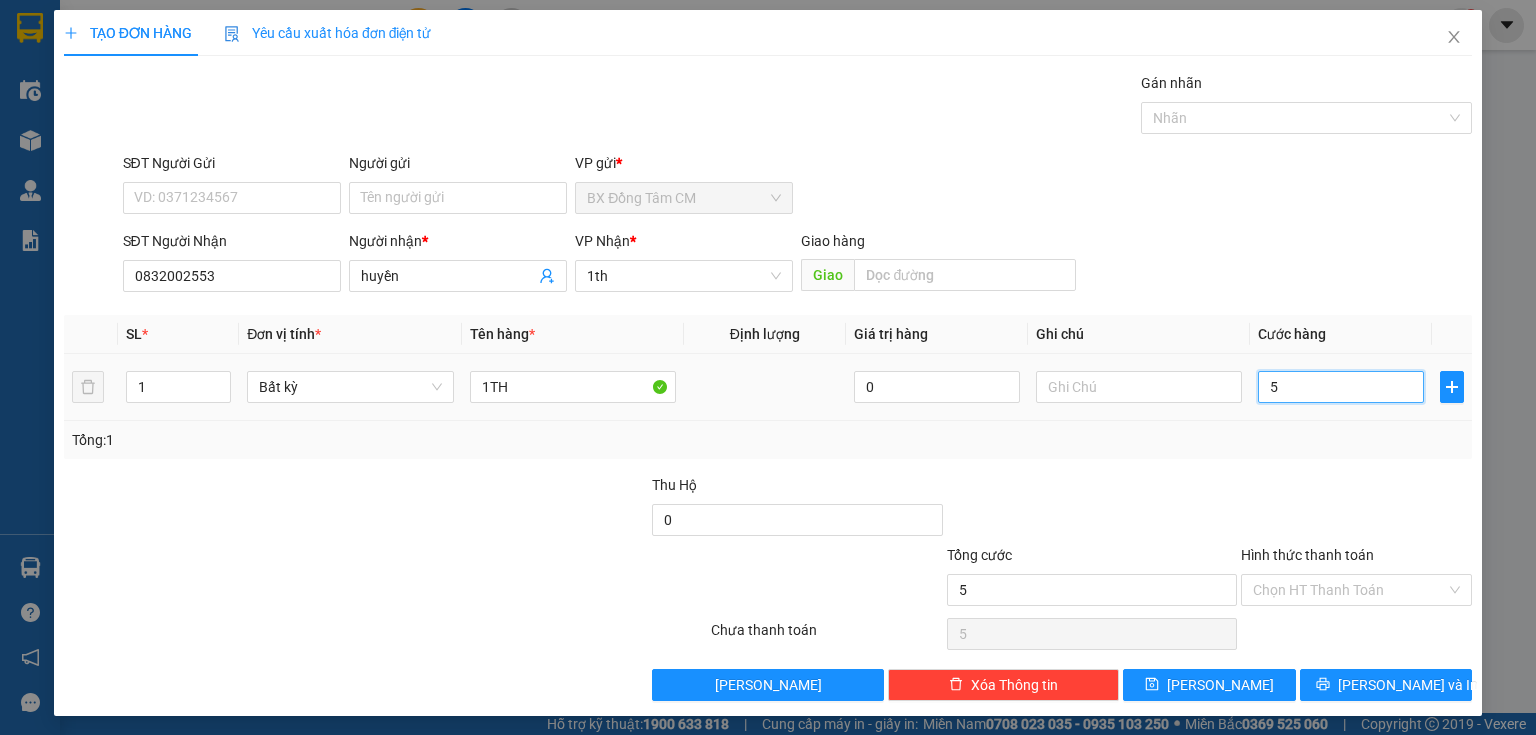 type on "50" 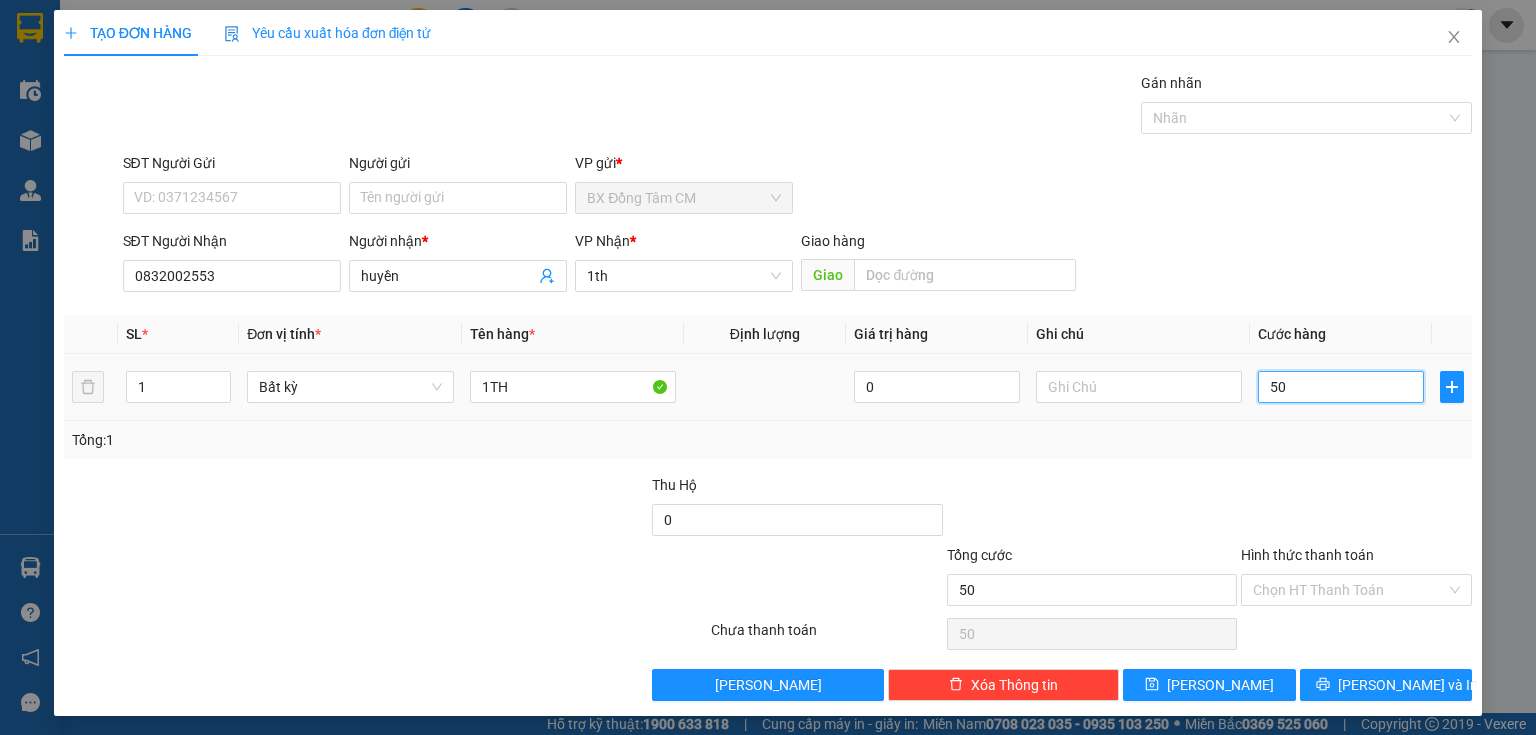type on "500" 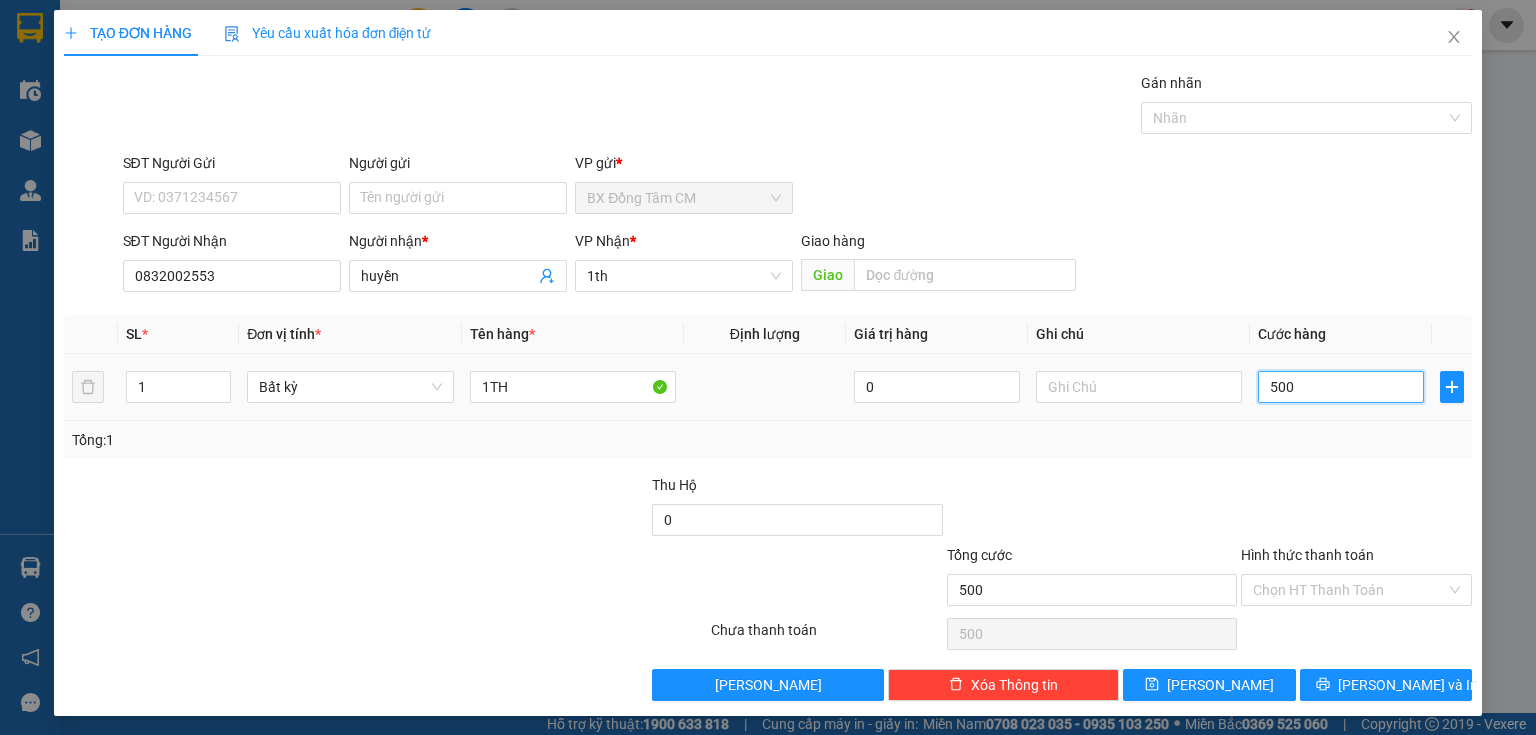 type on "5.000" 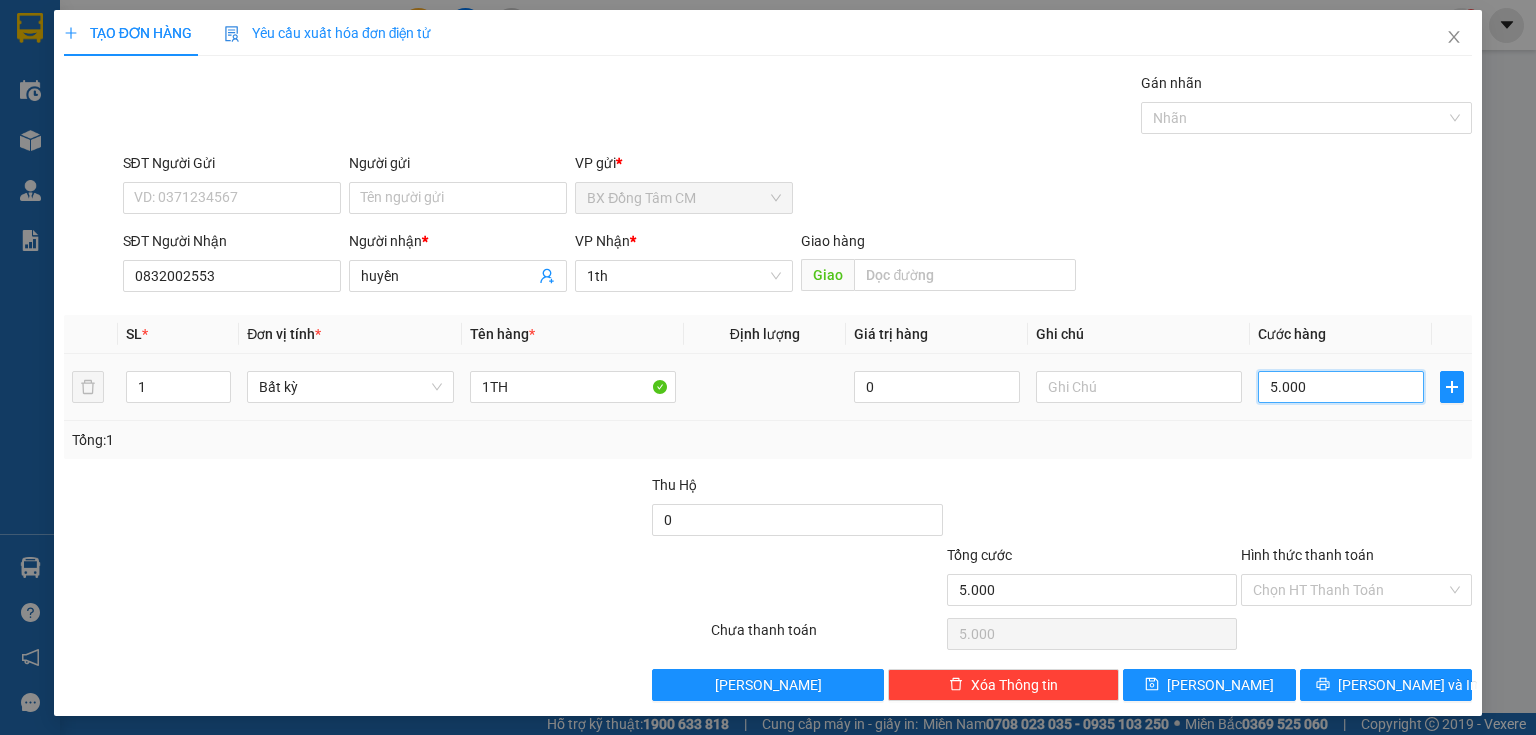 type on "50.000" 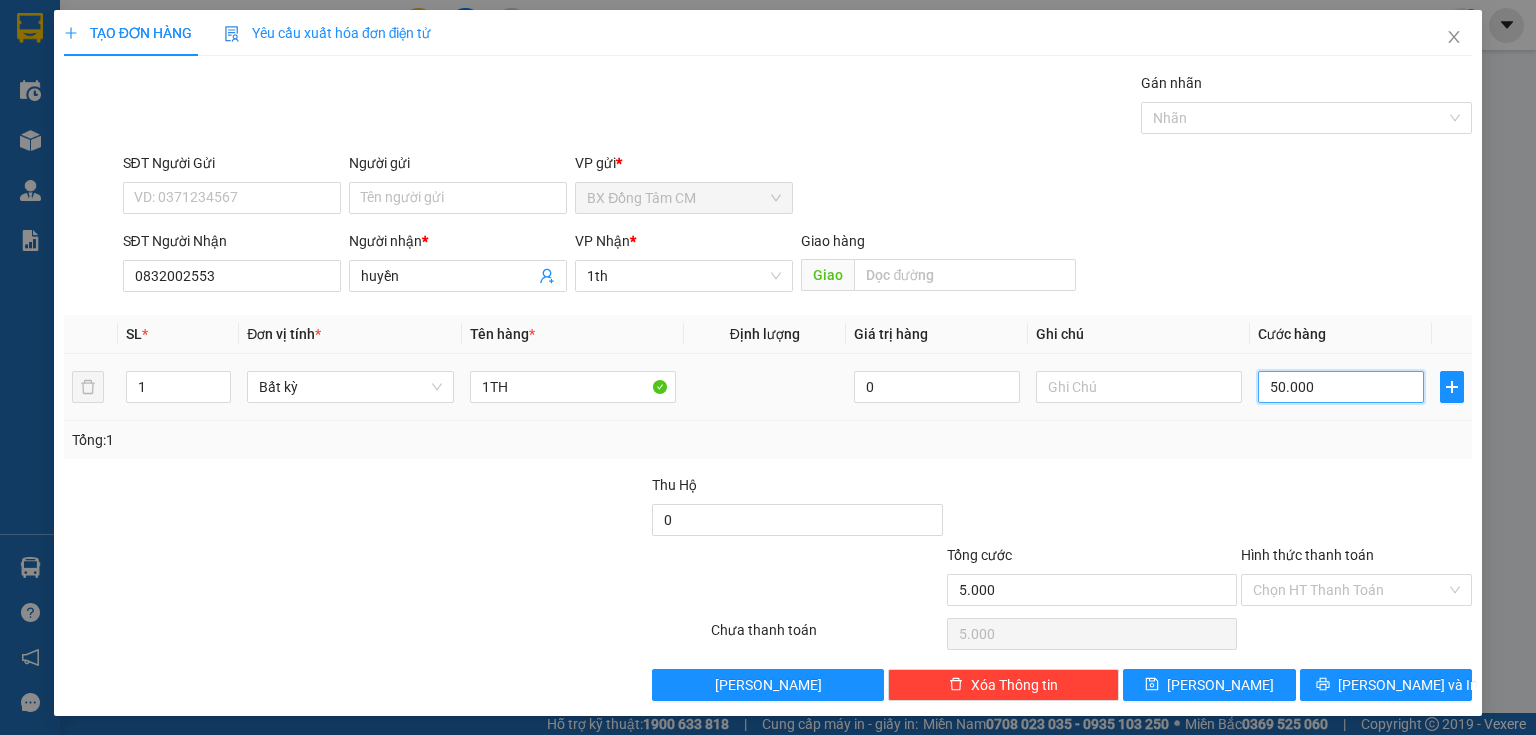 type on "50.000" 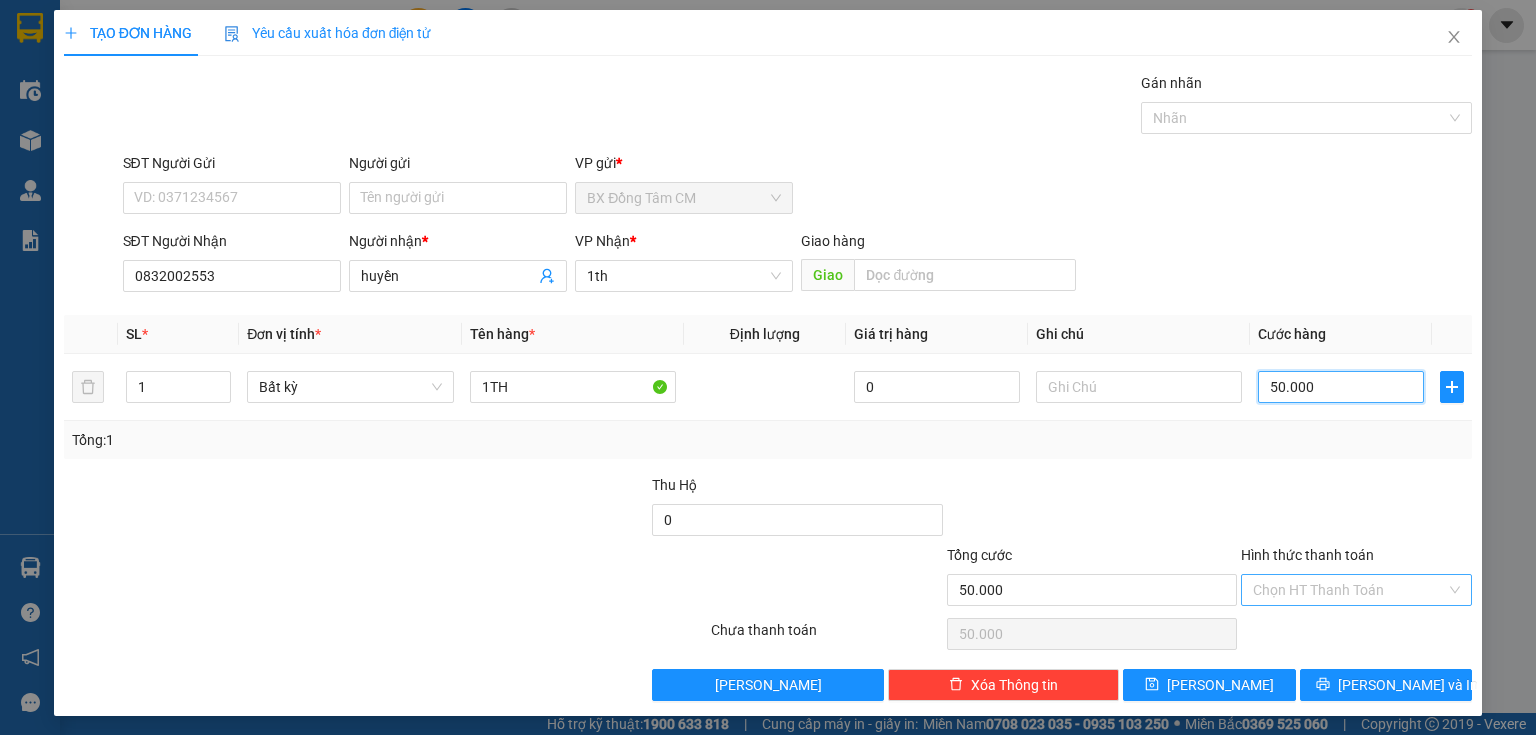 type on "50.000" 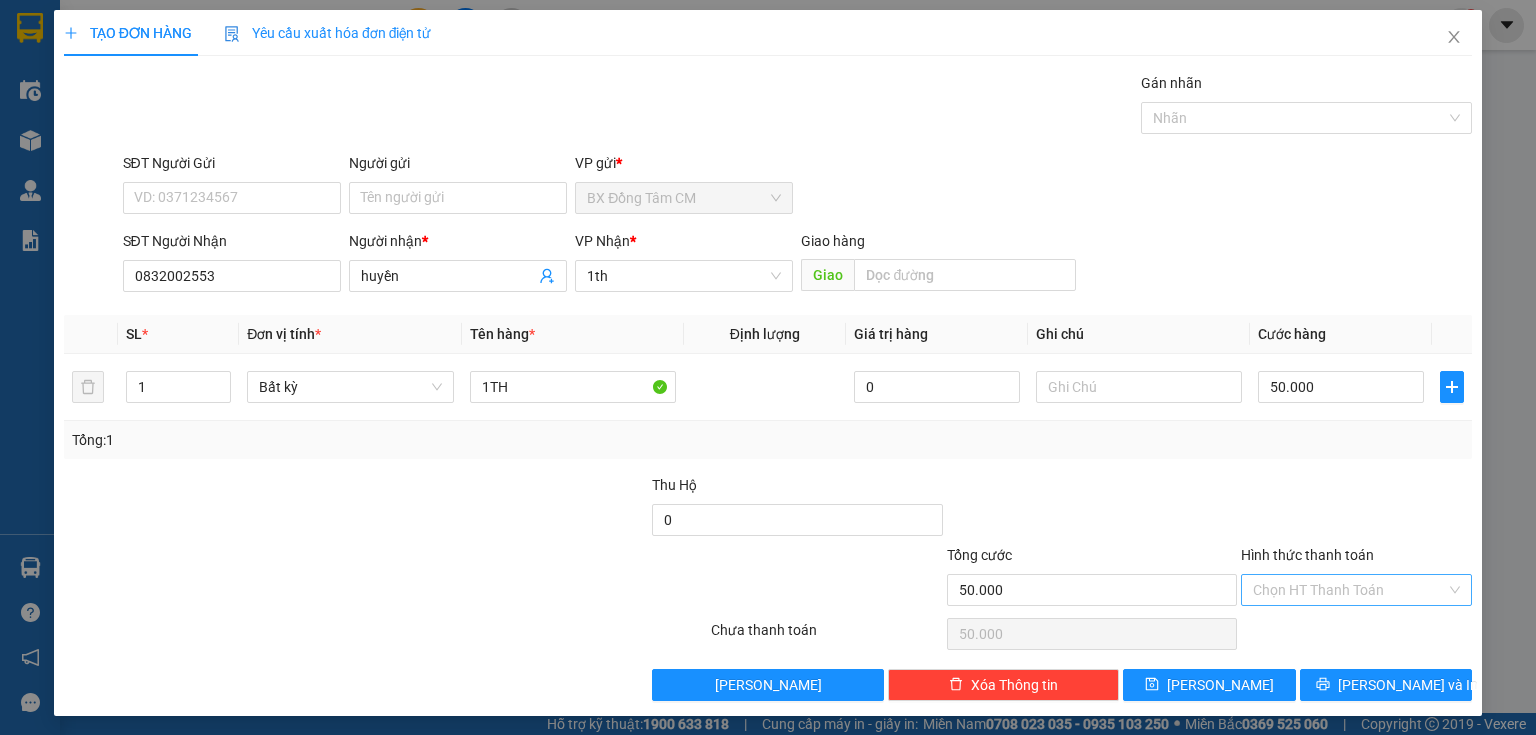 click on "Hình thức thanh toán" at bounding box center [1349, 590] 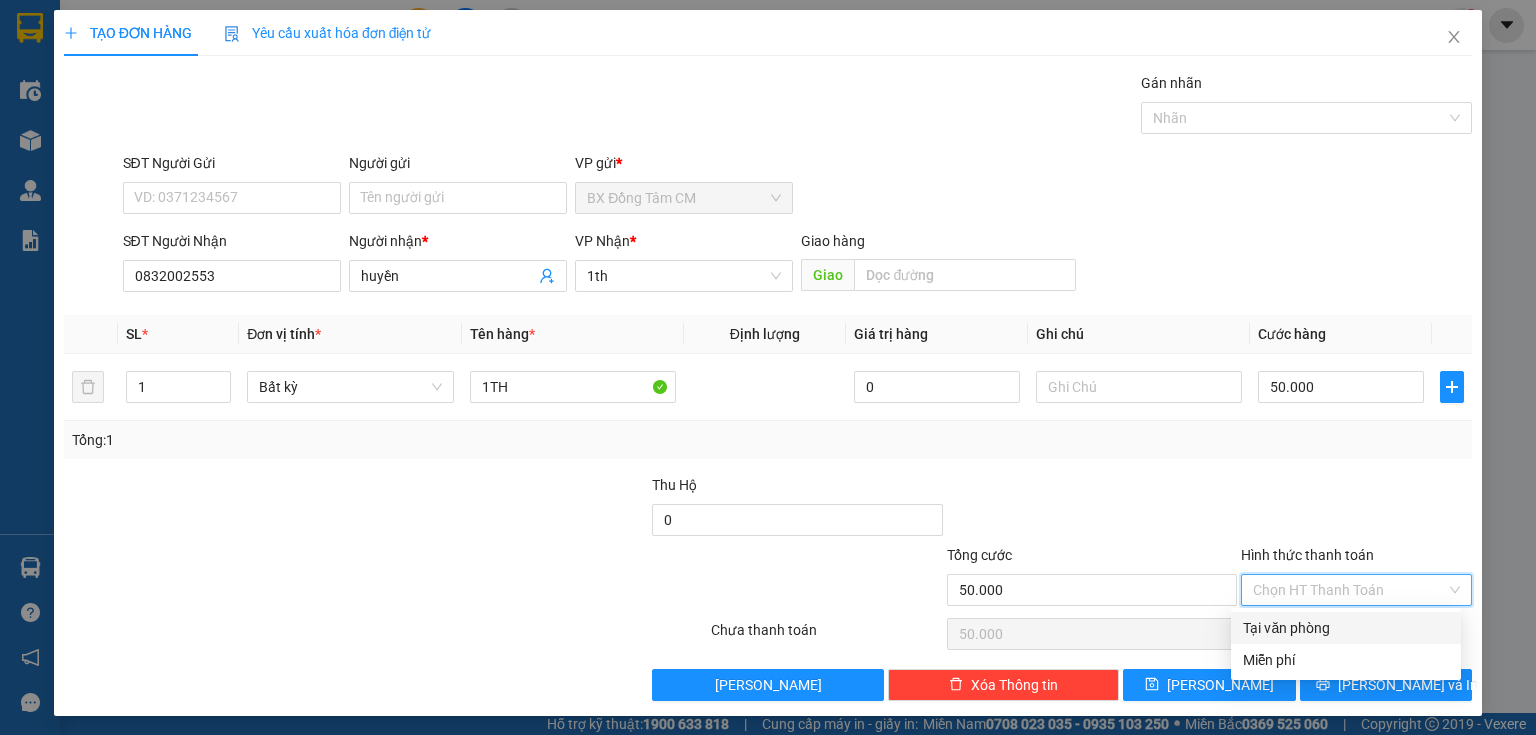 click on "Tại văn phòng" at bounding box center [1346, 628] 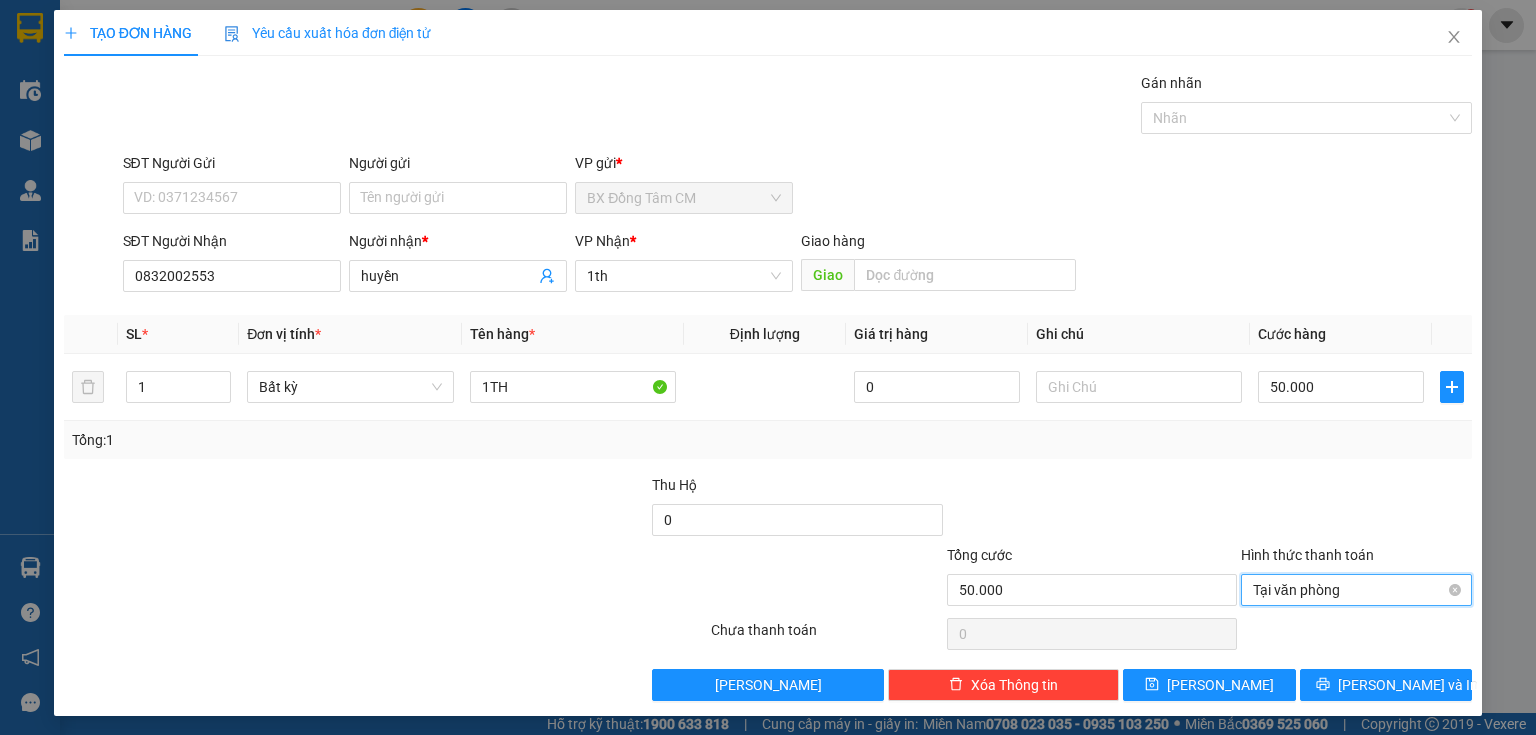 click on "Tại văn phòng" at bounding box center (1356, 590) 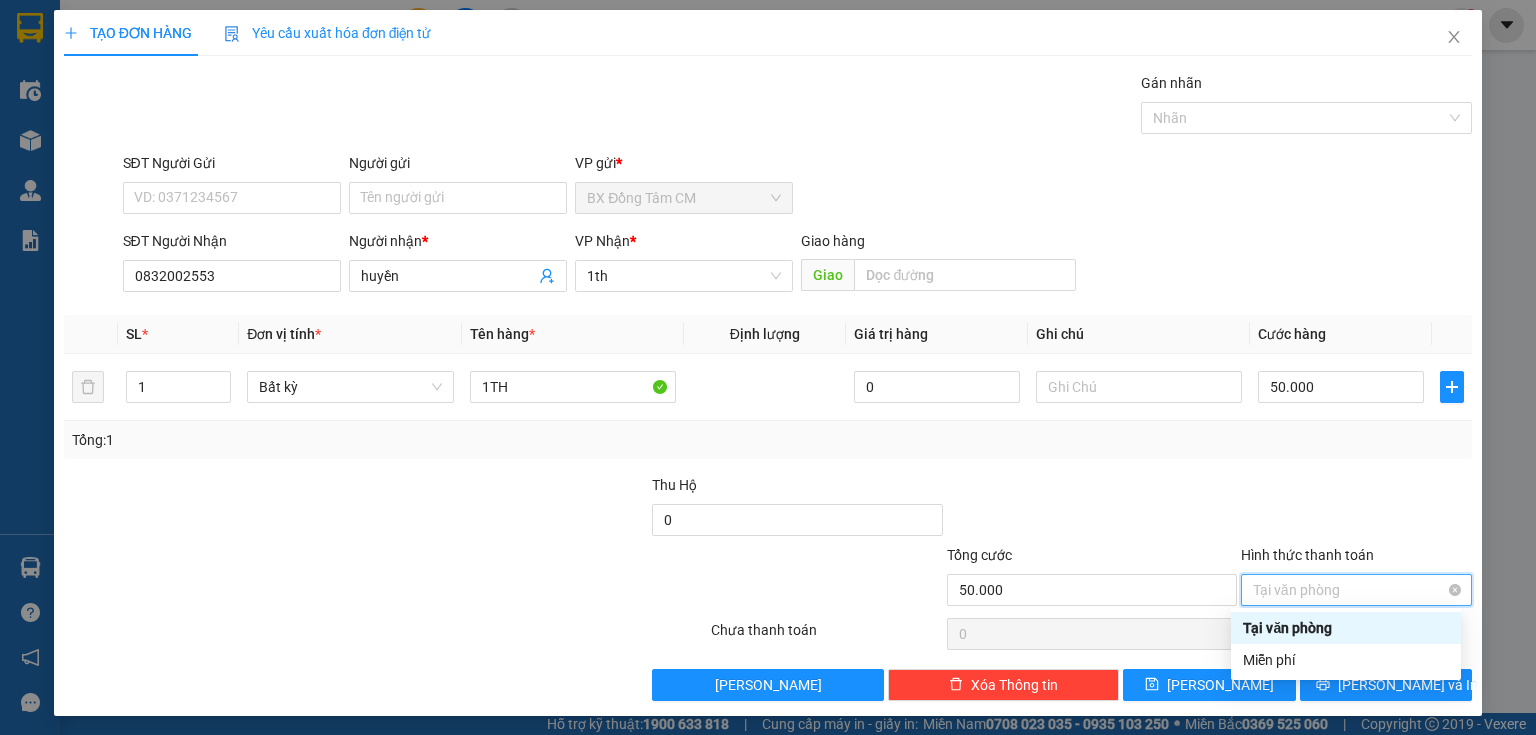 click on "Tại văn phòng" at bounding box center [1356, 590] 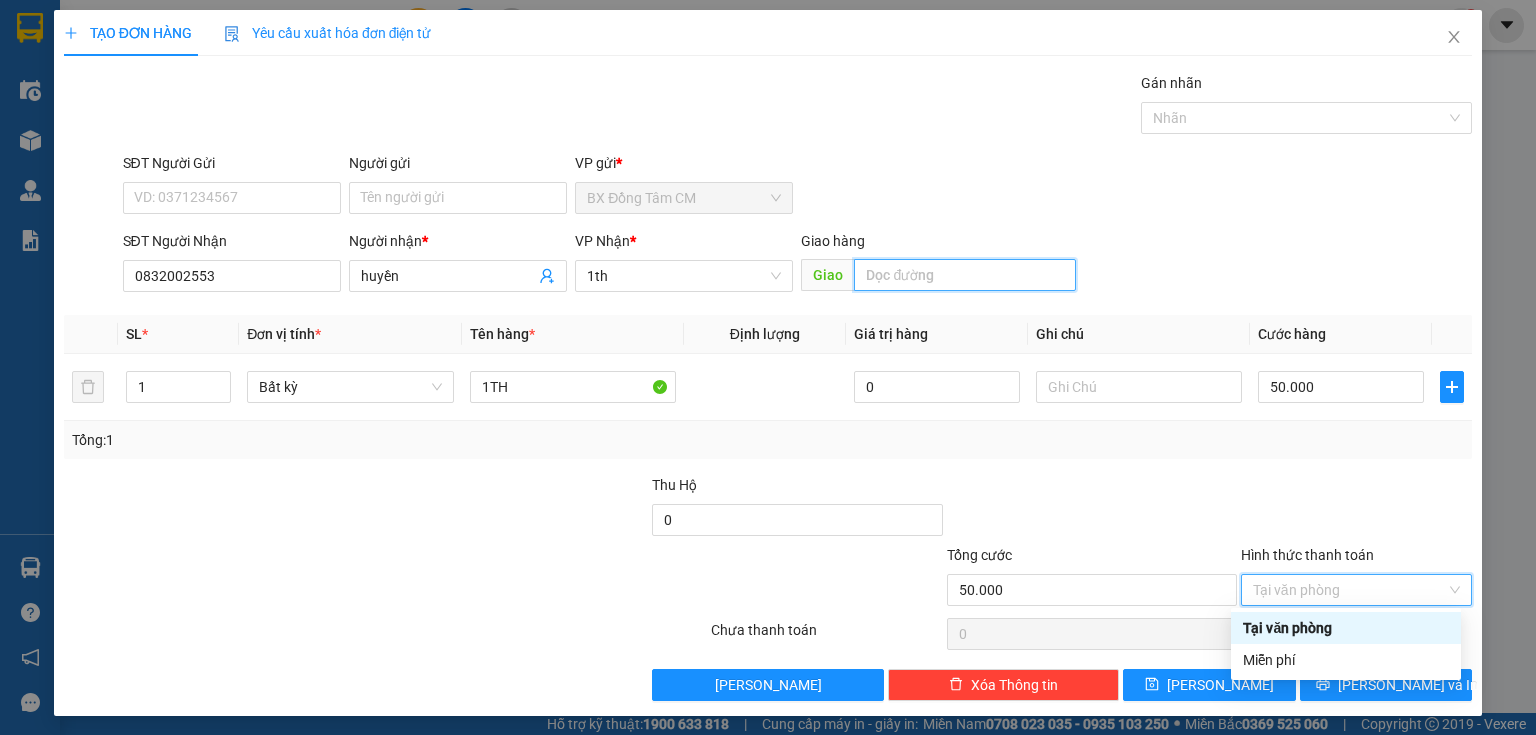 click at bounding box center (965, 275) 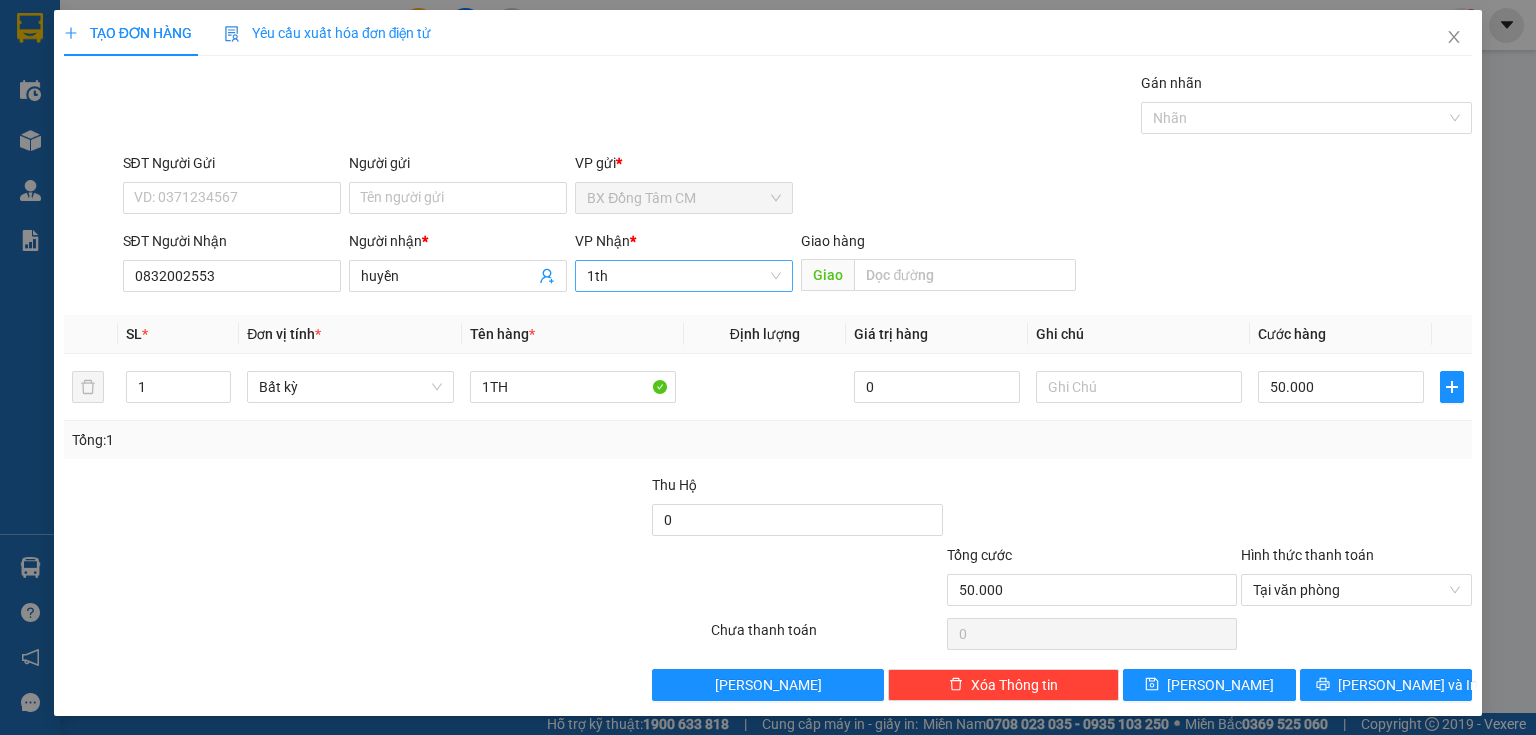 click on "1th" at bounding box center (677, 276) 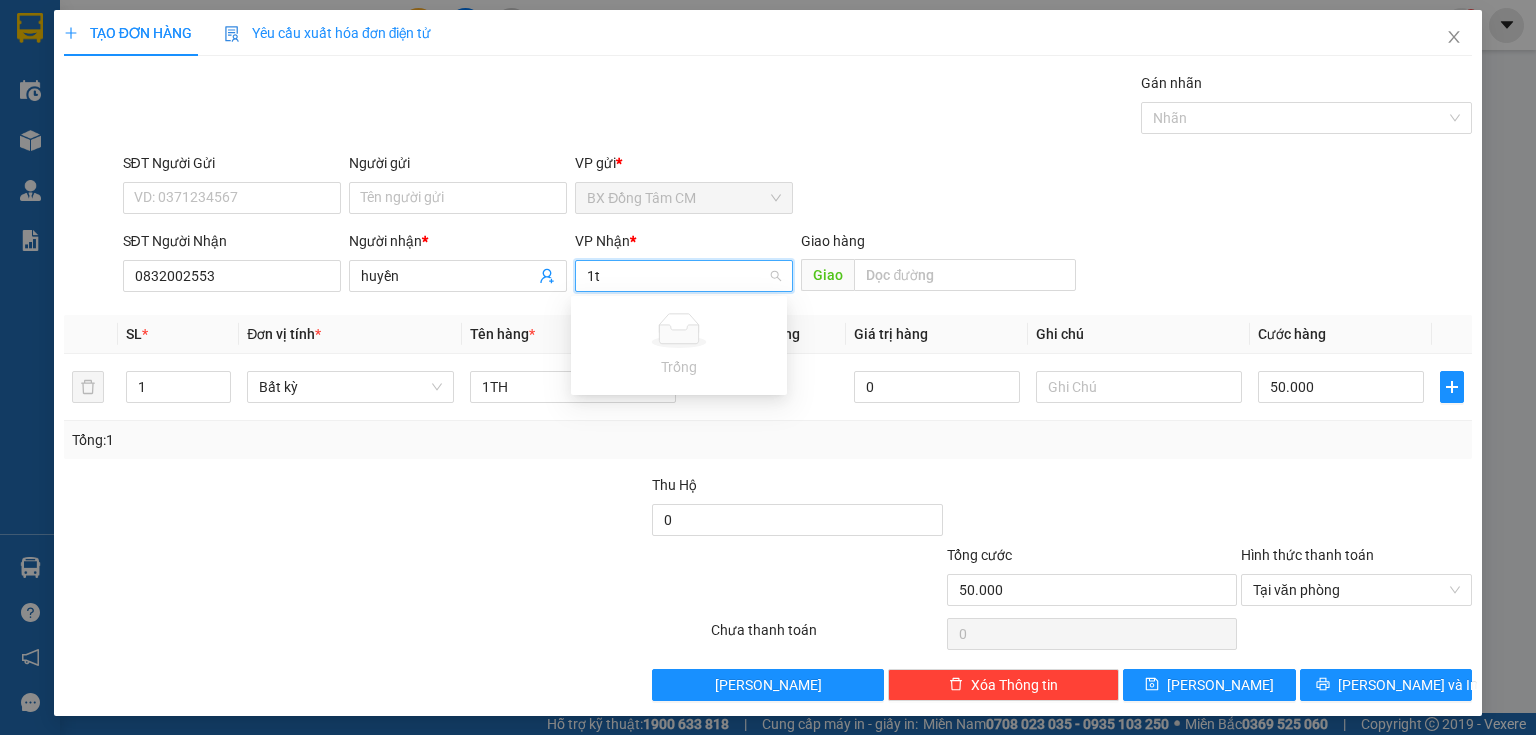 type on "1" 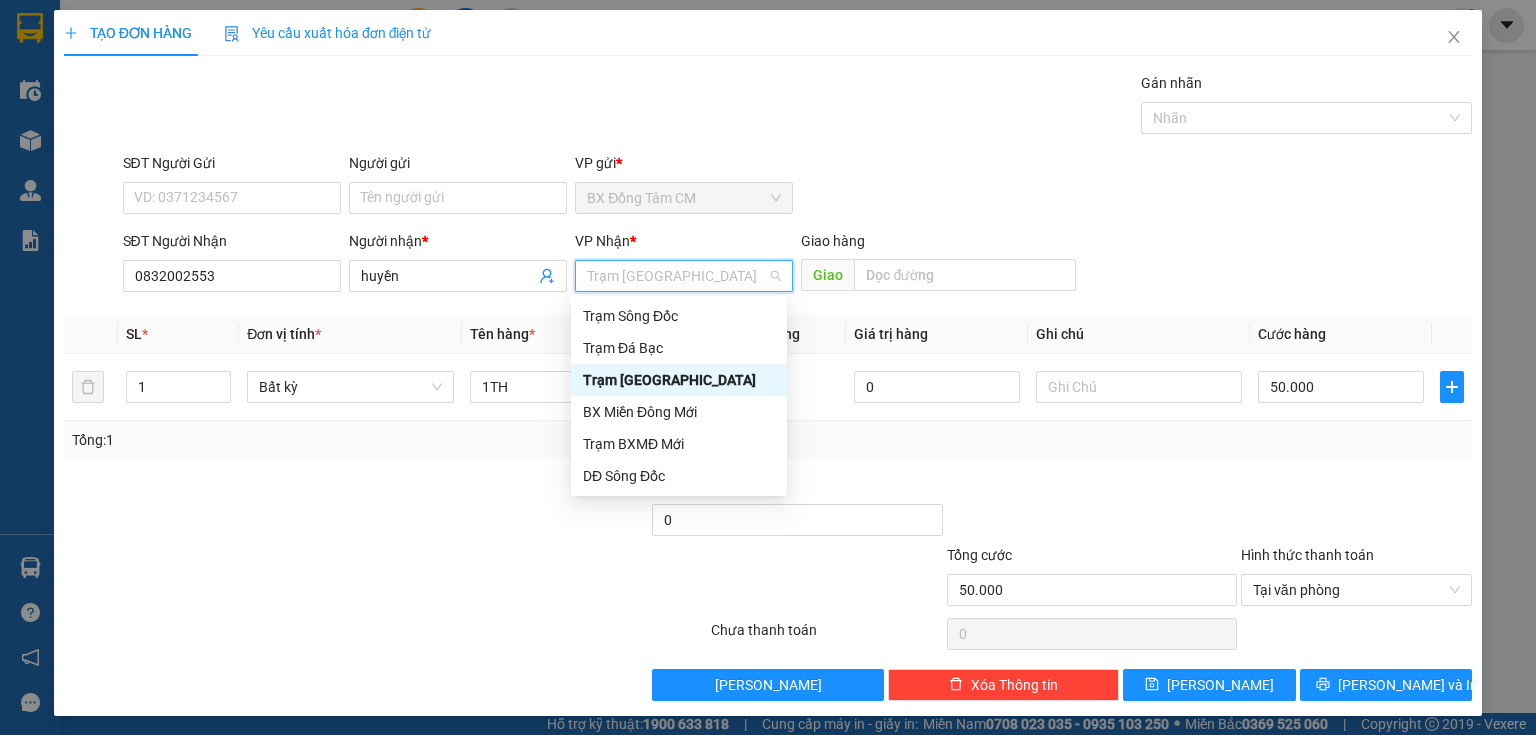 click on "Trạm [GEOGRAPHIC_DATA]" at bounding box center [679, 380] 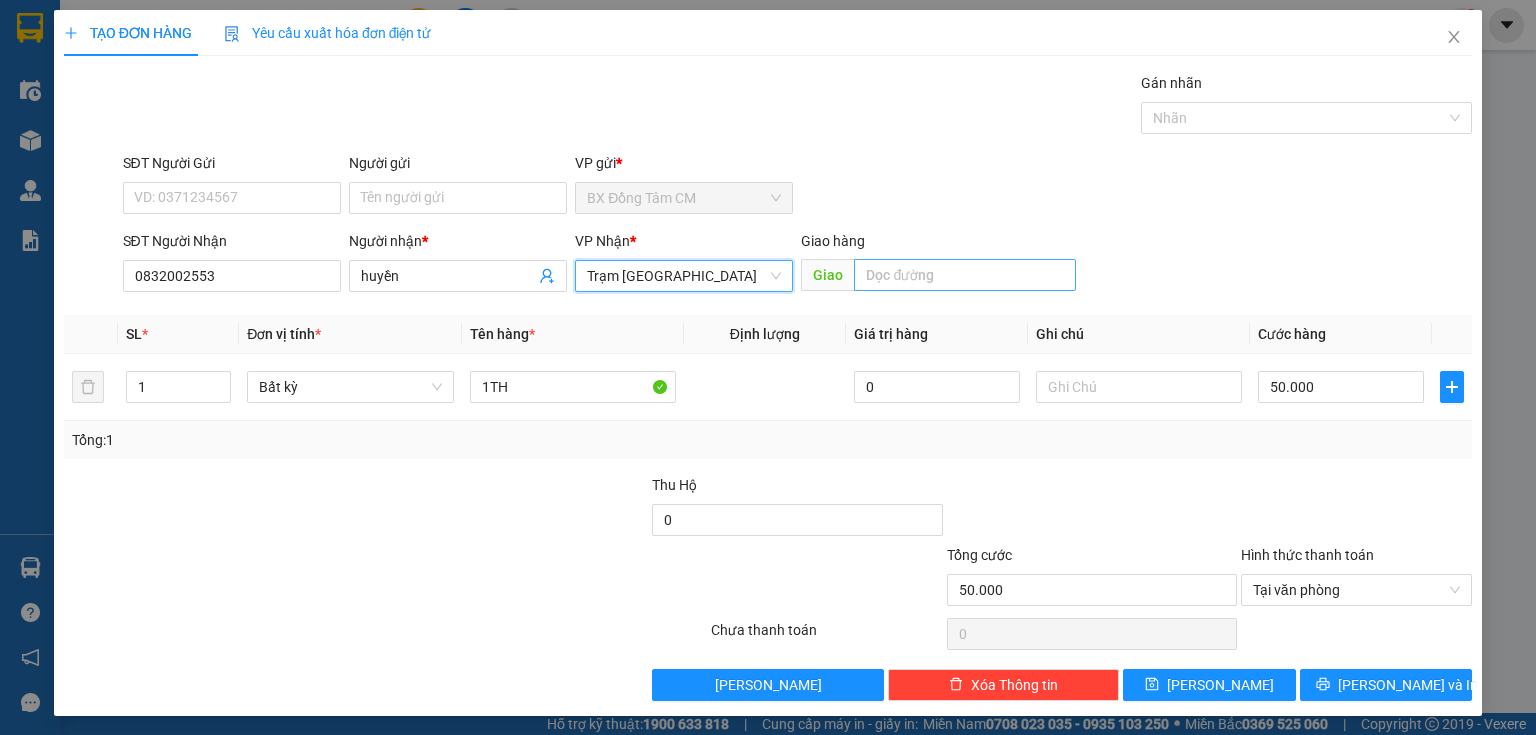type 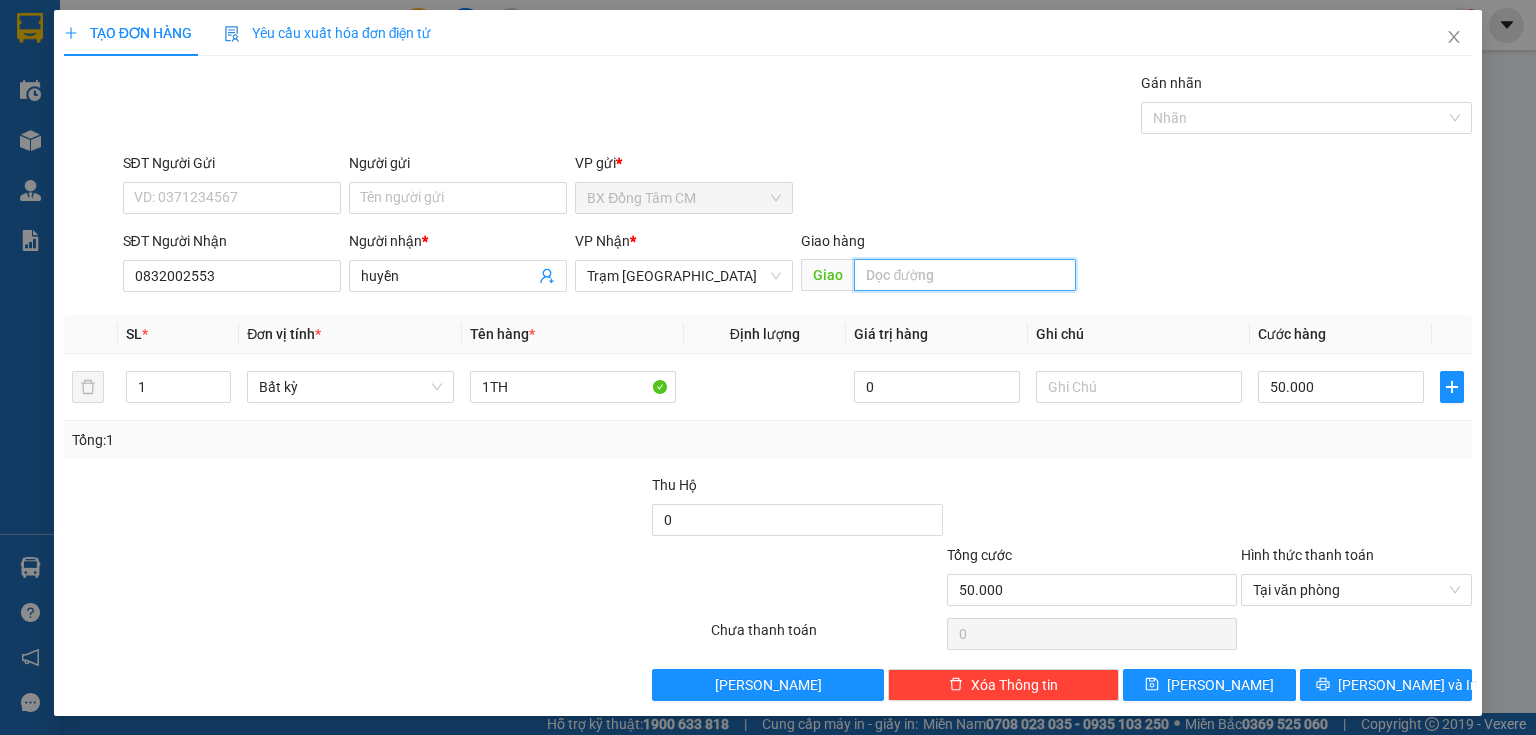 click at bounding box center [965, 275] 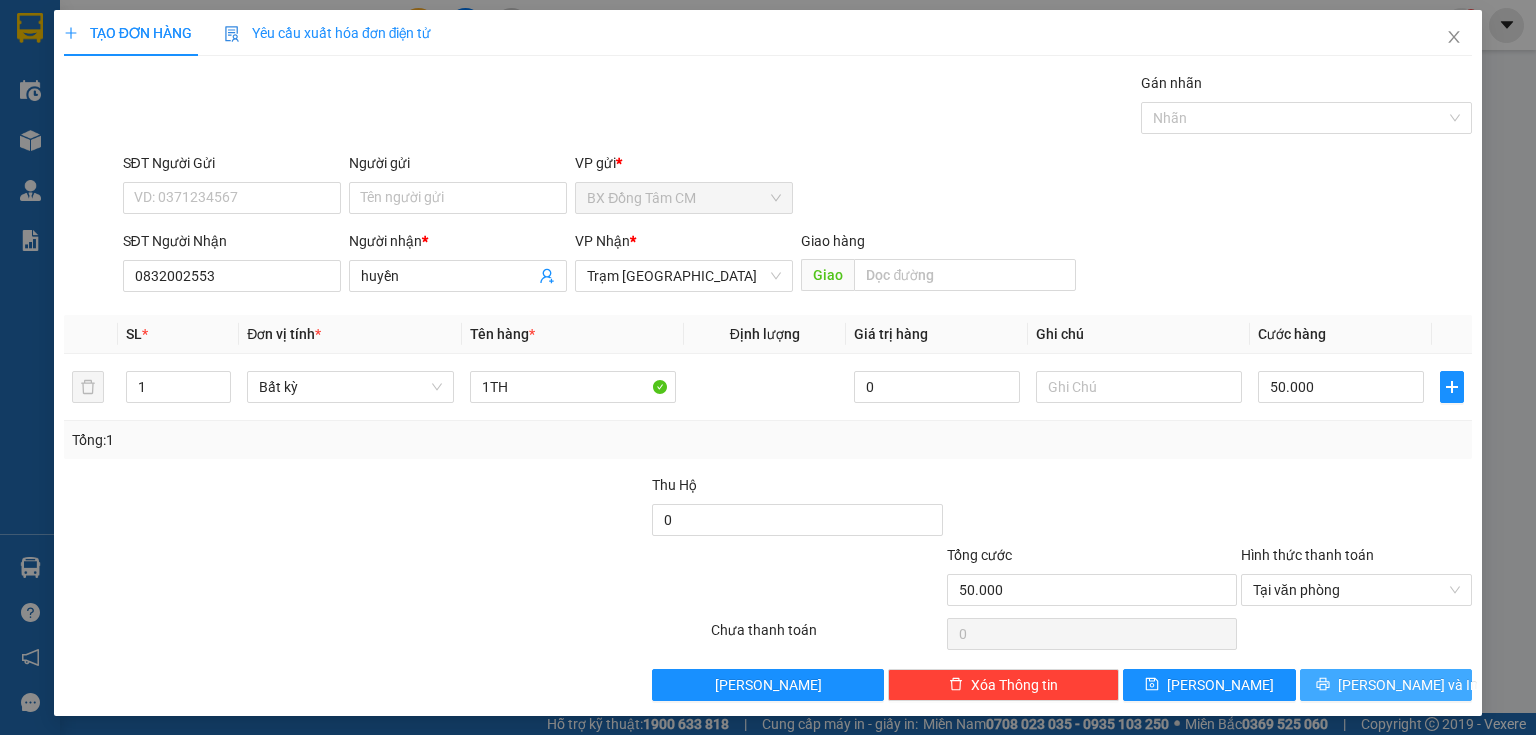 click on "[PERSON_NAME] và In" at bounding box center [1408, 685] 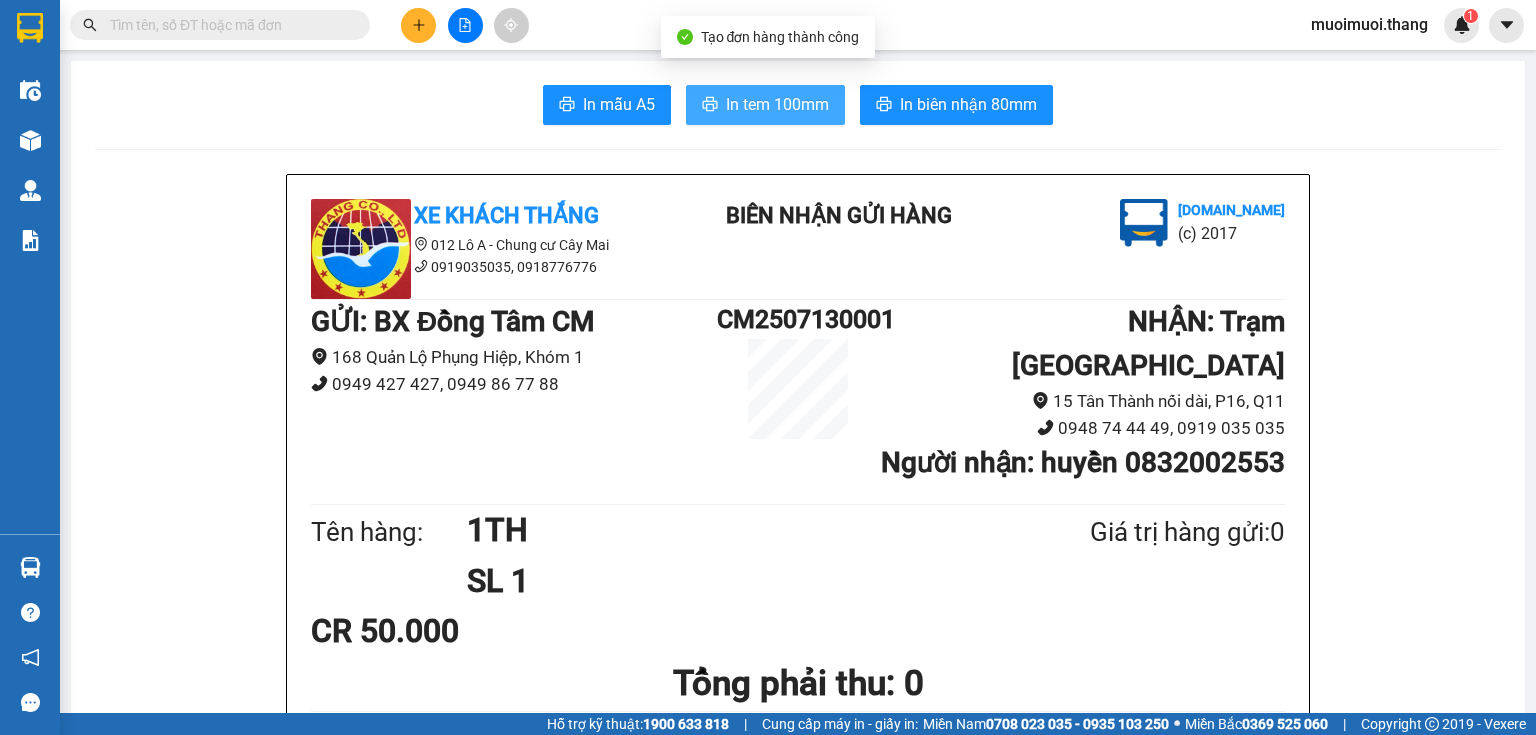 click on "In tem 100mm" at bounding box center (765, 105) 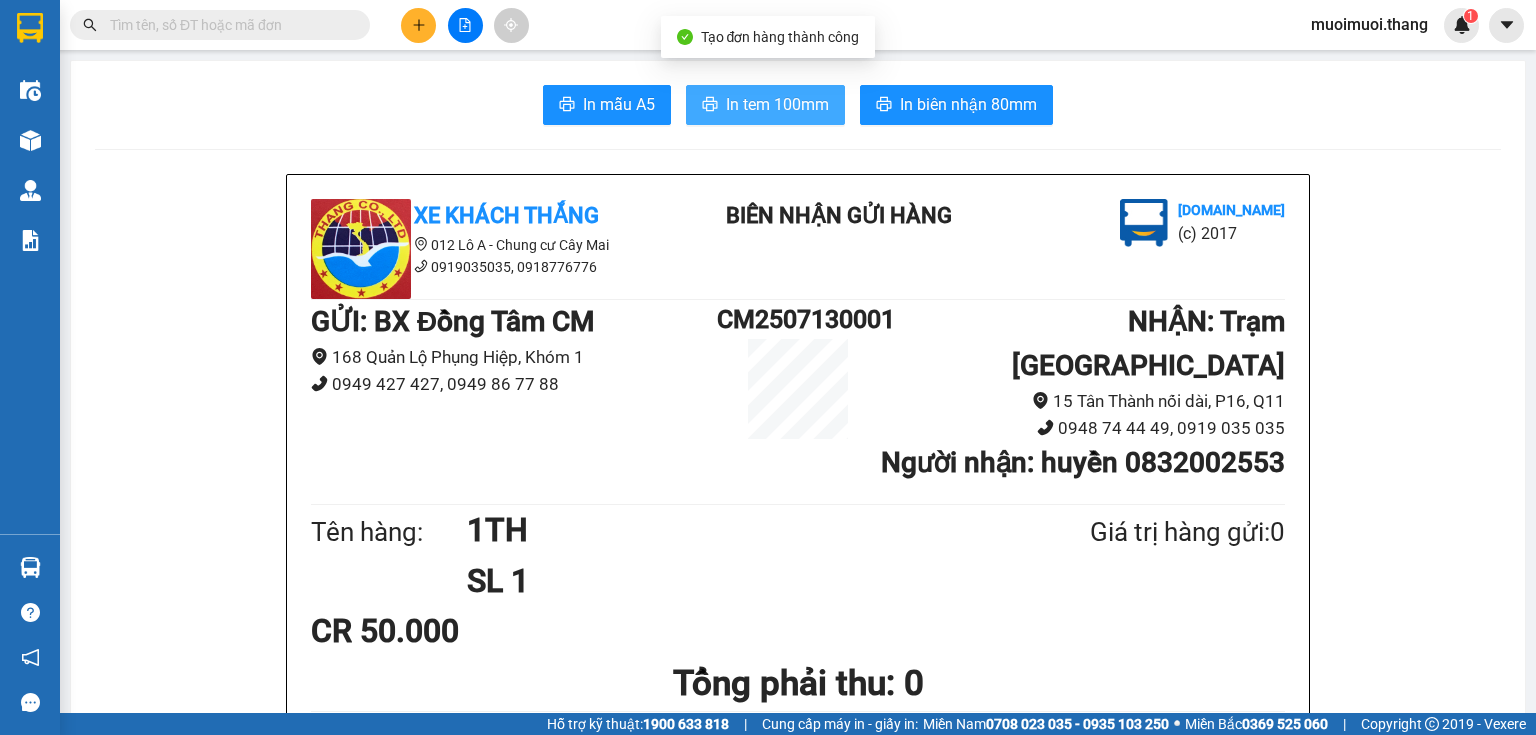 scroll, scrollTop: 0, scrollLeft: 0, axis: both 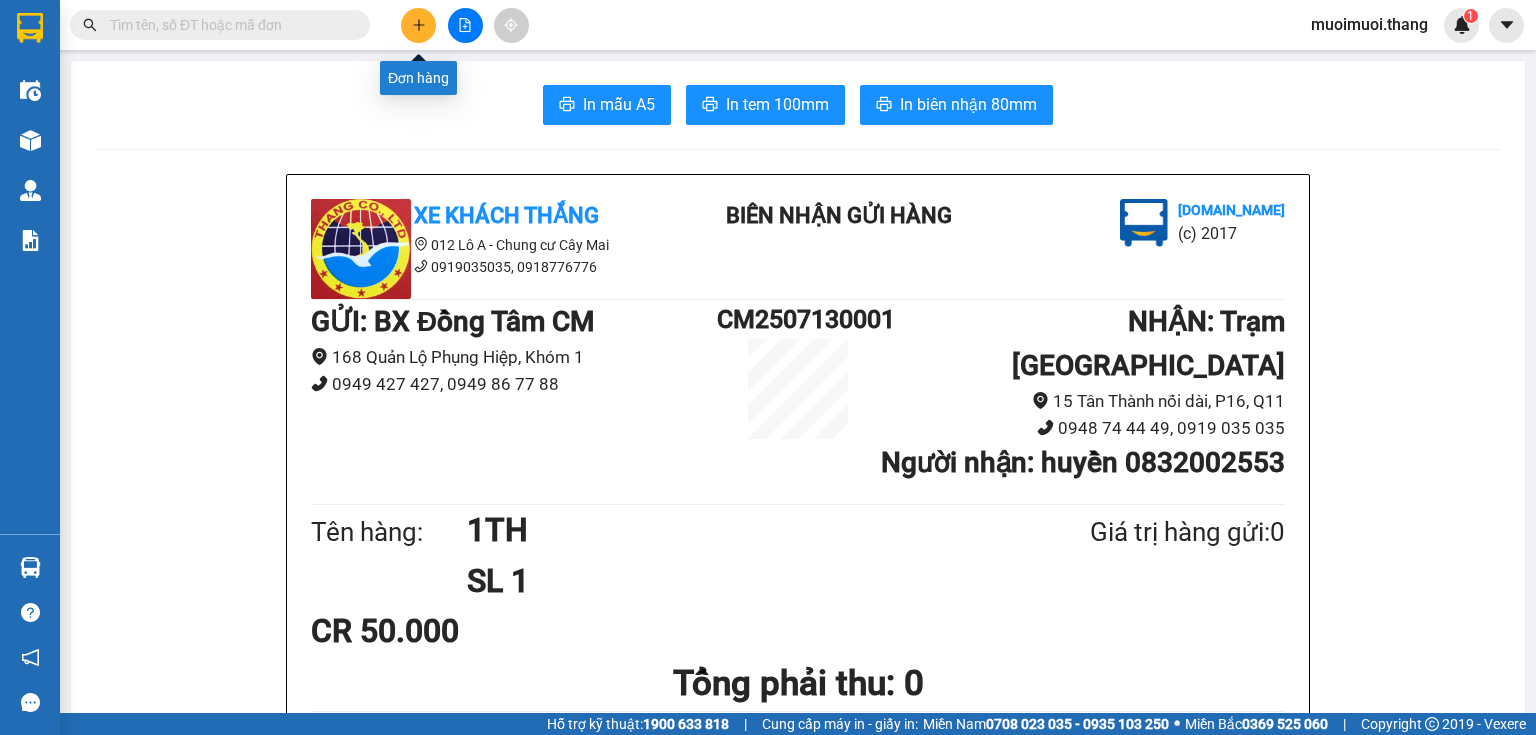 click 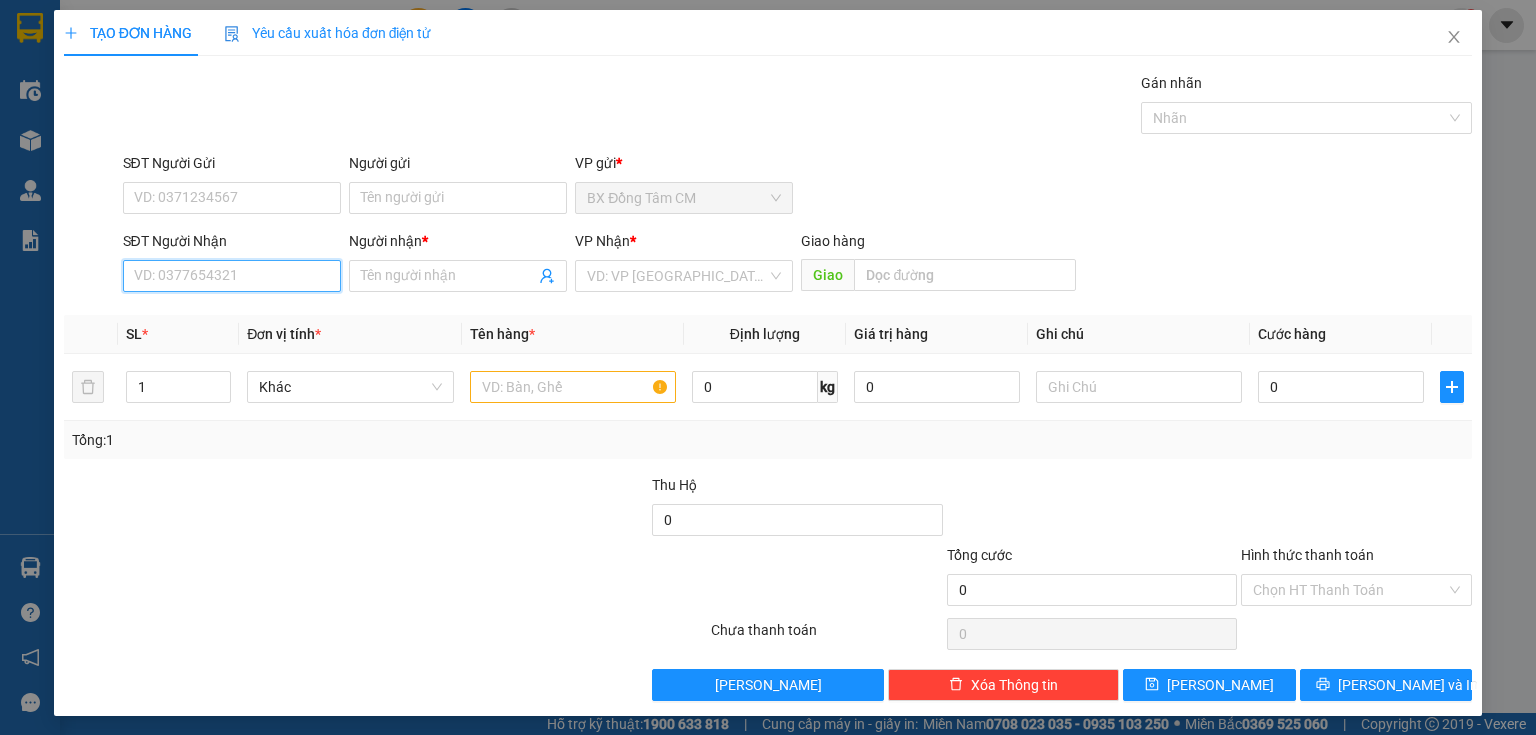 click on "SĐT Người Nhận" at bounding box center [232, 276] 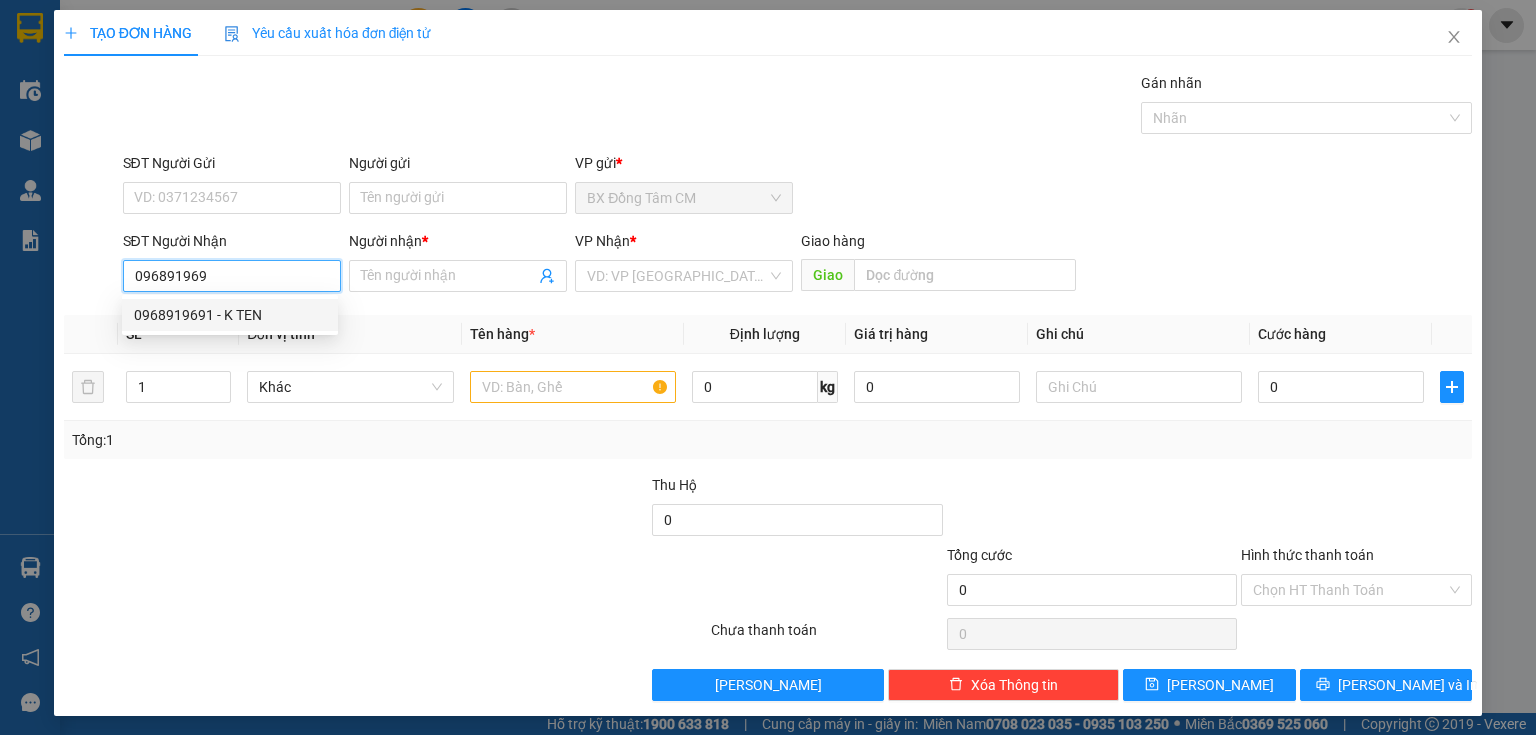 click on "0968919691 - K TEN" at bounding box center (230, 315) 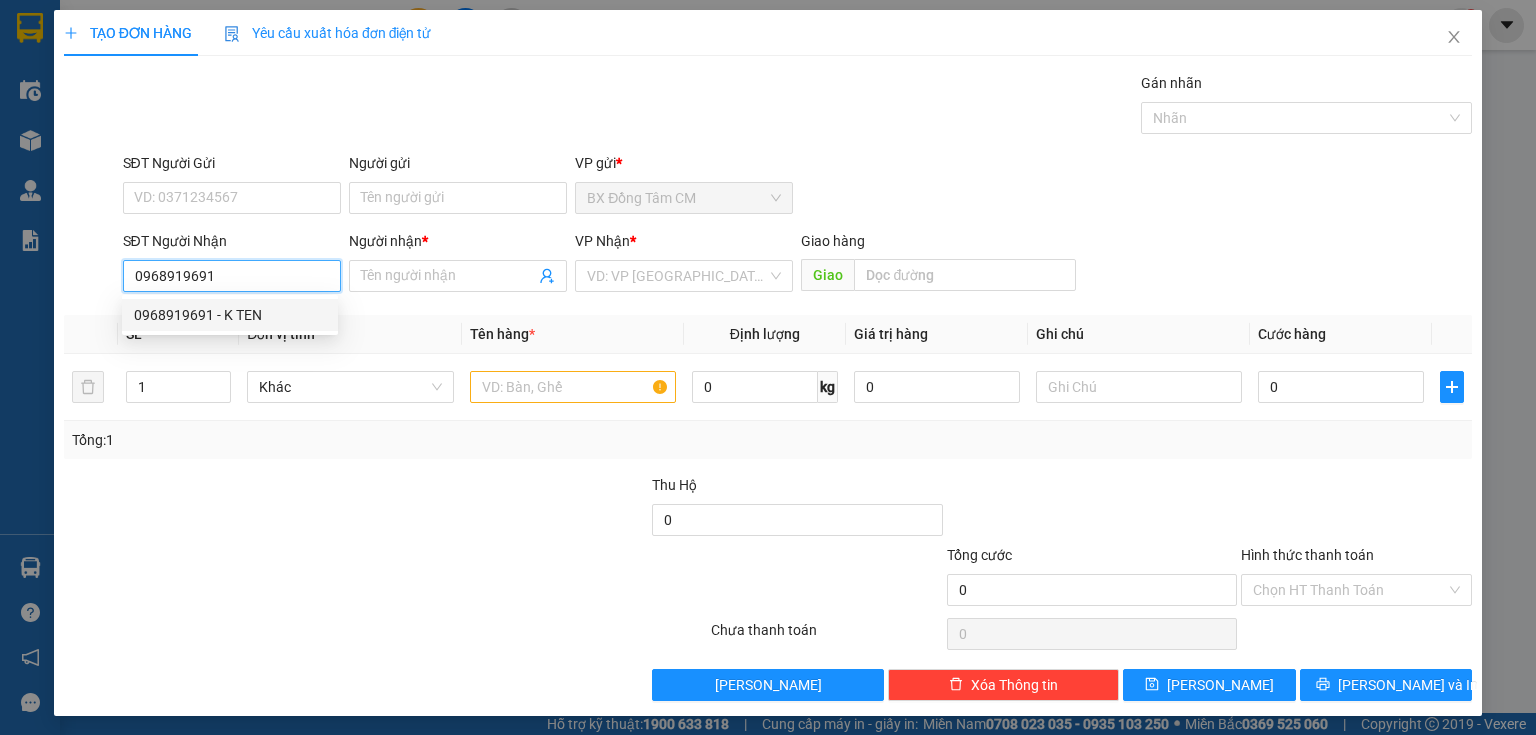 type on "K TEN" 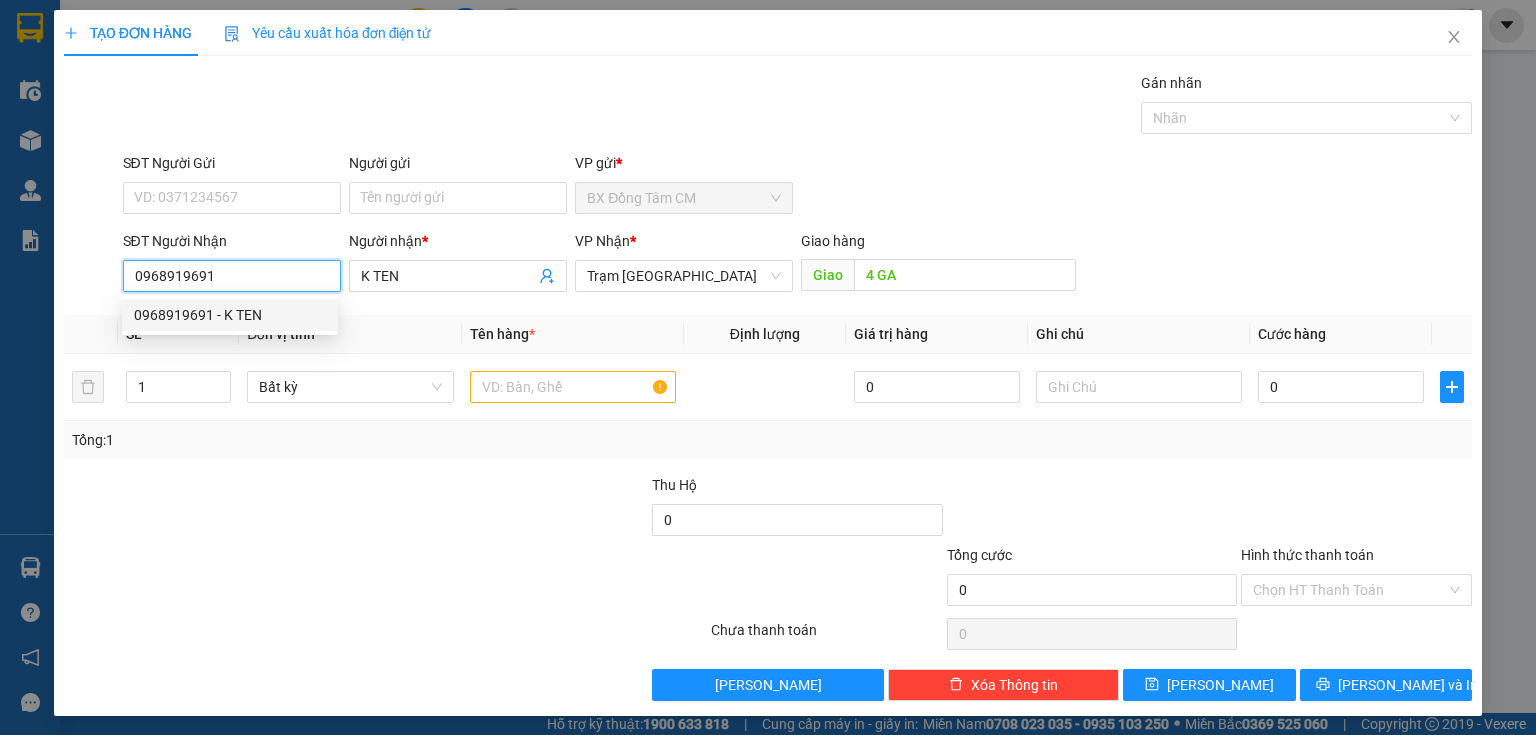 click on "0968919691 - K TEN" at bounding box center (230, 315) 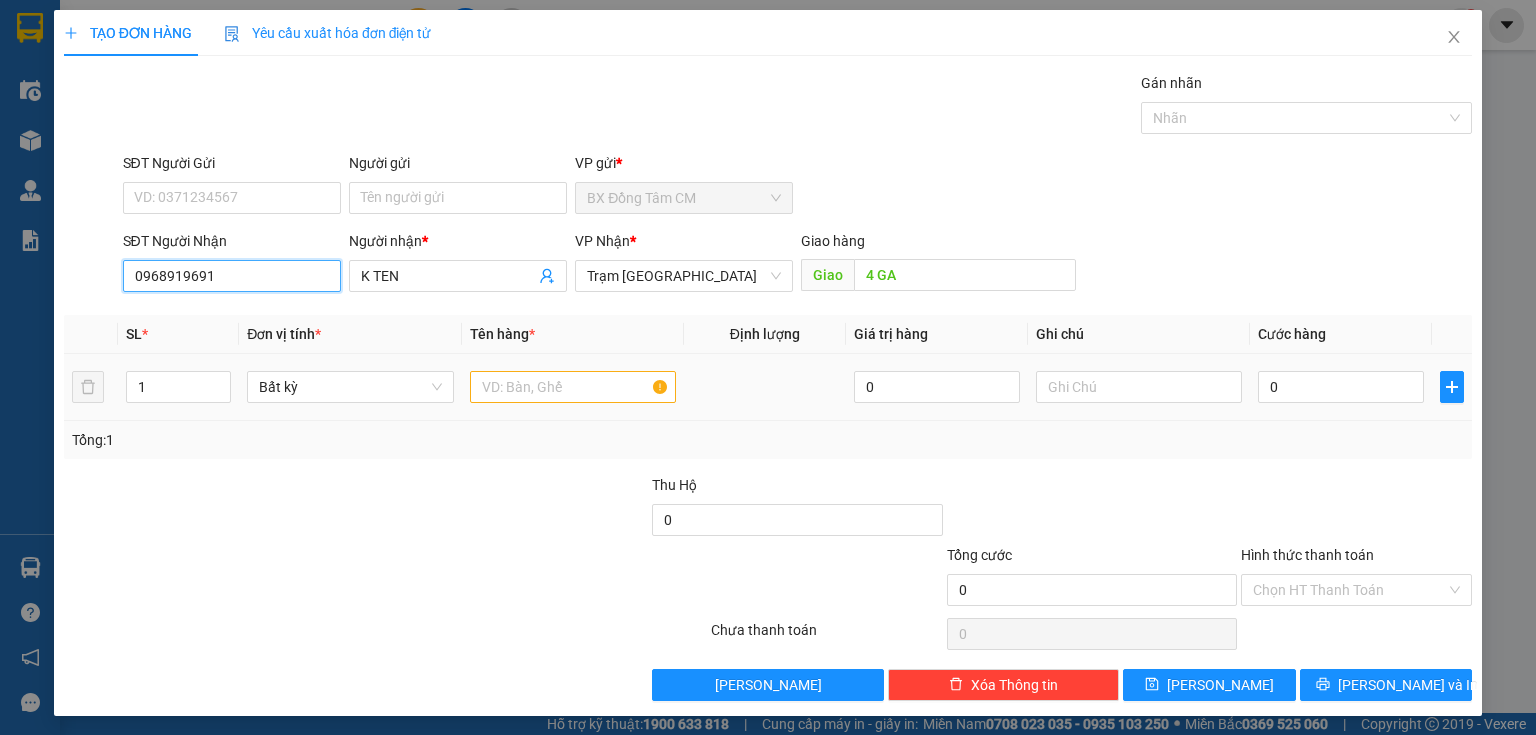 type on "0968919691" 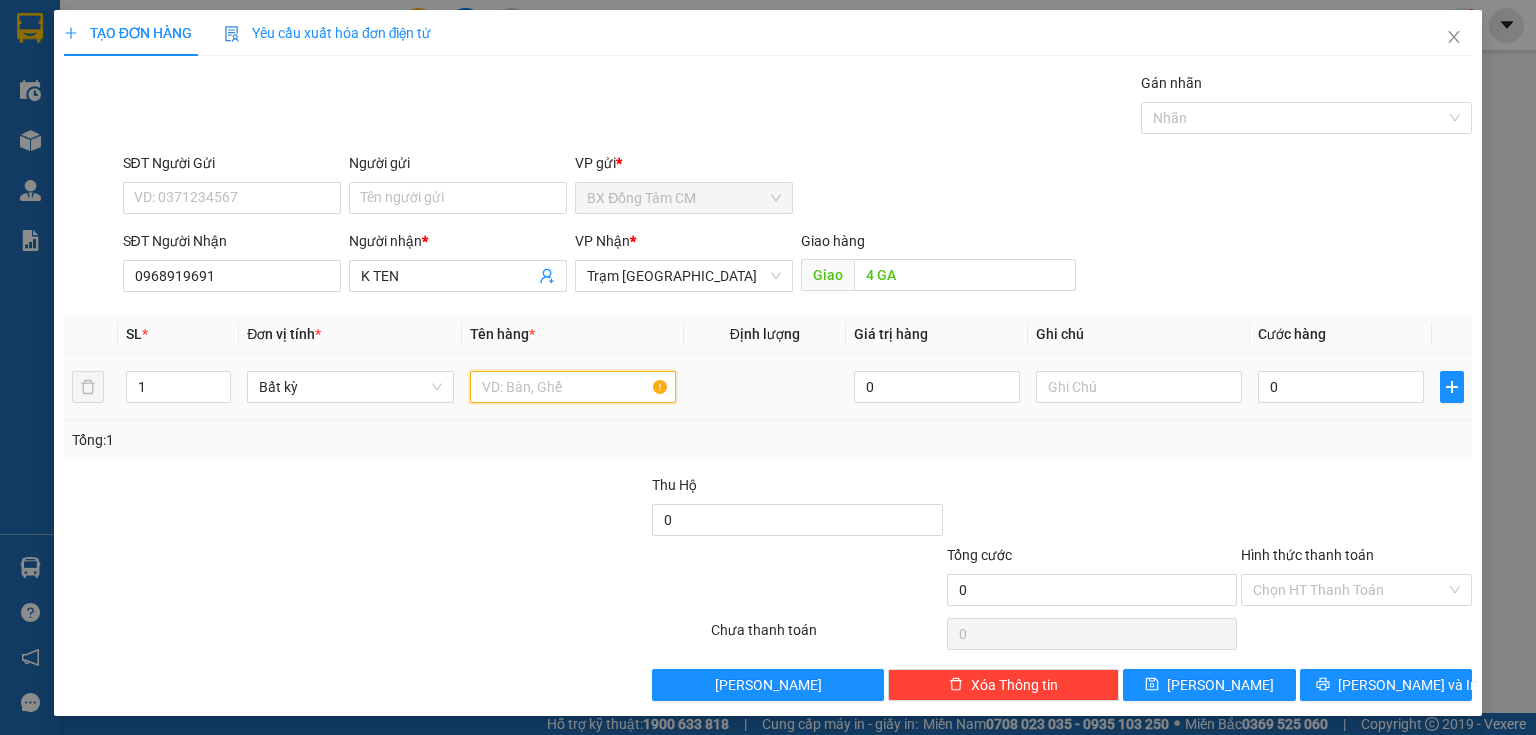 click at bounding box center (573, 387) 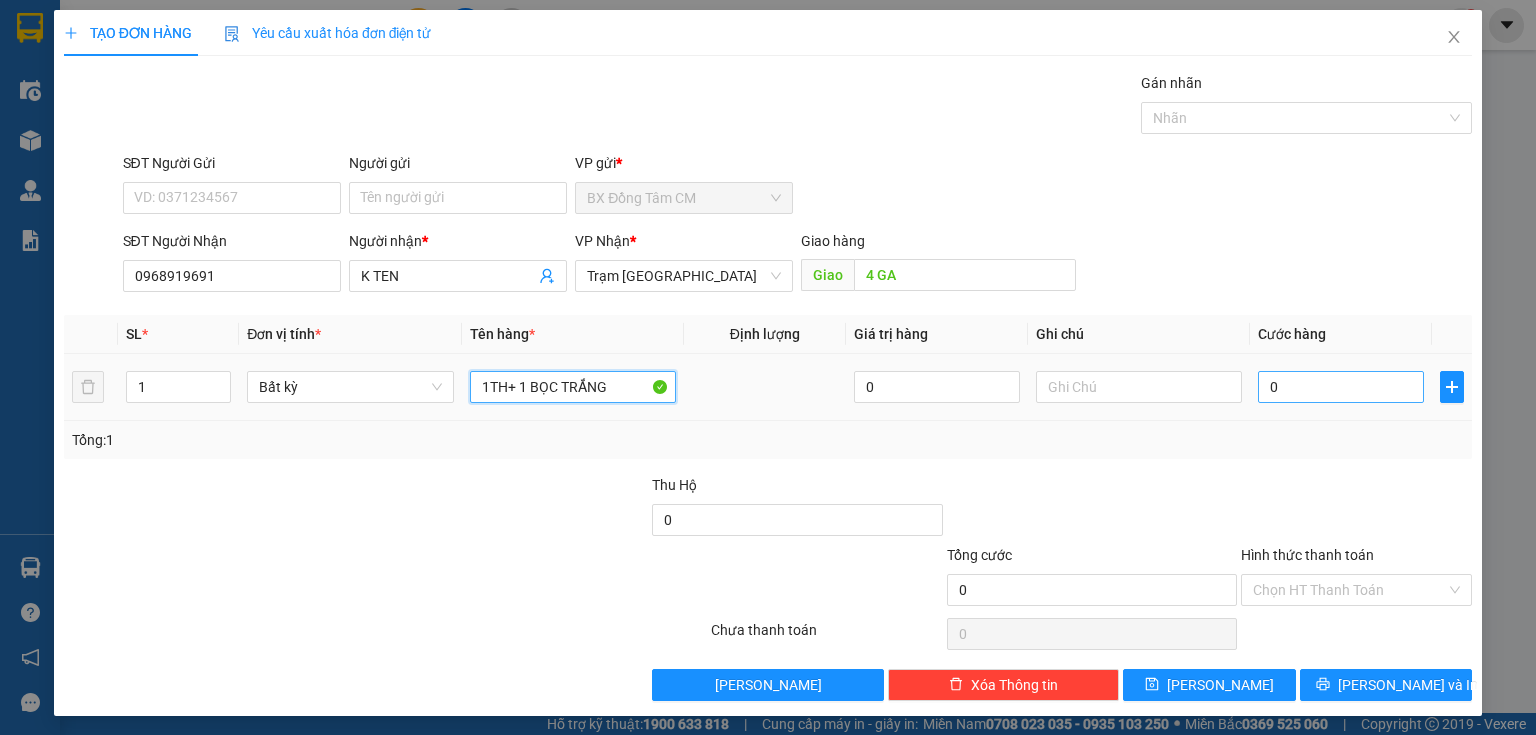 type on "1TH+ 1 BỌC TRẮNG" 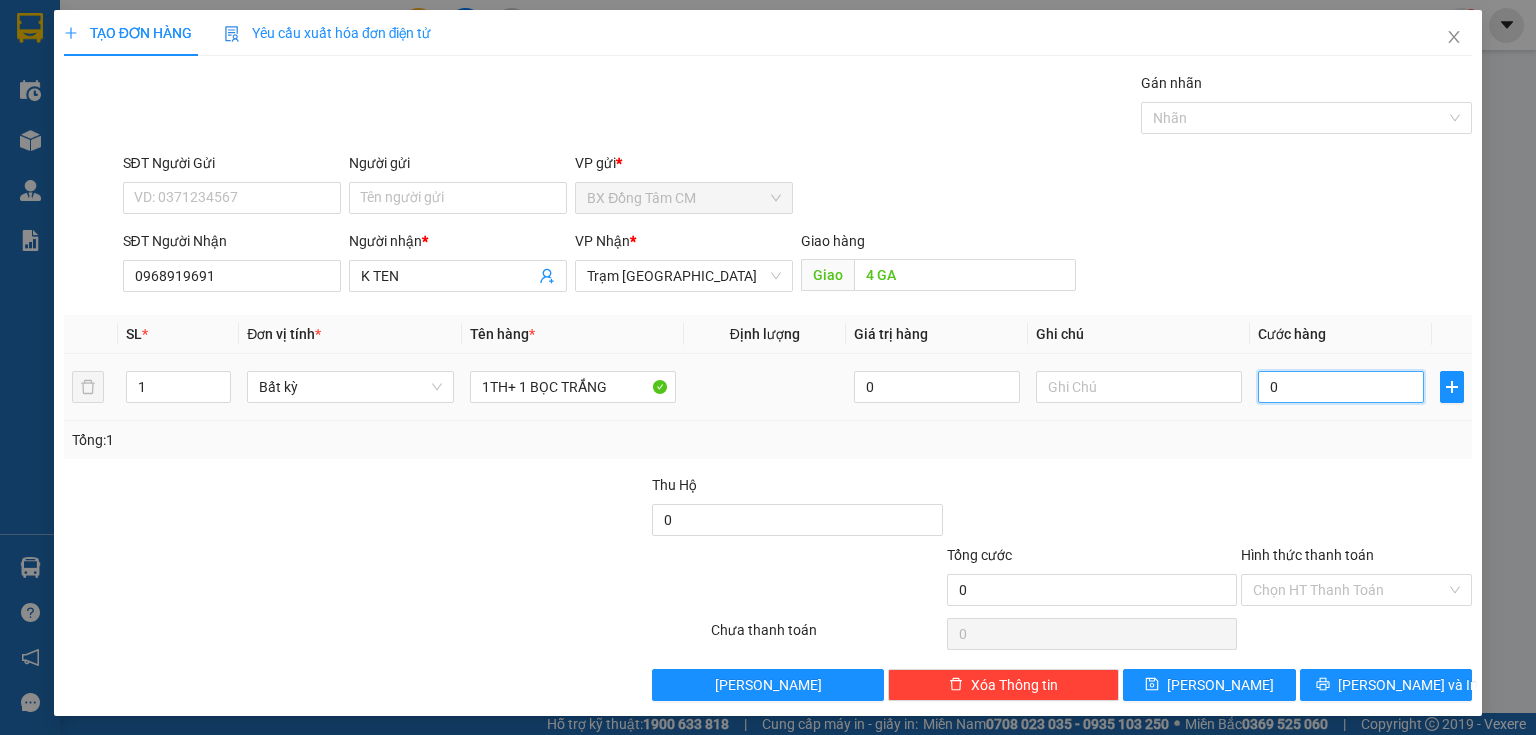 click on "0" at bounding box center (1341, 387) 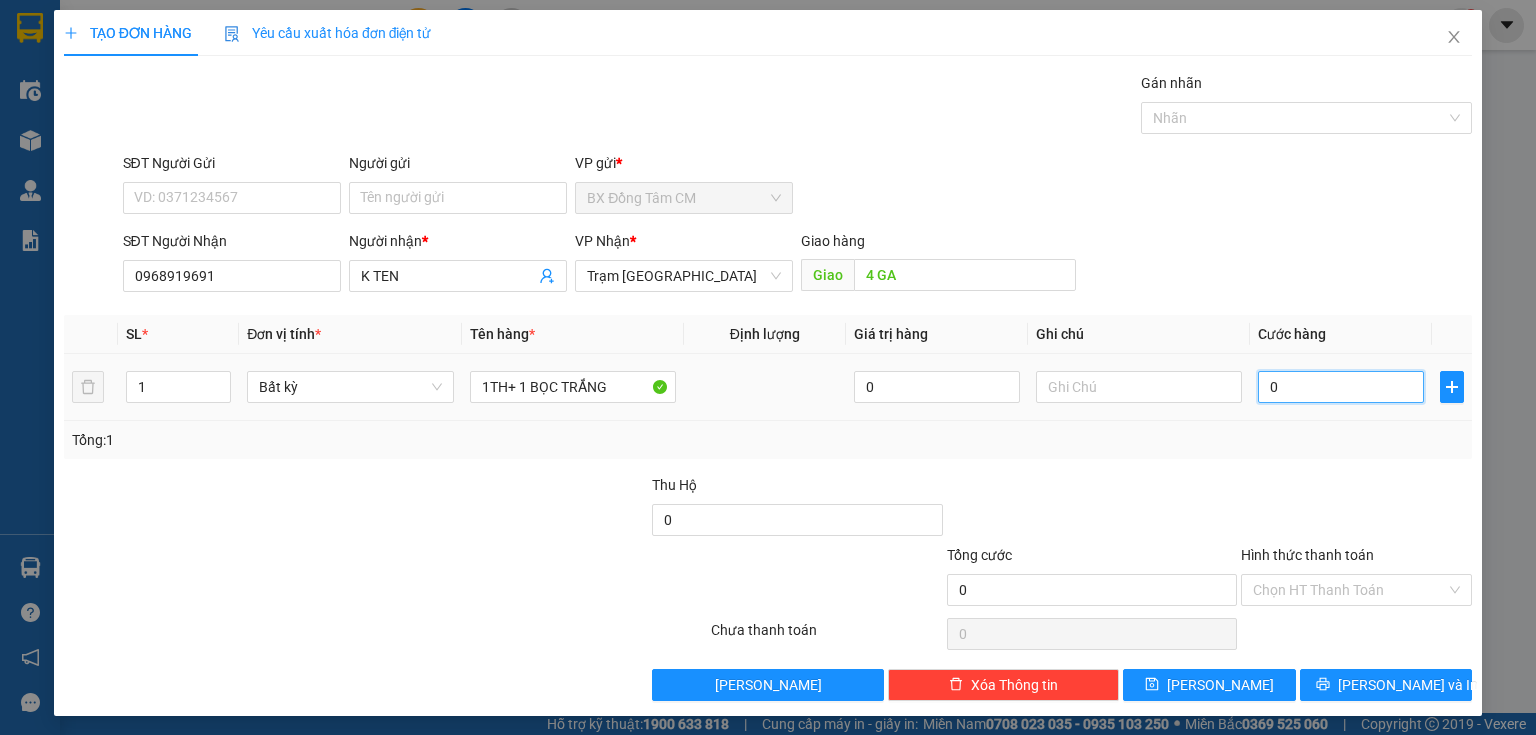 type on "5" 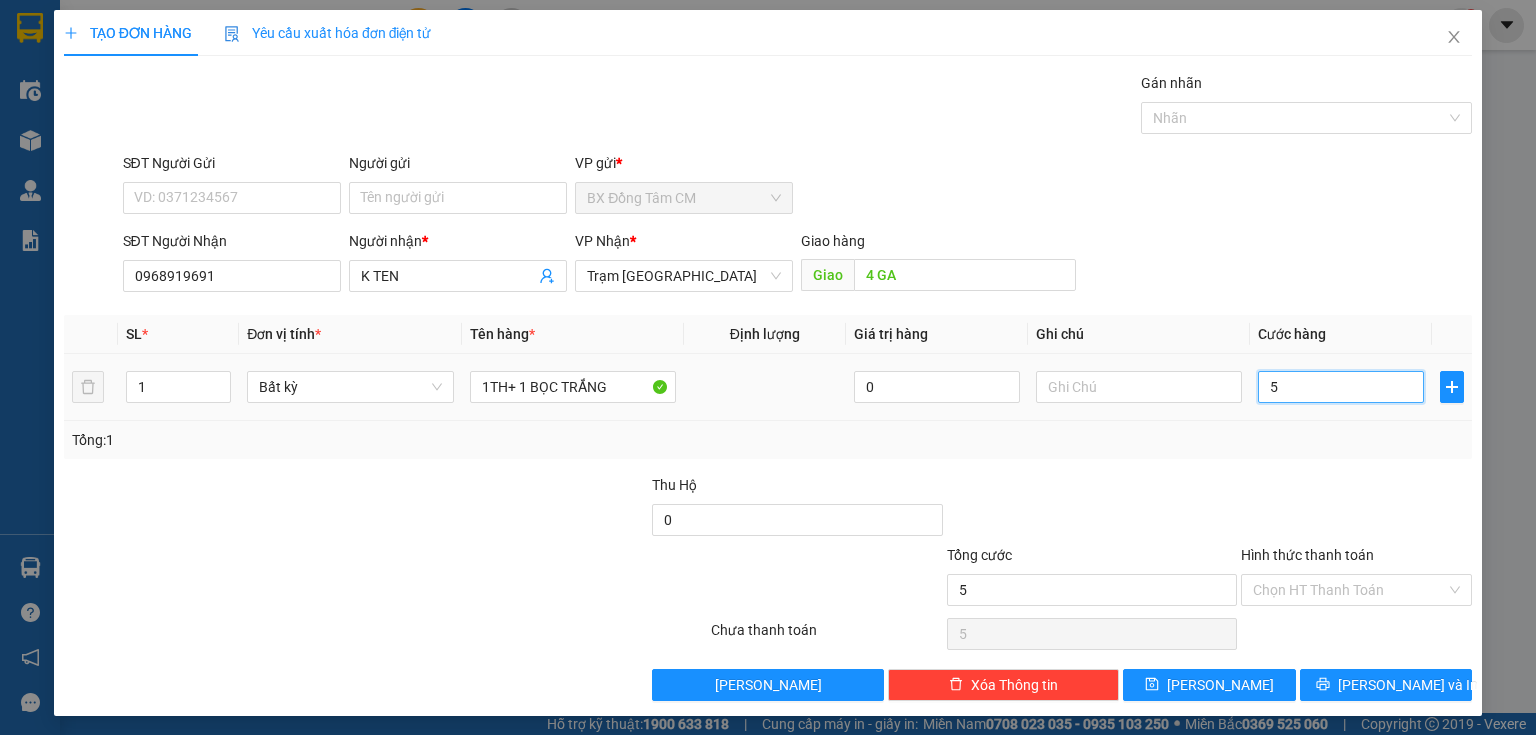 type on "50" 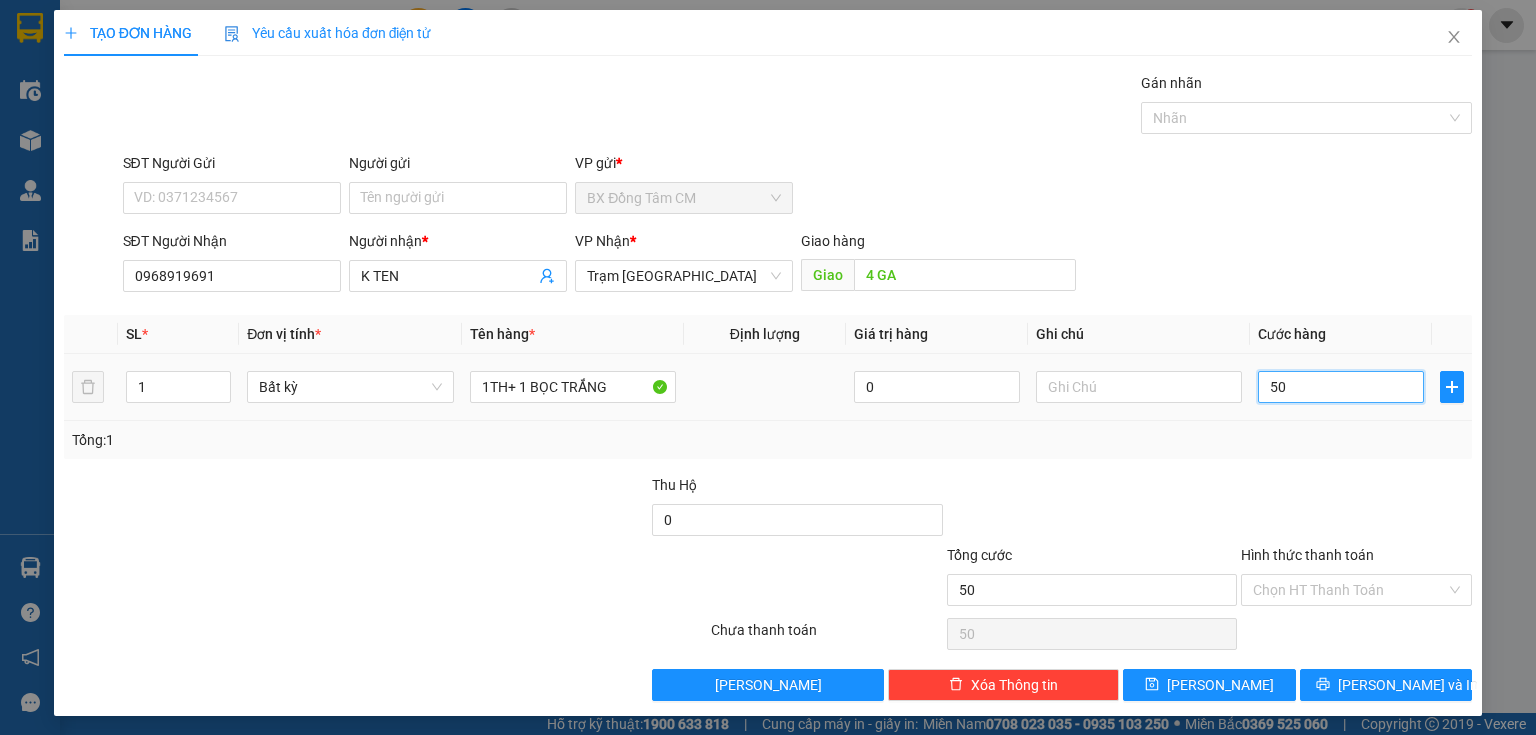 type on "500" 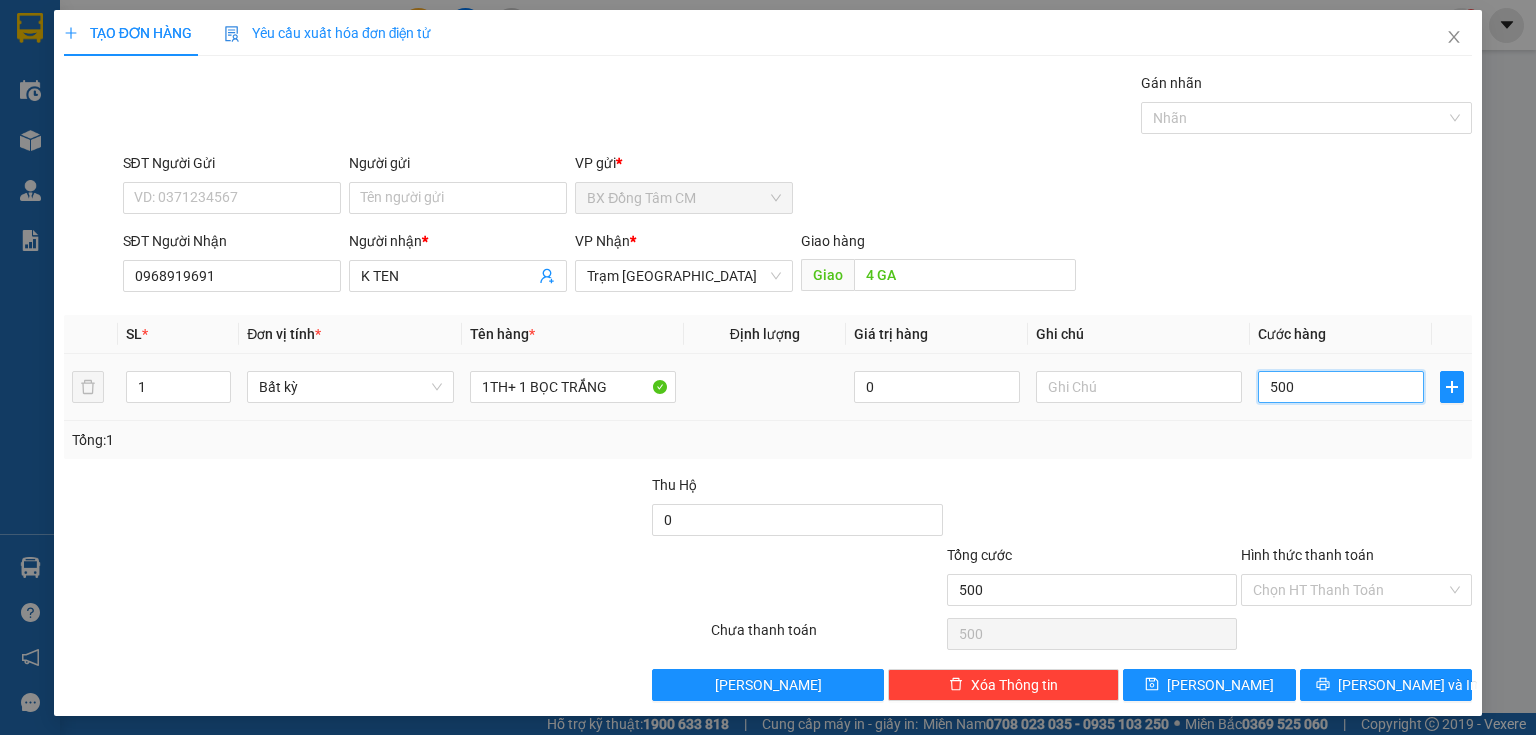 type on "5.000" 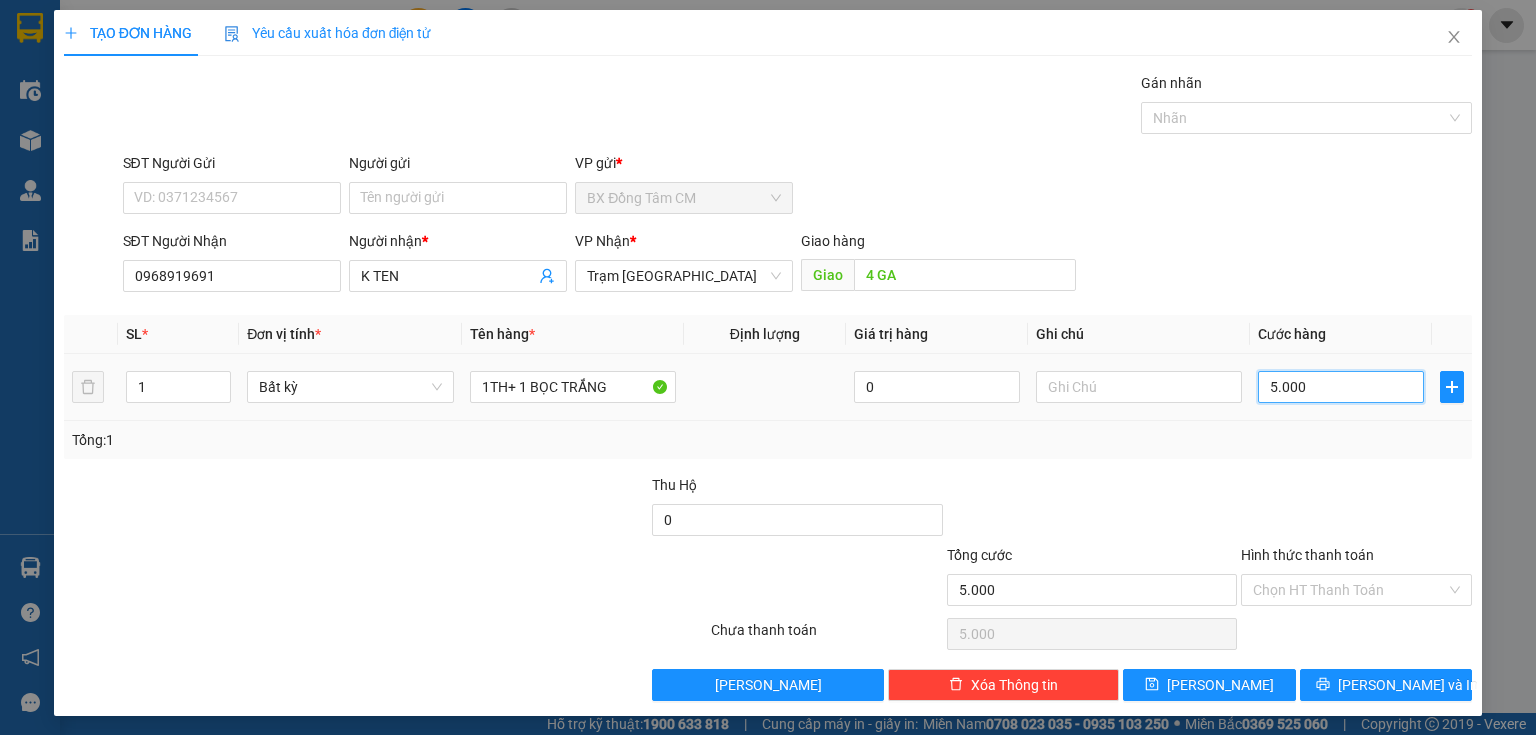 type on "50.000" 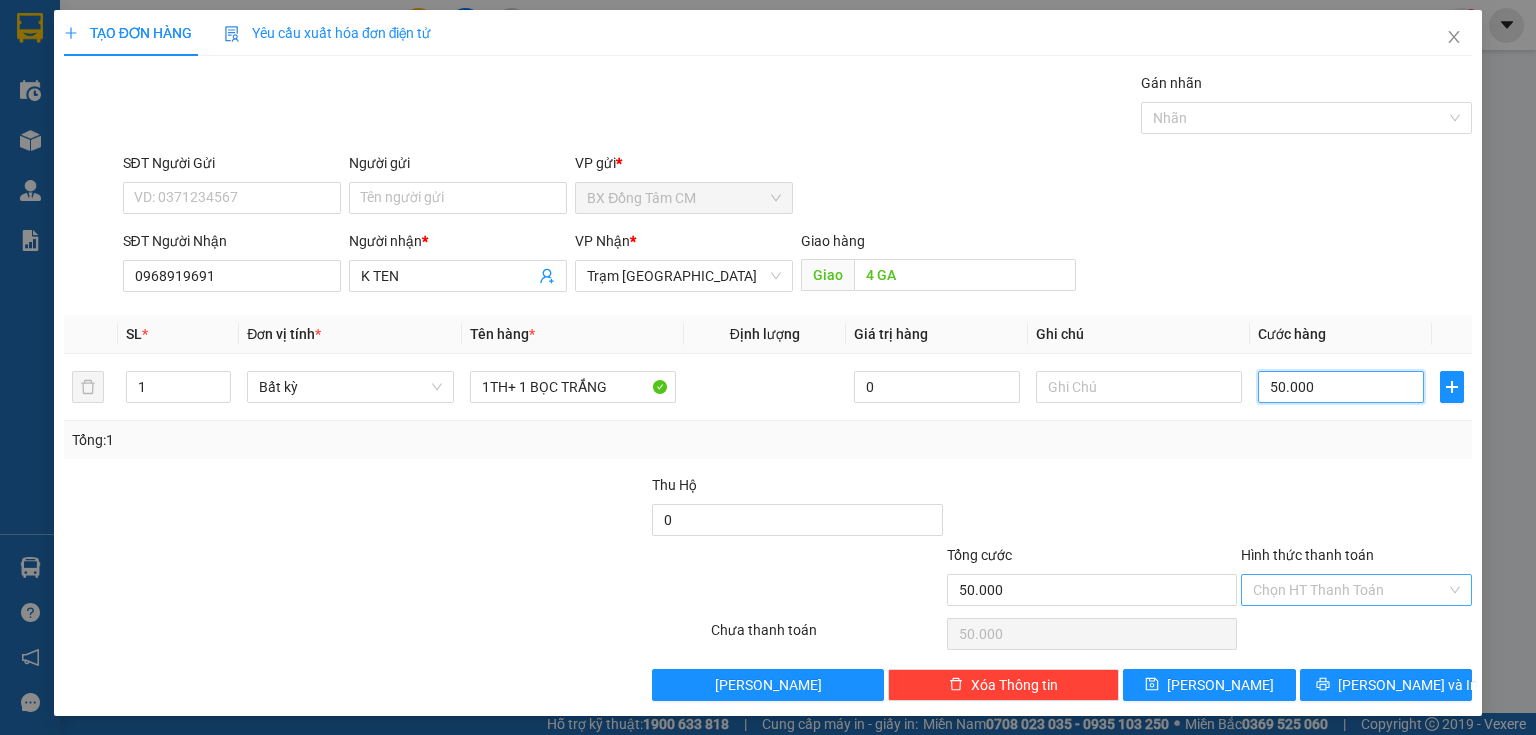 type on "50.000" 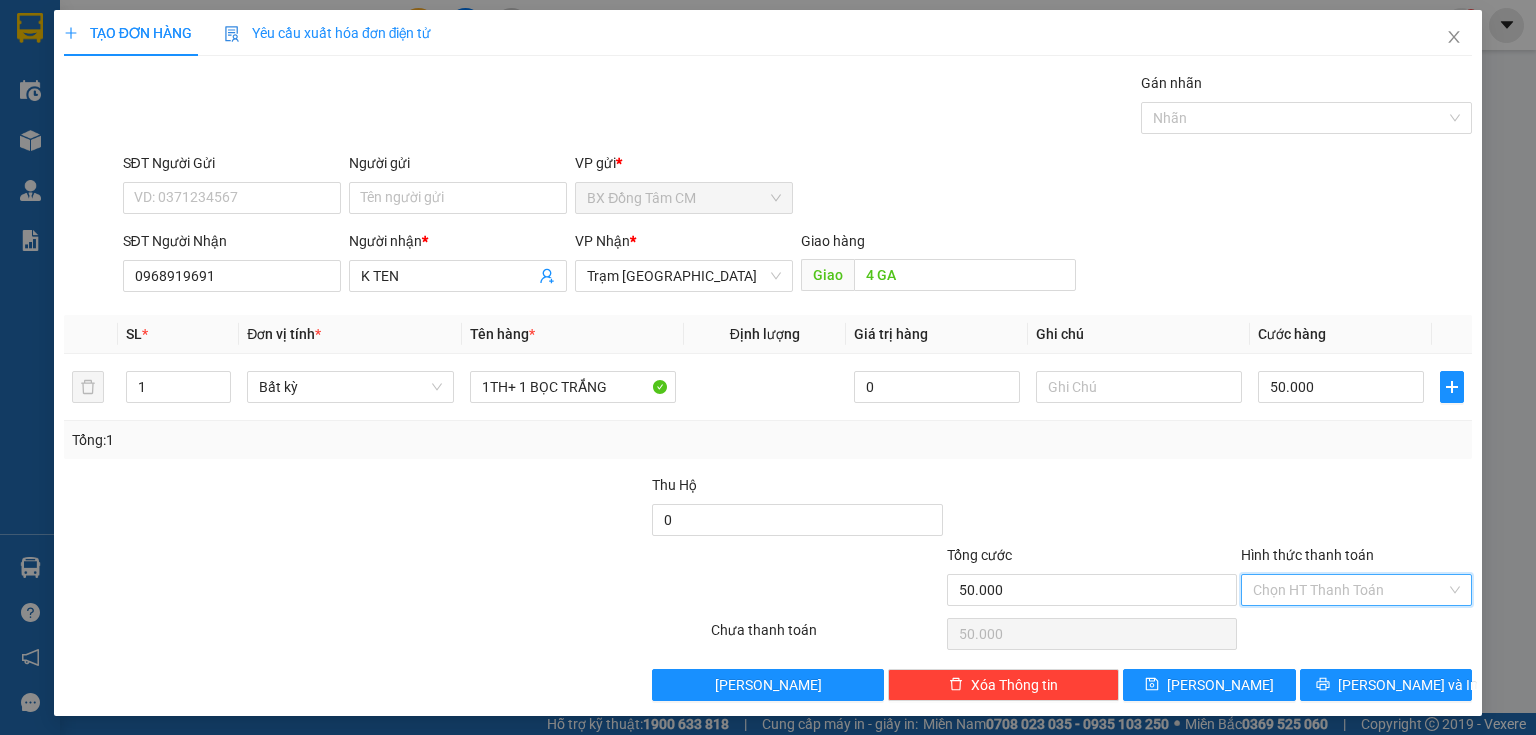 click on "Hình thức thanh toán" at bounding box center [1349, 590] 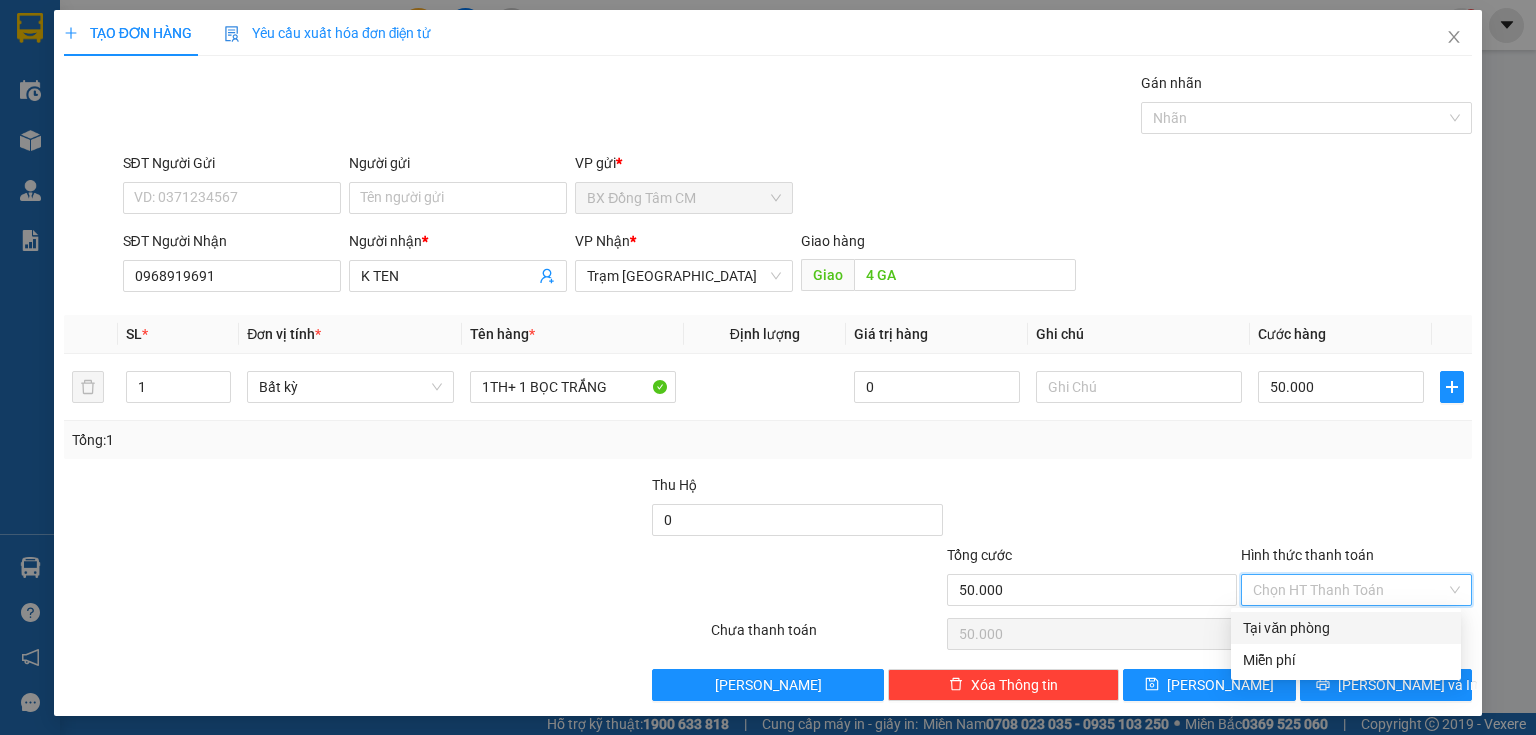 click on "Tại văn phòng" at bounding box center [1346, 628] 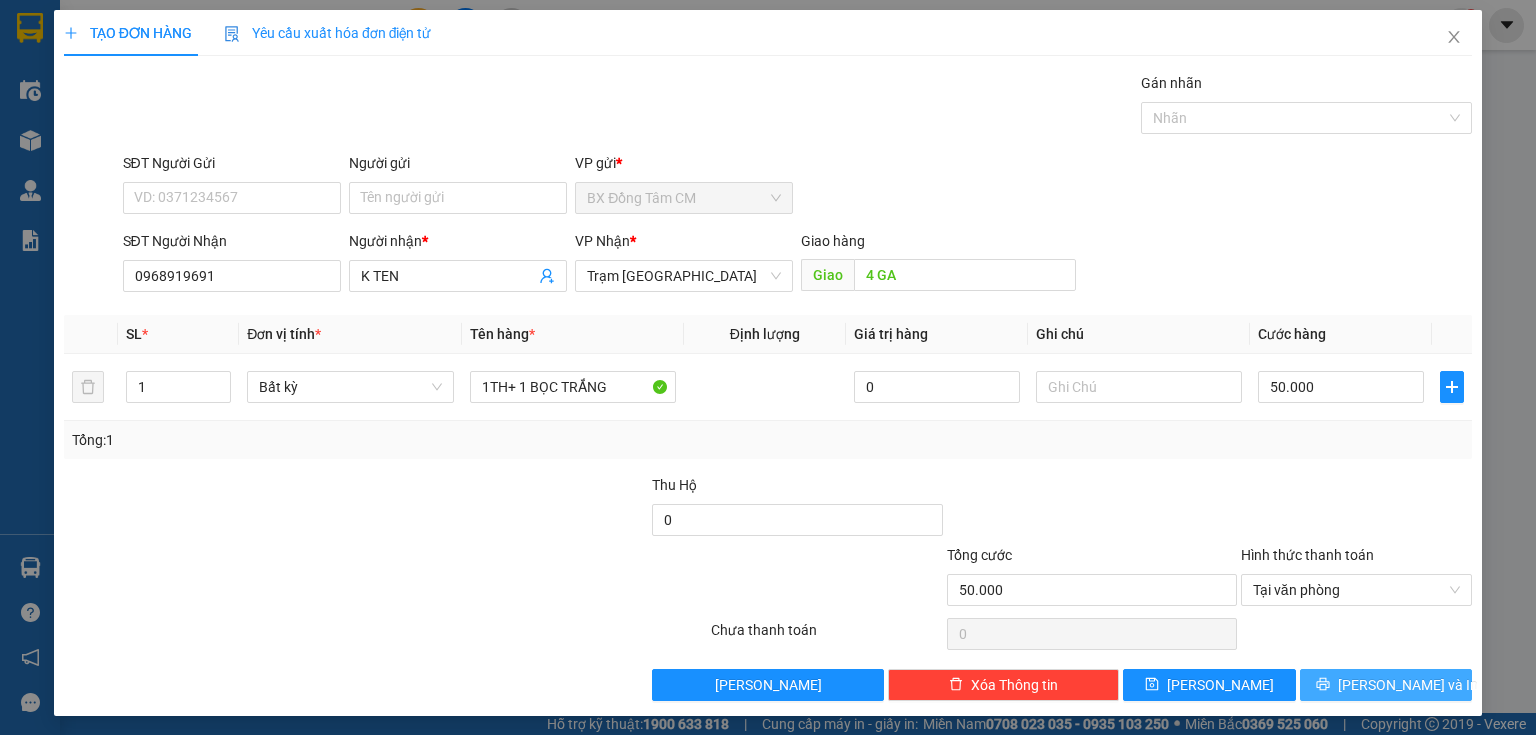 click on "[PERSON_NAME] và In" at bounding box center (1408, 685) 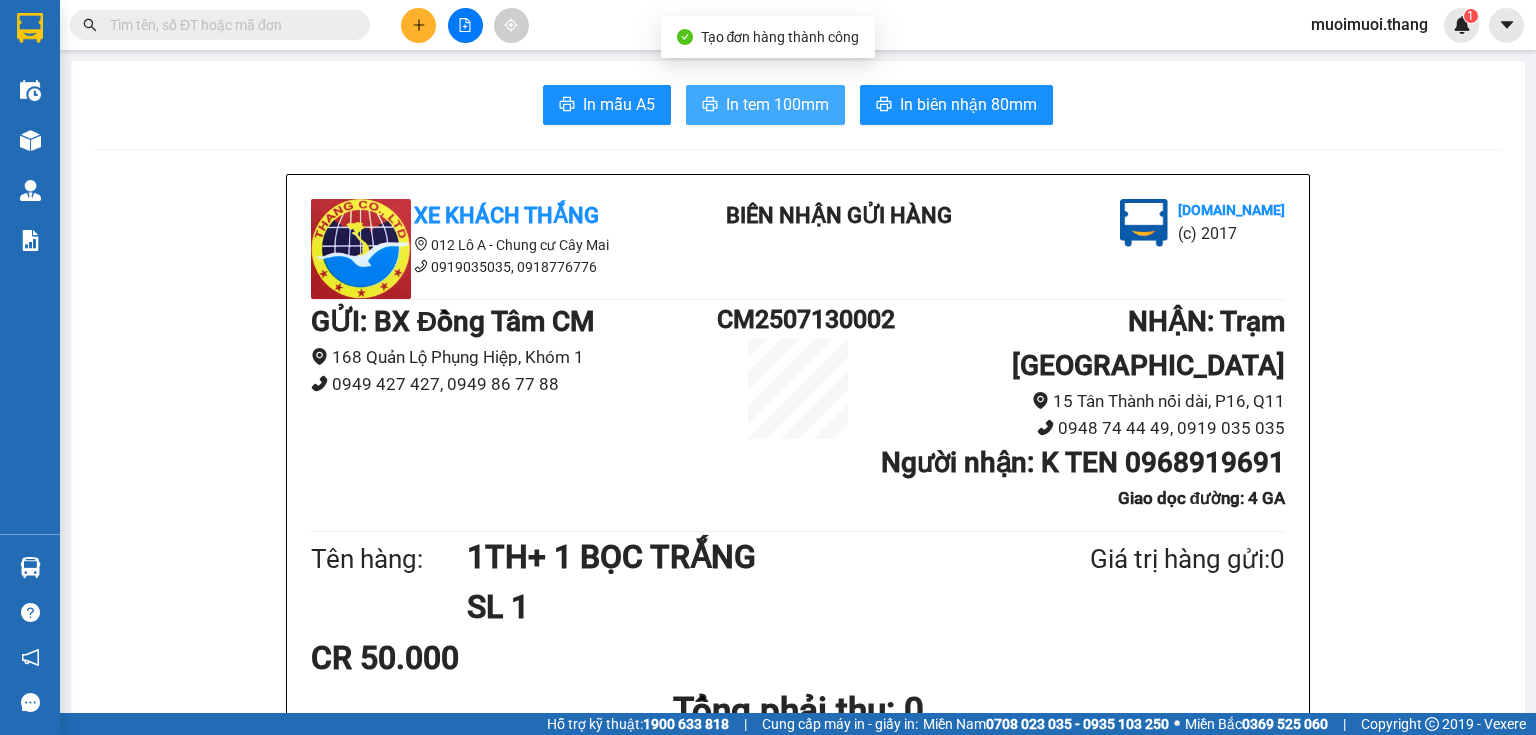 click on "In tem 100mm" at bounding box center [765, 105] 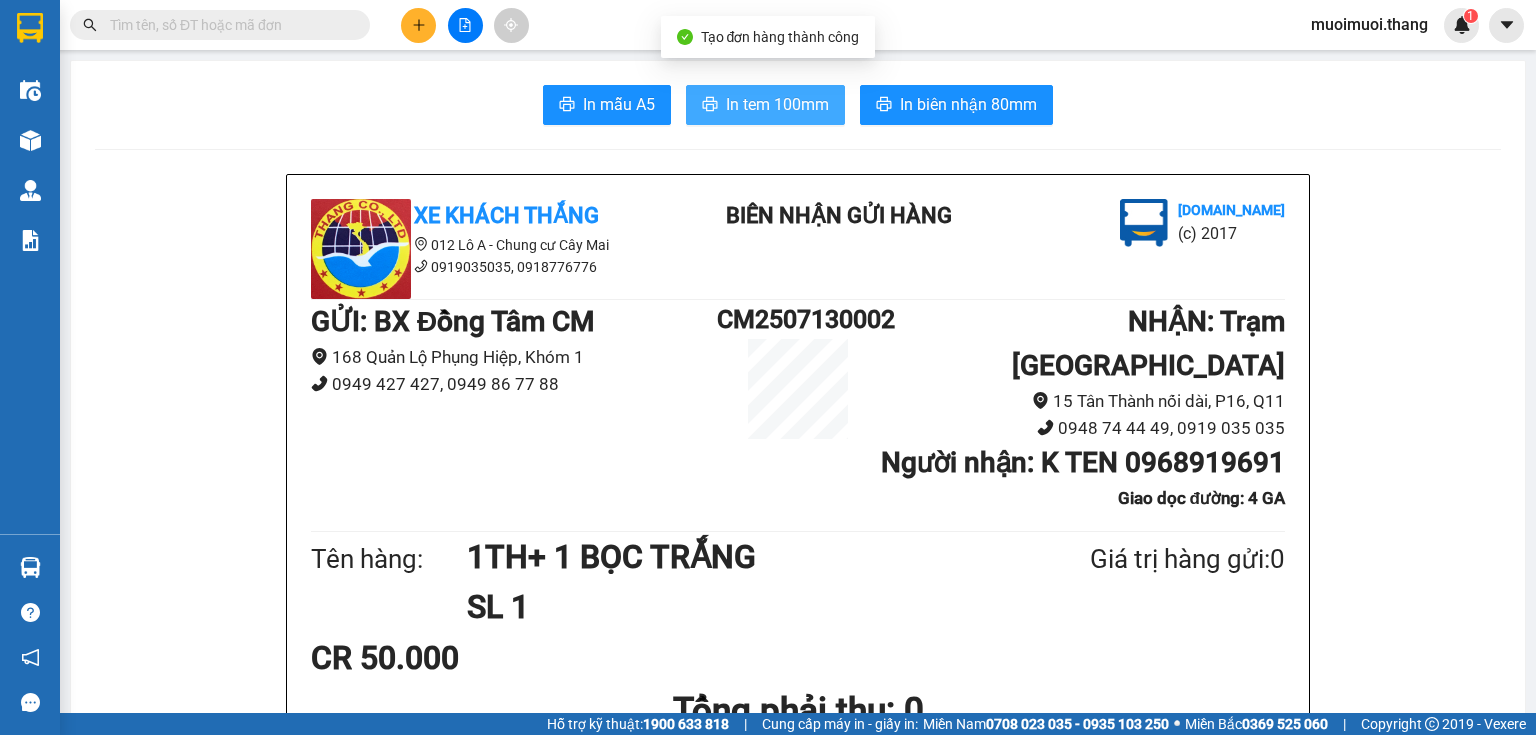 scroll, scrollTop: 0, scrollLeft: 0, axis: both 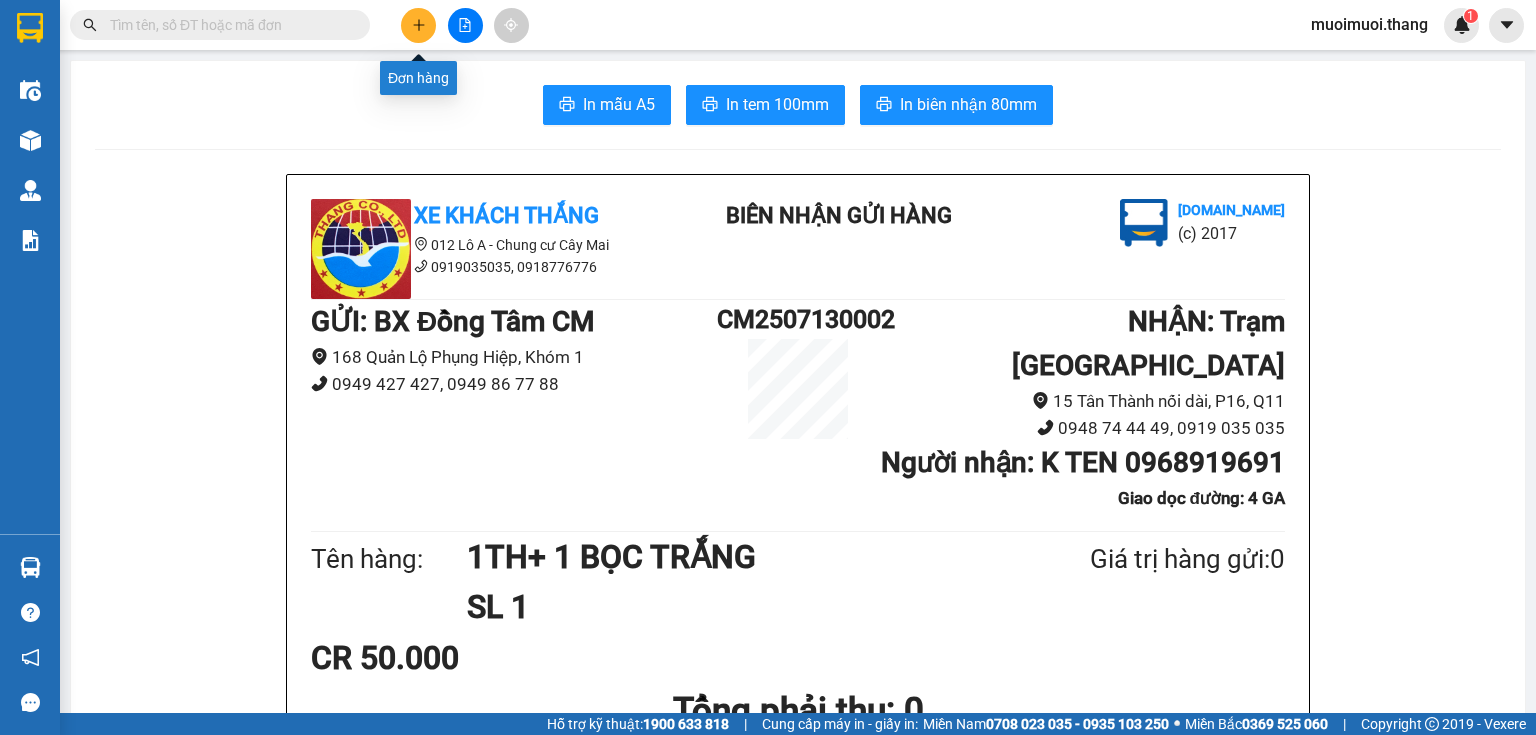 click 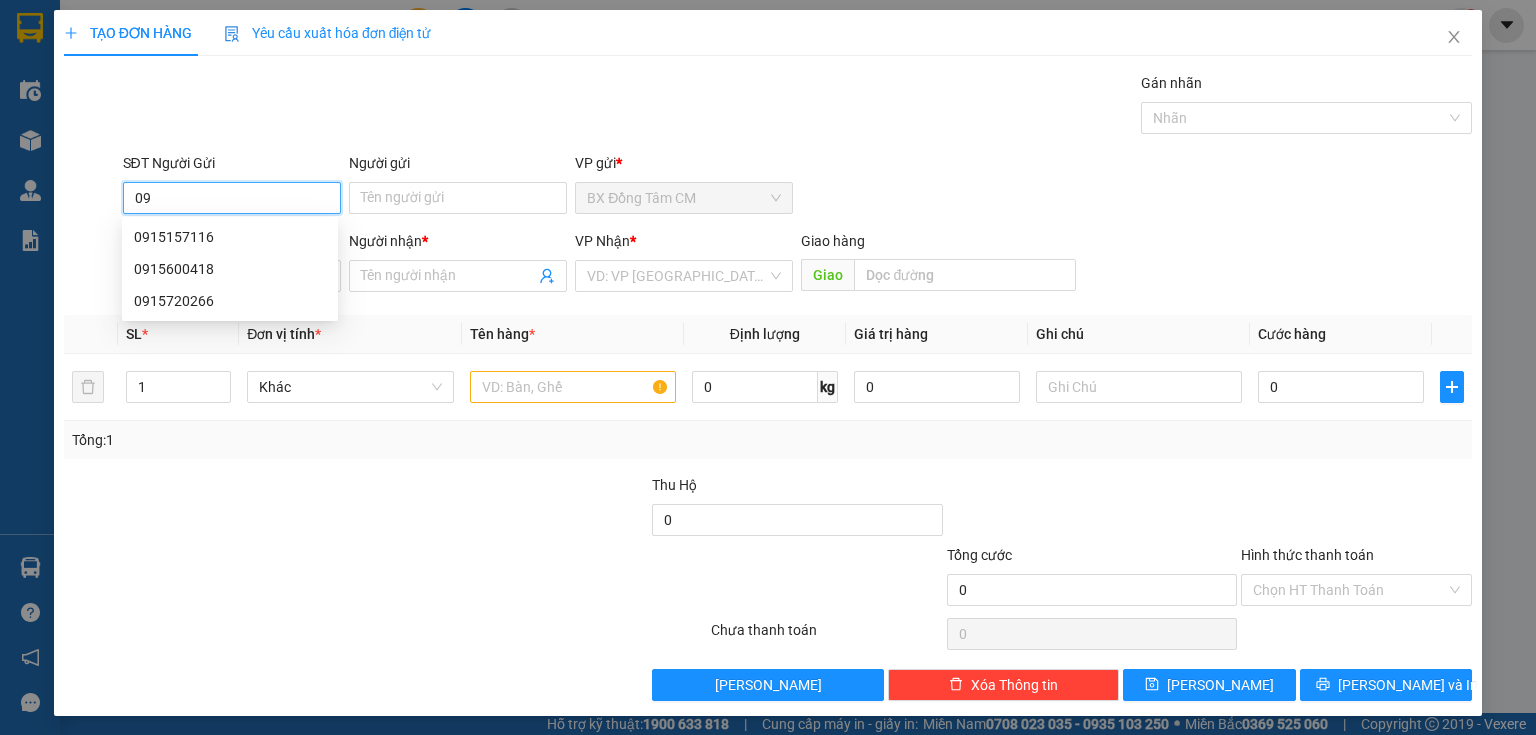 type on "0" 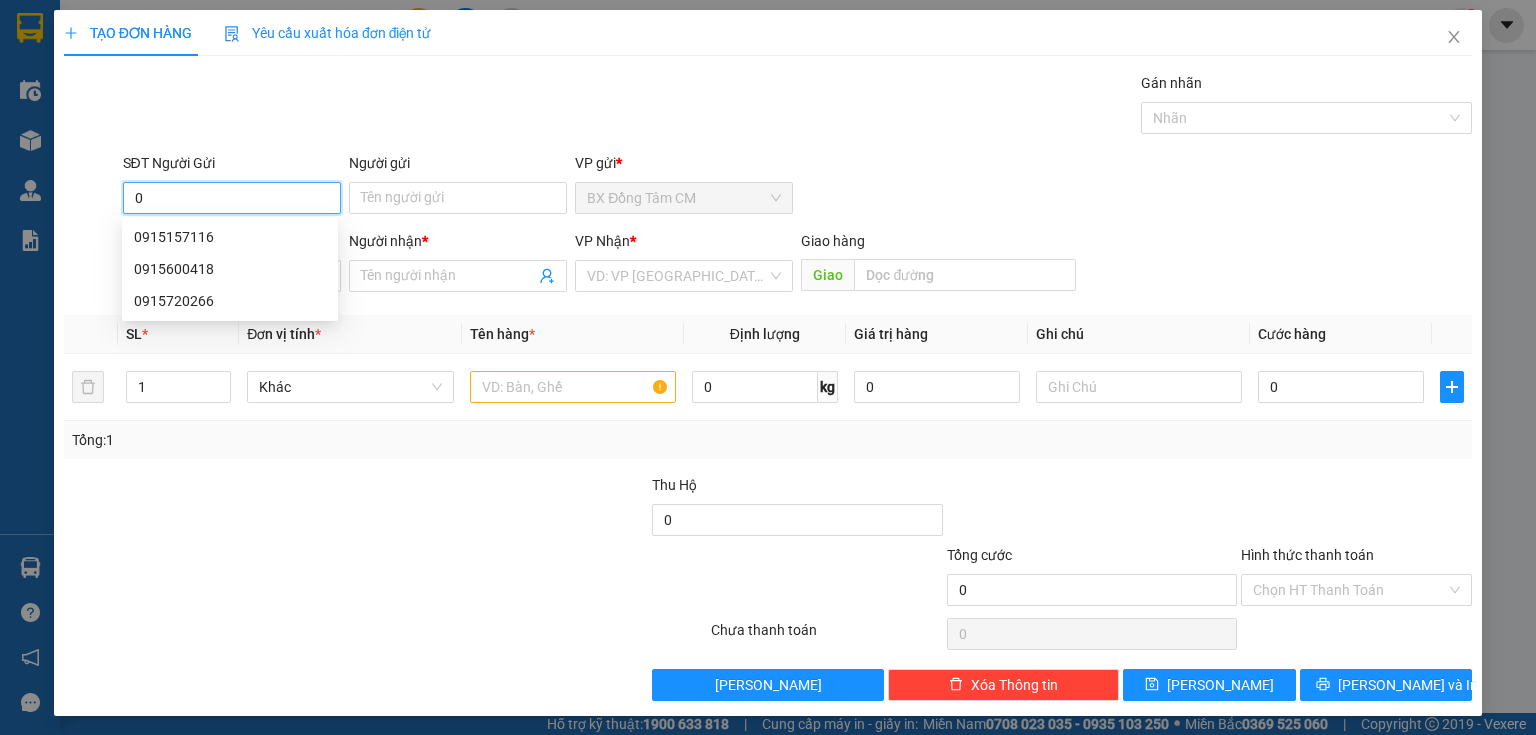 type 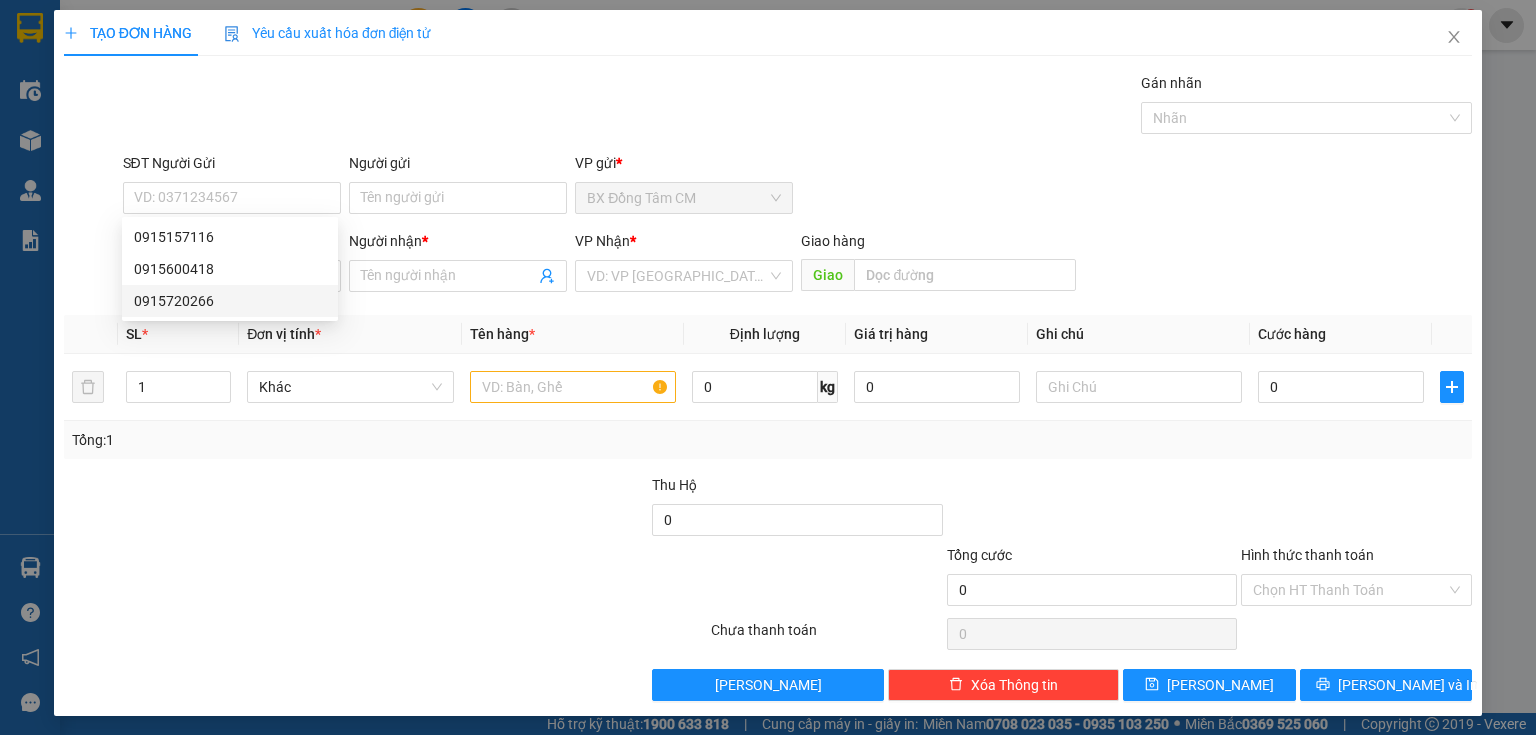 drag, startPoint x: 129, startPoint y: 489, endPoint x: 153, endPoint y: 447, distance: 48.373547 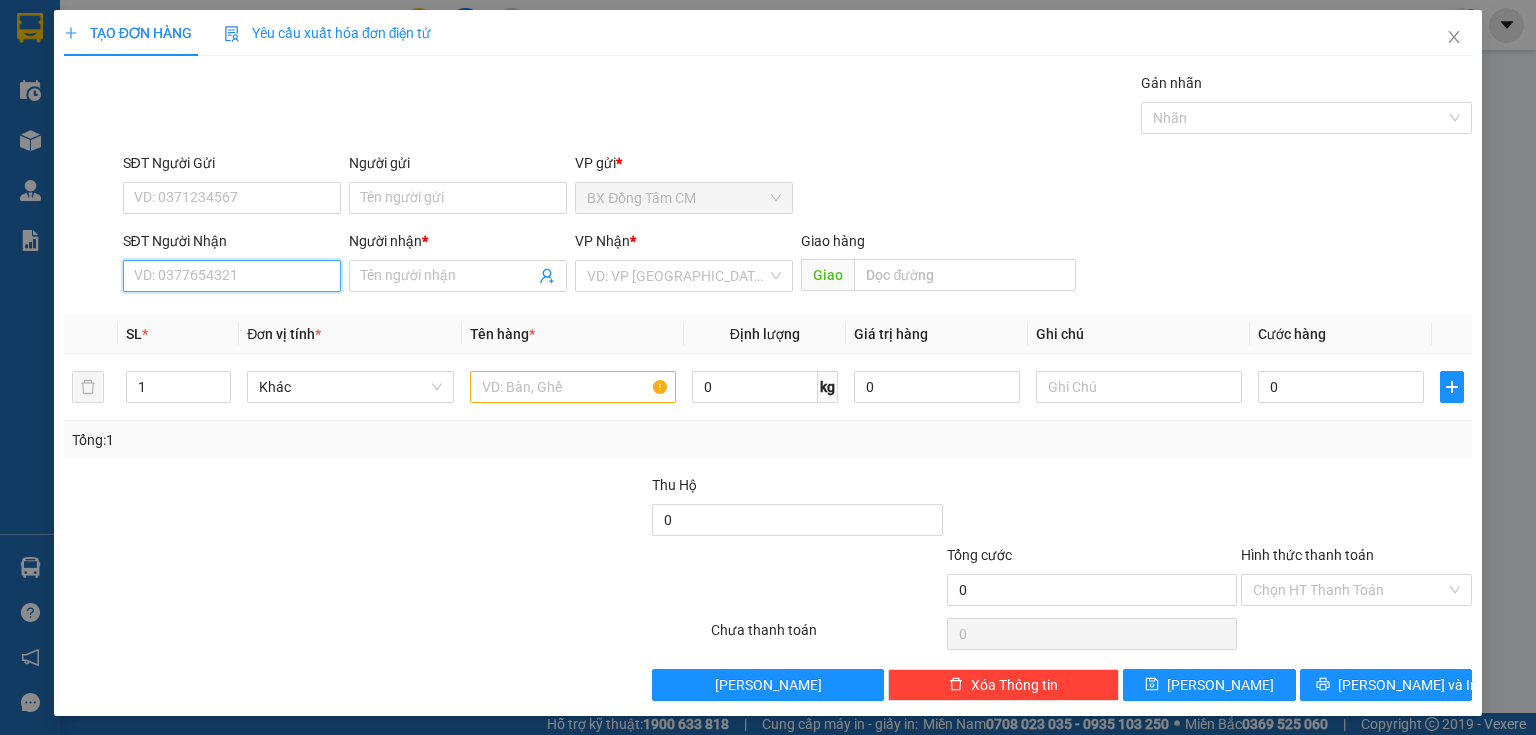 click on "SĐT Người Nhận" at bounding box center [232, 276] 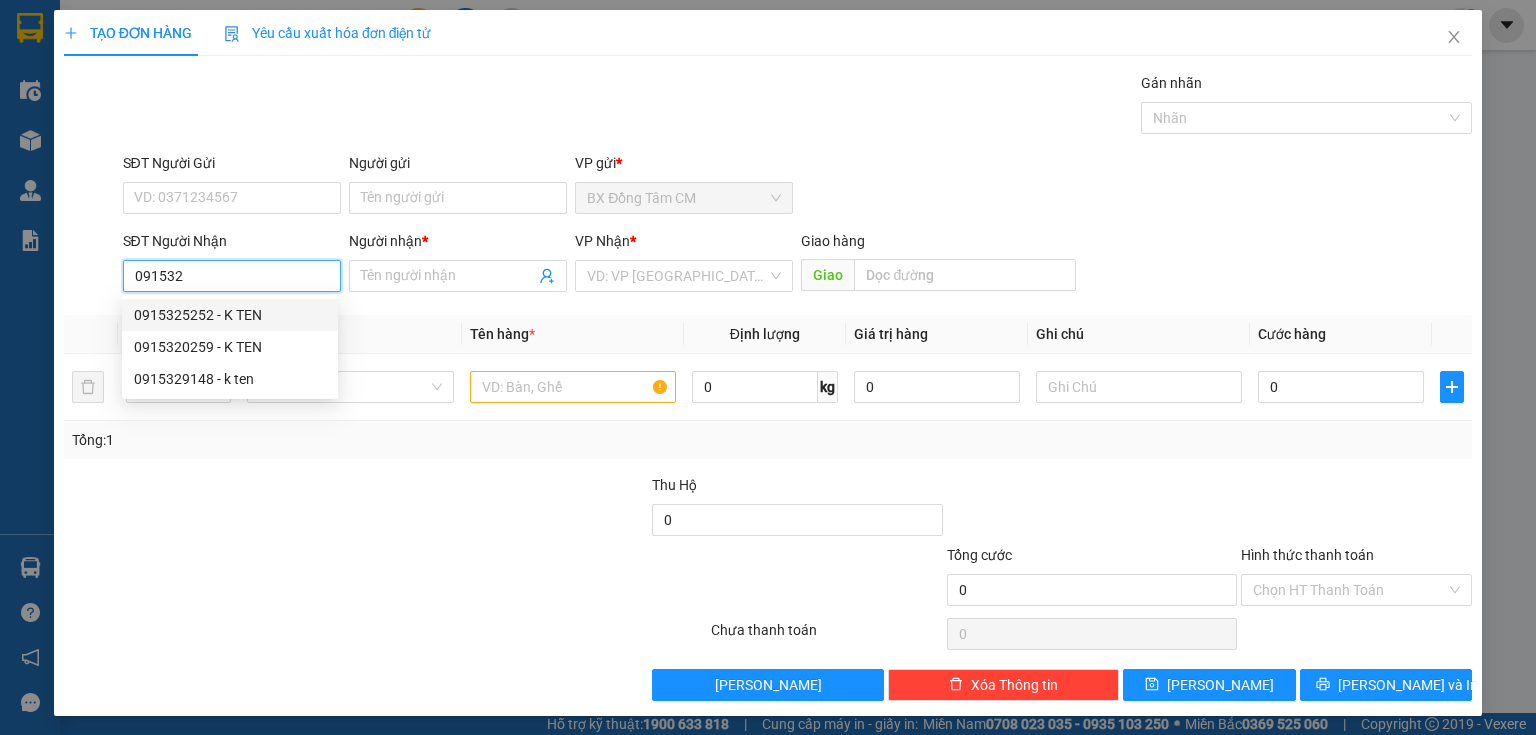 click on "0915325252 - K TEN" at bounding box center [230, 315] 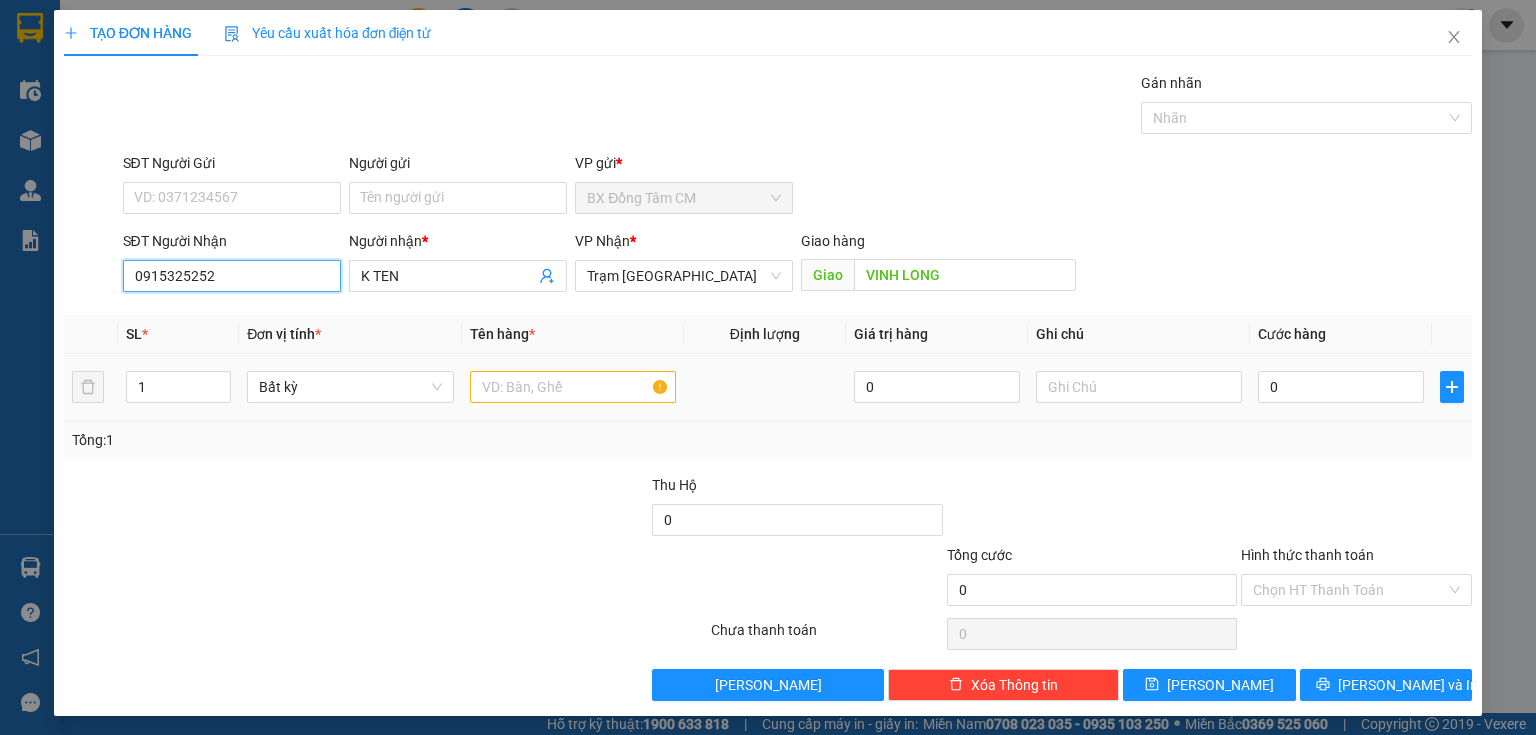 type on "0915325252" 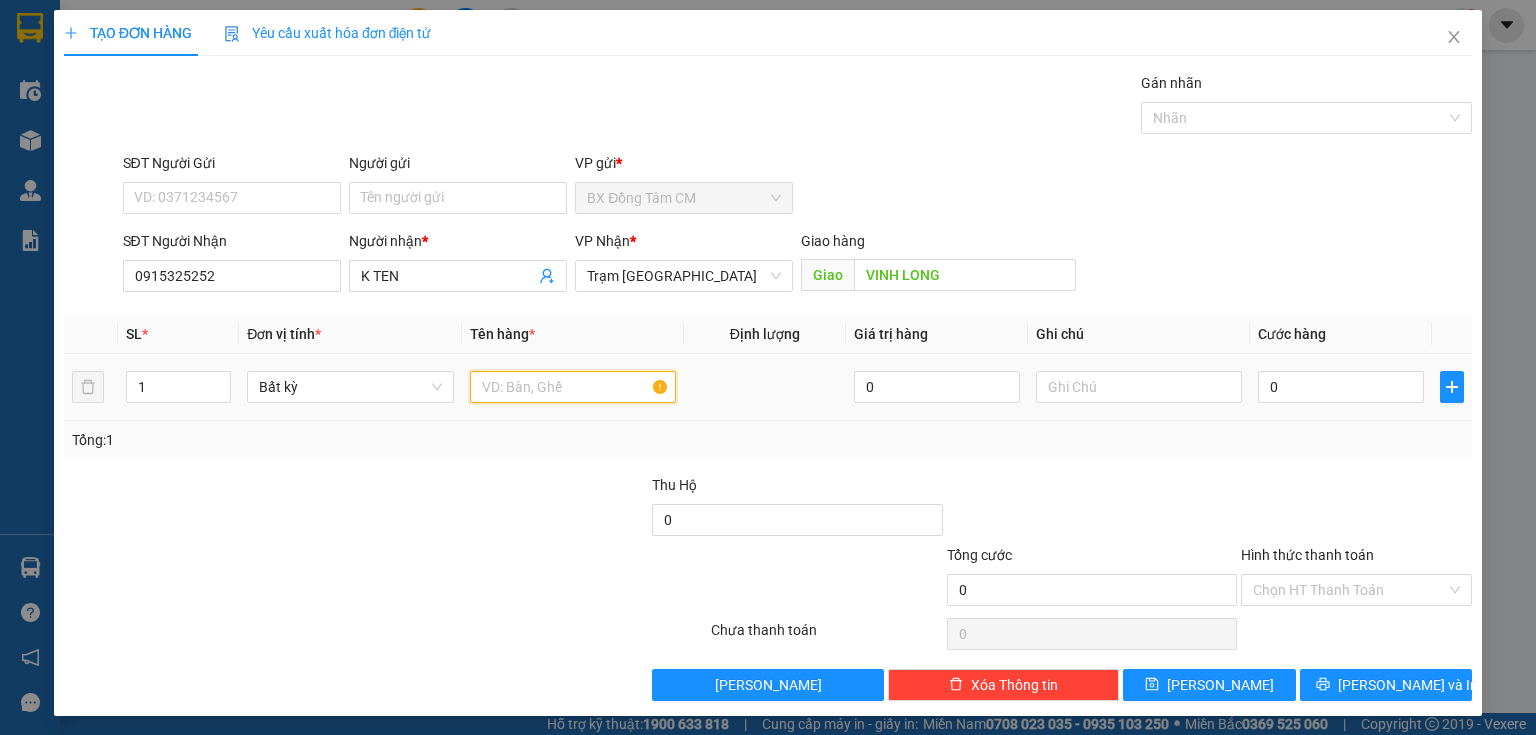click at bounding box center (573, 387) 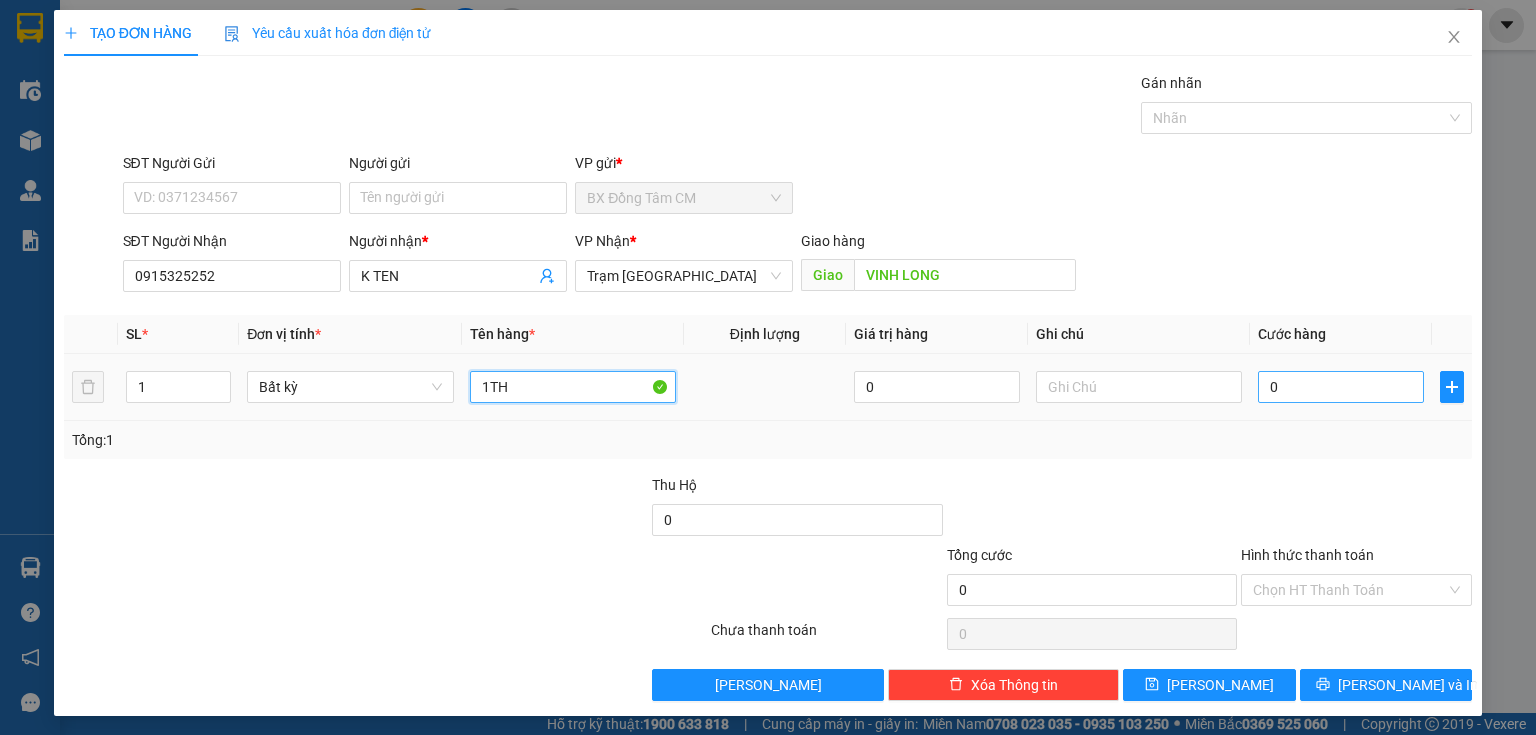 type on "1TH" 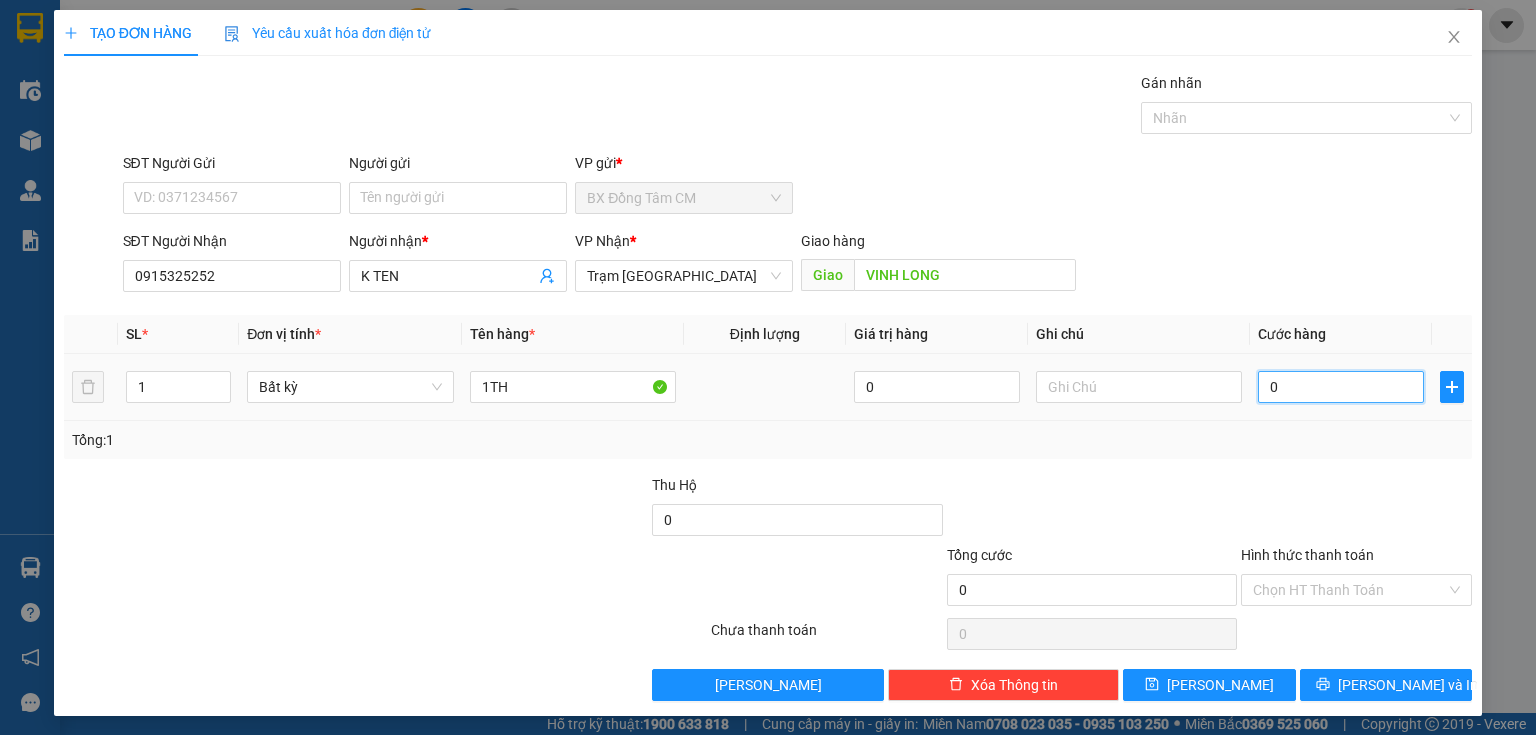 click on "0" at bounding box center (1341, 387) 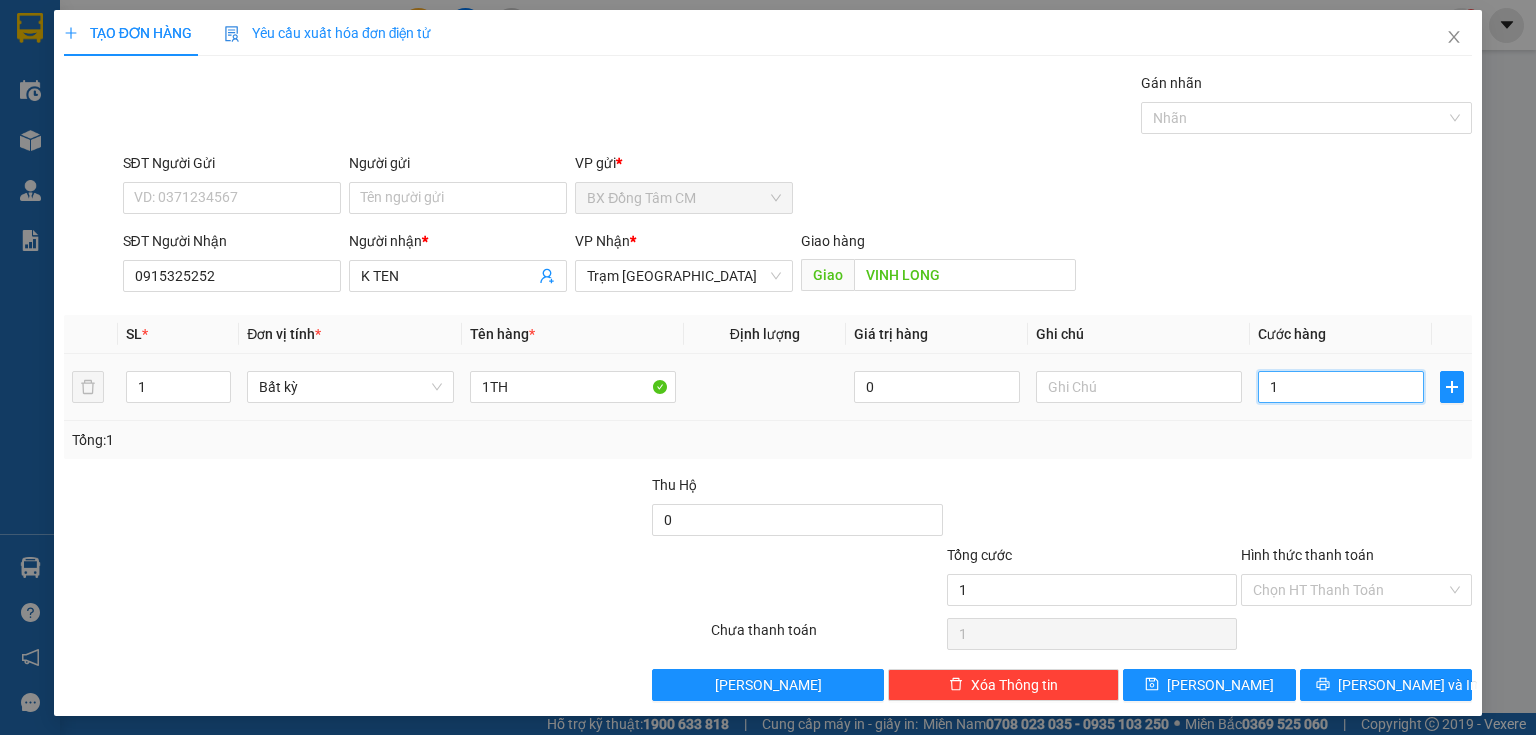 type on "15" 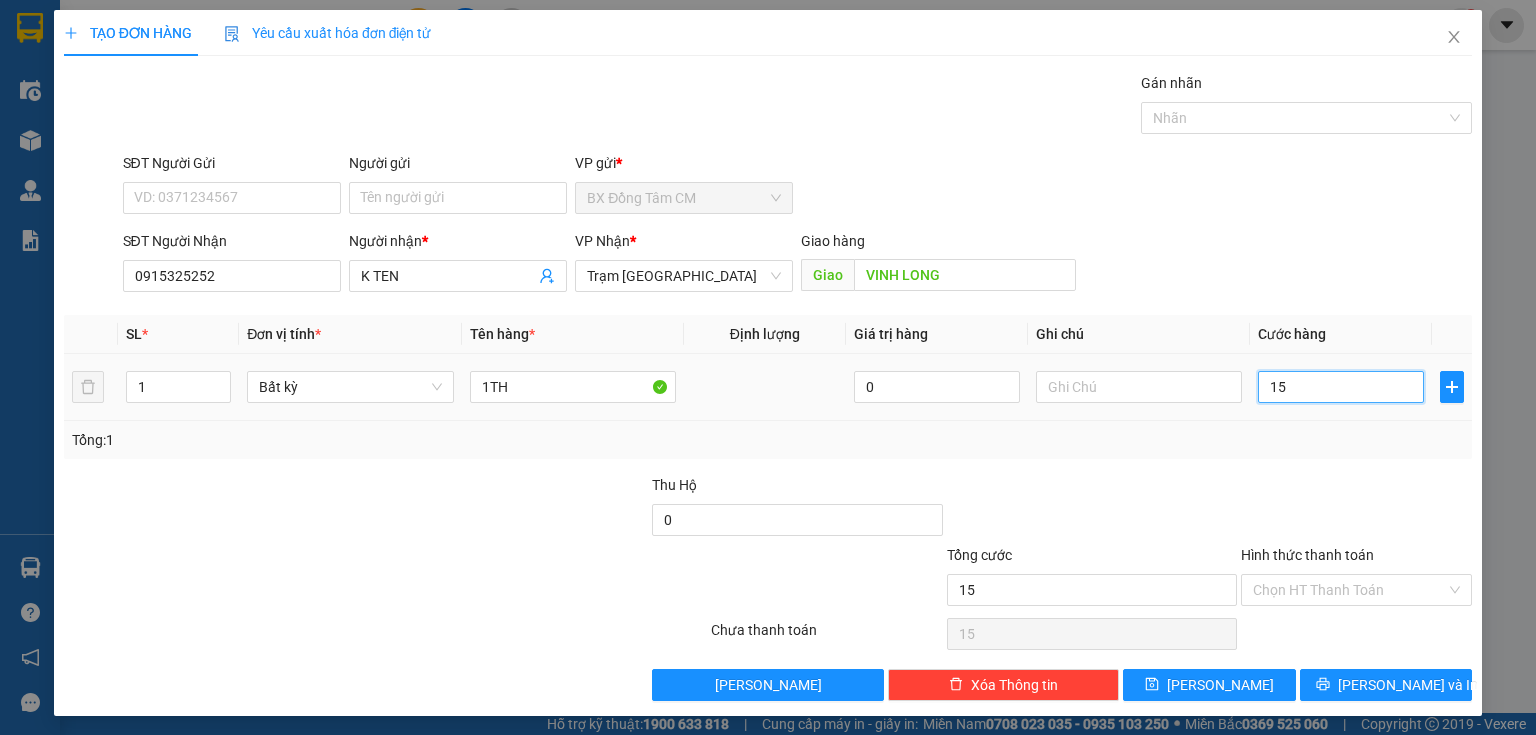 type on "150" 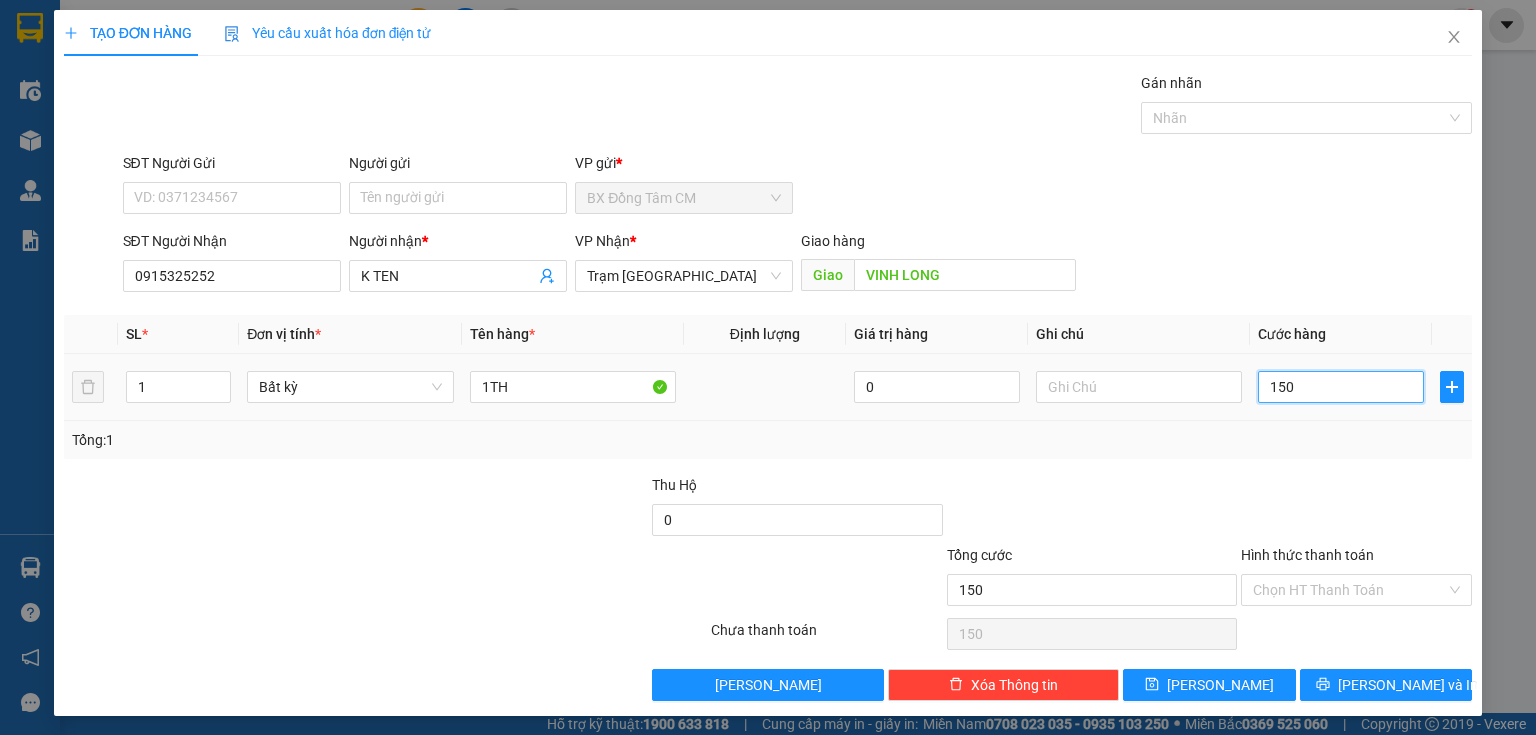 type on "15" 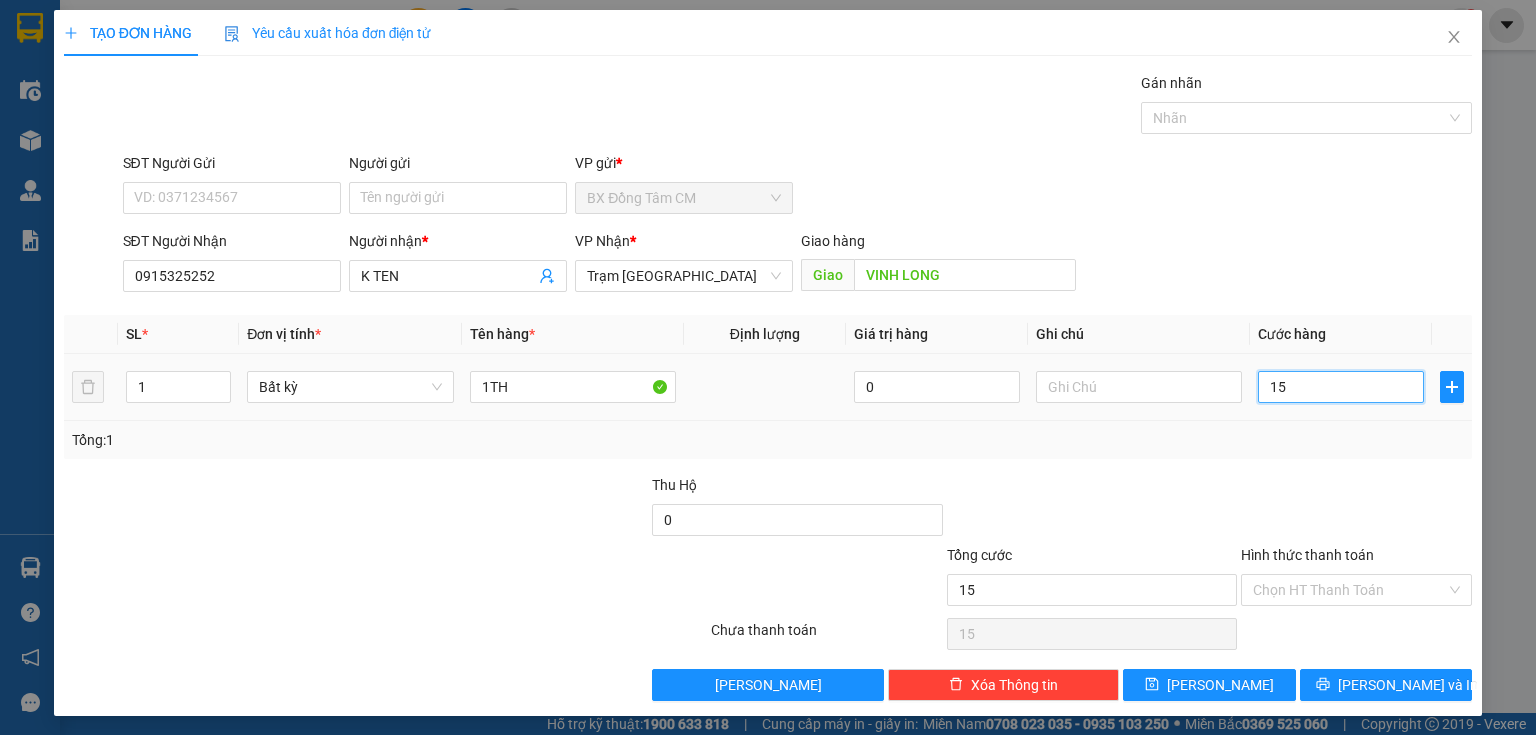type on "1" 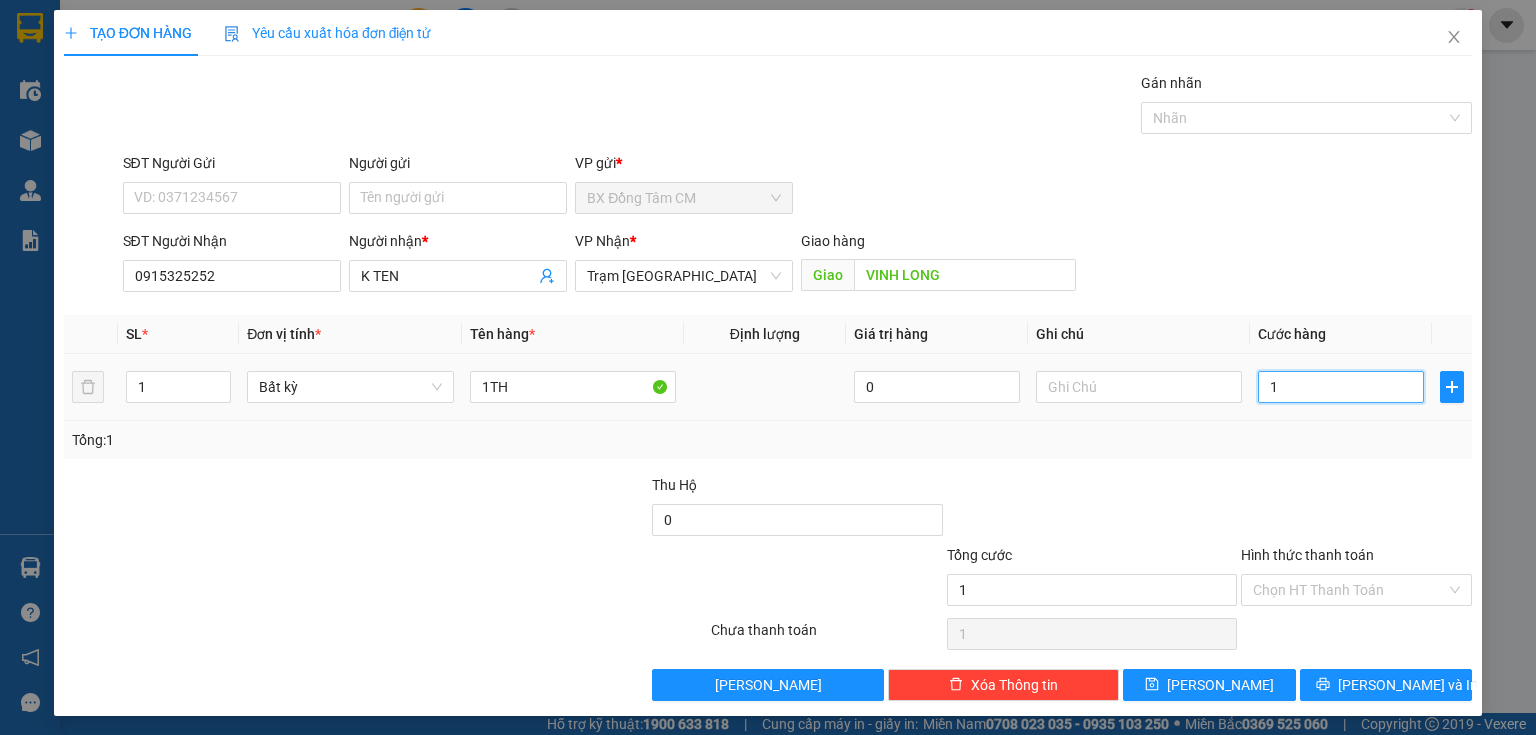 type on "12" 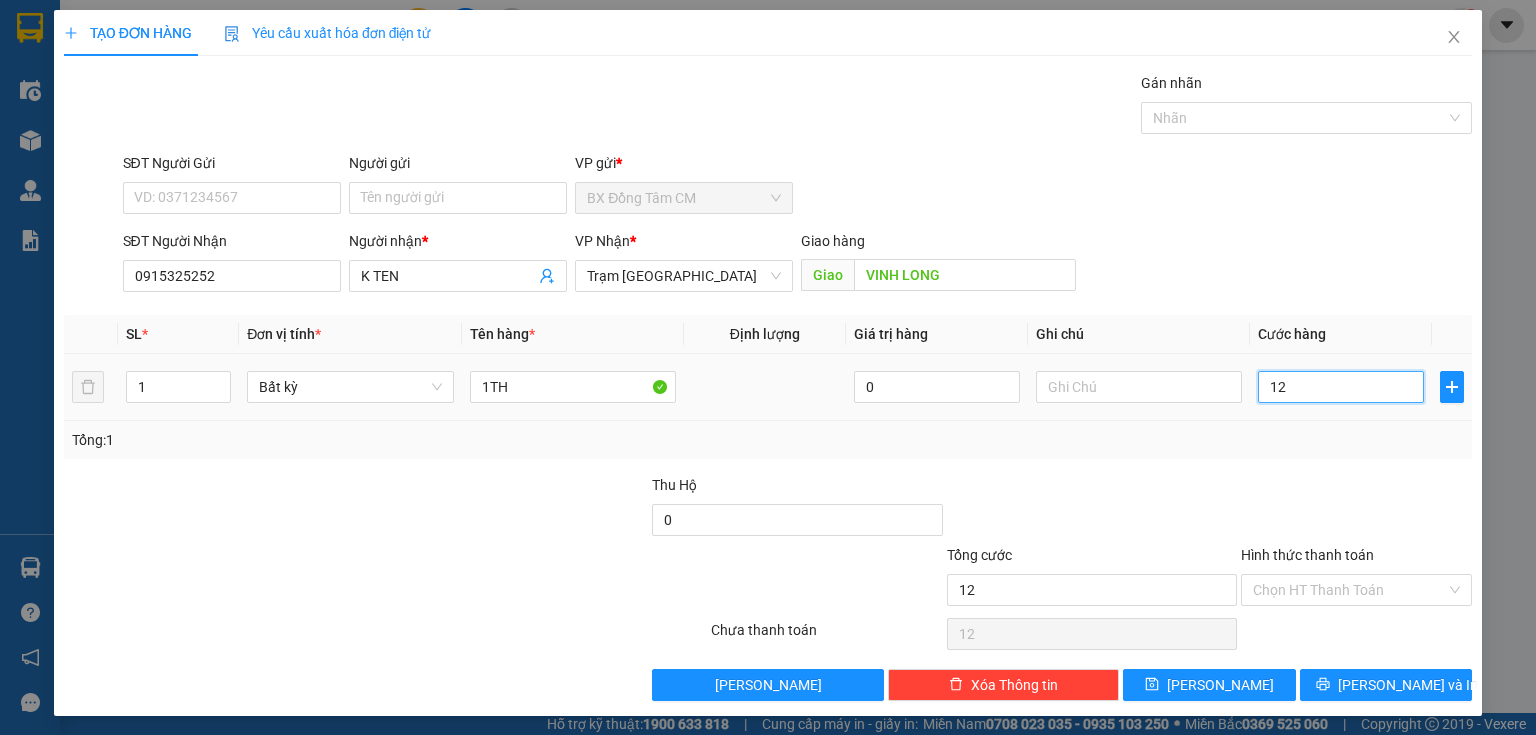 type on "120" 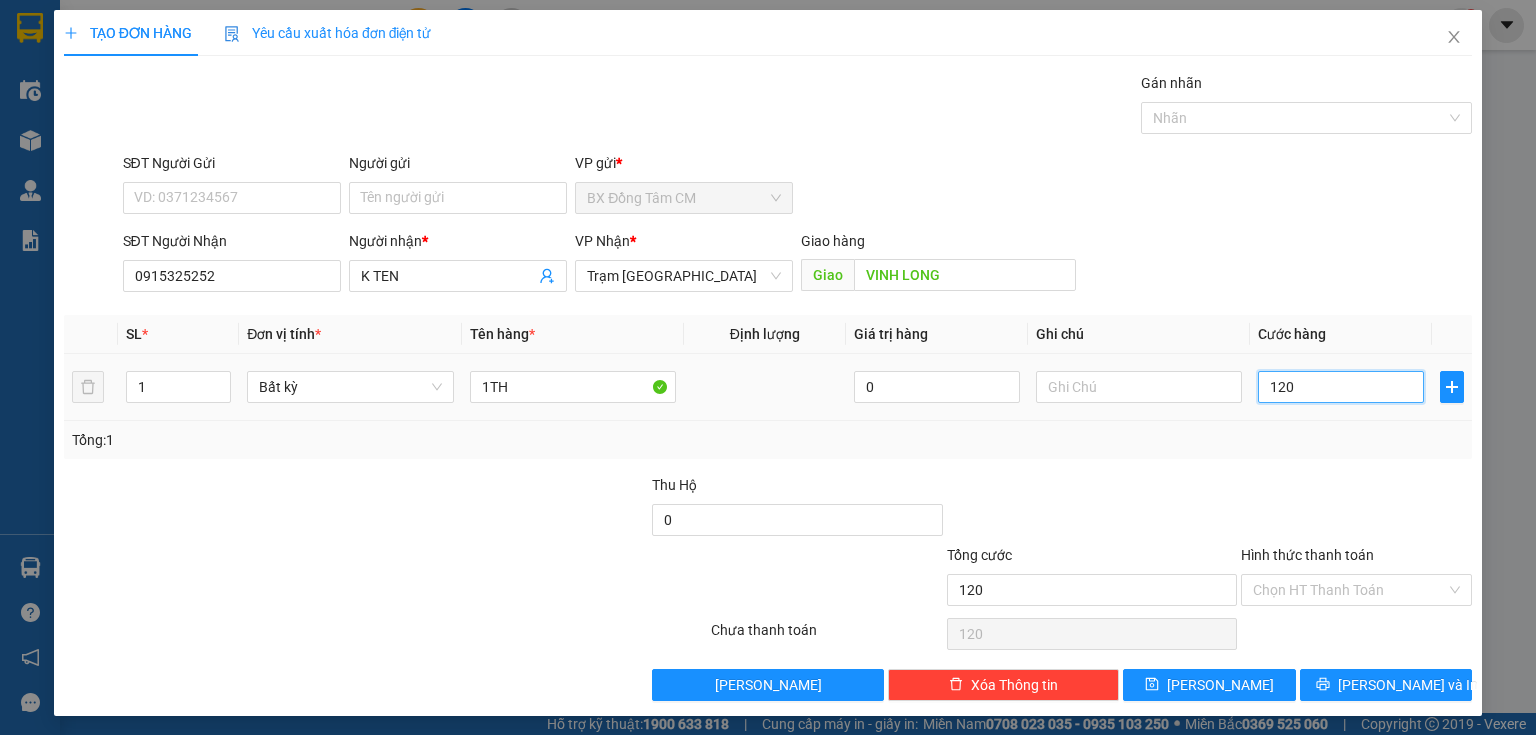 type on "1.200" 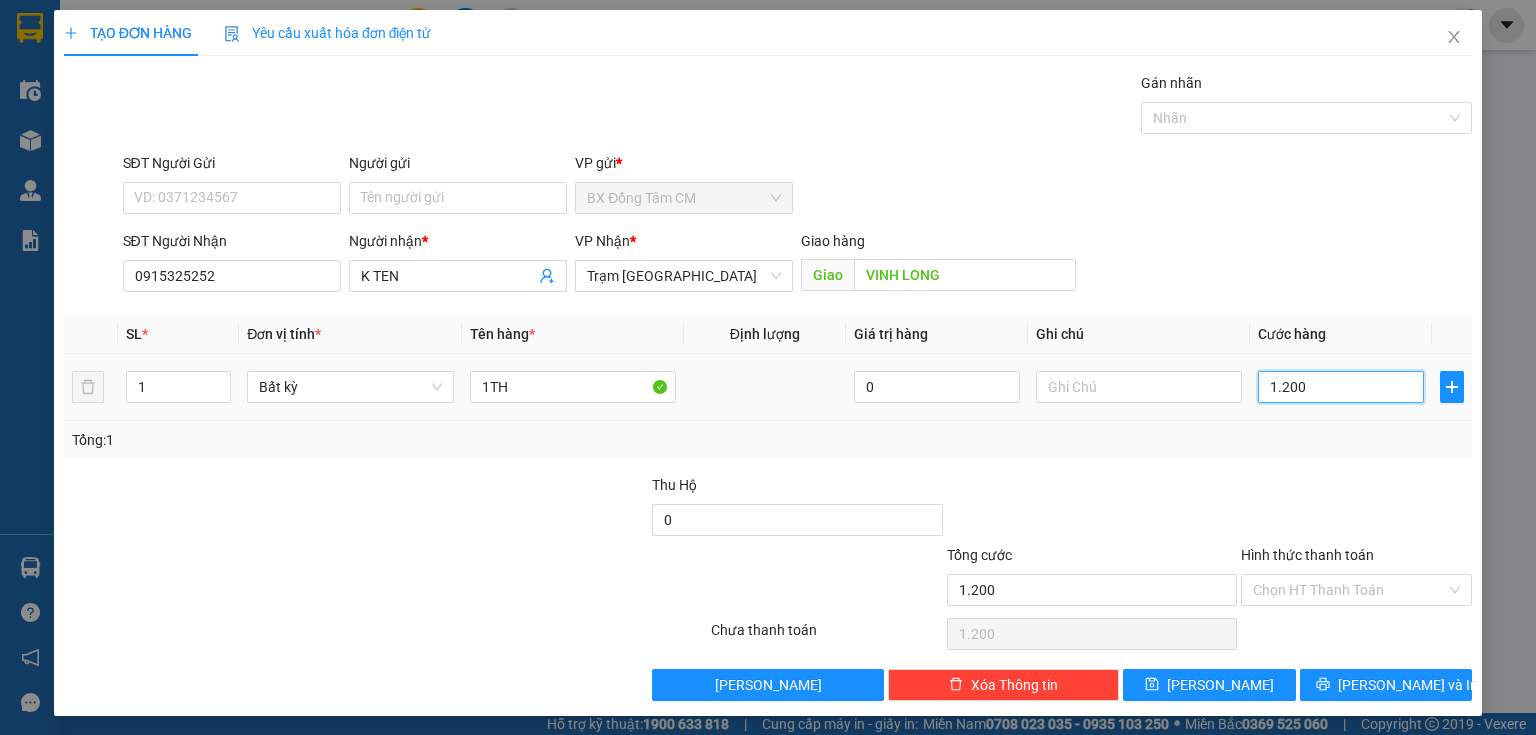 type on "12.000" 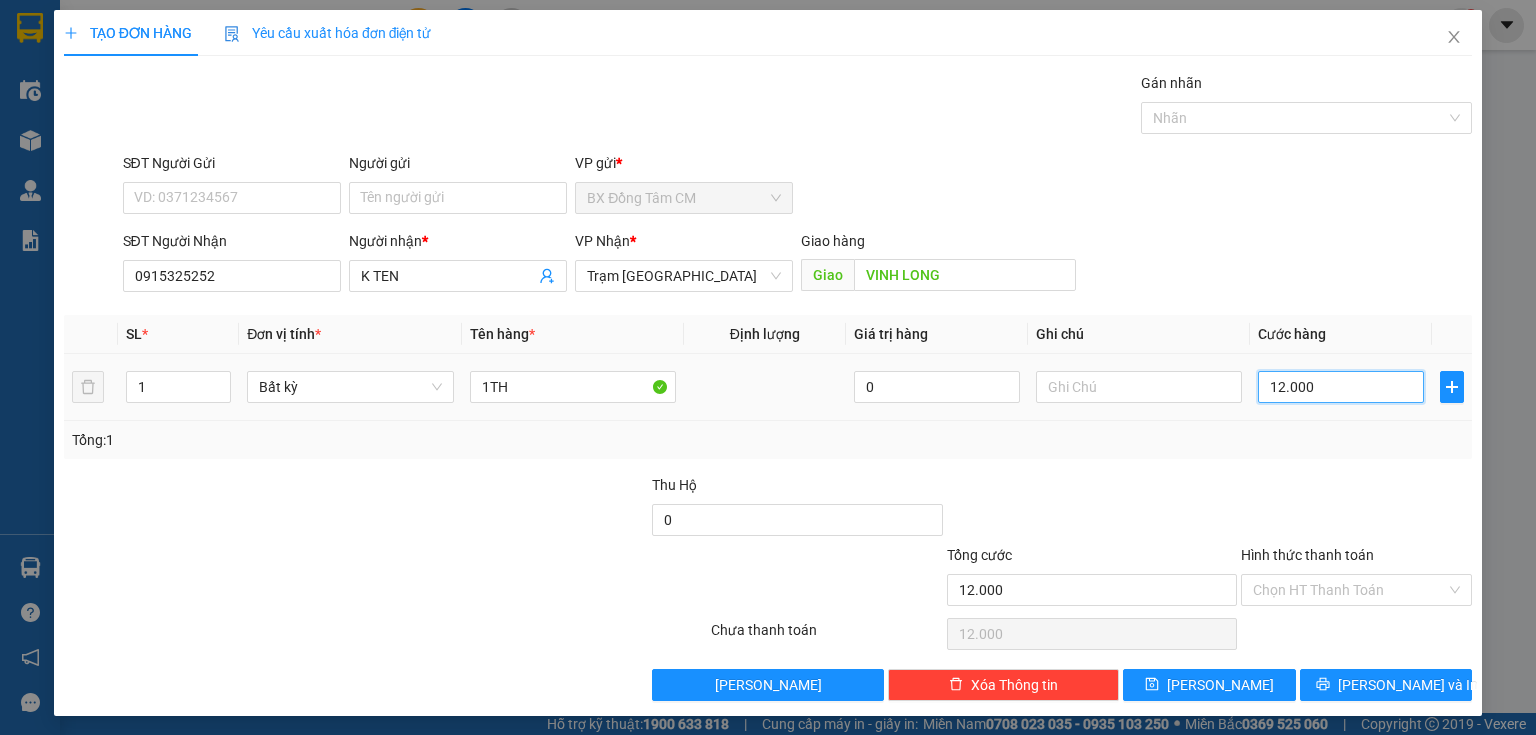 type on "120.000" 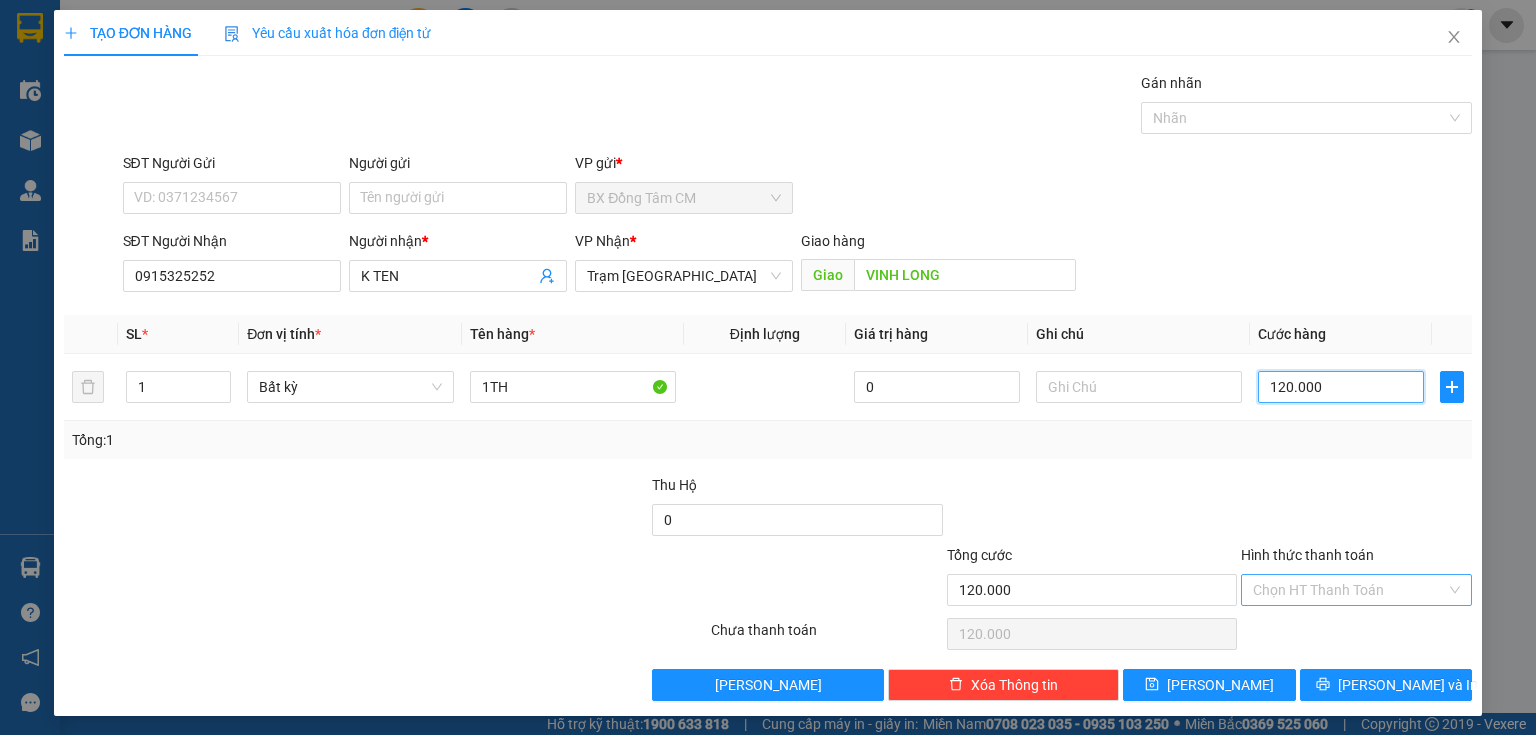 type on "120.000" 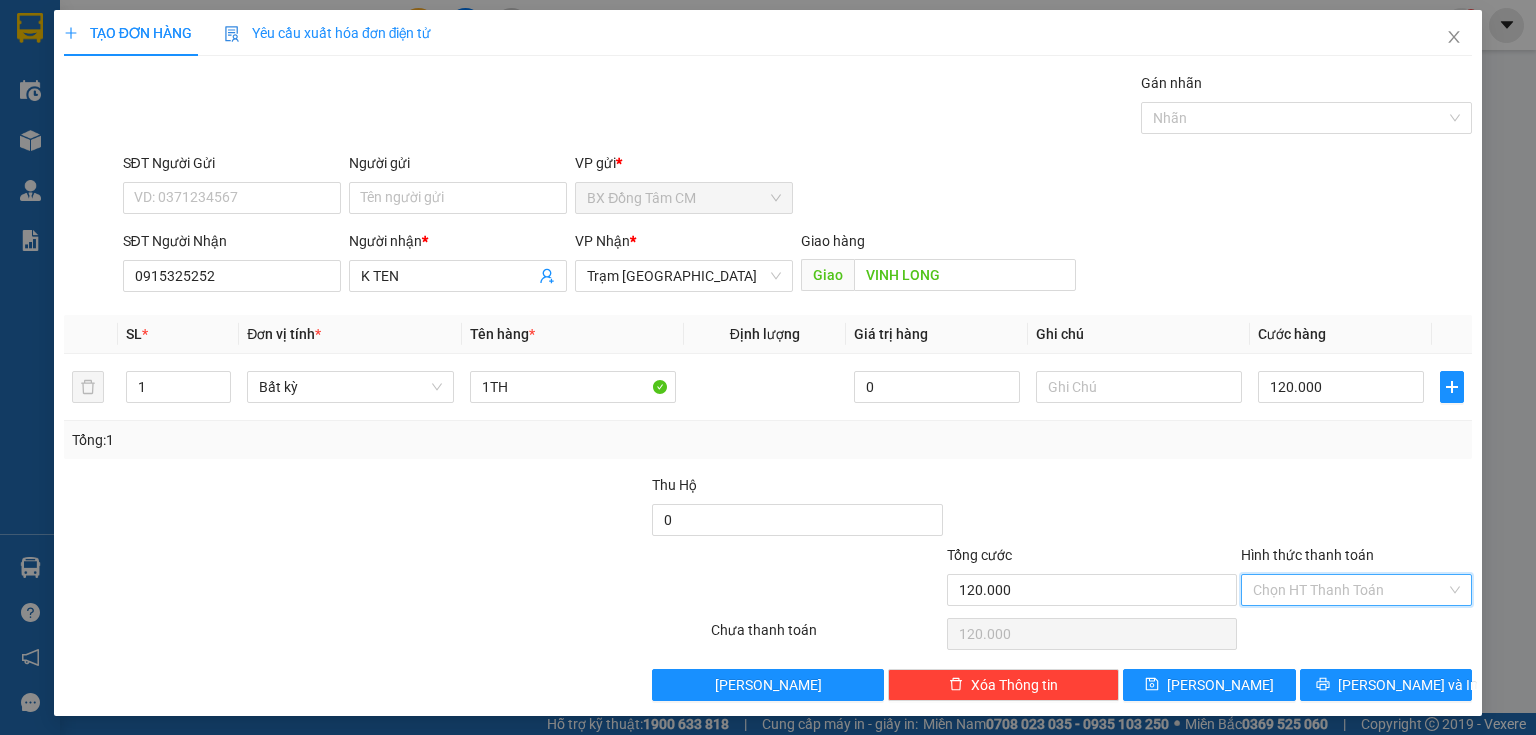 click on "Hình thức thanh toán" at bounding box center (1349, 590) 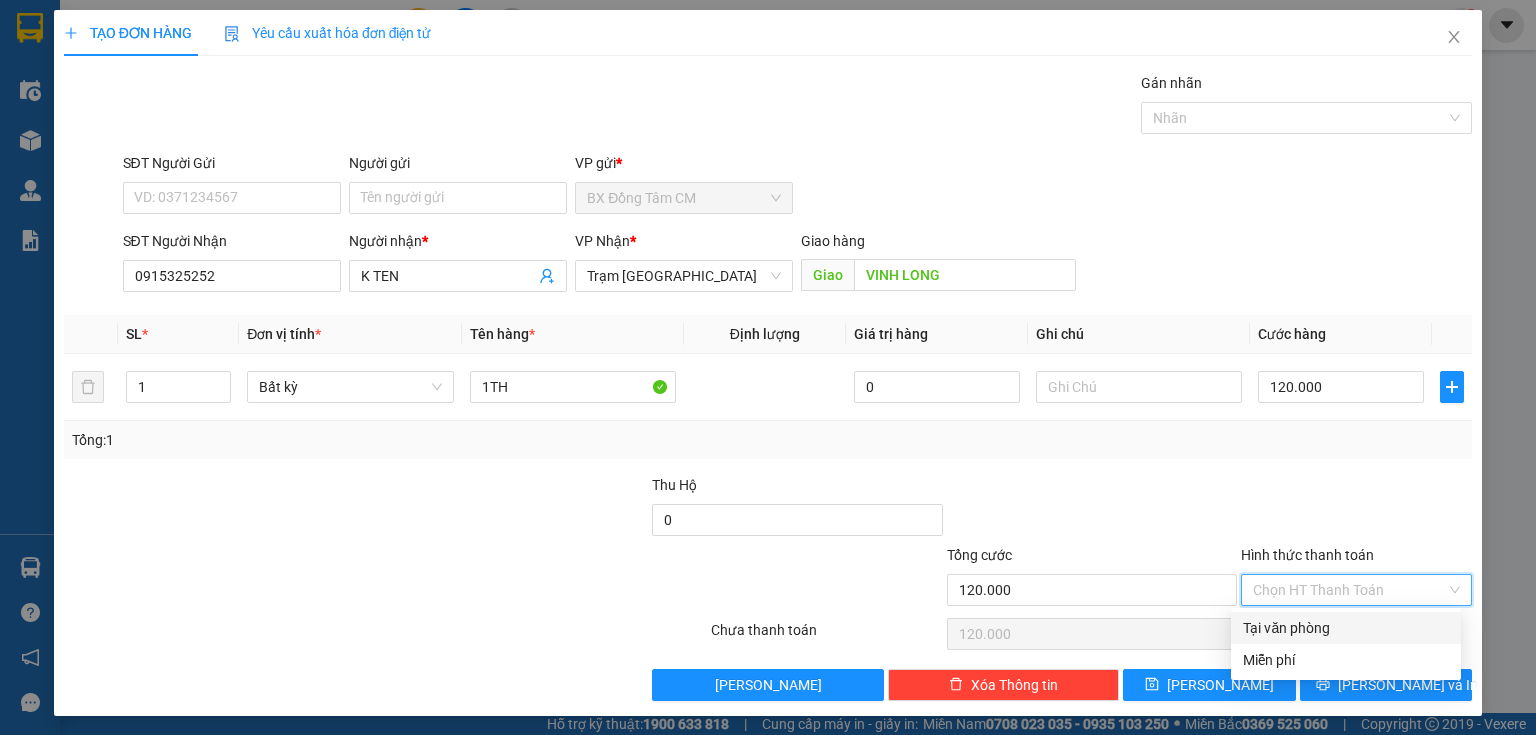 click on "Hình thức thanh toán" at bounding box center [1349, 590] 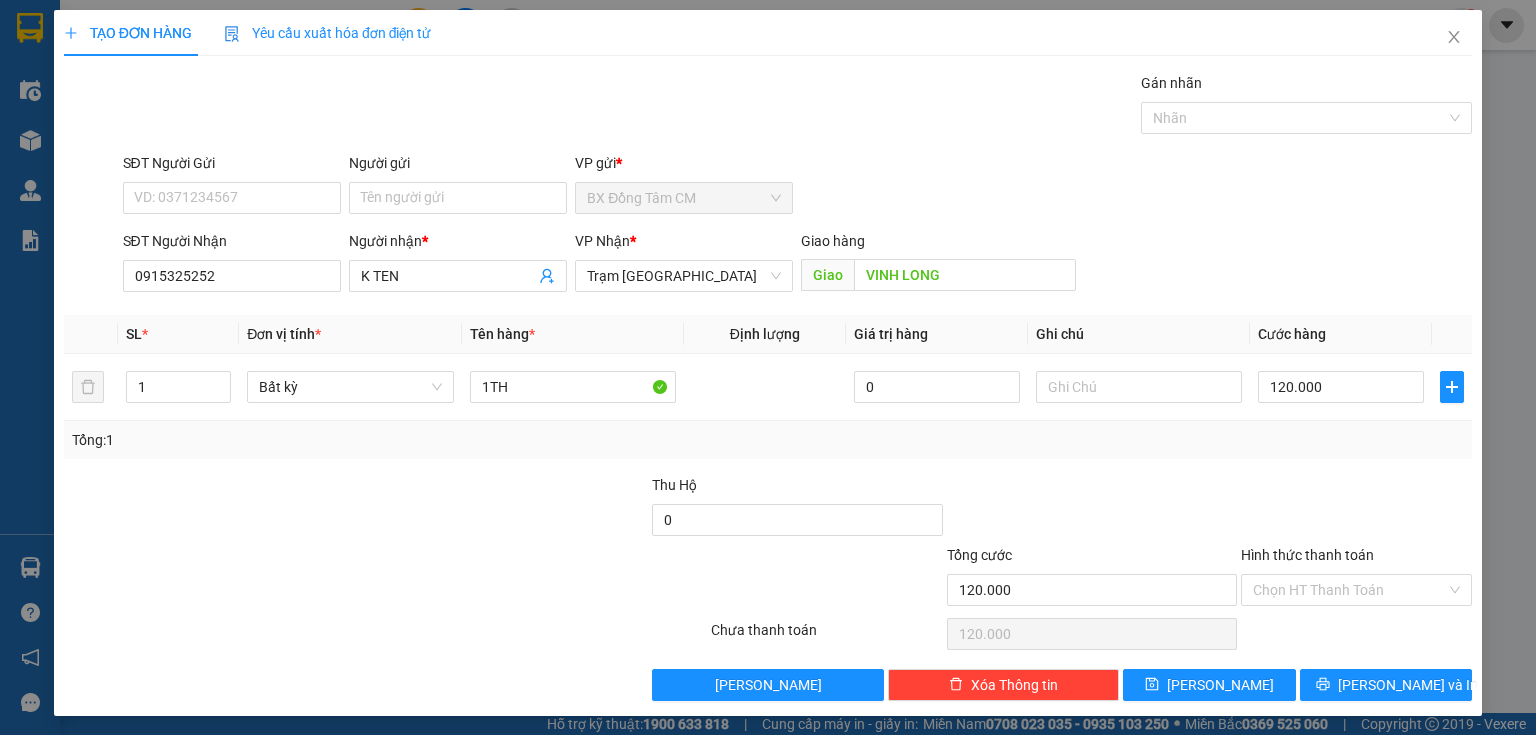 click at bounding box center [1092, 509] 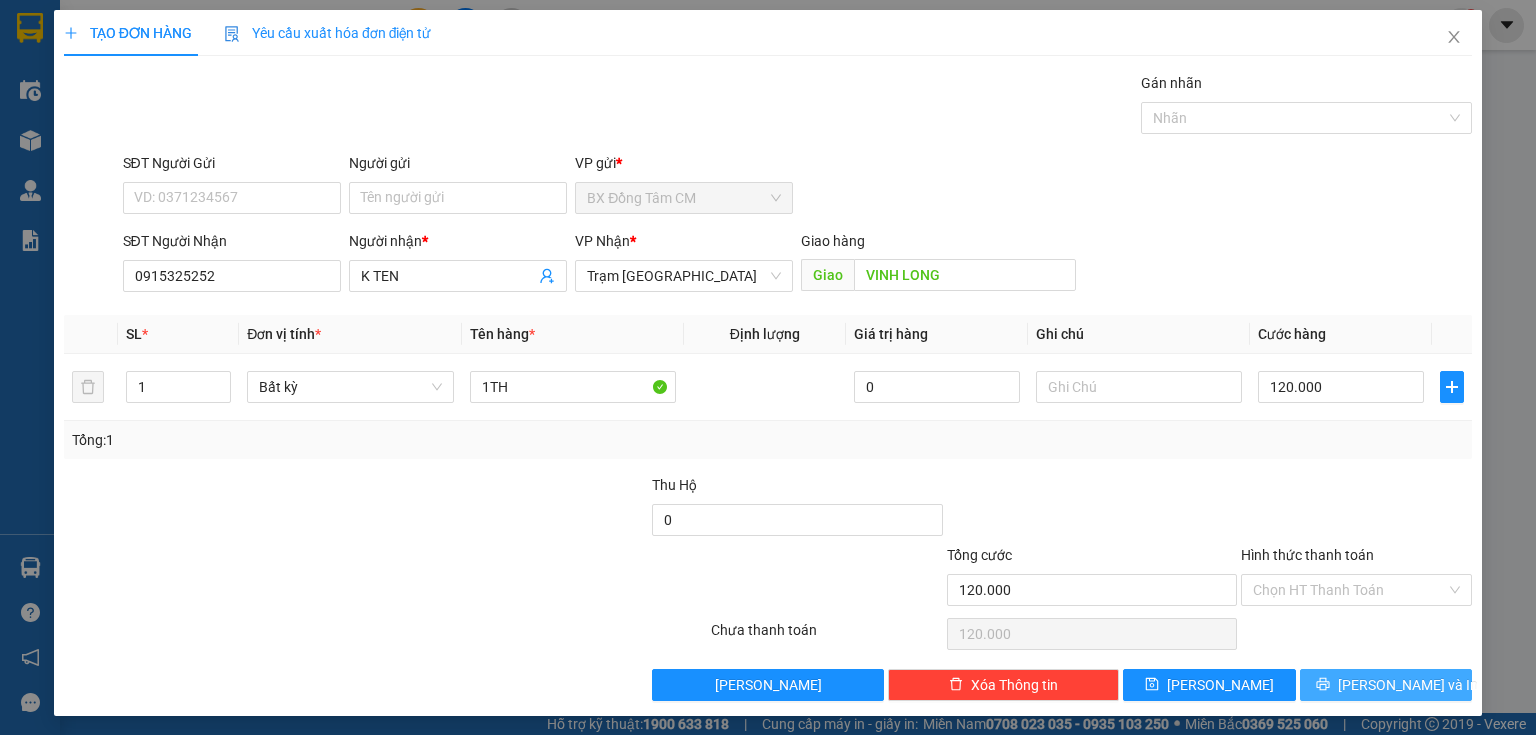 click on "[PERSON_NAME] và In" at bounding box center [1386, 685] 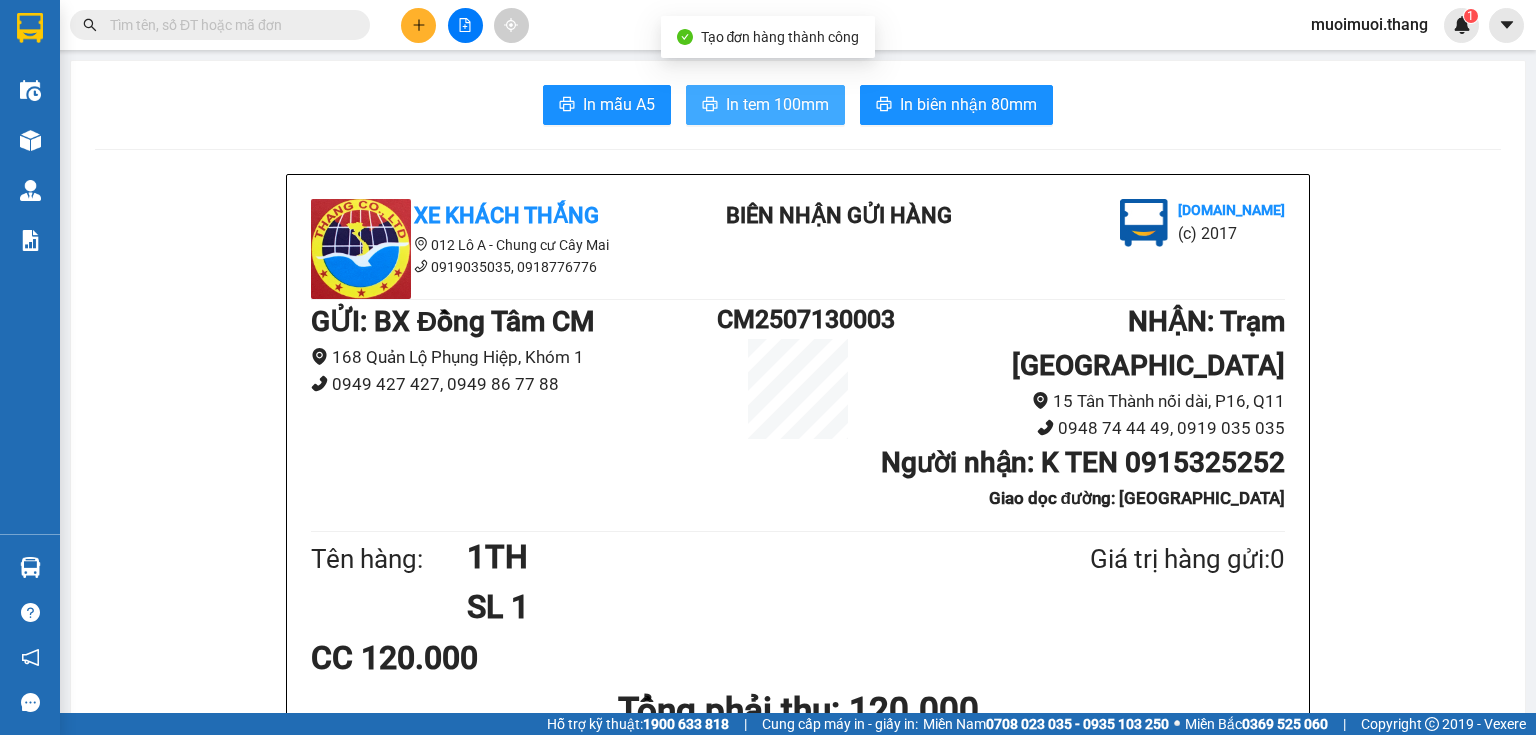 click on "In tem 100mm" at bounding box center [777, 104] 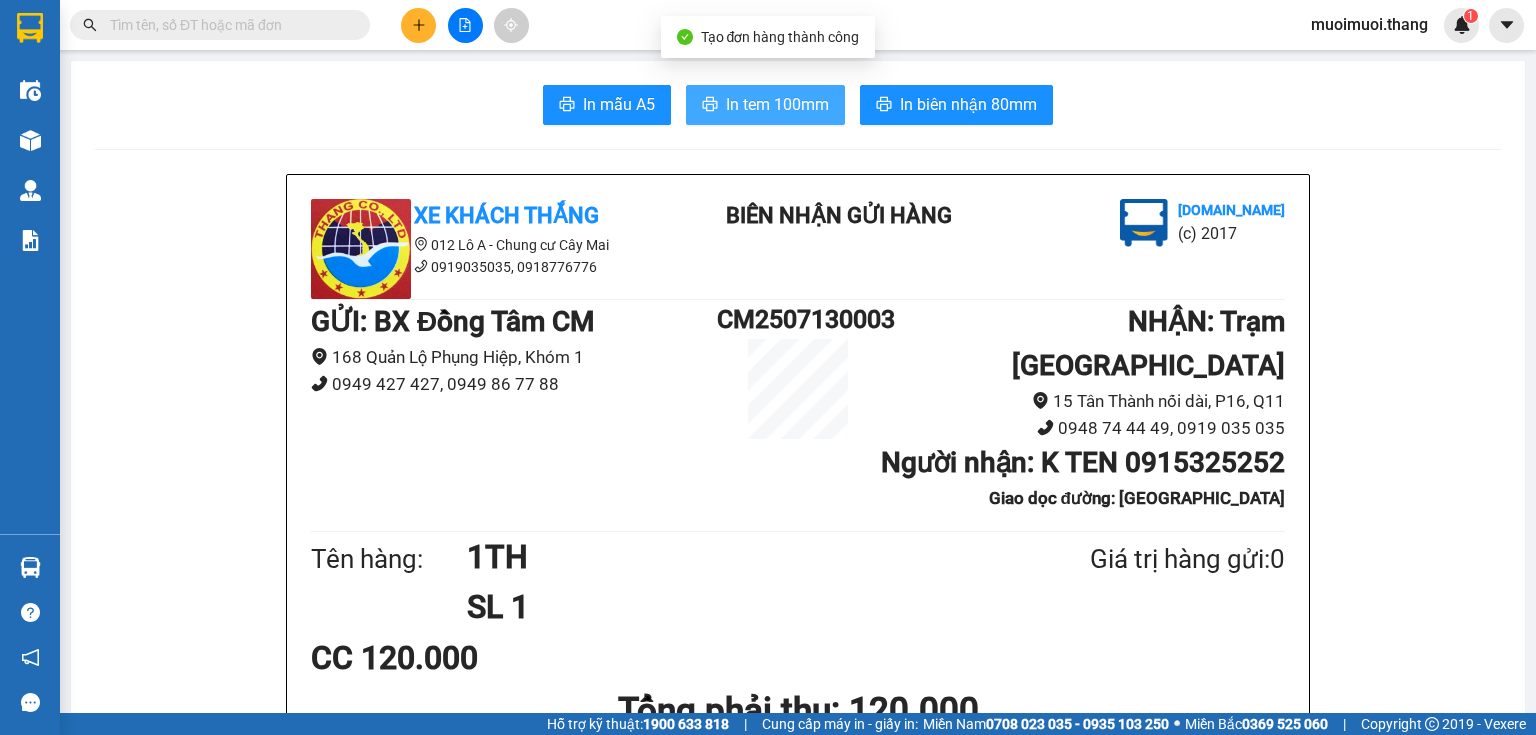 scroll, scrollTop: 0, scrollLeft: 0, axis: both 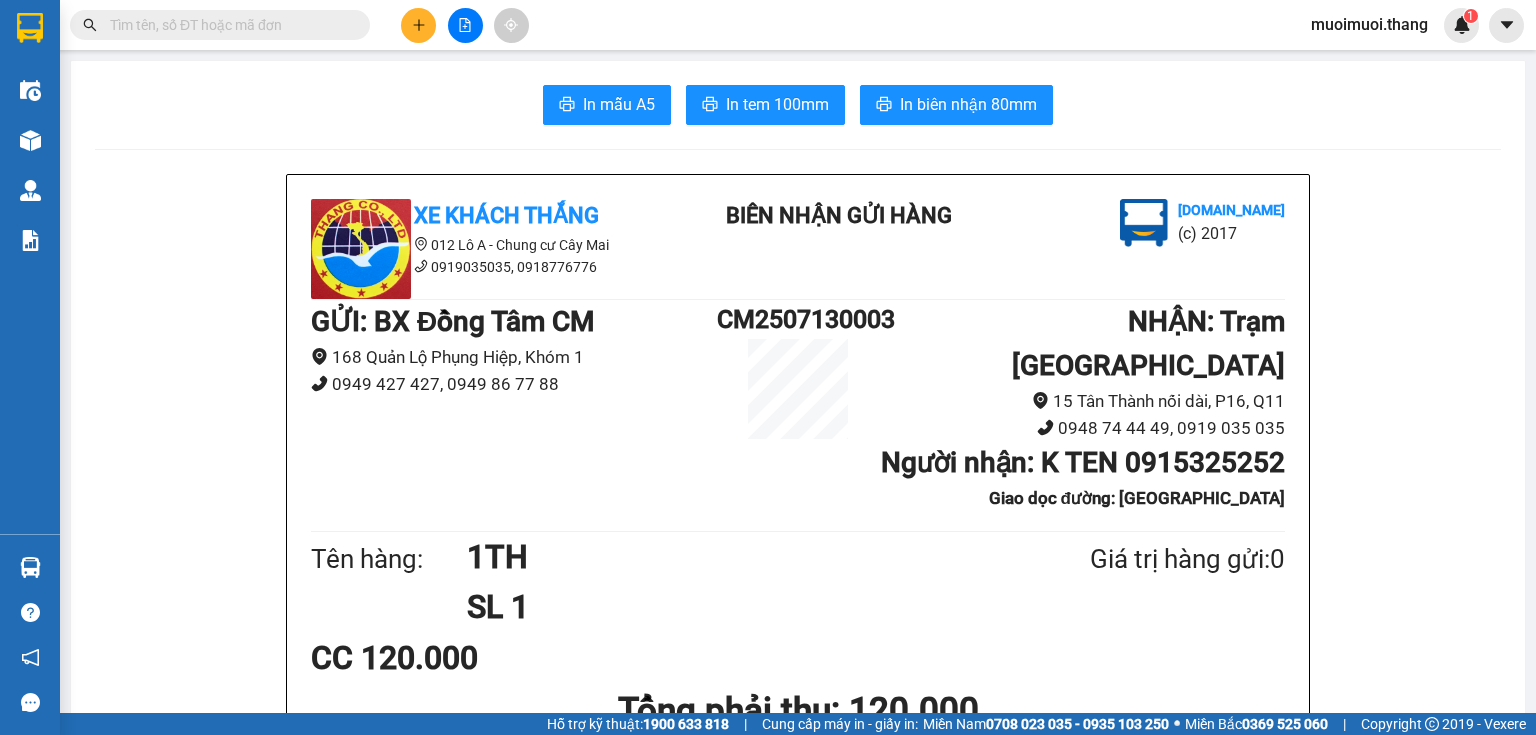 click at bounding box center (465, 25) 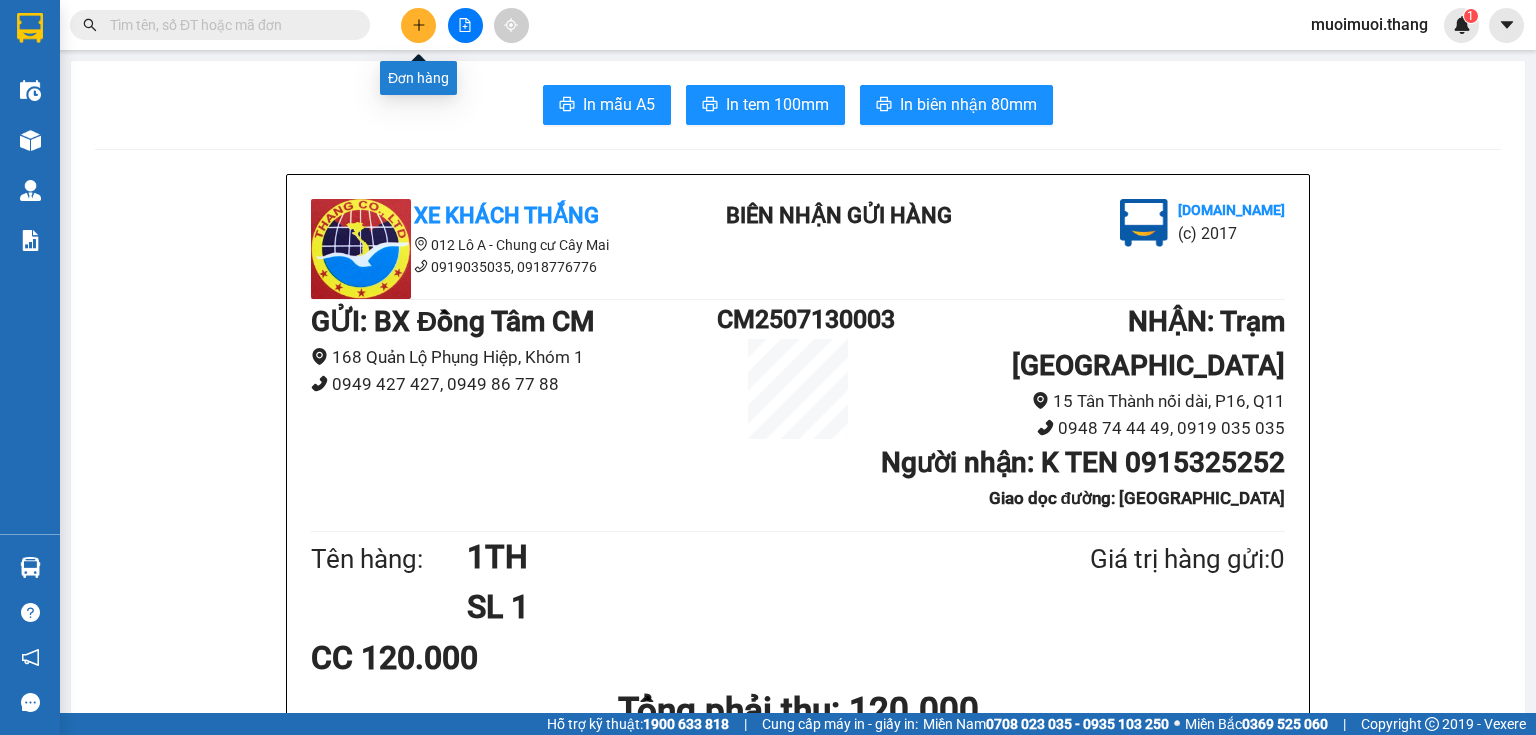 click at bounding box center [418, 25] 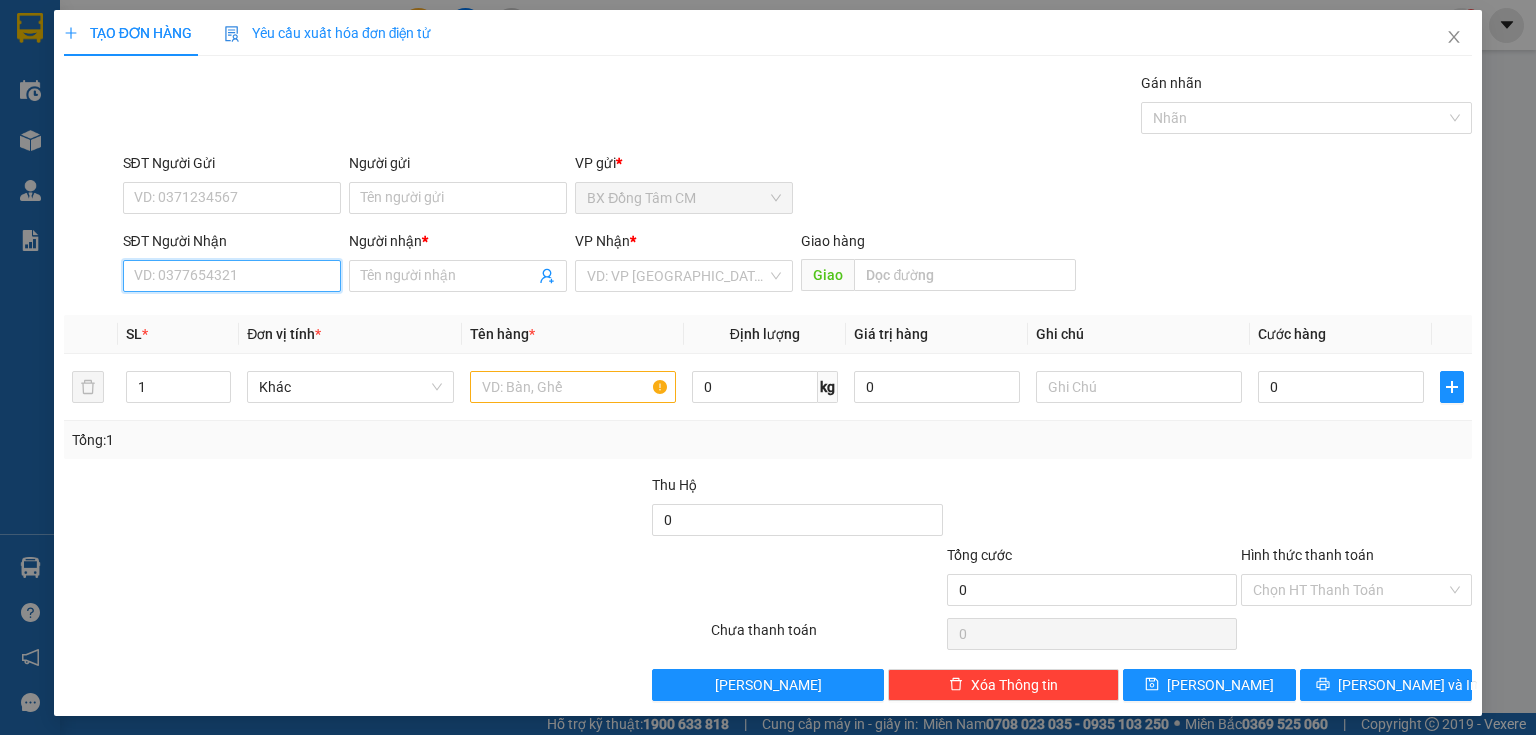 click on "SĐT Người Nhận" at bounding box center [232, 276] 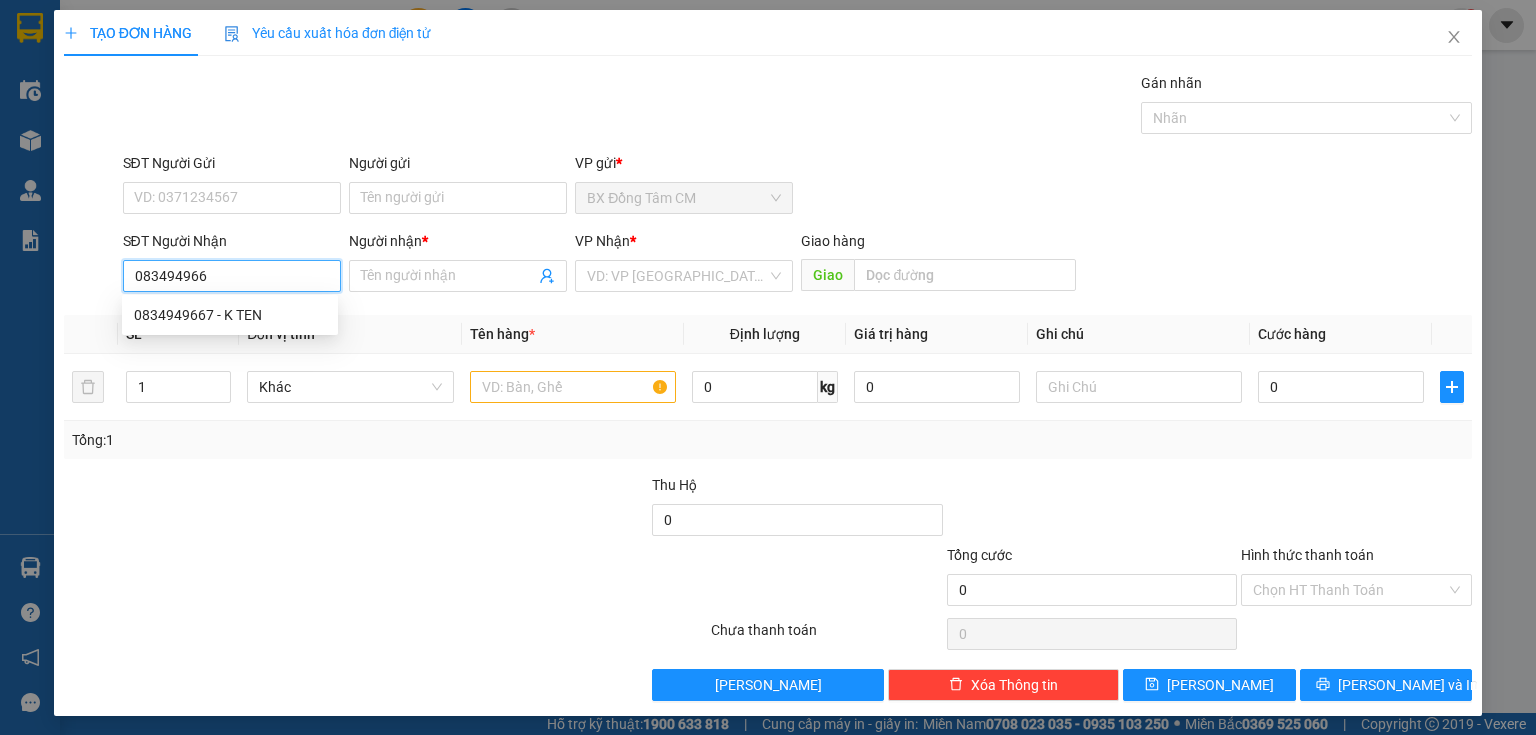 type on "0834949667" 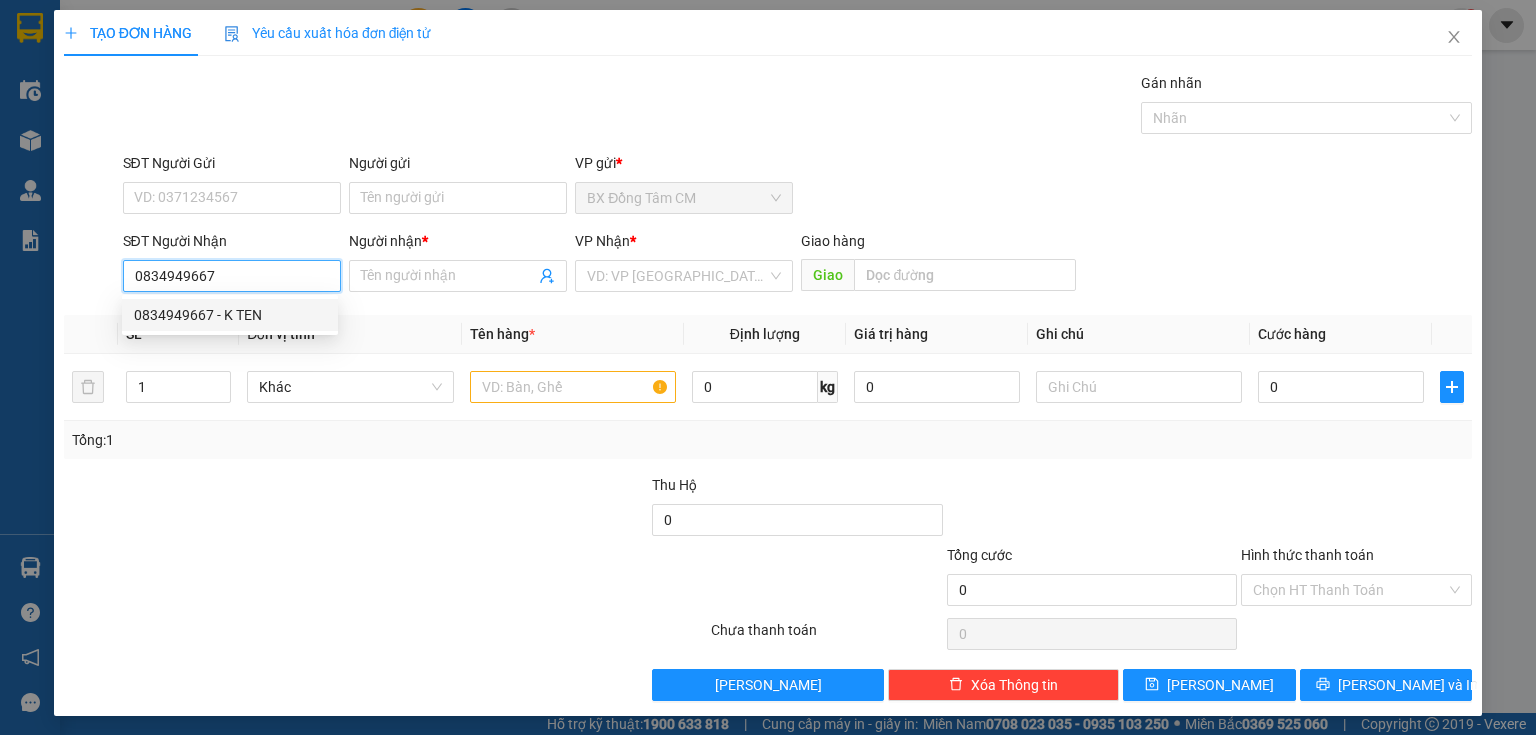 click on "0834949667 - K TEN" at bounding box center [230, 315] 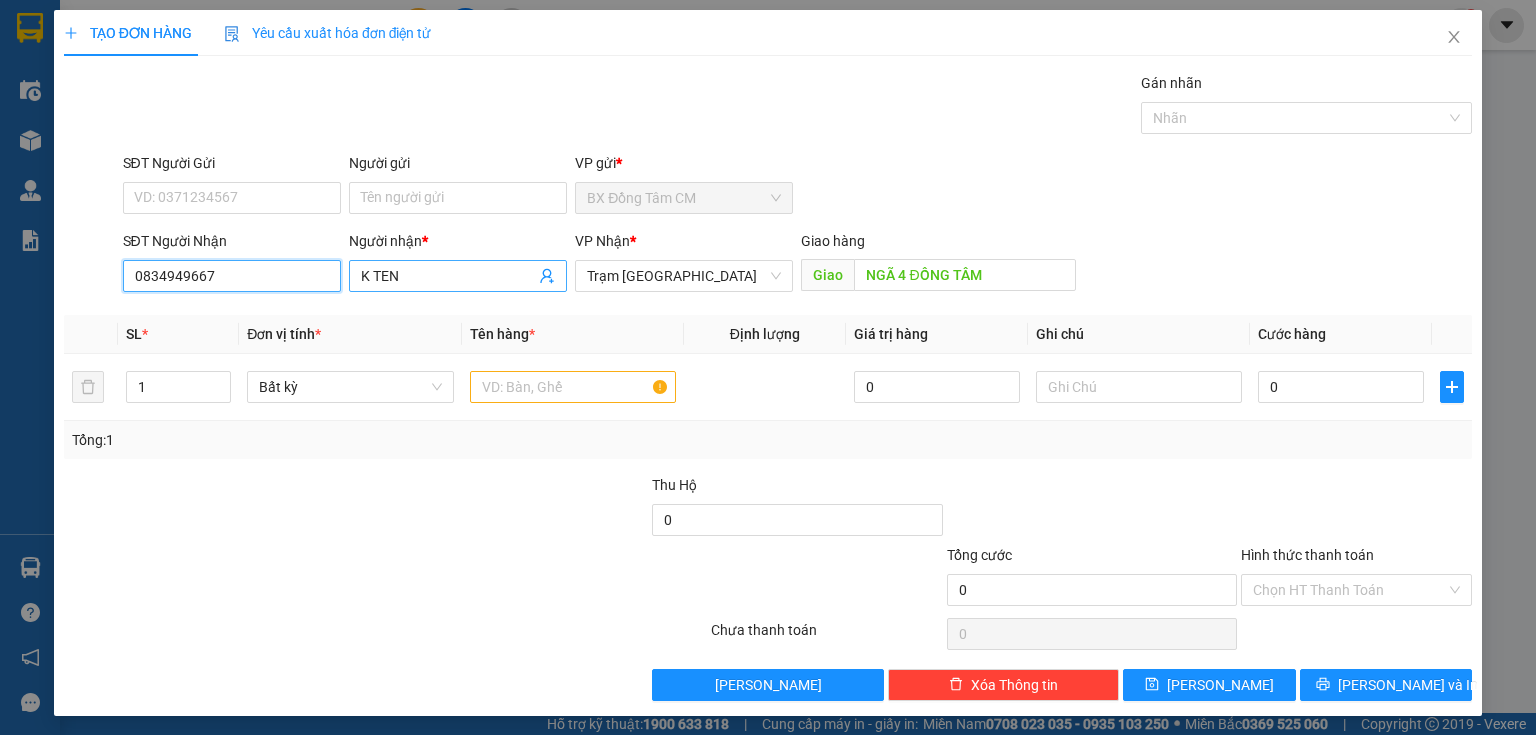 type on "0834949667" 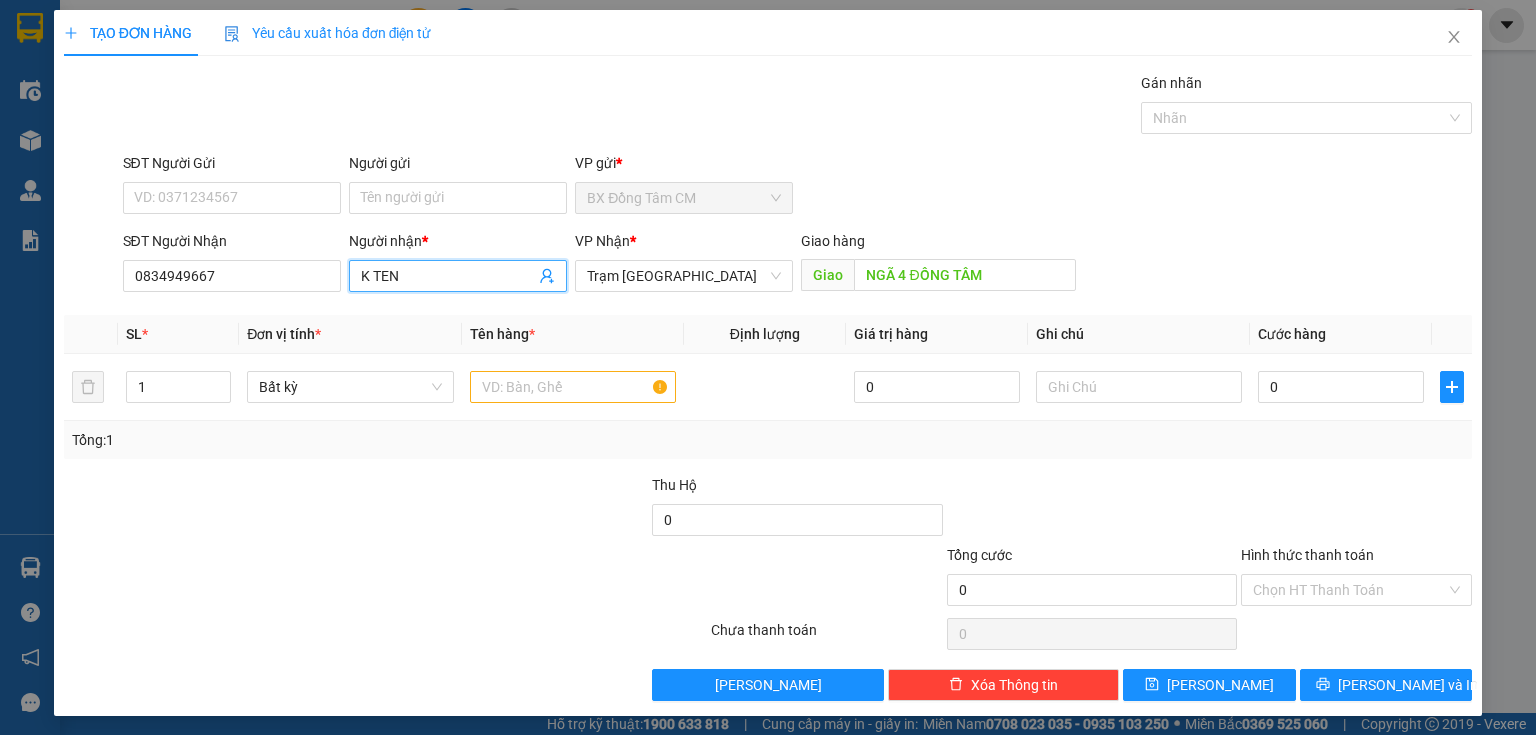 click on "K TEN" at bounding box center (448, 276) 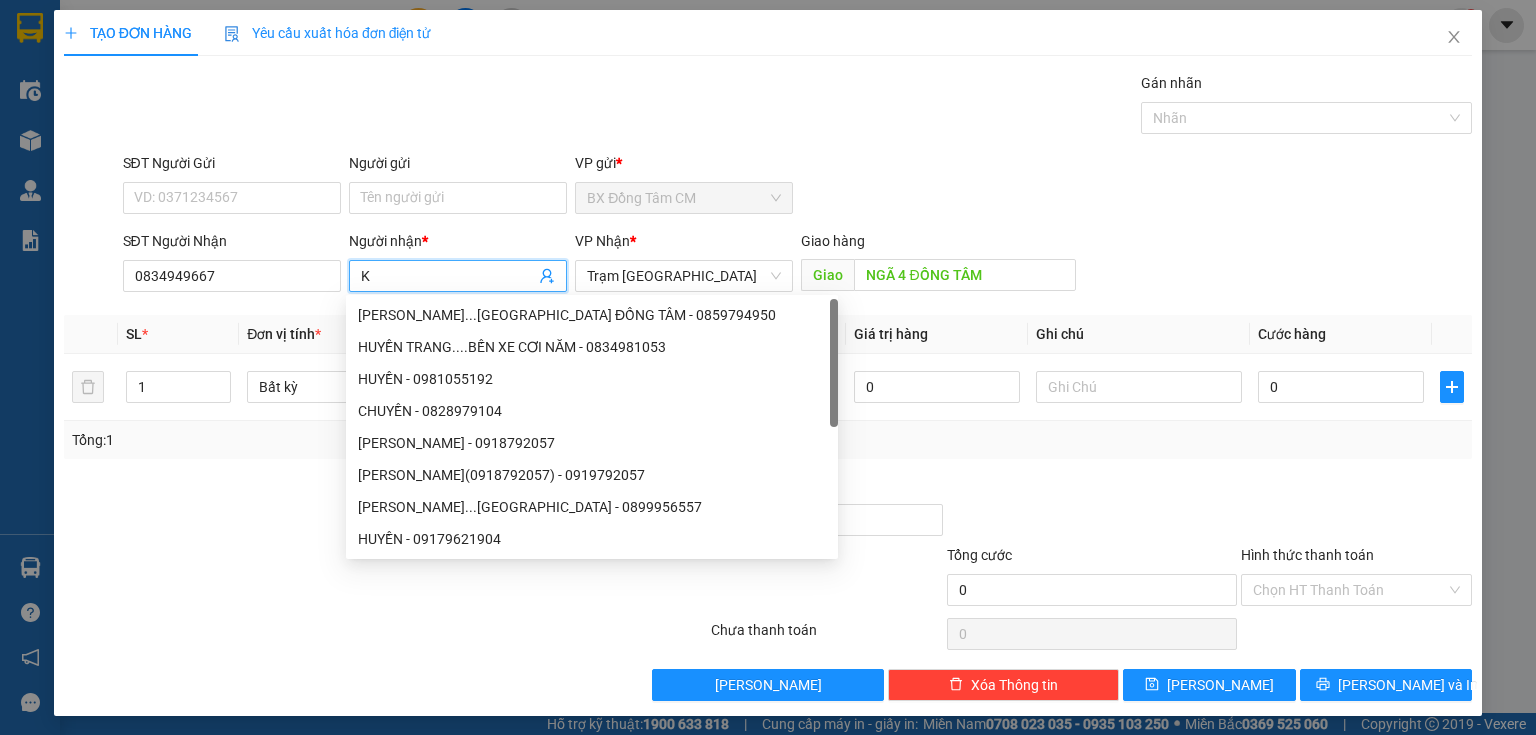 type on "K" 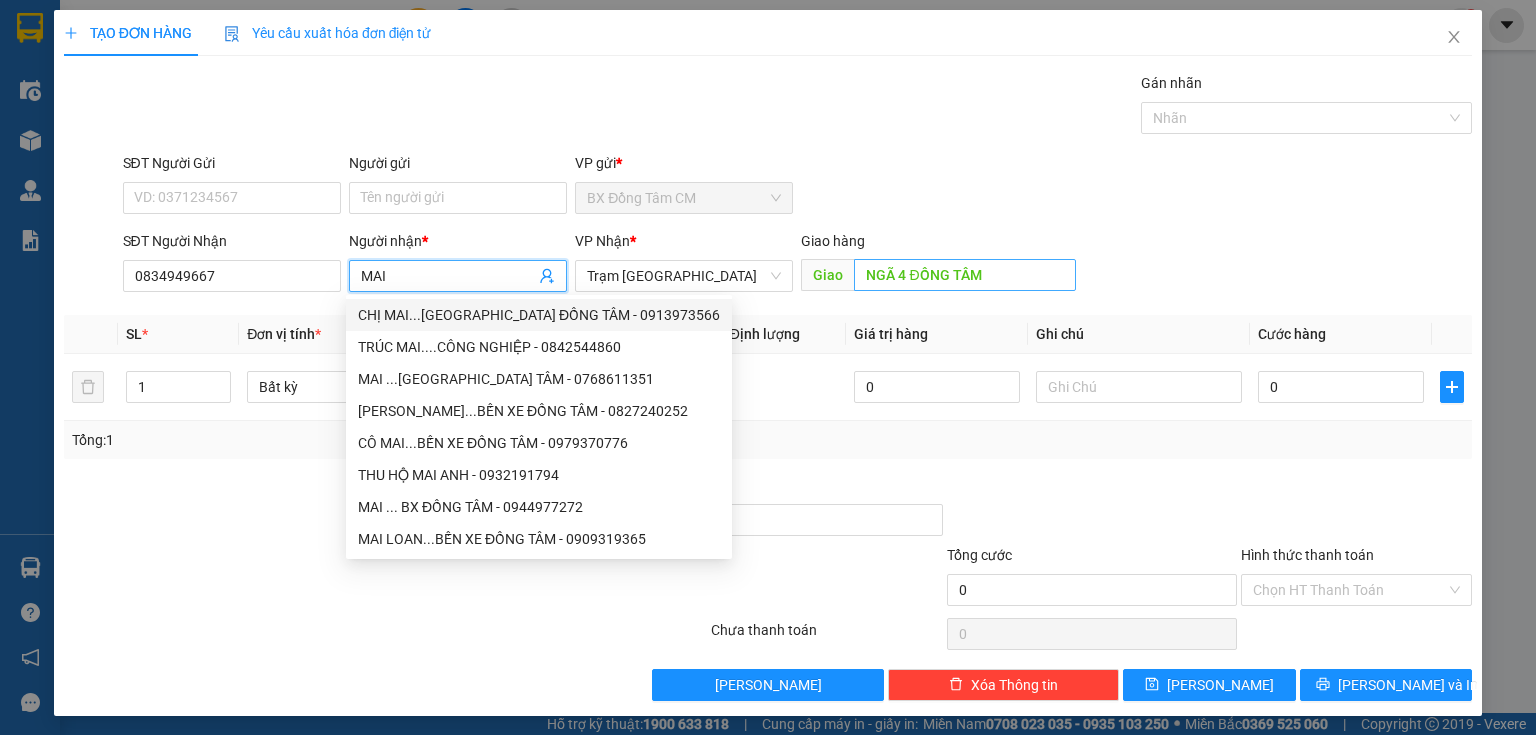 type on "MAI" 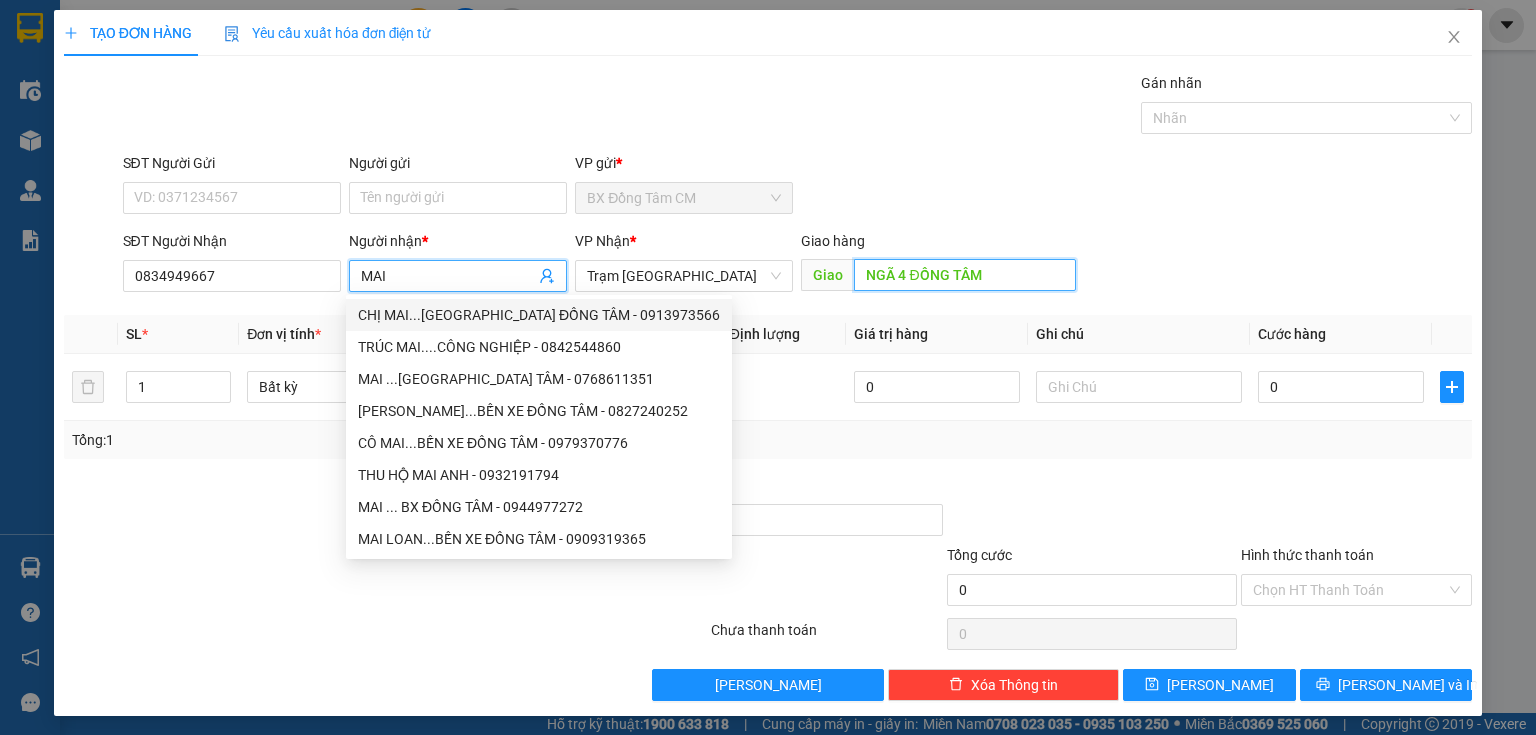 click on "NGÃ 4 ĐỒNG TÂM" at bounding box center (965, 275) 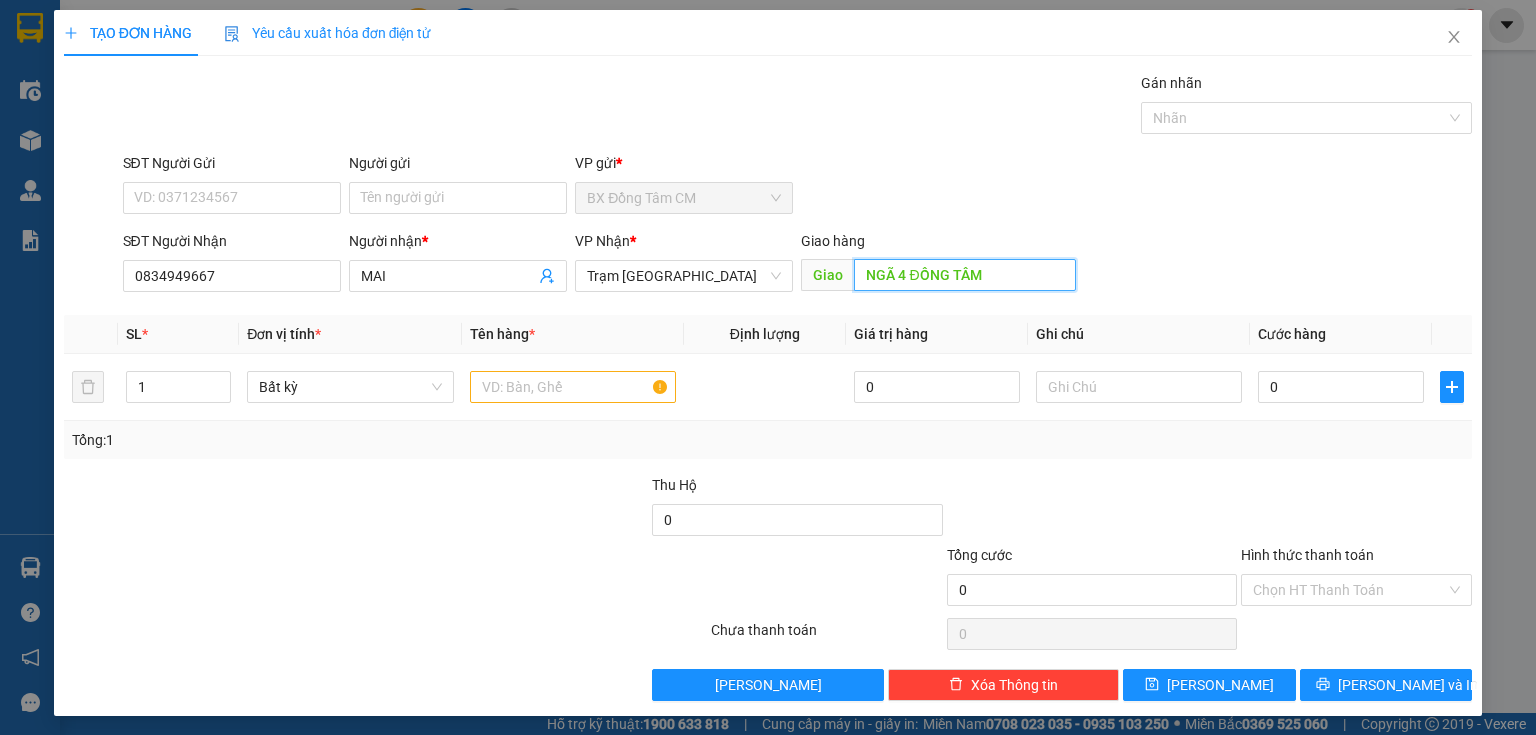 click on "NGÃ 4 ĐỒNG TÂM" at bounding box center [965, 275] 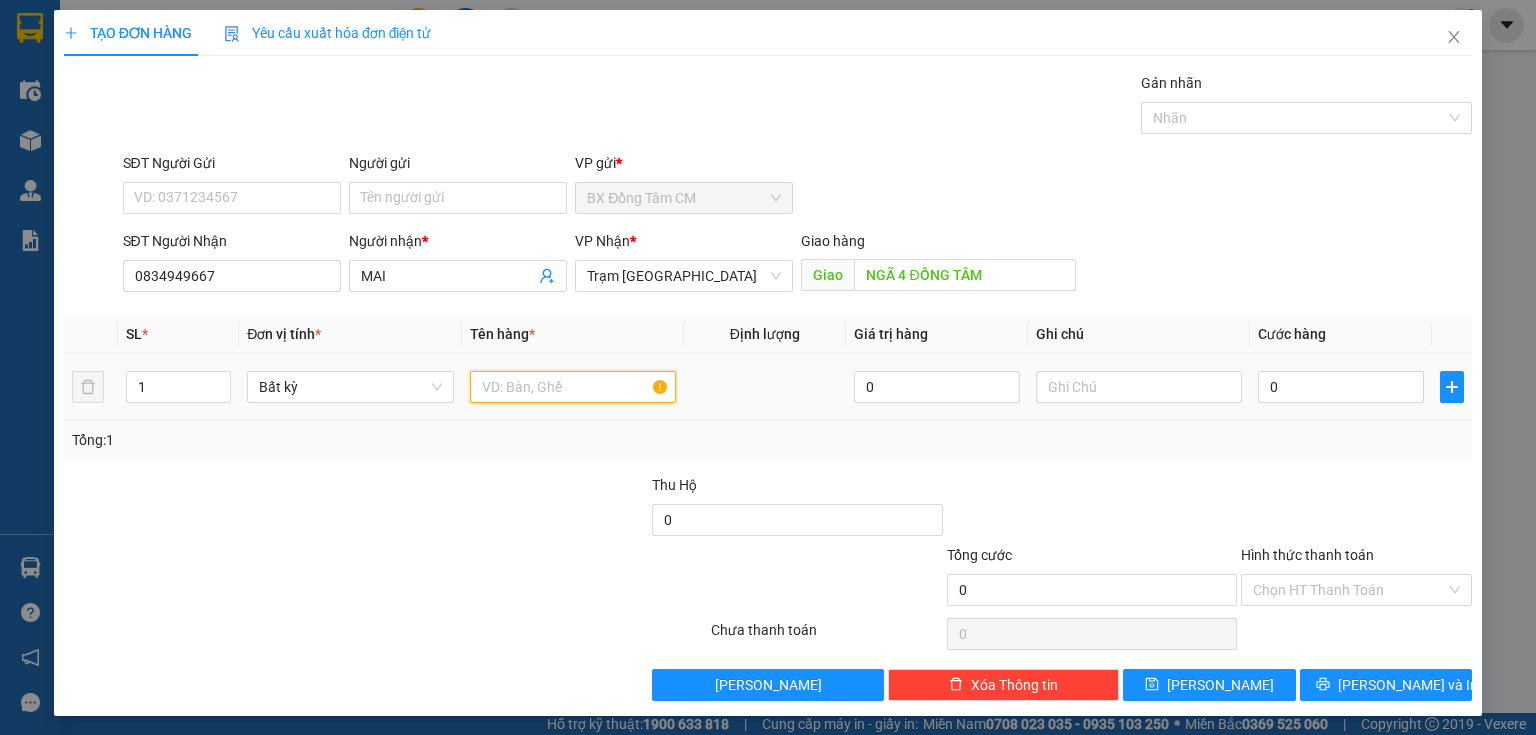 click at bounding box center (573, 387) 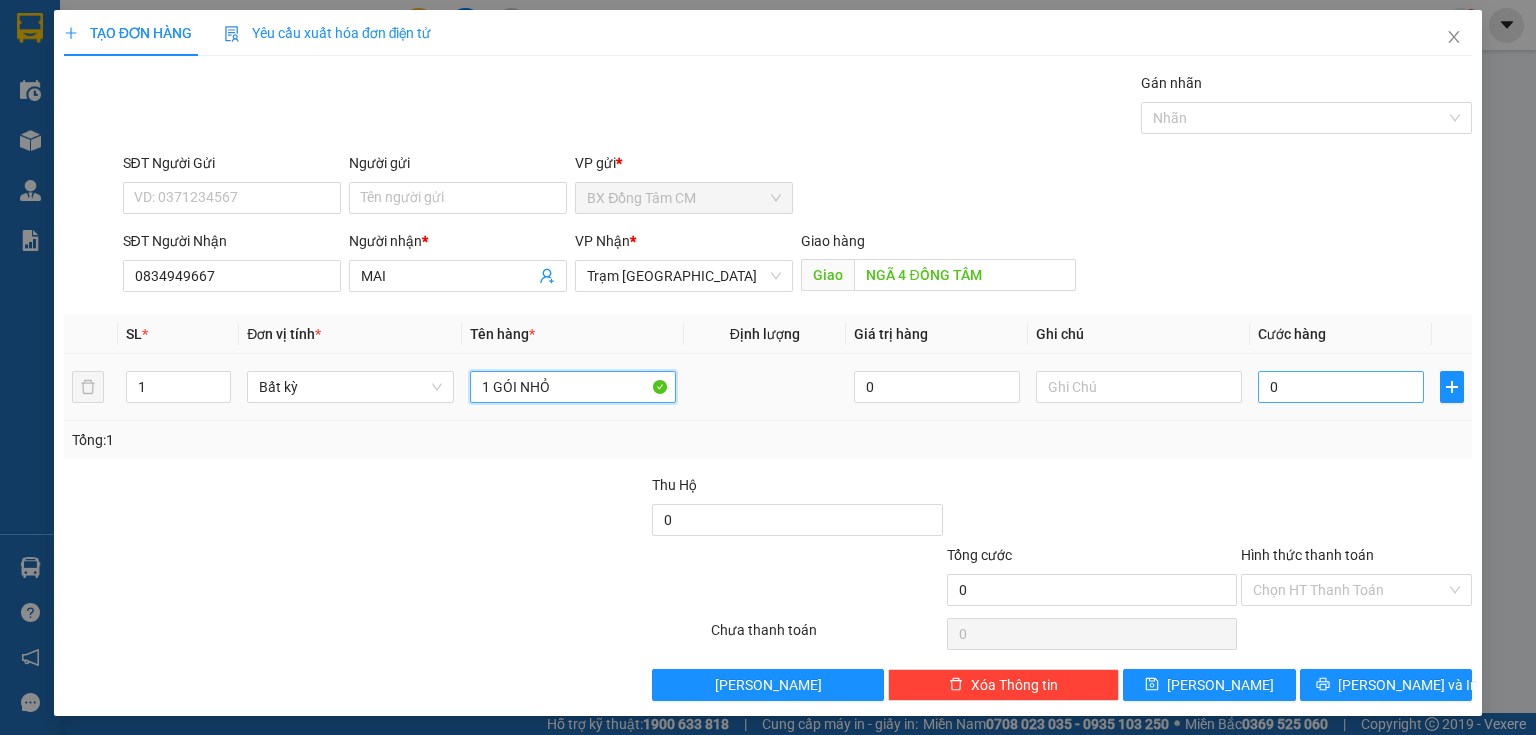 type on "1 GÓI NHỎ" 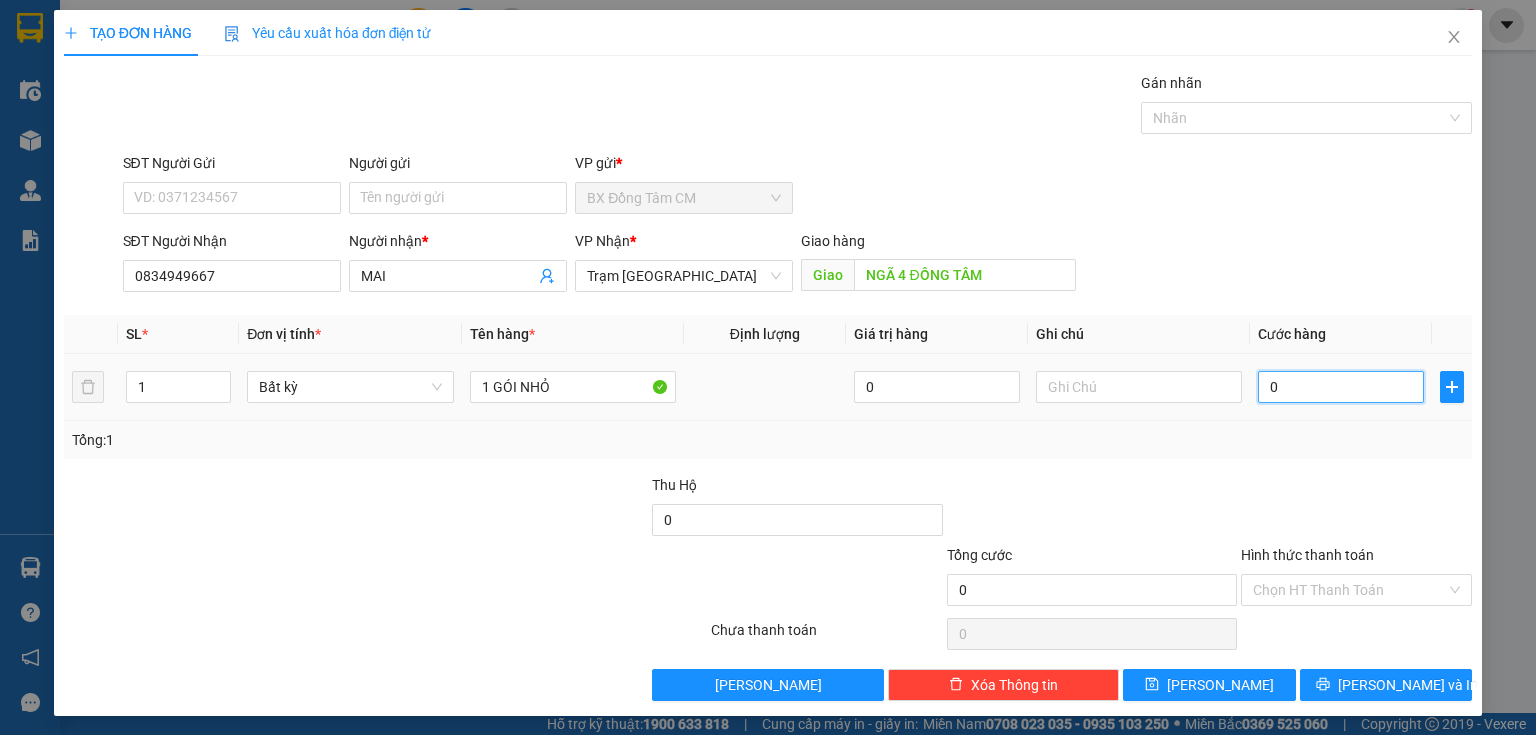 click on "0" at bounding box center (1341, 387) 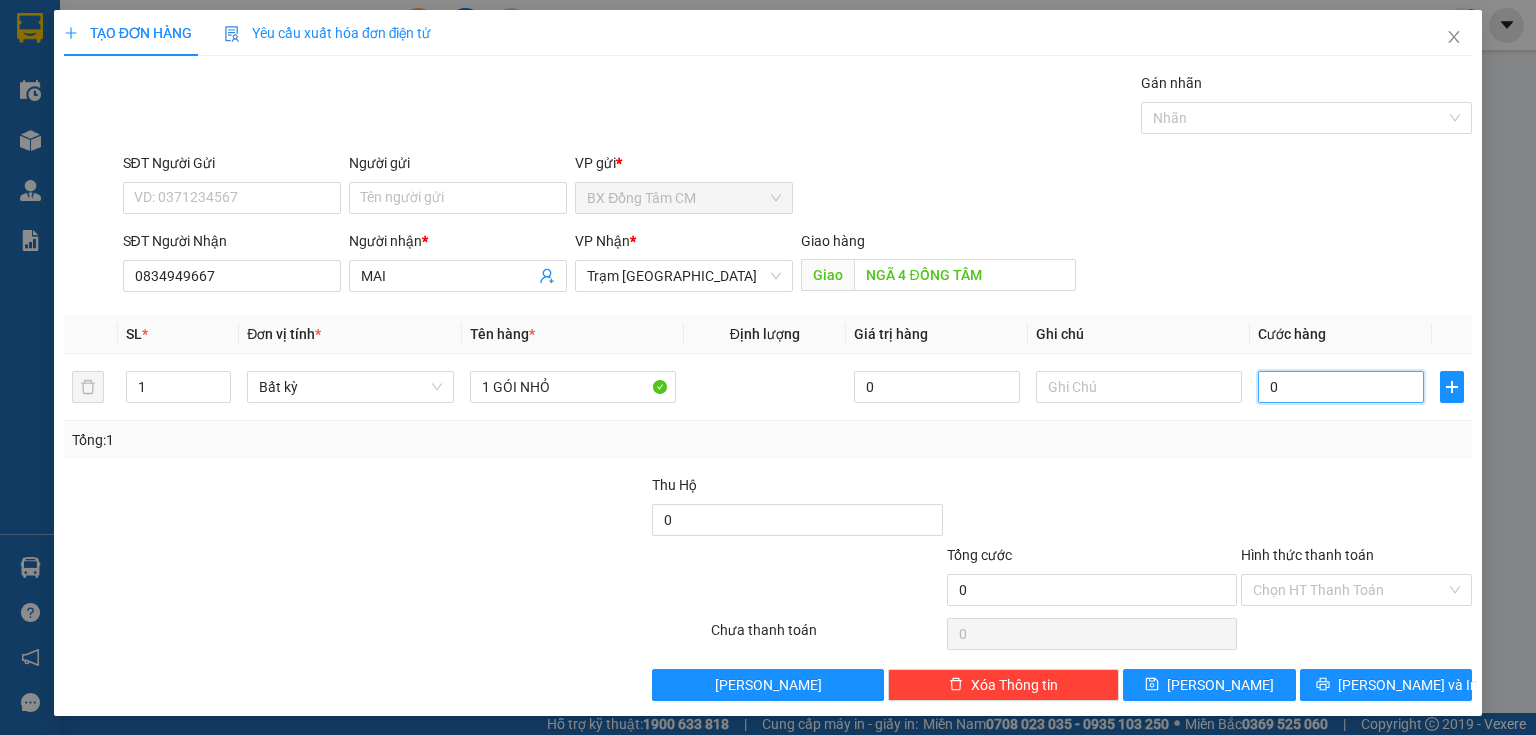 type on "3" 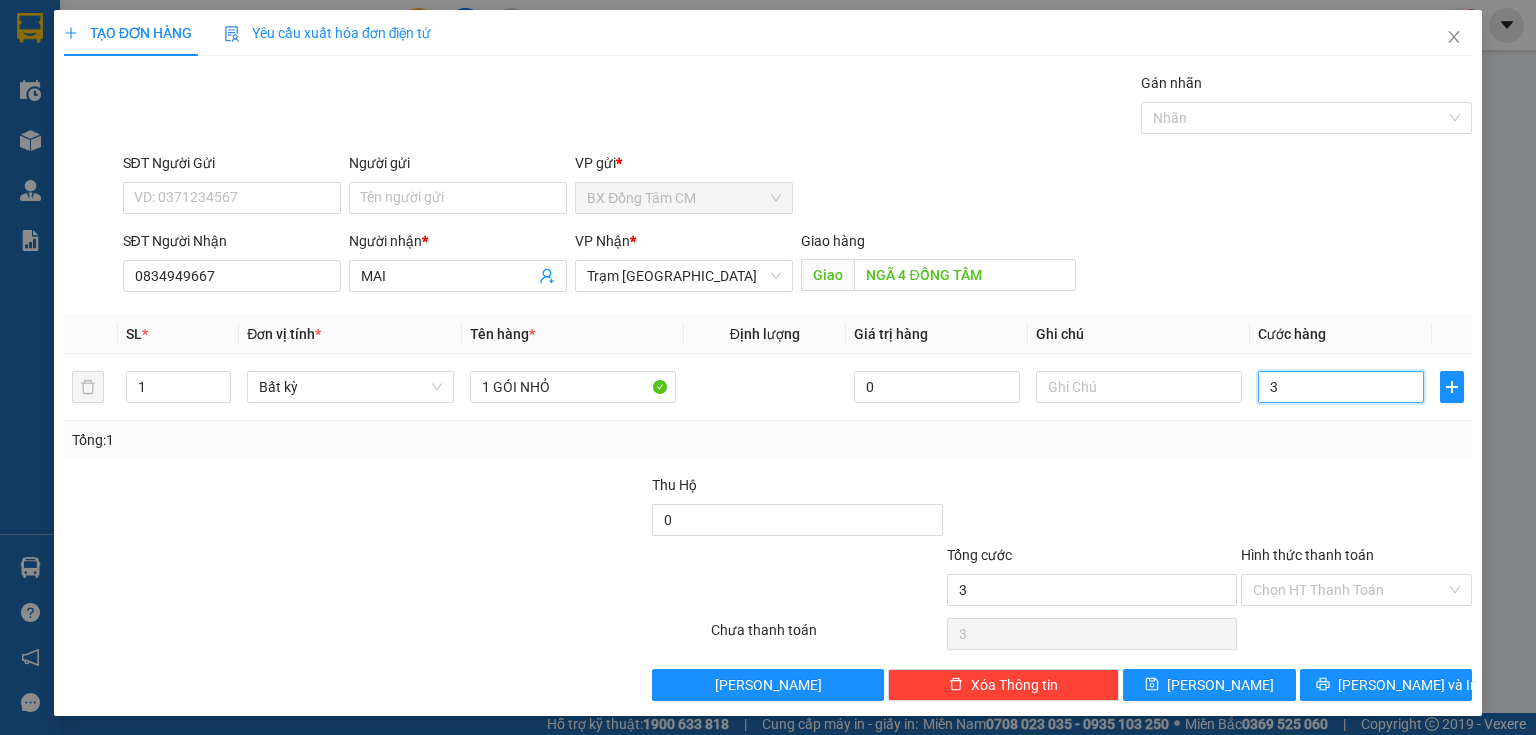 type on "30" 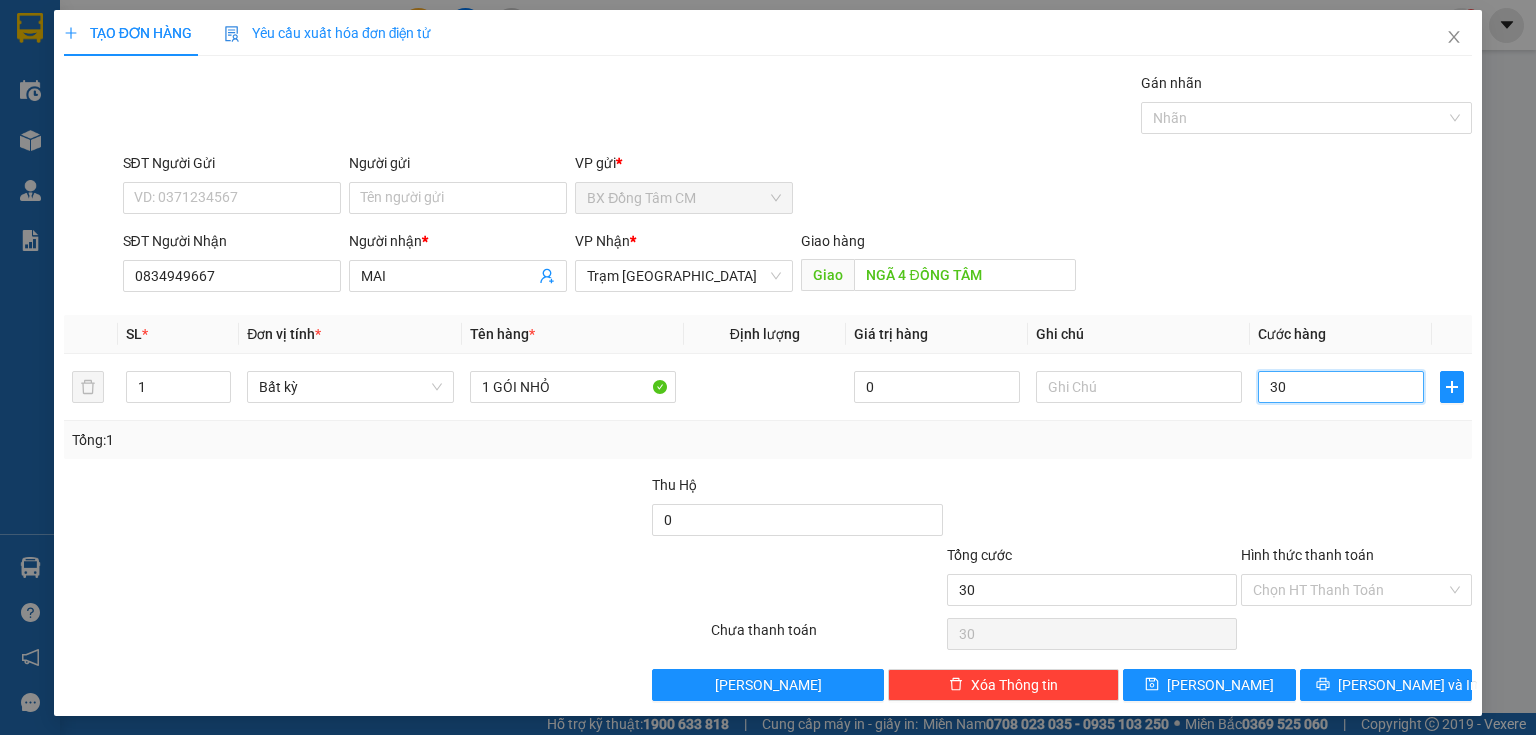 type on "300" 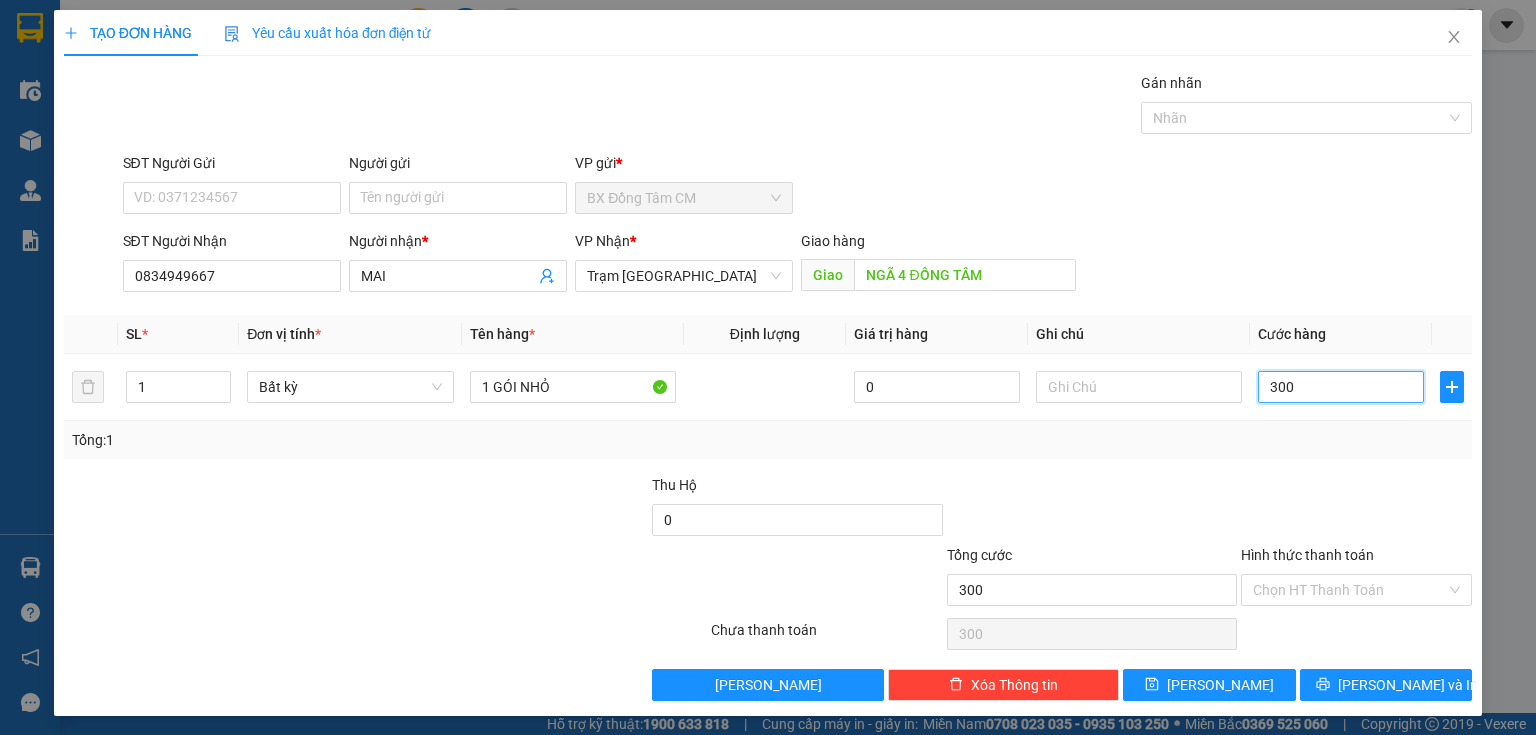 type on "3.000" 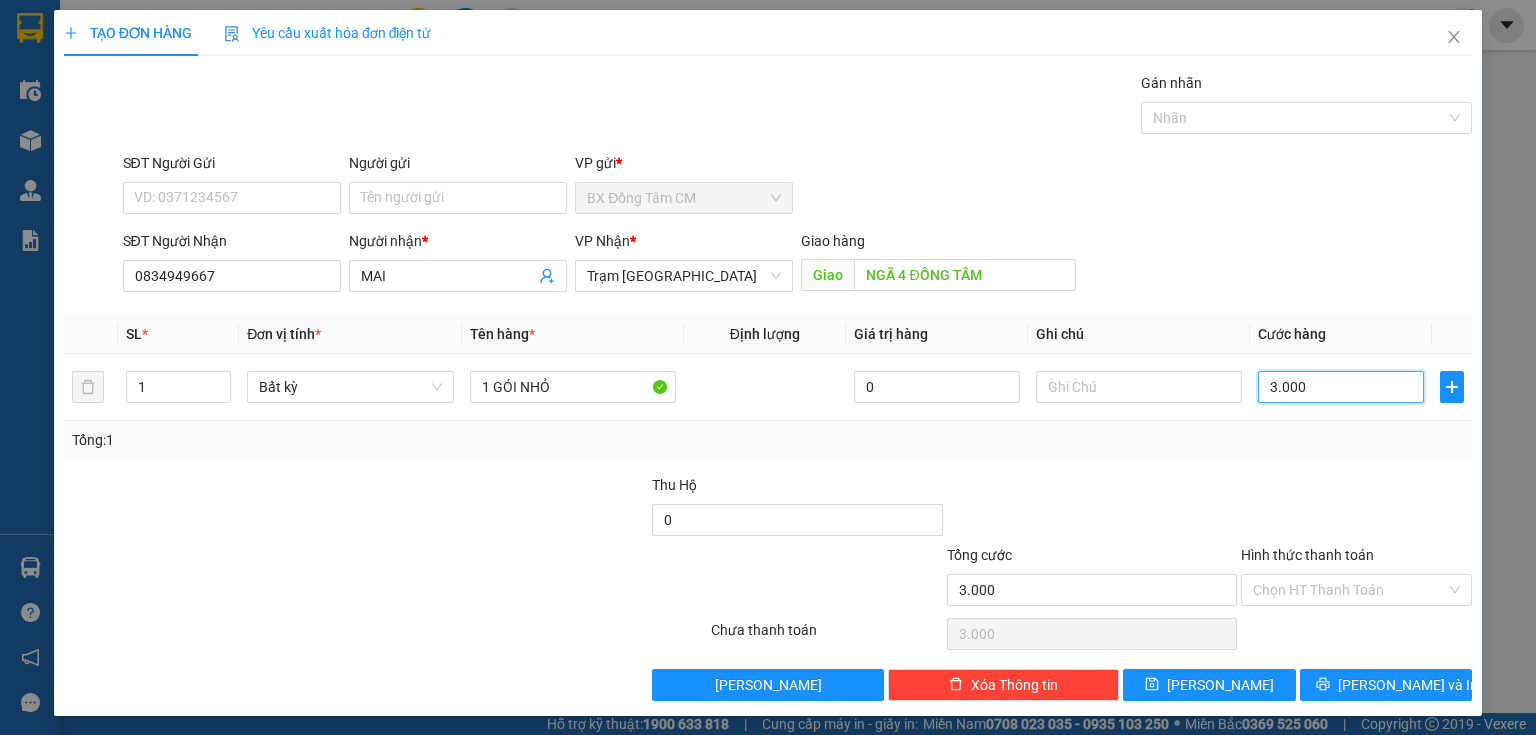 type on "30.000" 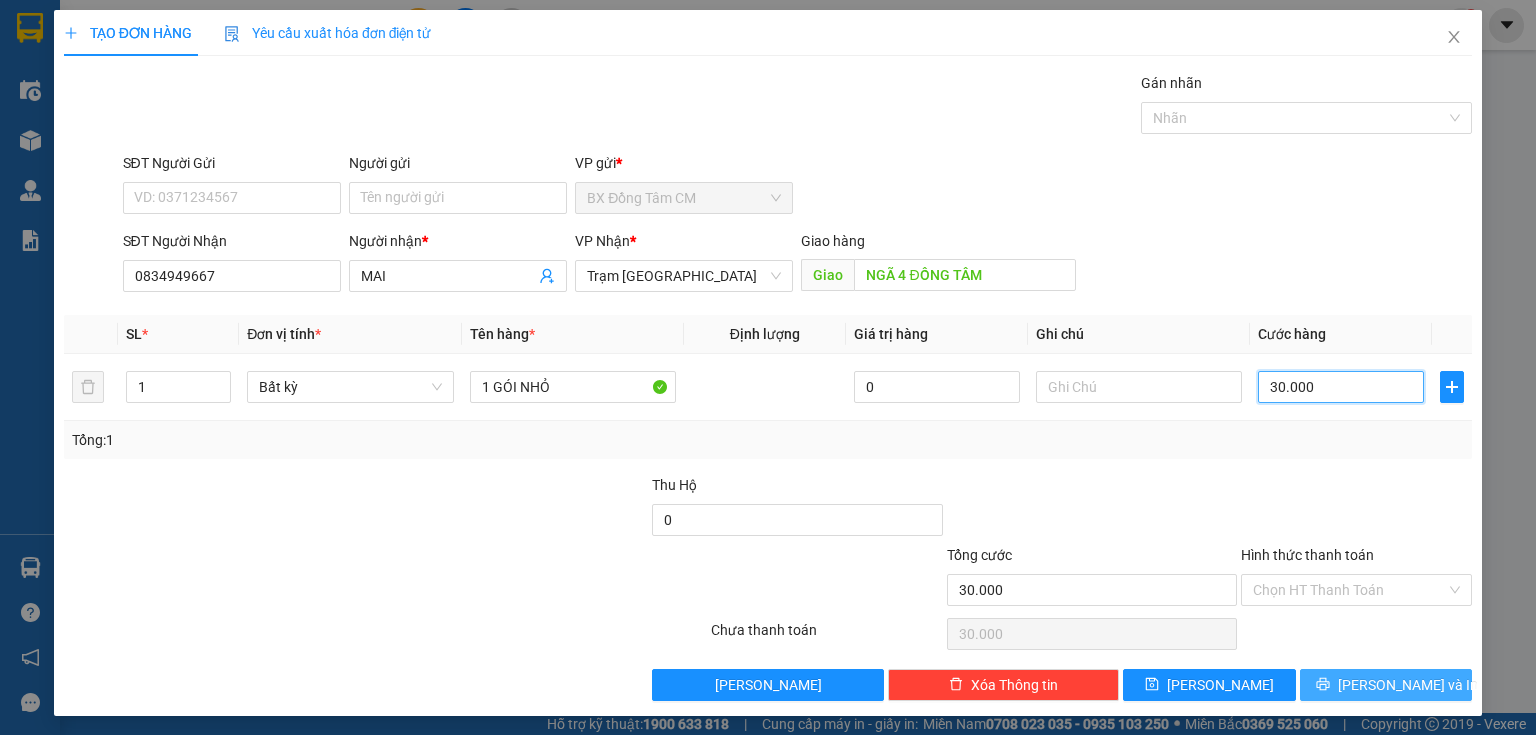 type on "30.000" 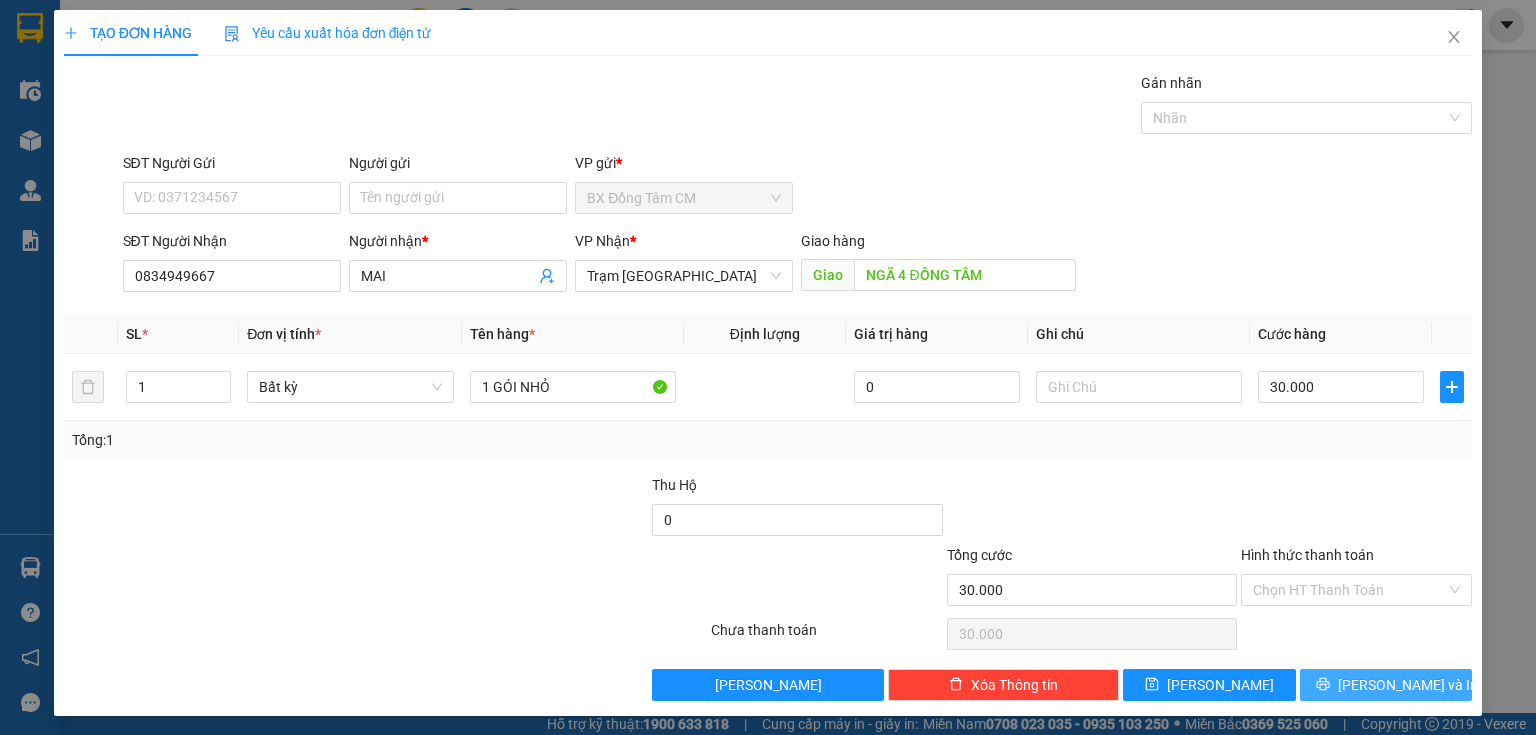 click on "[PERSON_NAME] và In" at bounding box center (1408, 685) 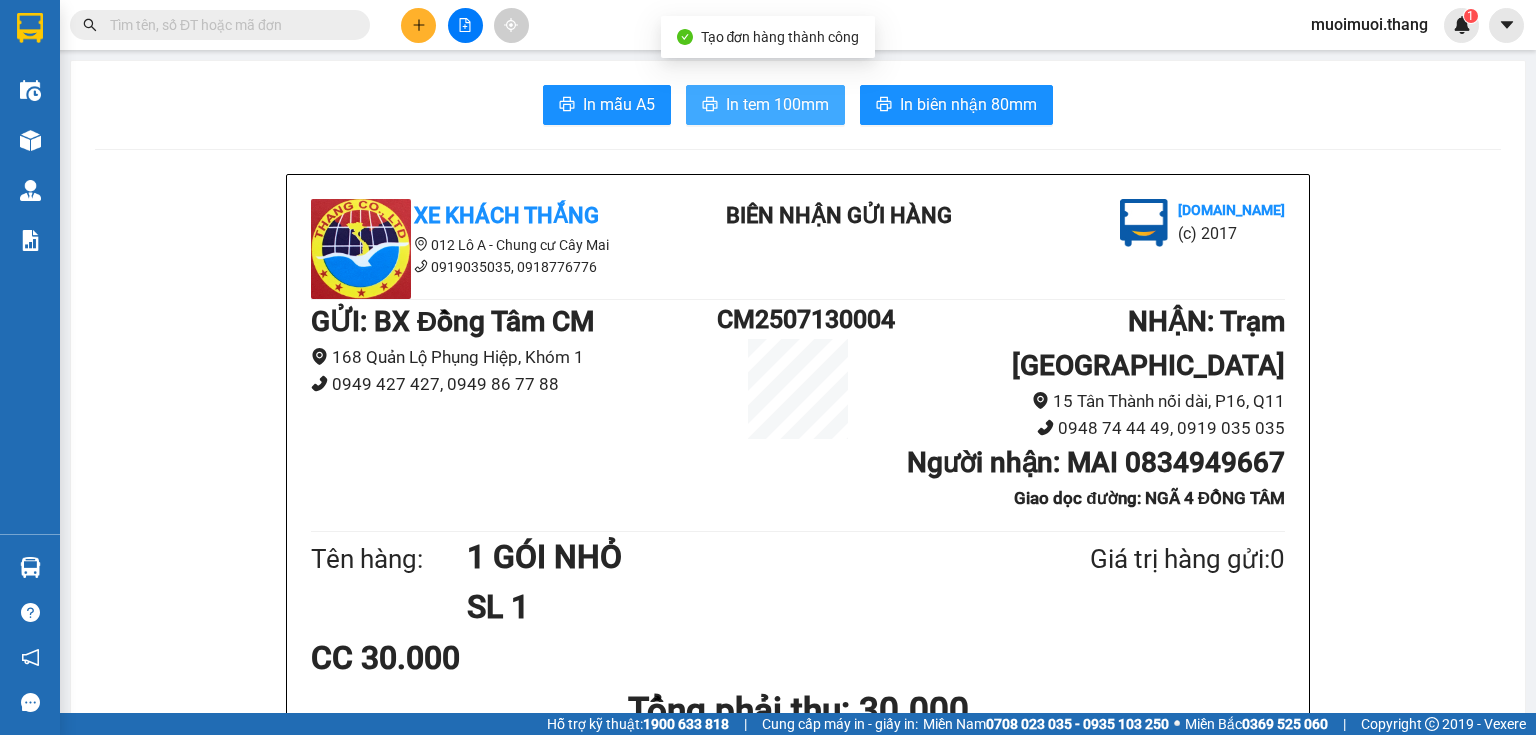 click on "In tem 100mm" at bounding box center [777, 104] 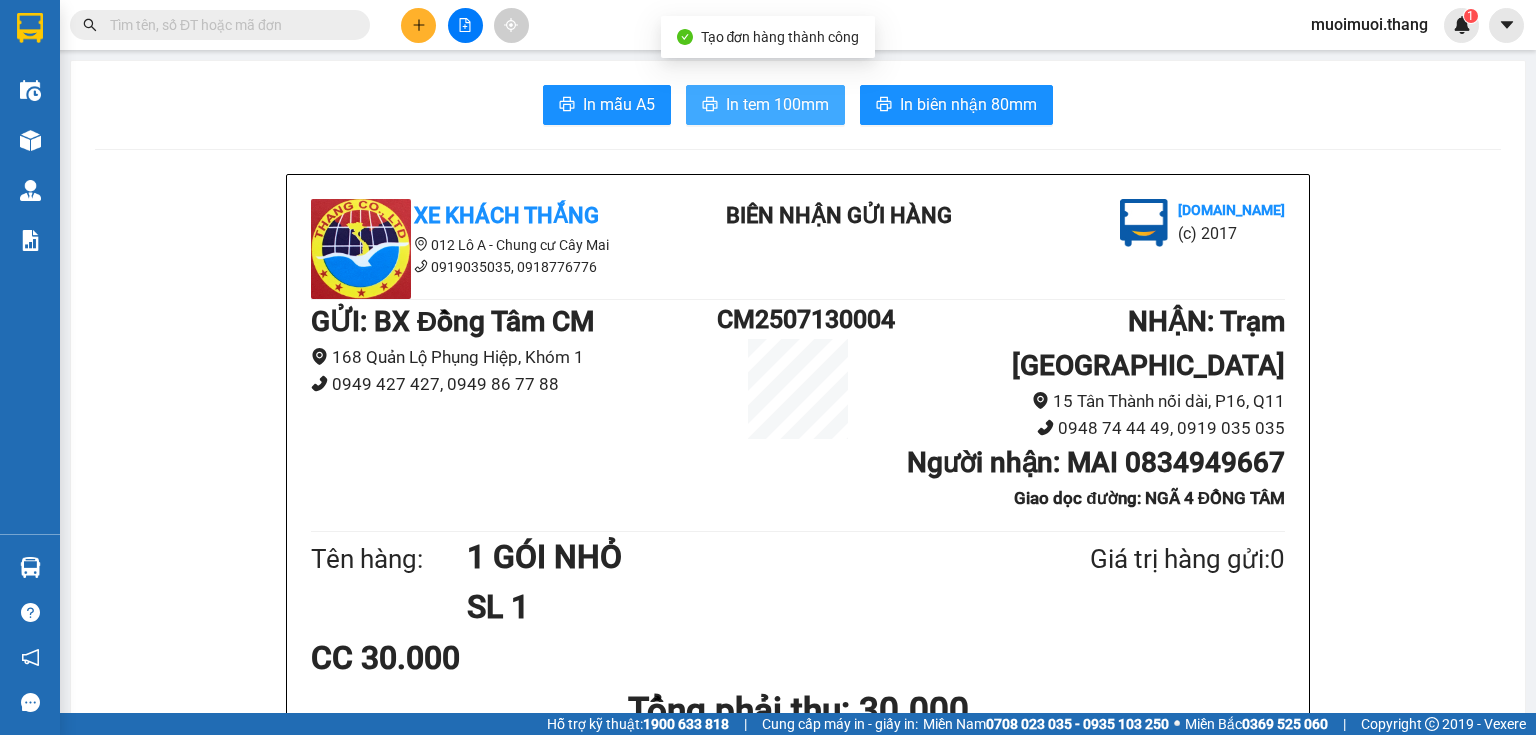 scroll, scrollTop: 0, scrollLeft: 0, axis: both 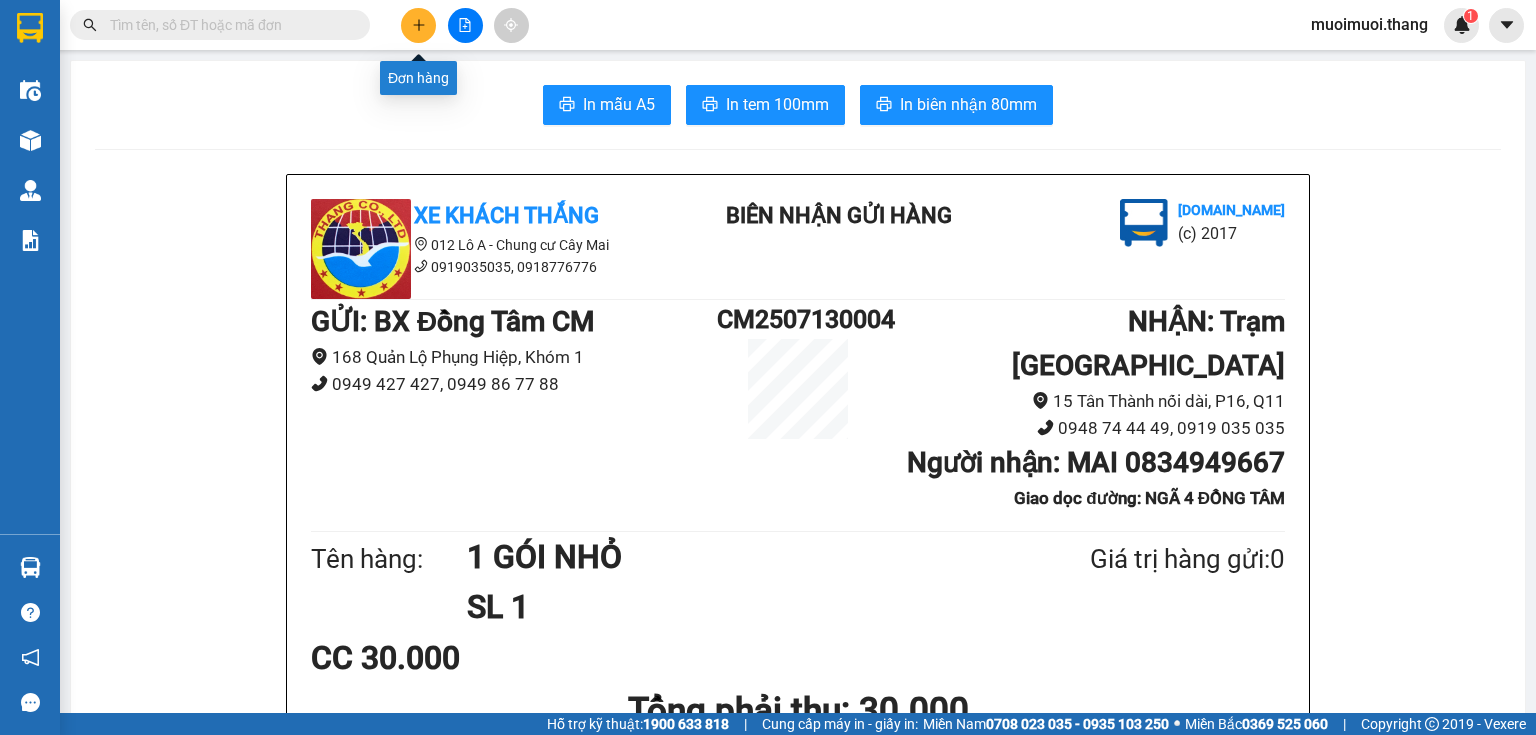click at bounding box center (418, 25) 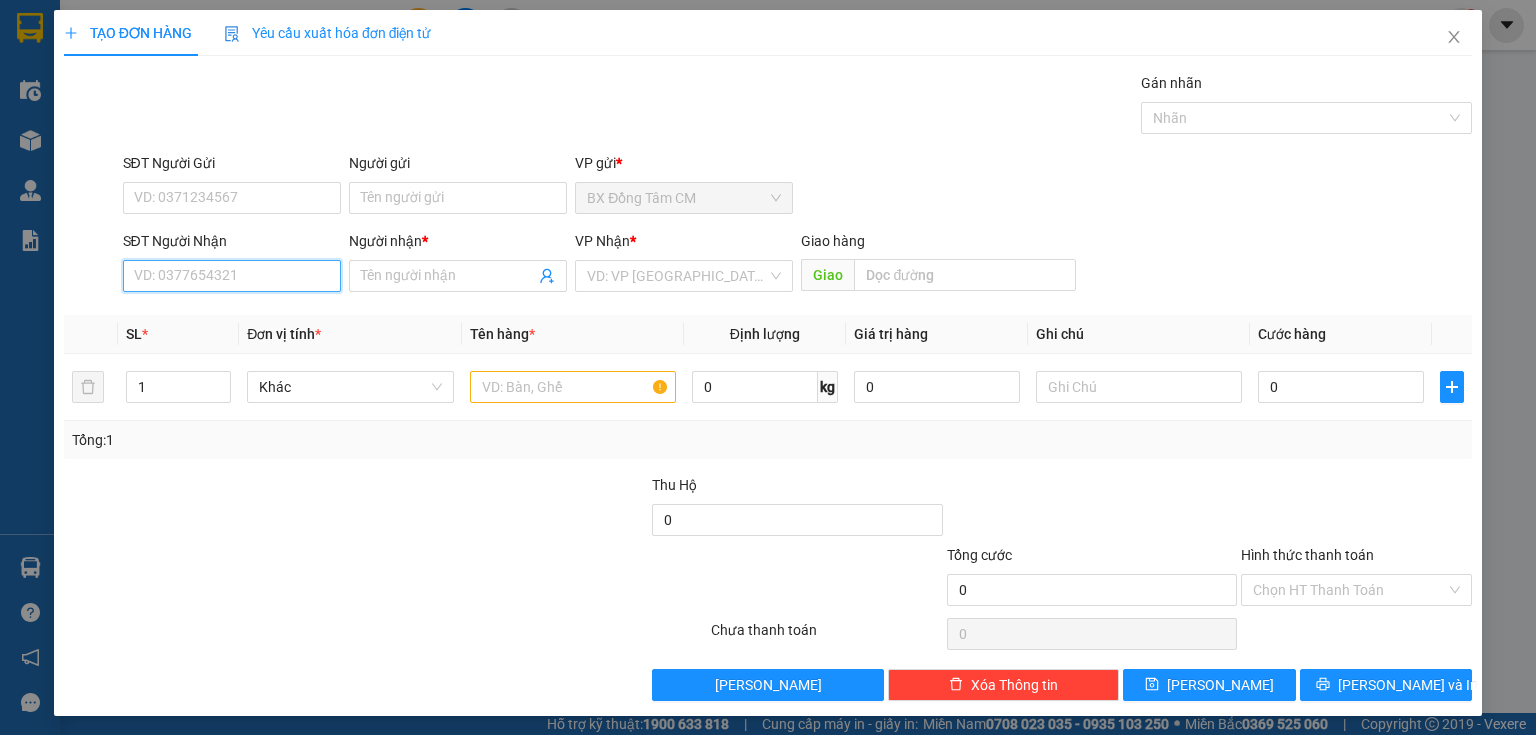 click on "SĐT Người Nhận" at bounding box center [232, 276] 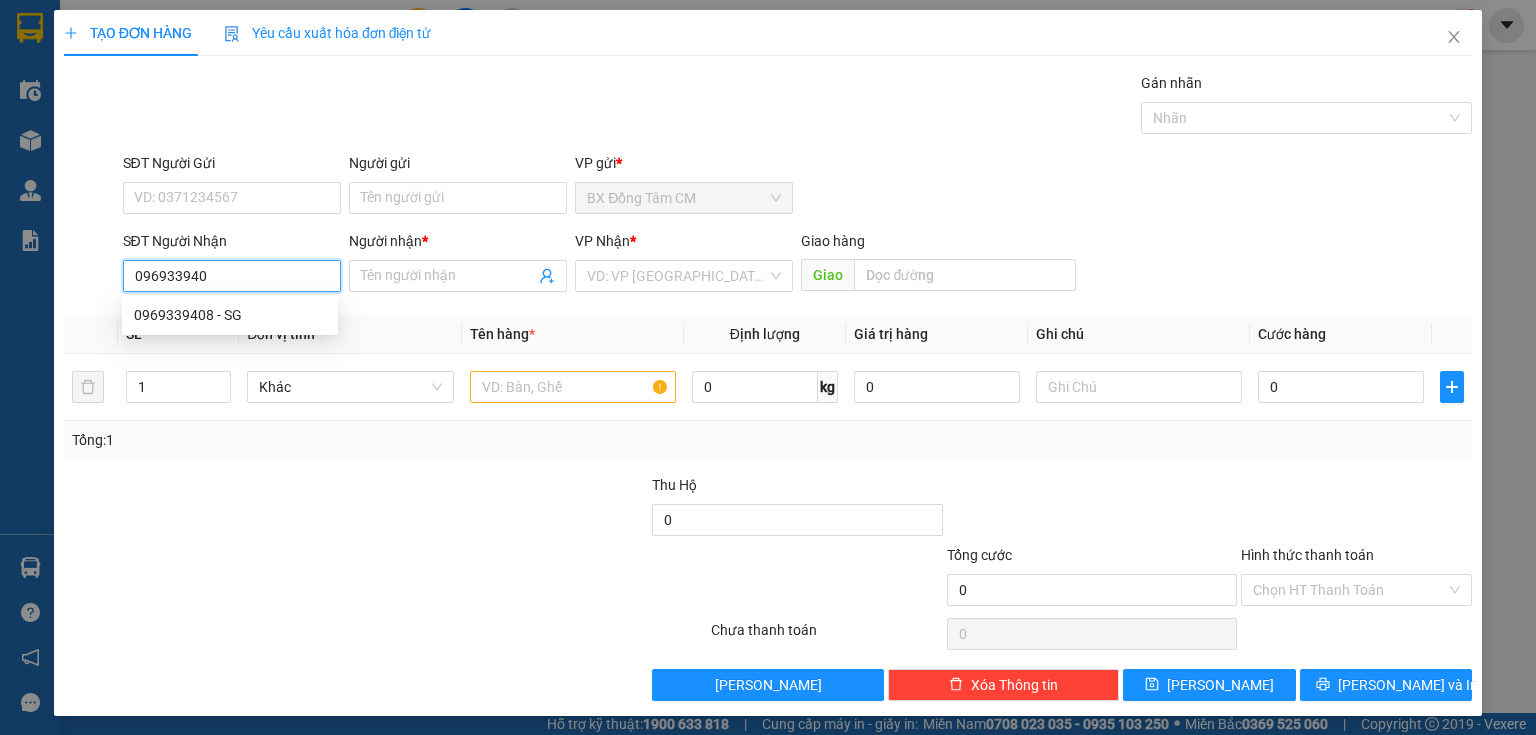 type on "0969339408" 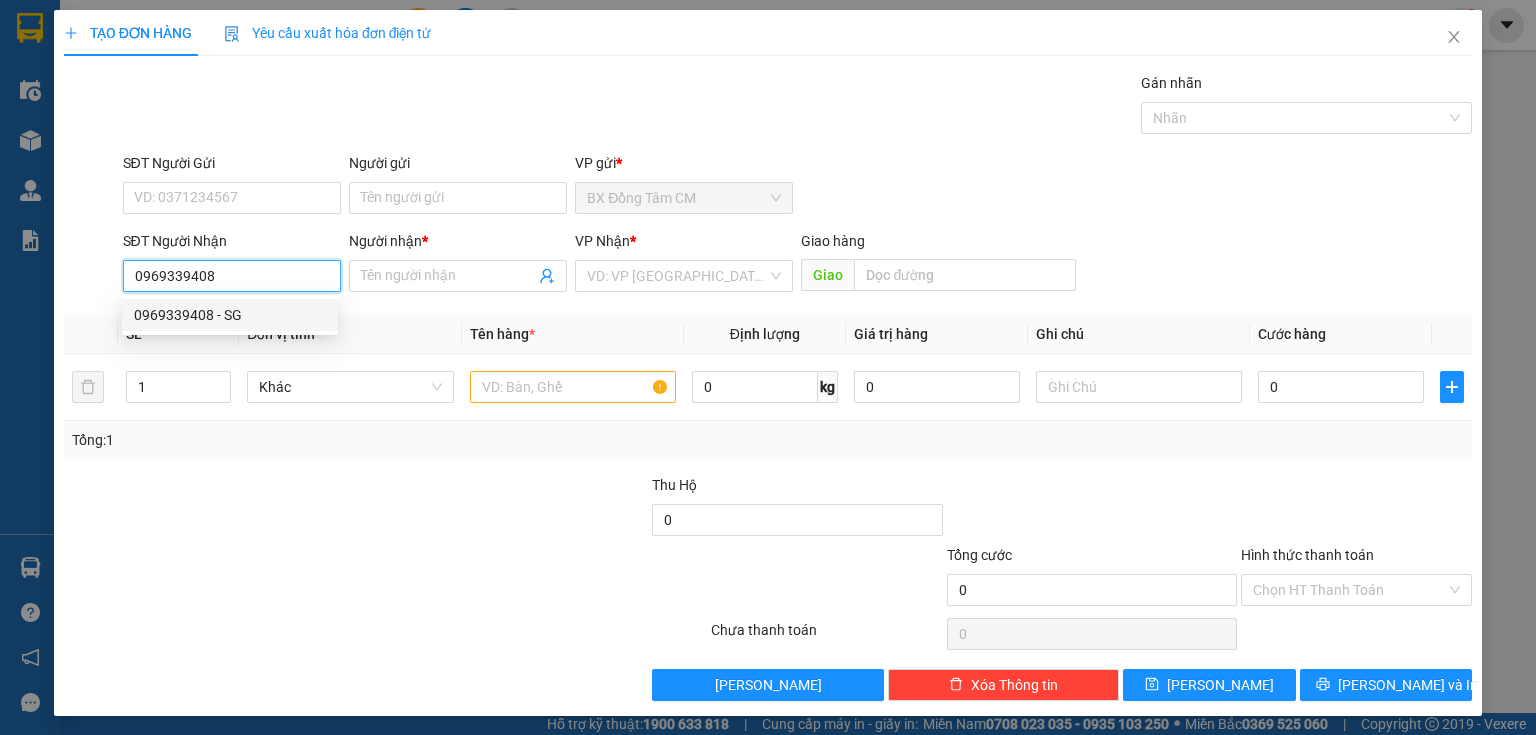 click on "0969339408 - SG" at bounding box center [230, 315] 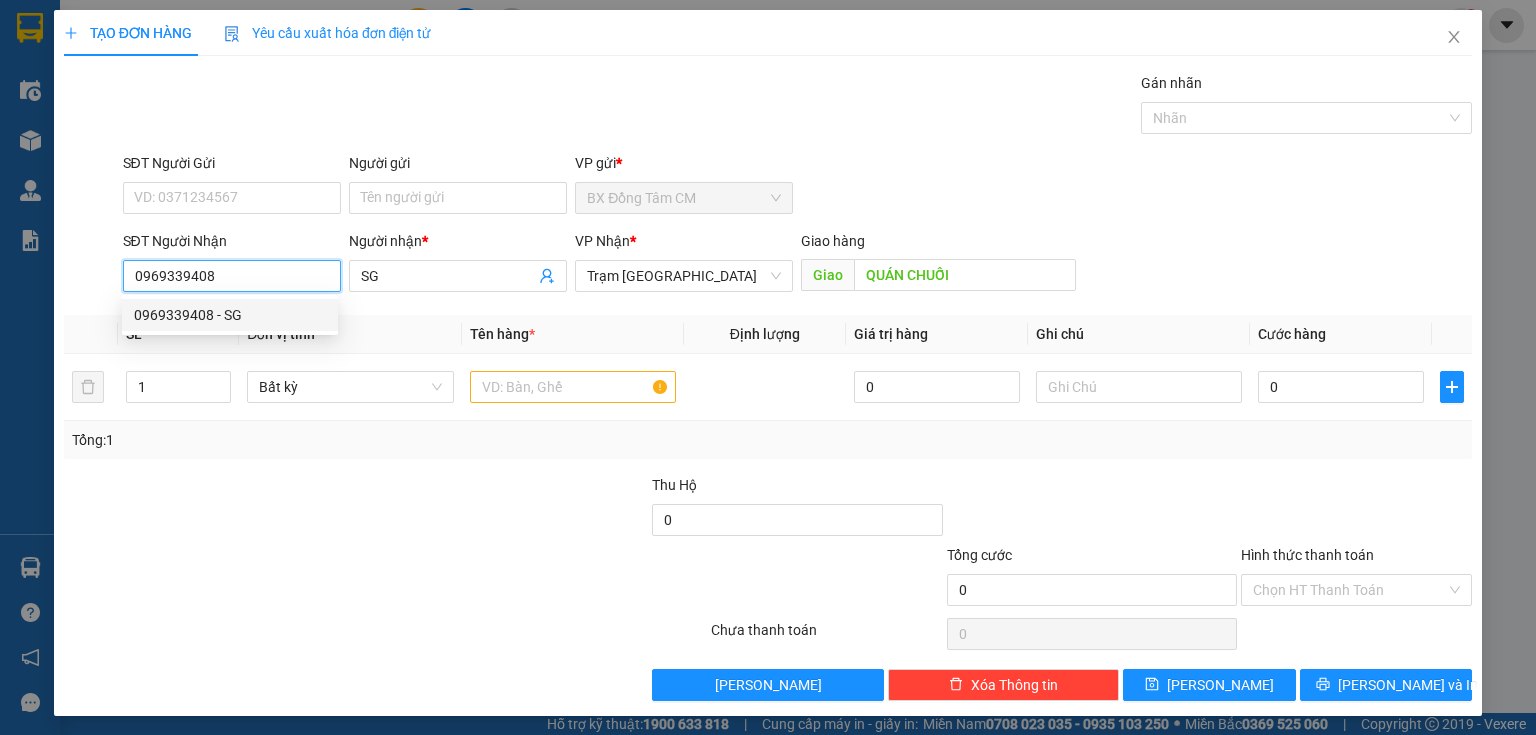 click on "0969339408 - SG" at bounding box center [230, 315] 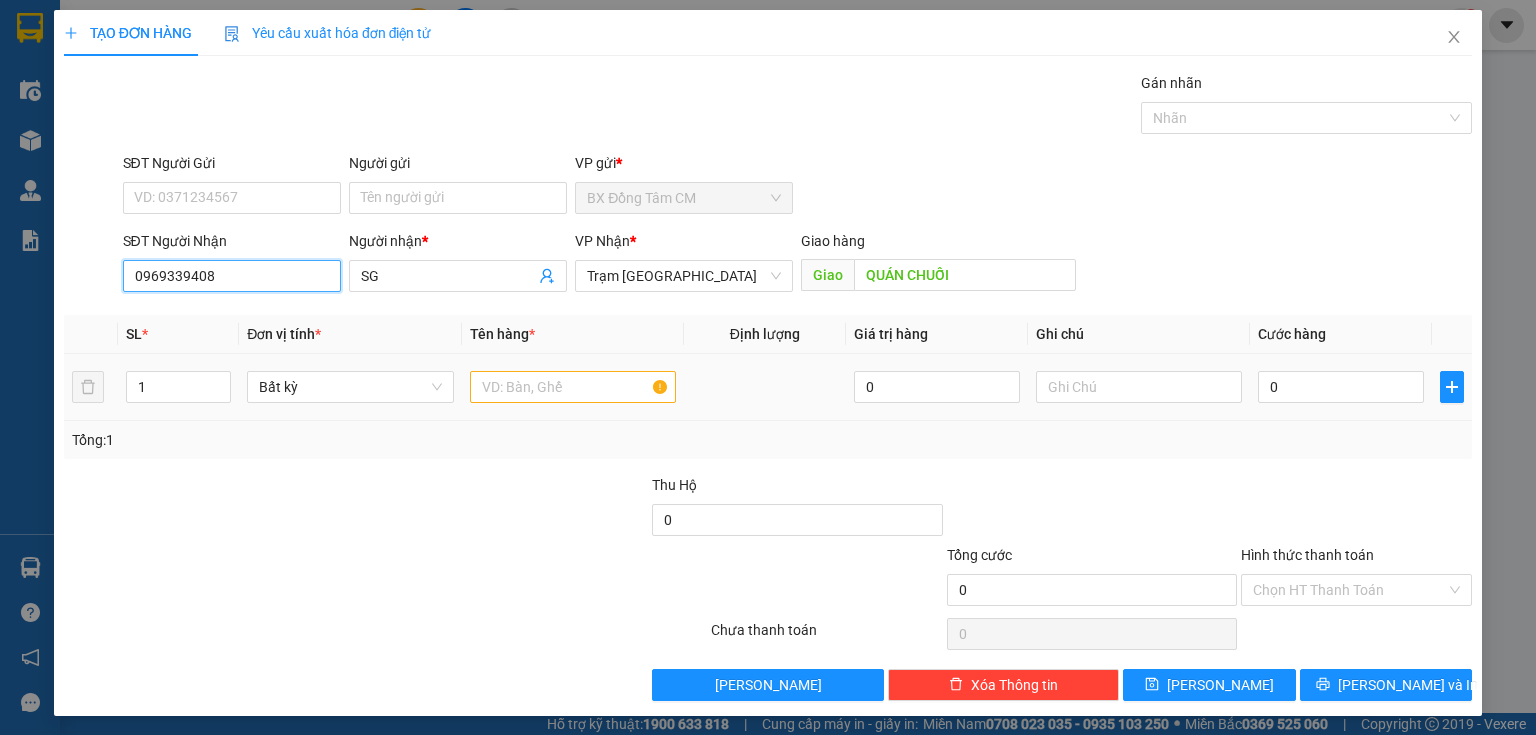 type on "0969339408" 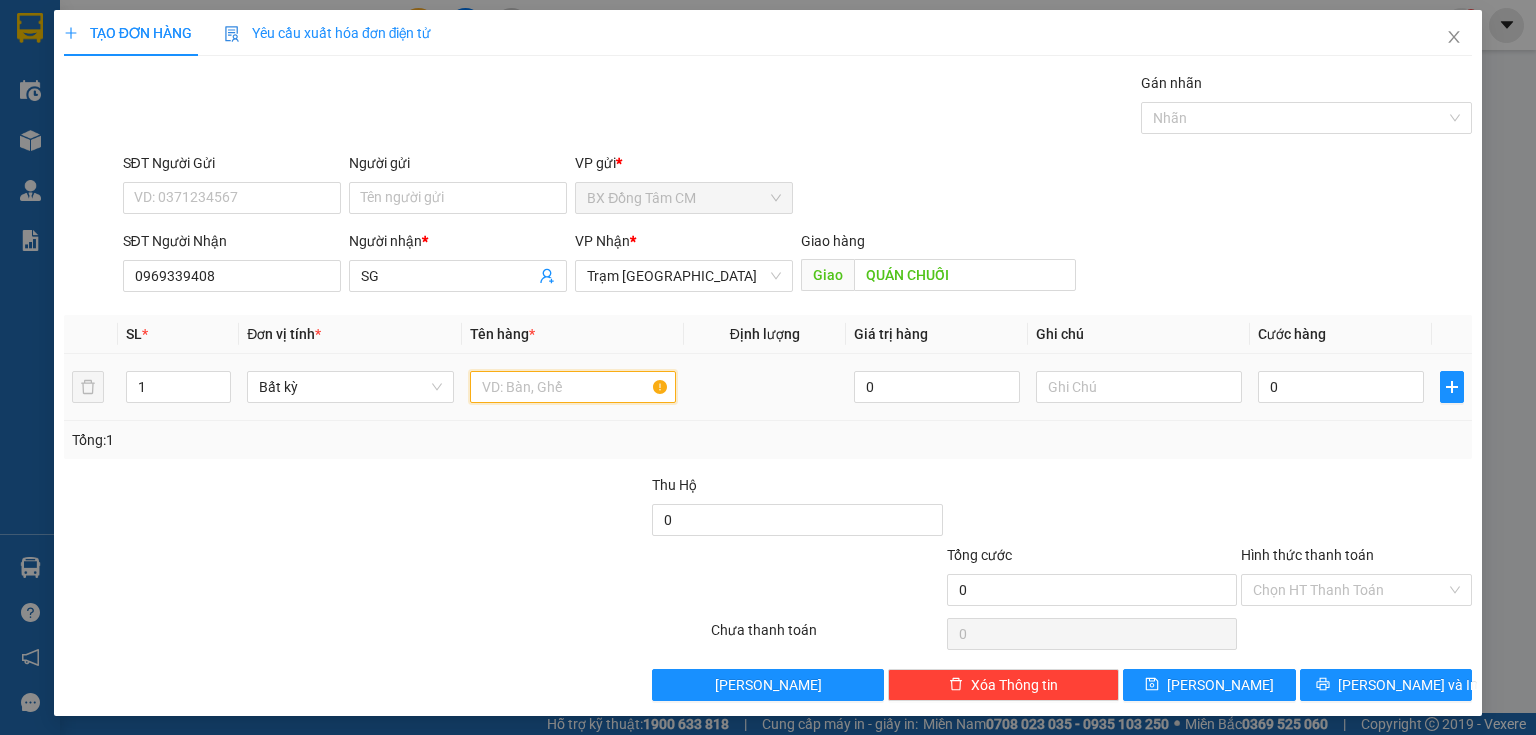 click at bounding box center [573, 387] 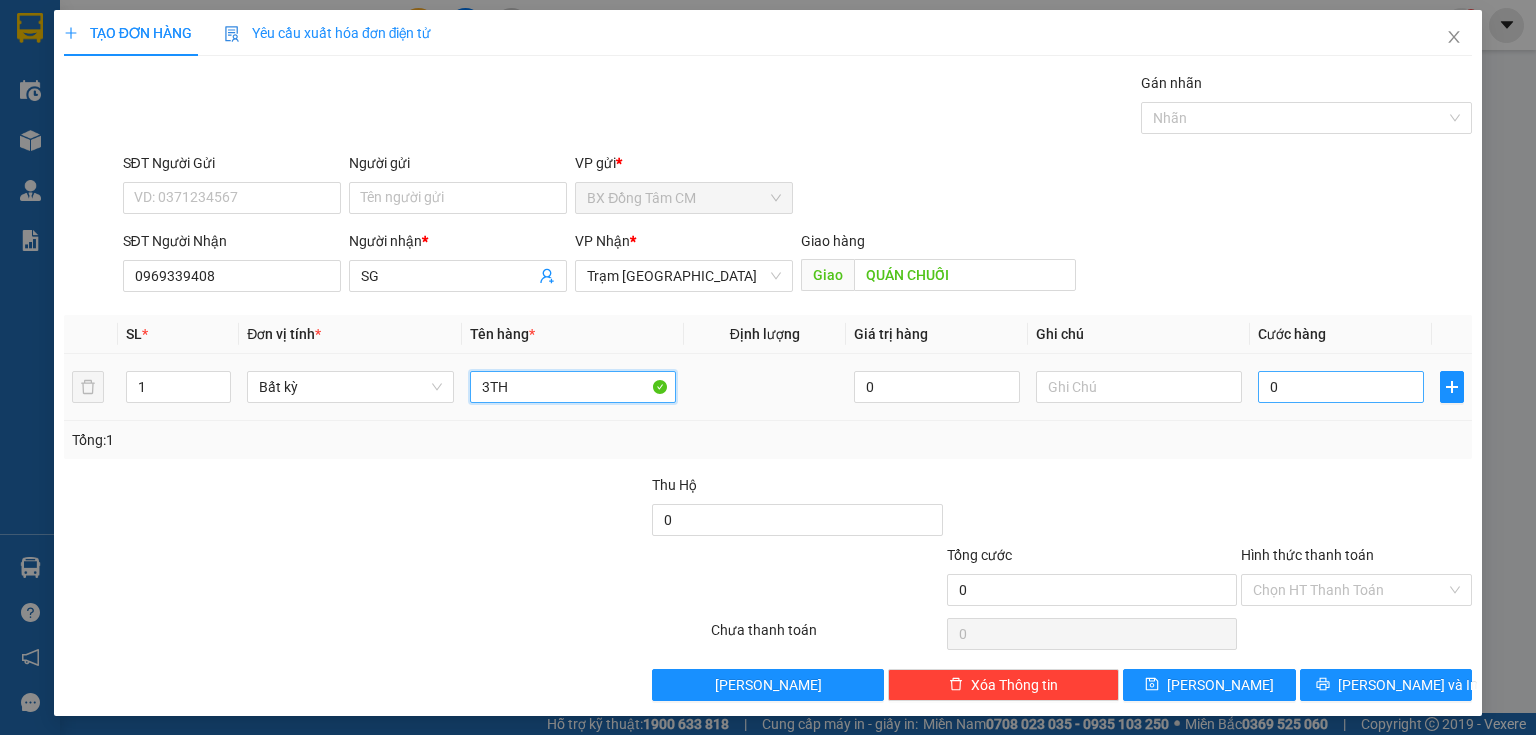 type on "3TH" 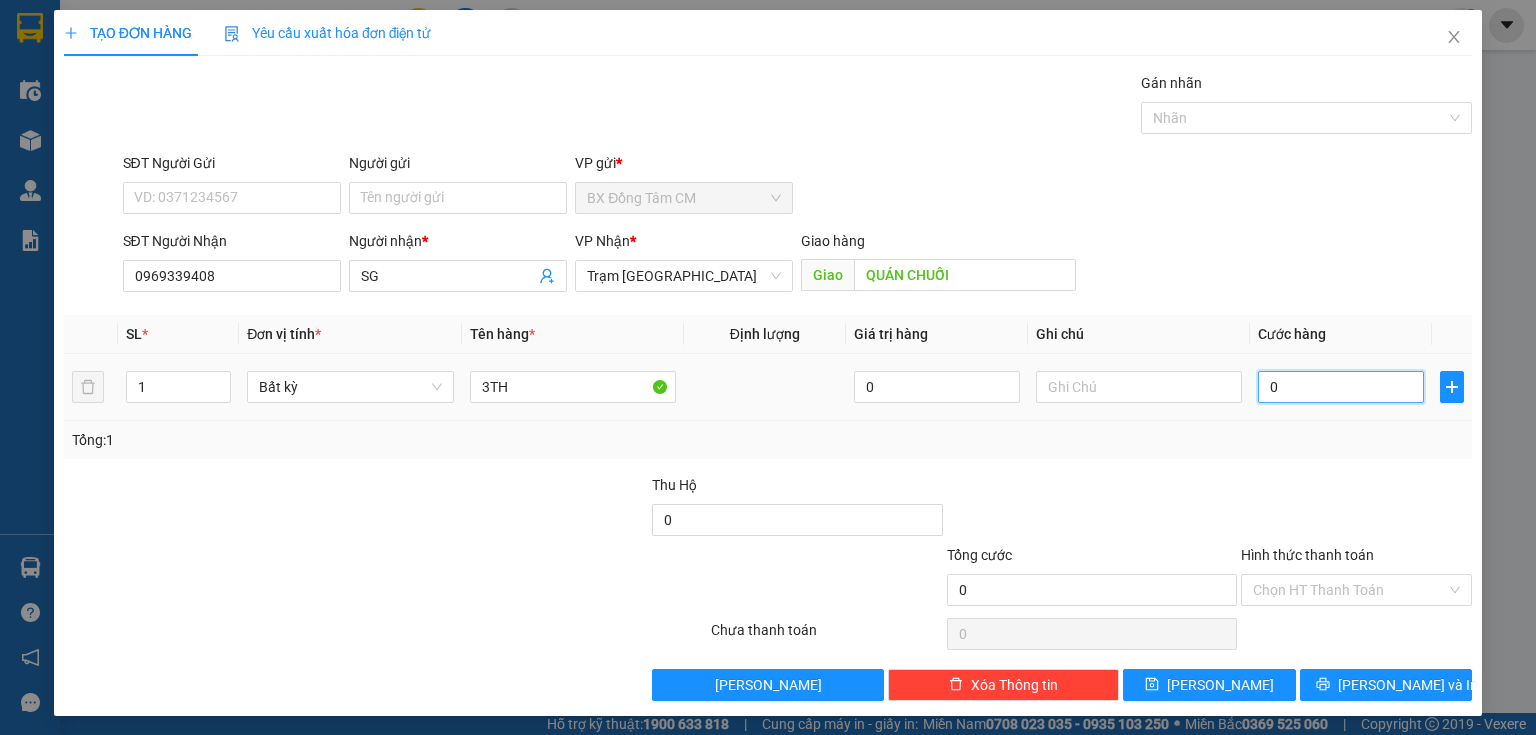 click on "0" at bounding box center [1341, 387] 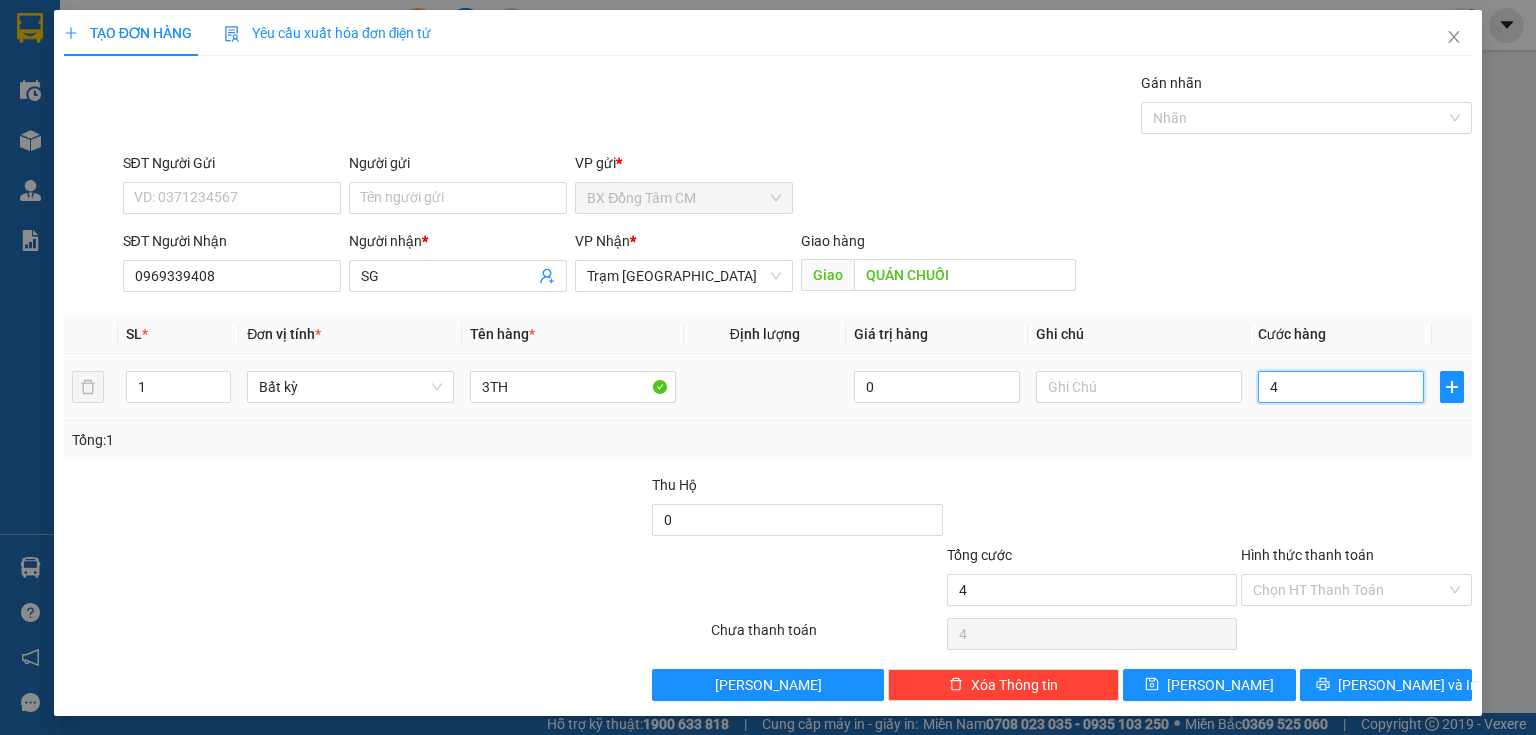 type on "45" 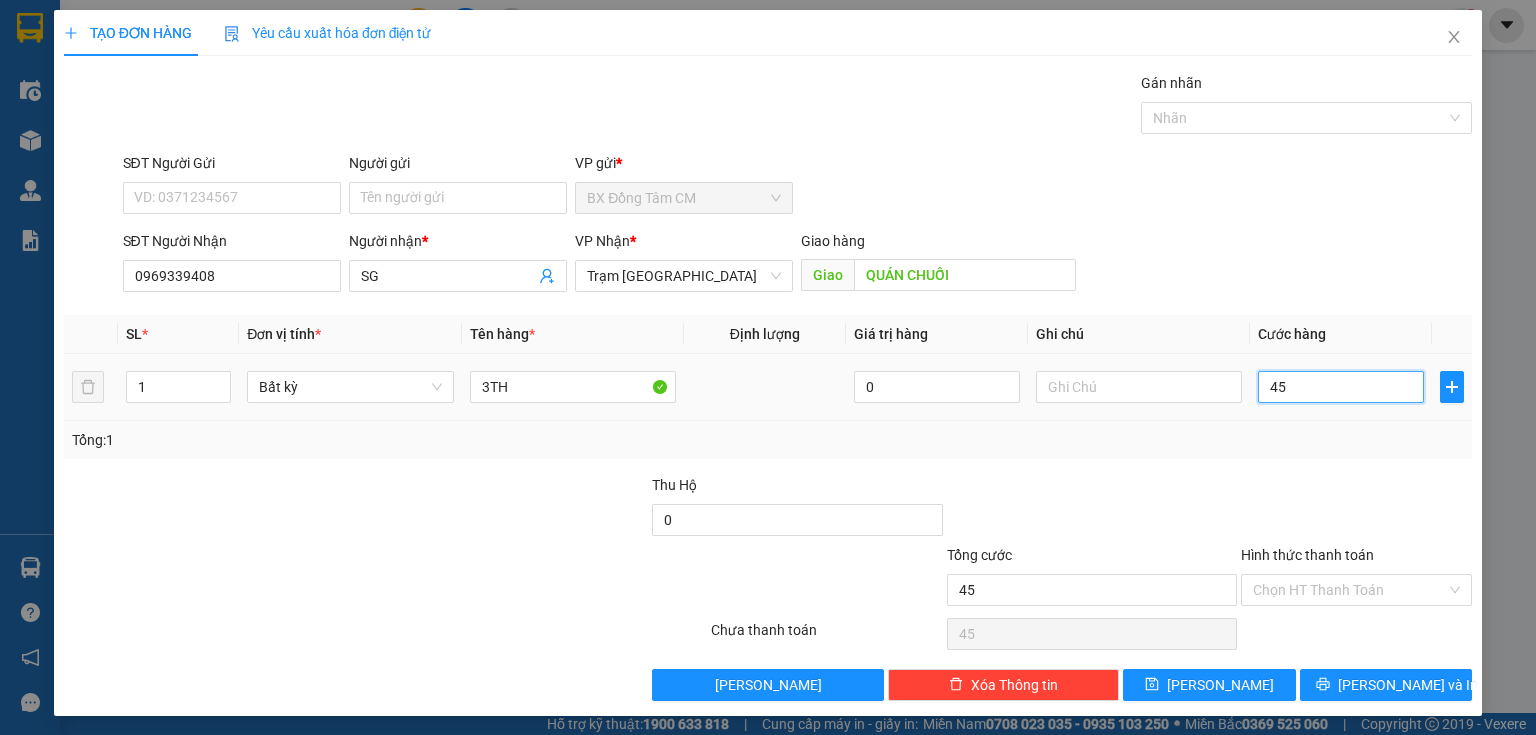 type on "450" 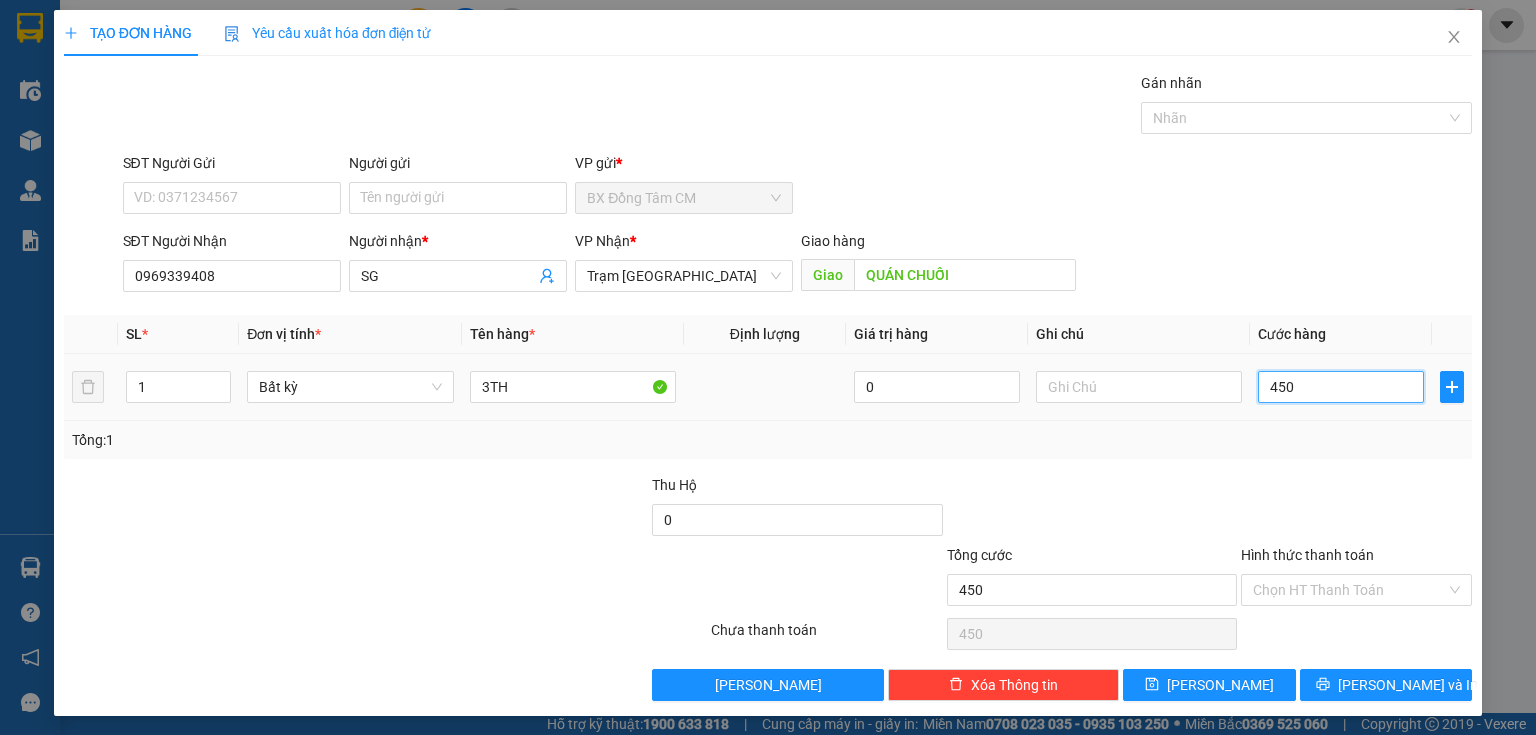type on "4.500" 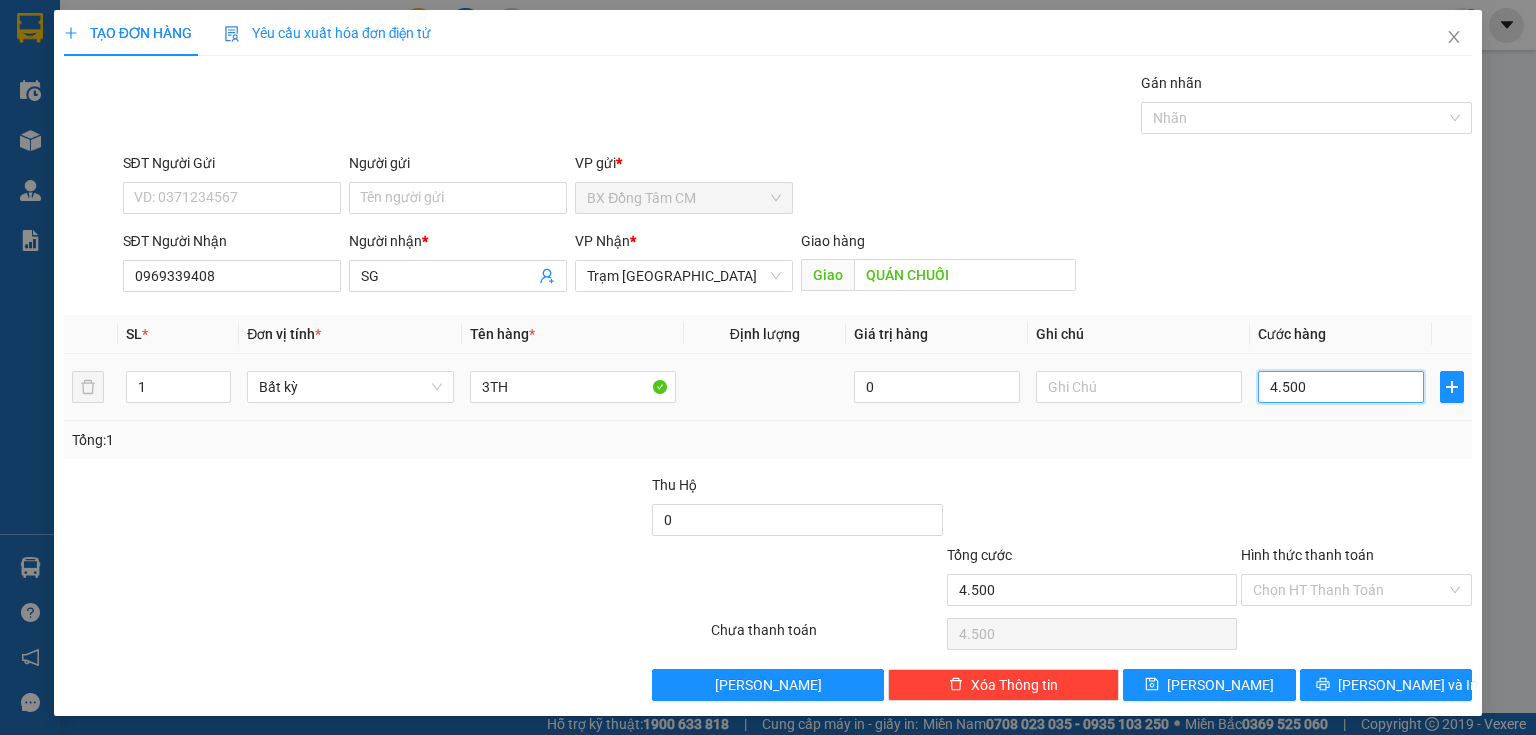 type on "45.000" 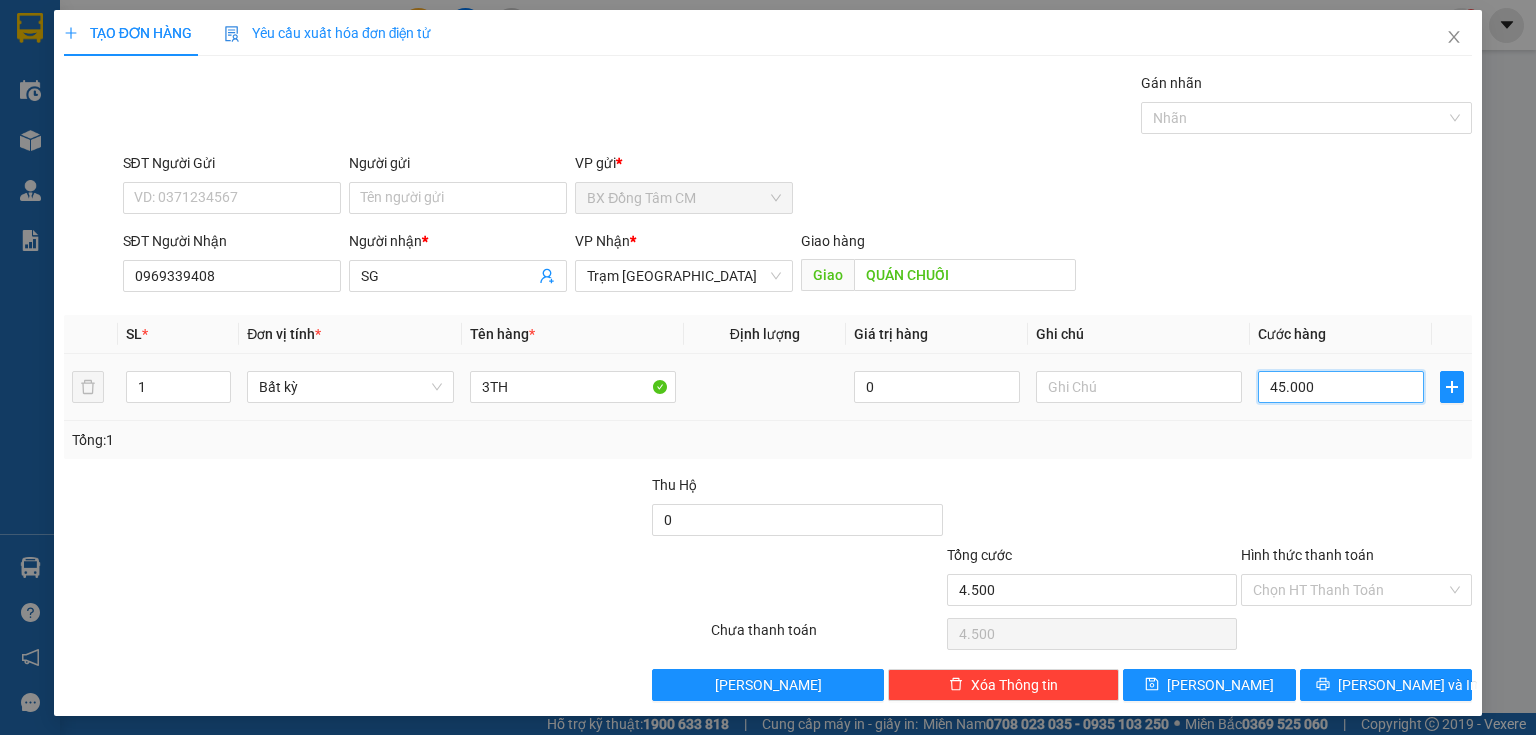 type on "45.000" 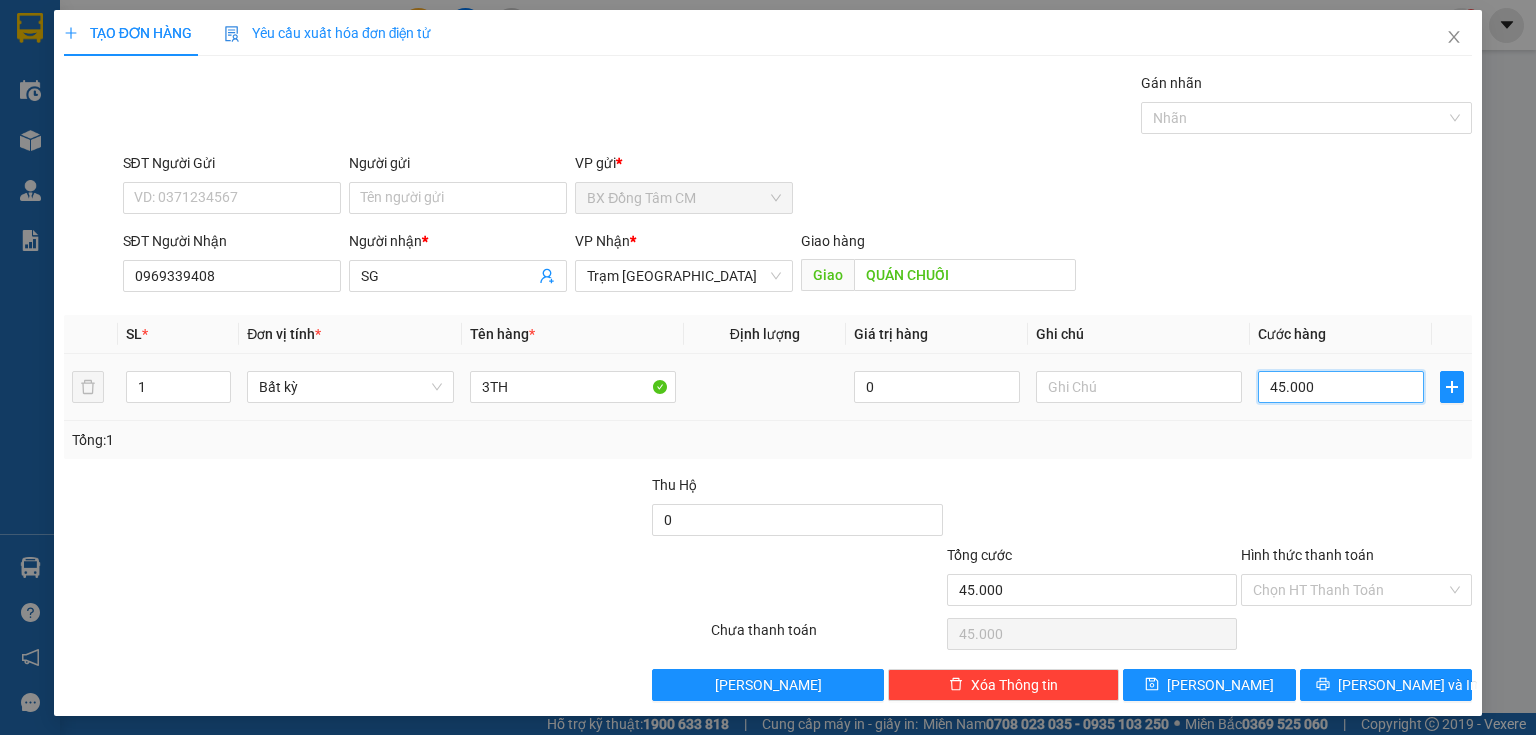 type on "450.000" 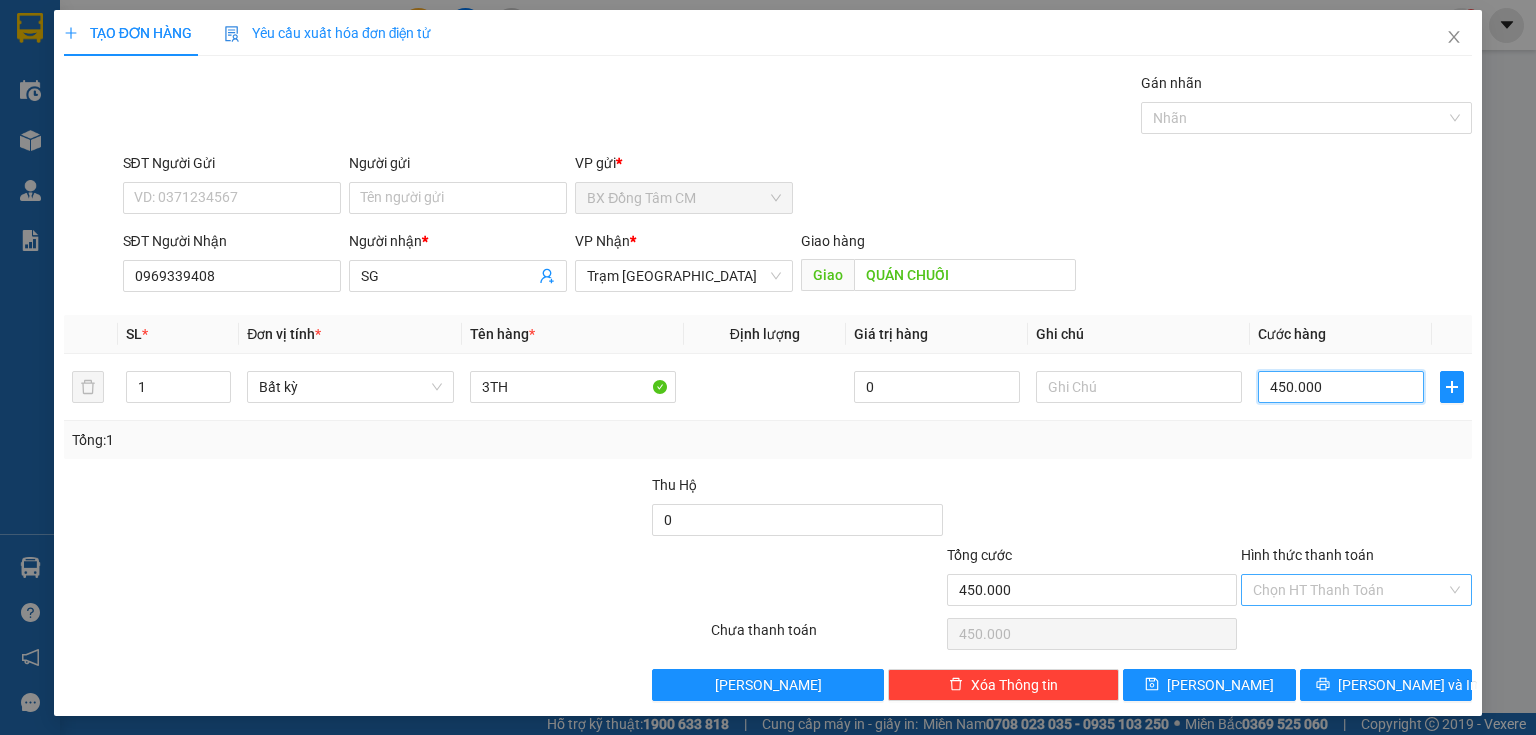 type on "450.000" 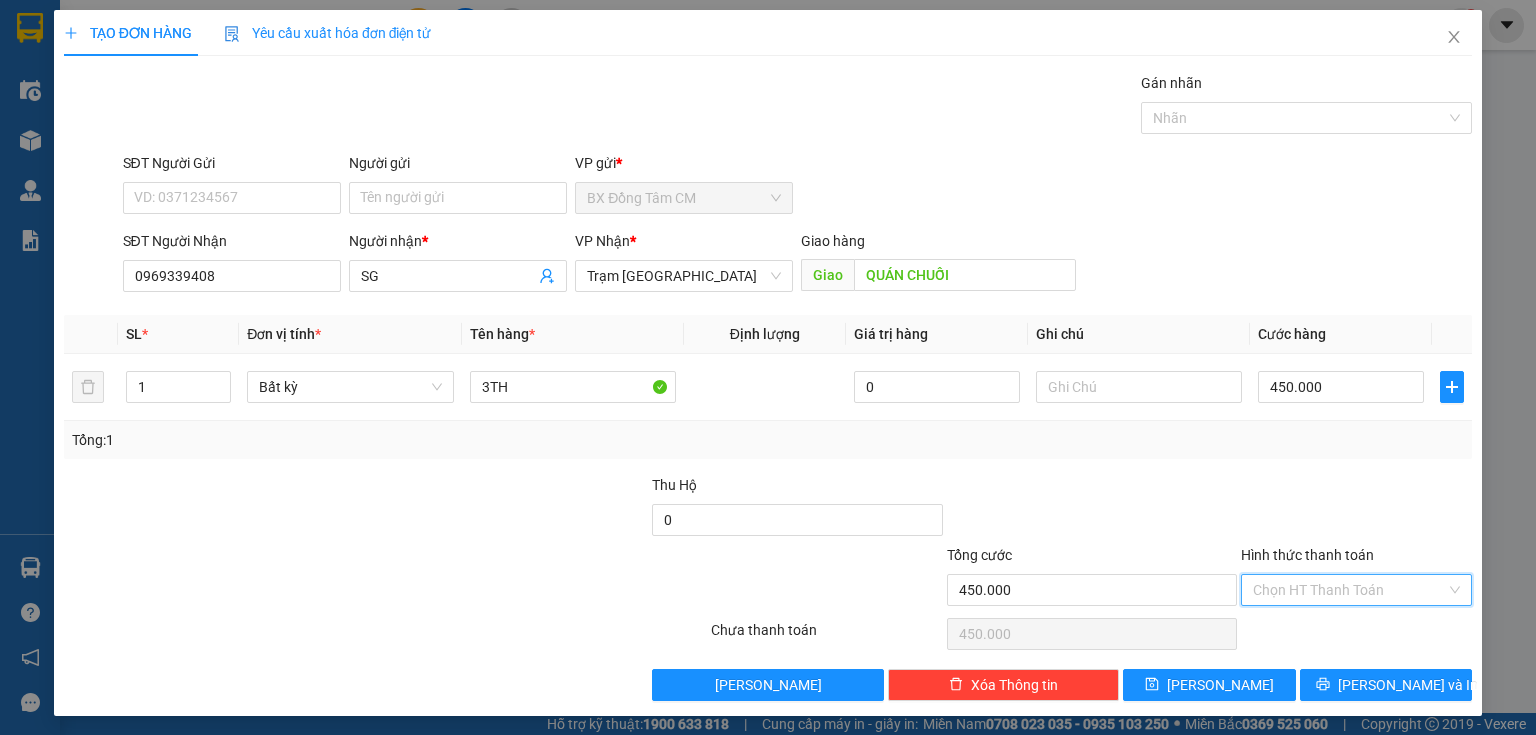 click on "Hình thức thanh toán" at bounding box center [1349, 590] 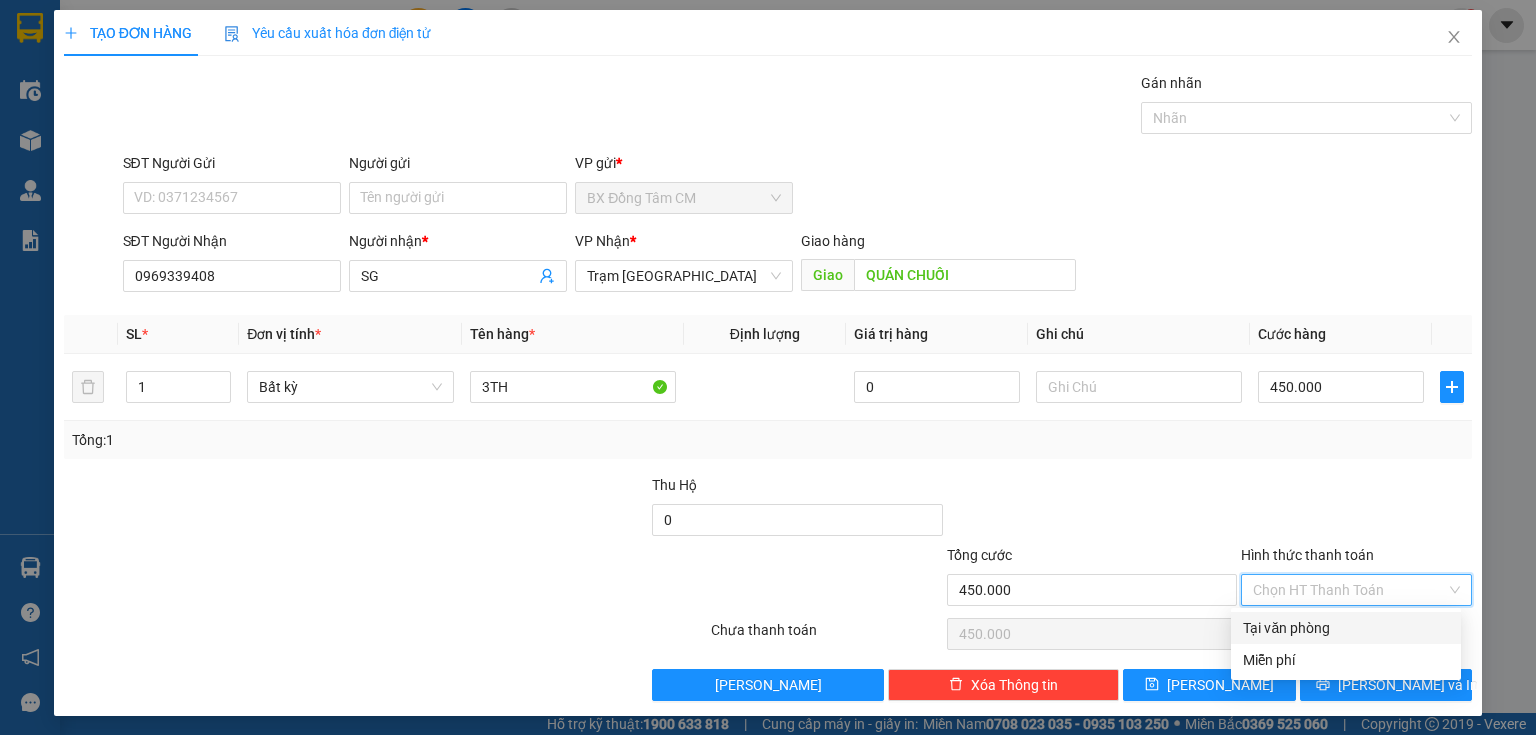 click on "Tại văn phòng" at bounding box center (1346, 628) 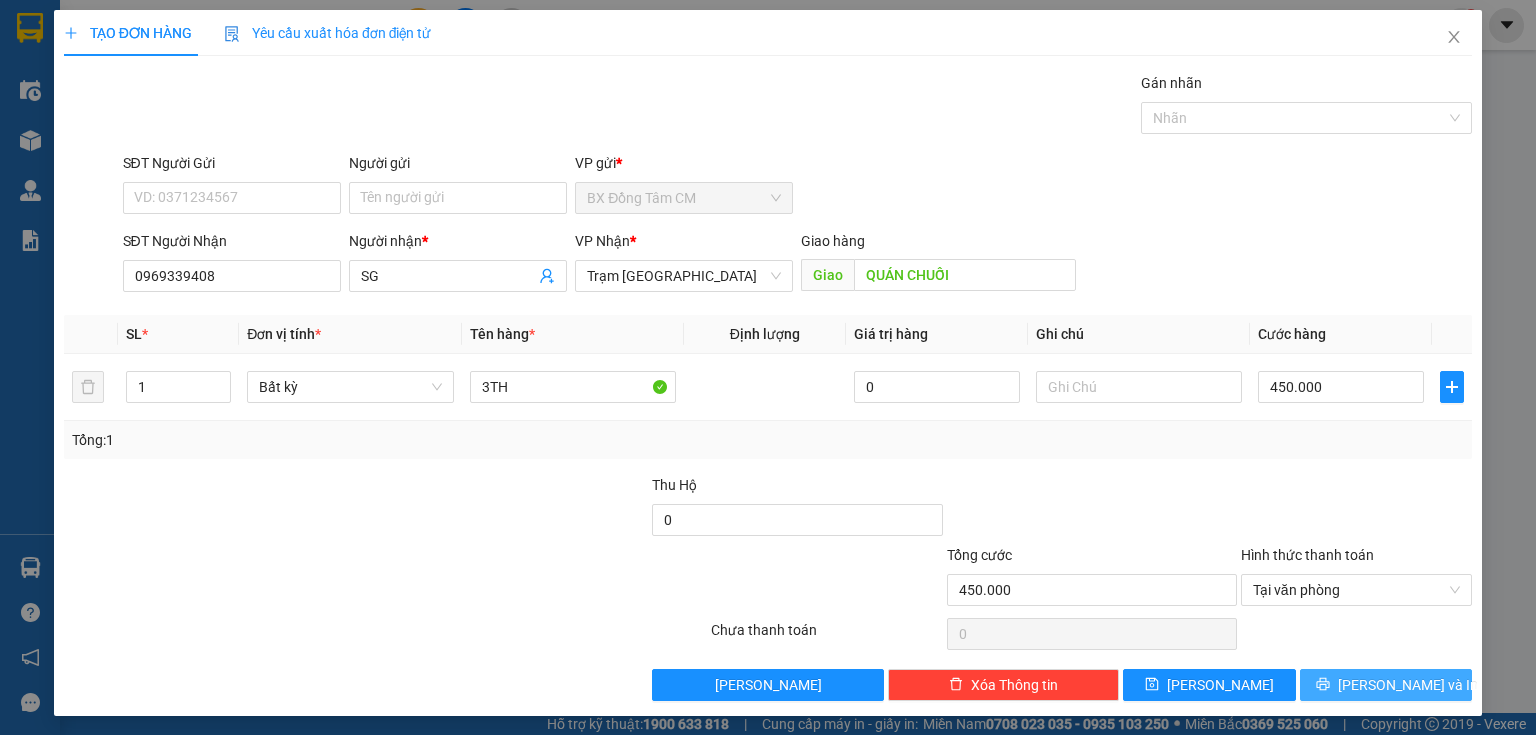 click on "[PERSON_NAME] và In" at bounding box center (1408, 685) 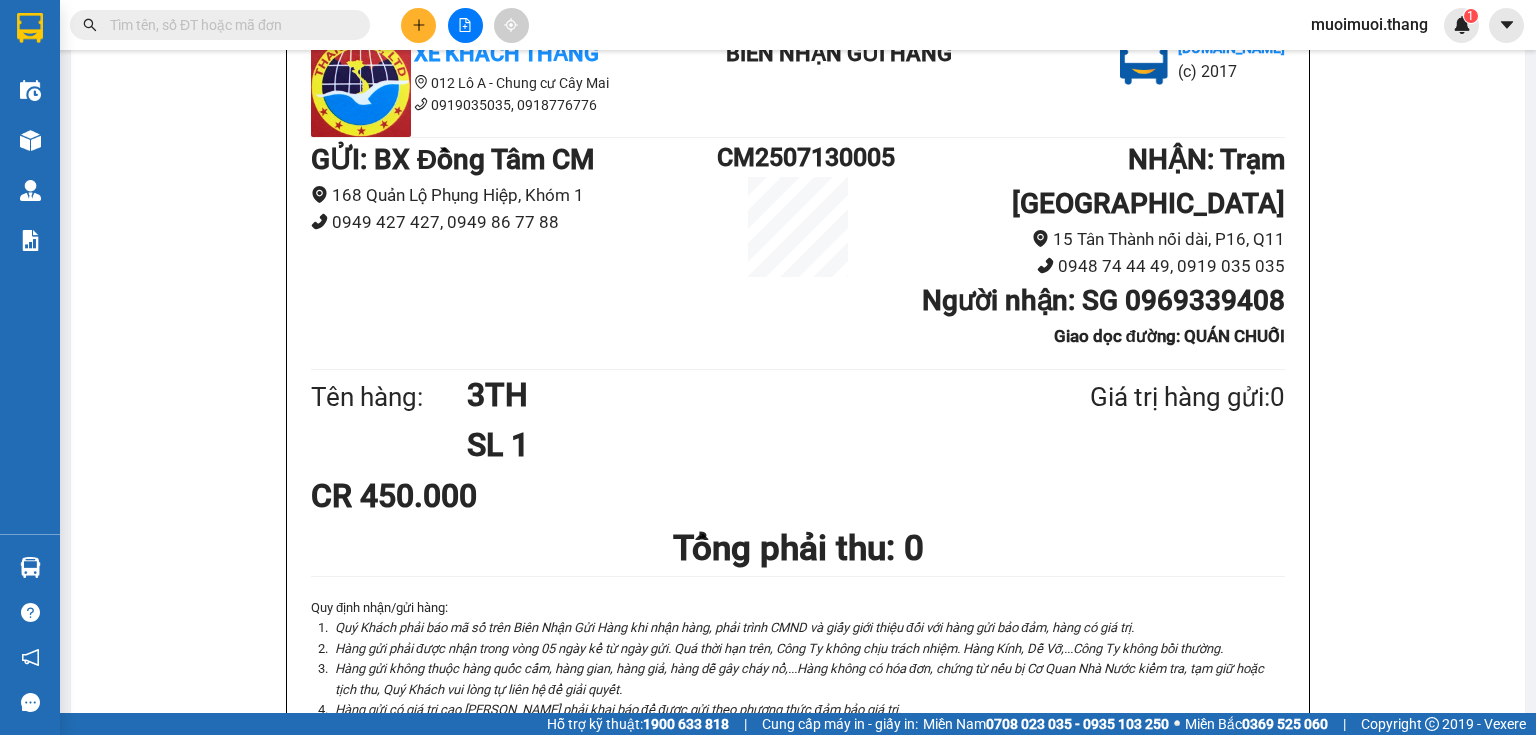 scroll, scrollTop: 0, scrollLeft: 0, axis: both 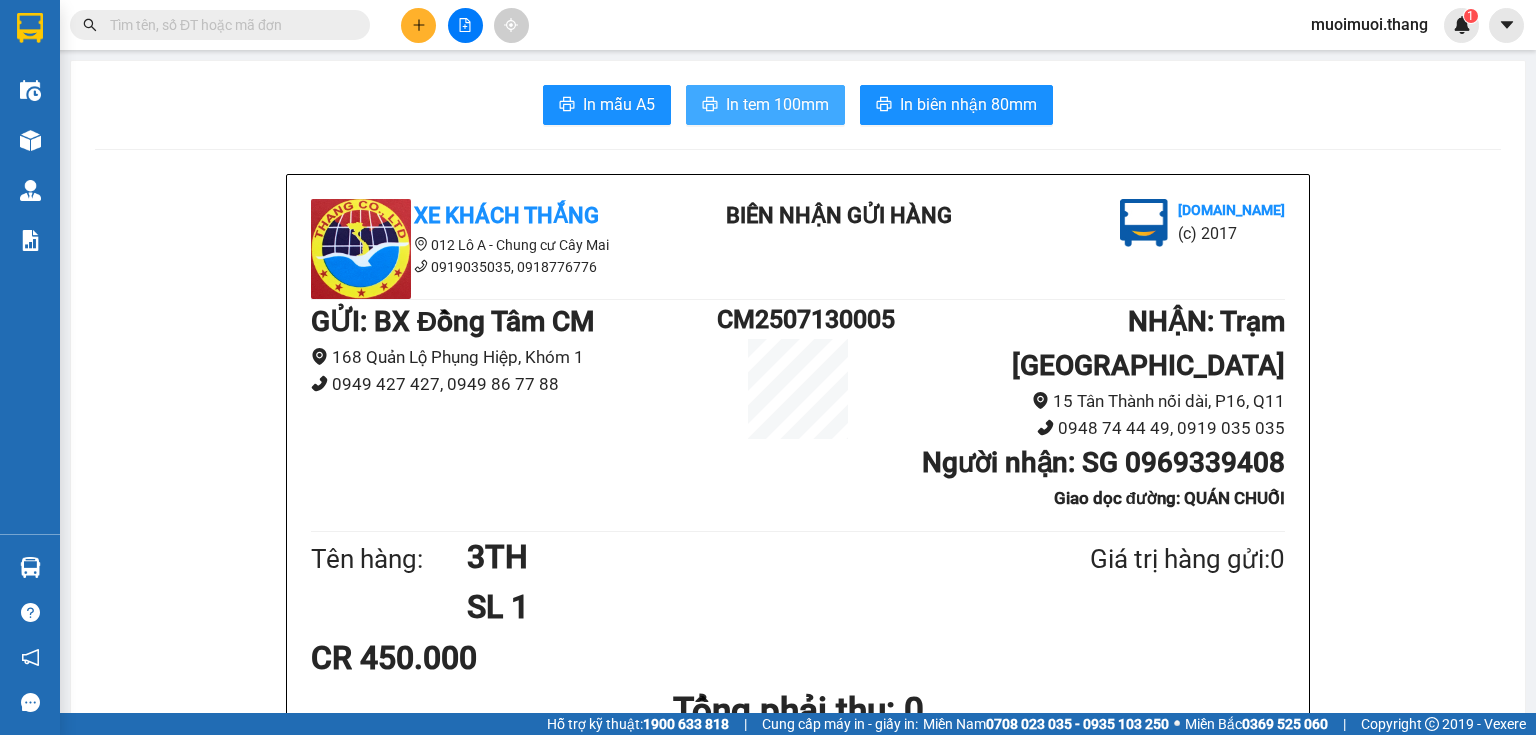 click on "In tem 100mm" at bounding box center [777, 104] 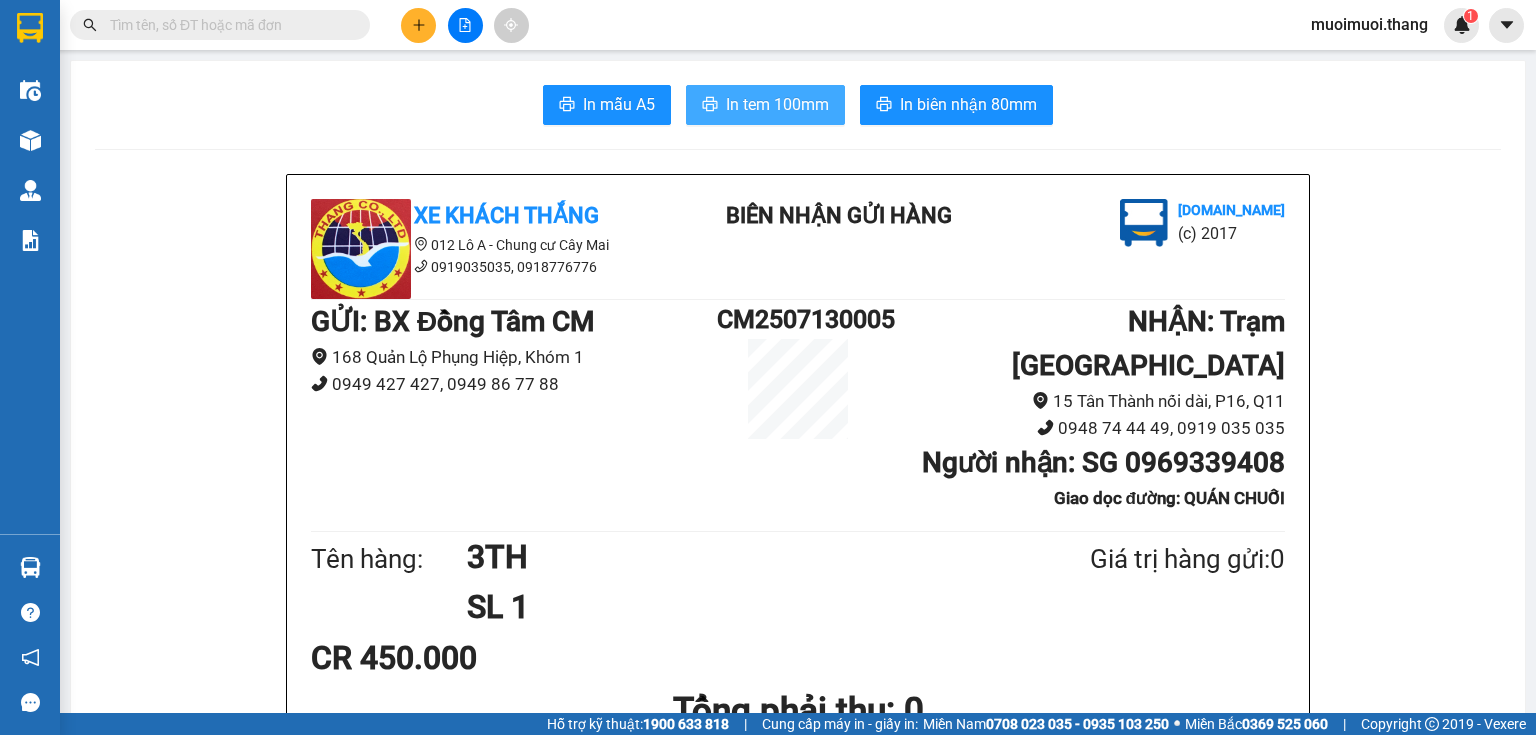 scroll, scrollTop: 0, scrollLeft: 0, axis: both 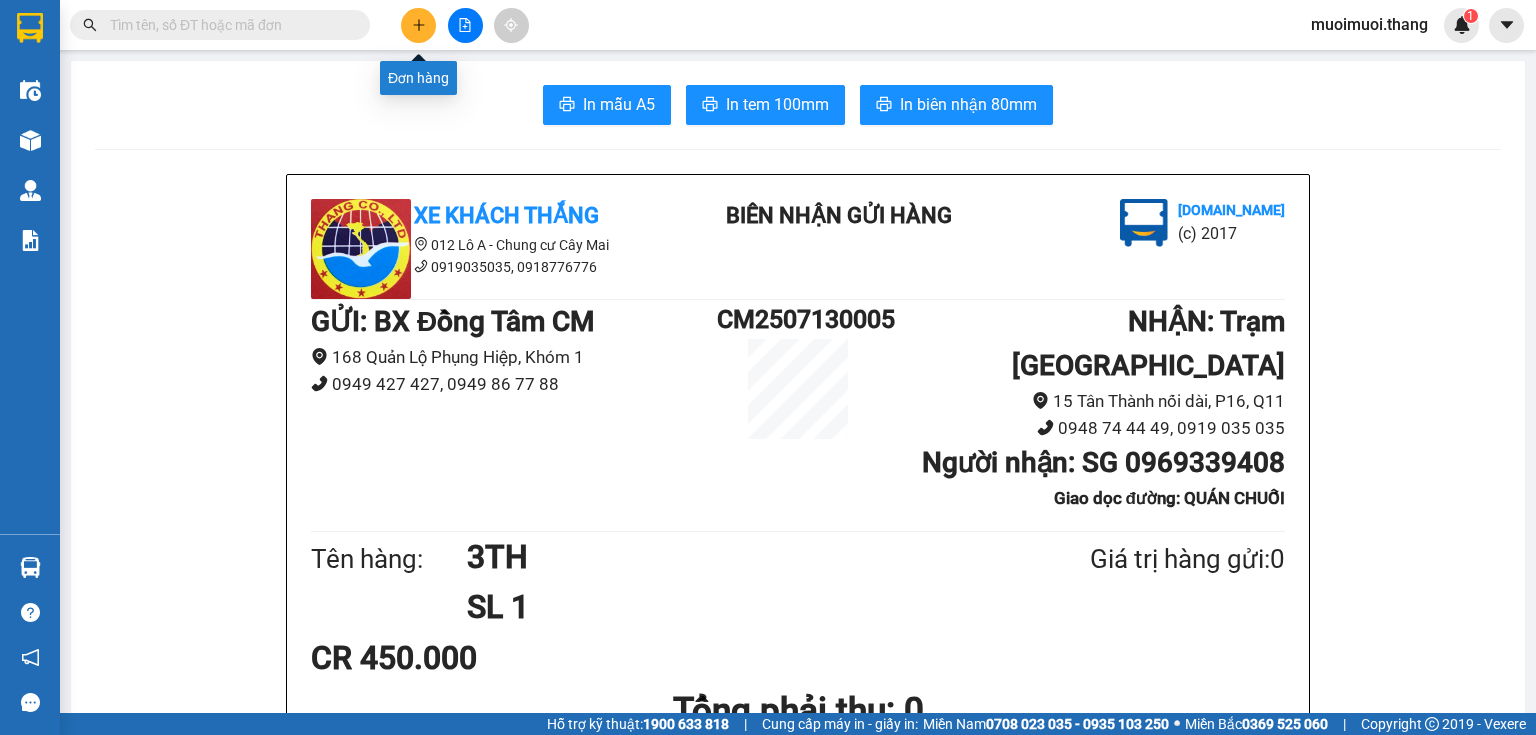 click 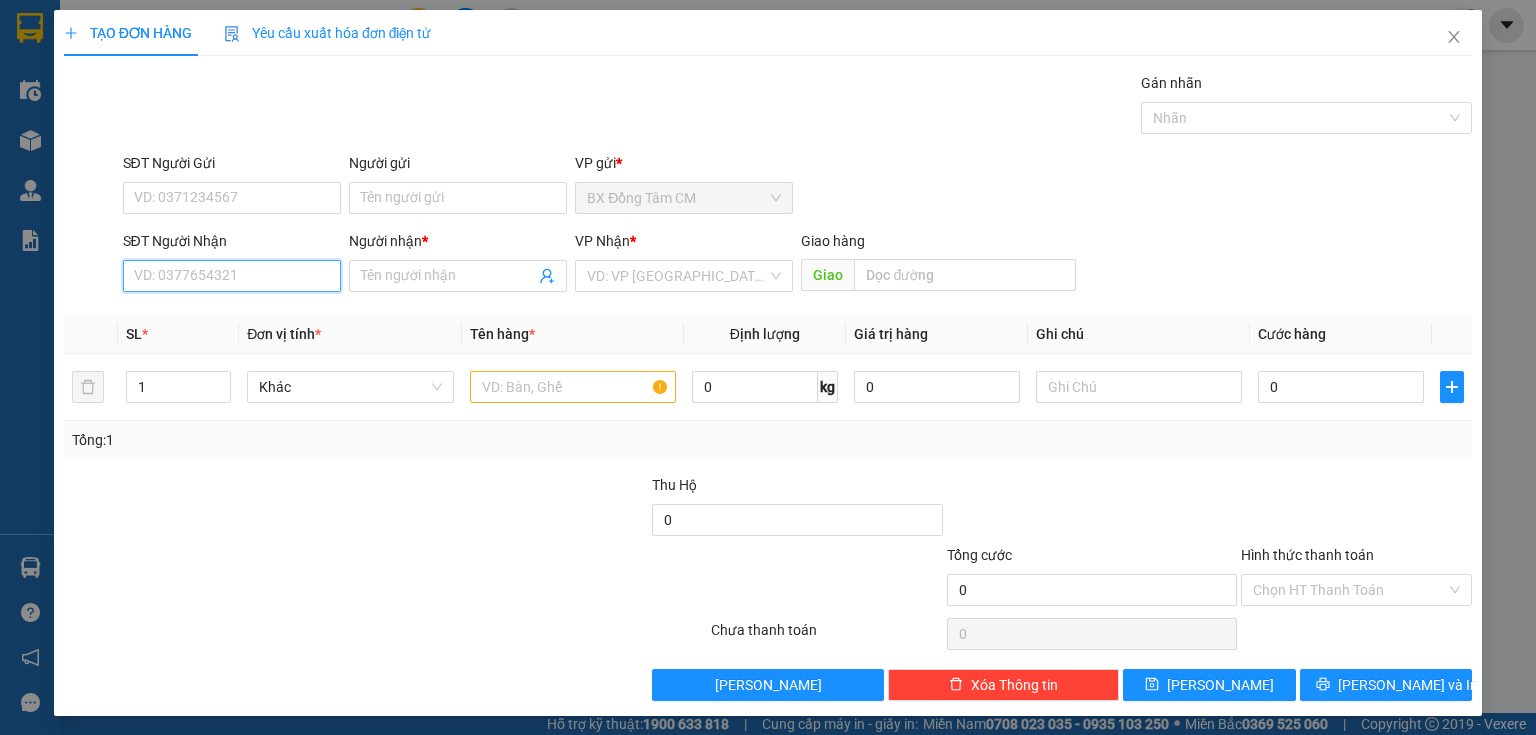 click on "SĐT Người Nhận" at bounding box center (232, 276) 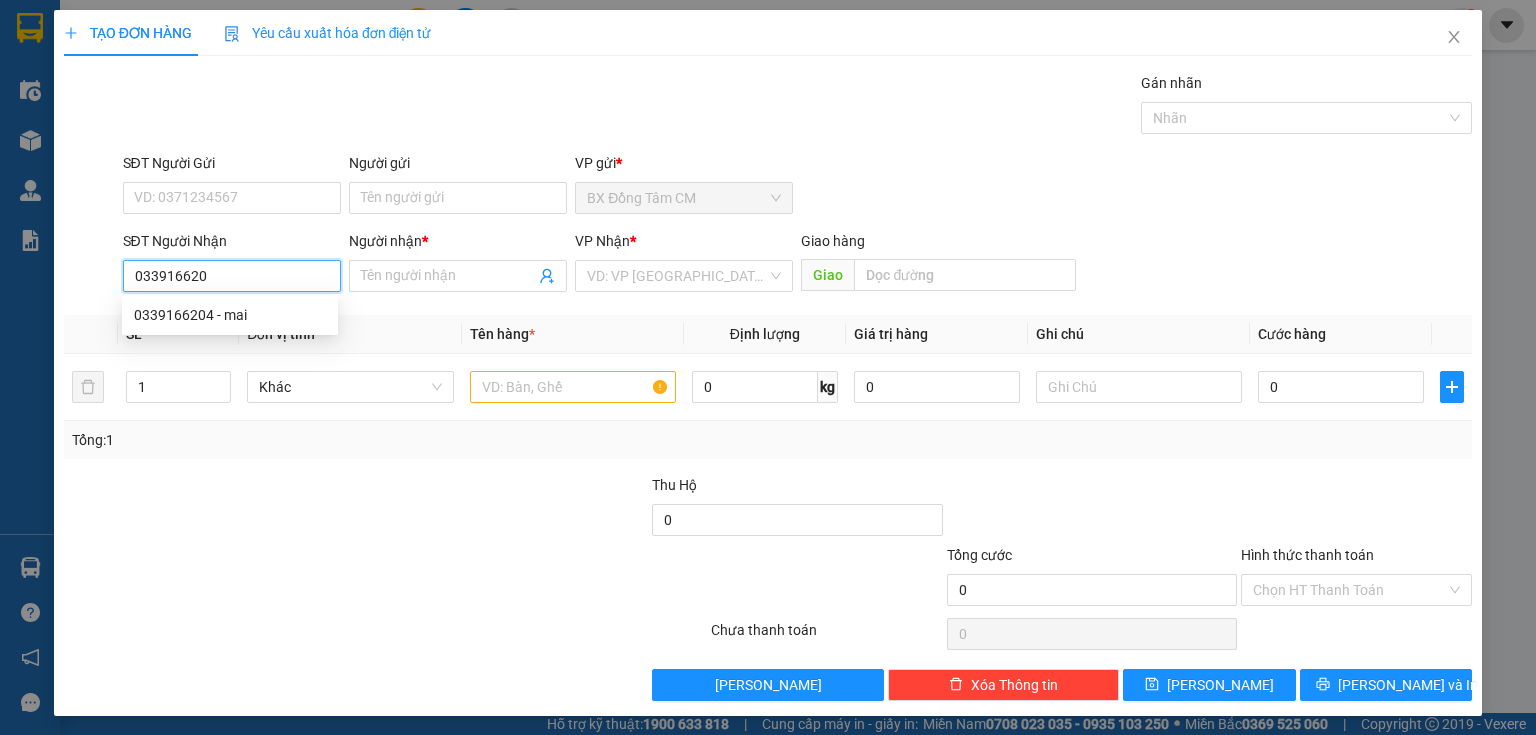 type on "0339166204" 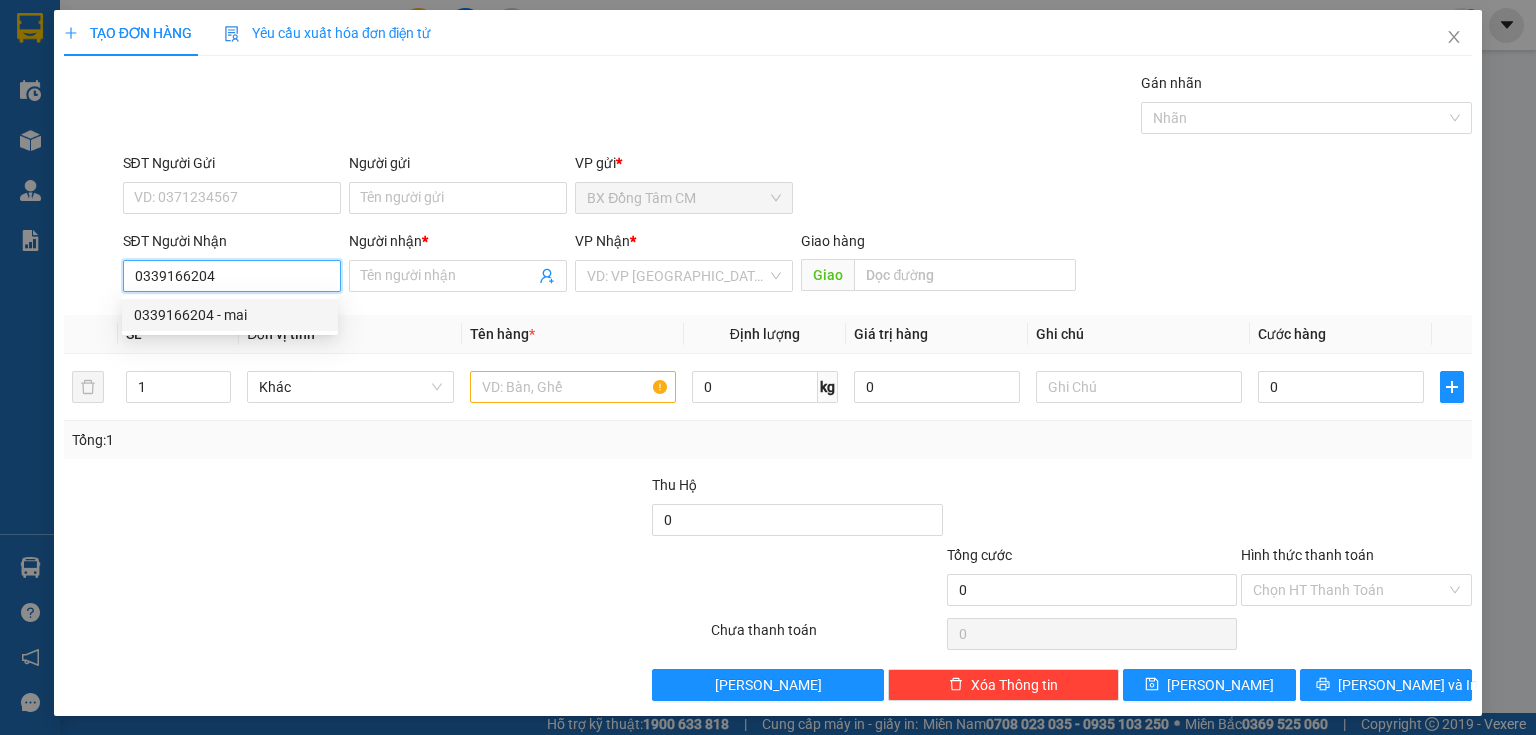 click on "0339166204 - mai" at bounding box center [230, 315] 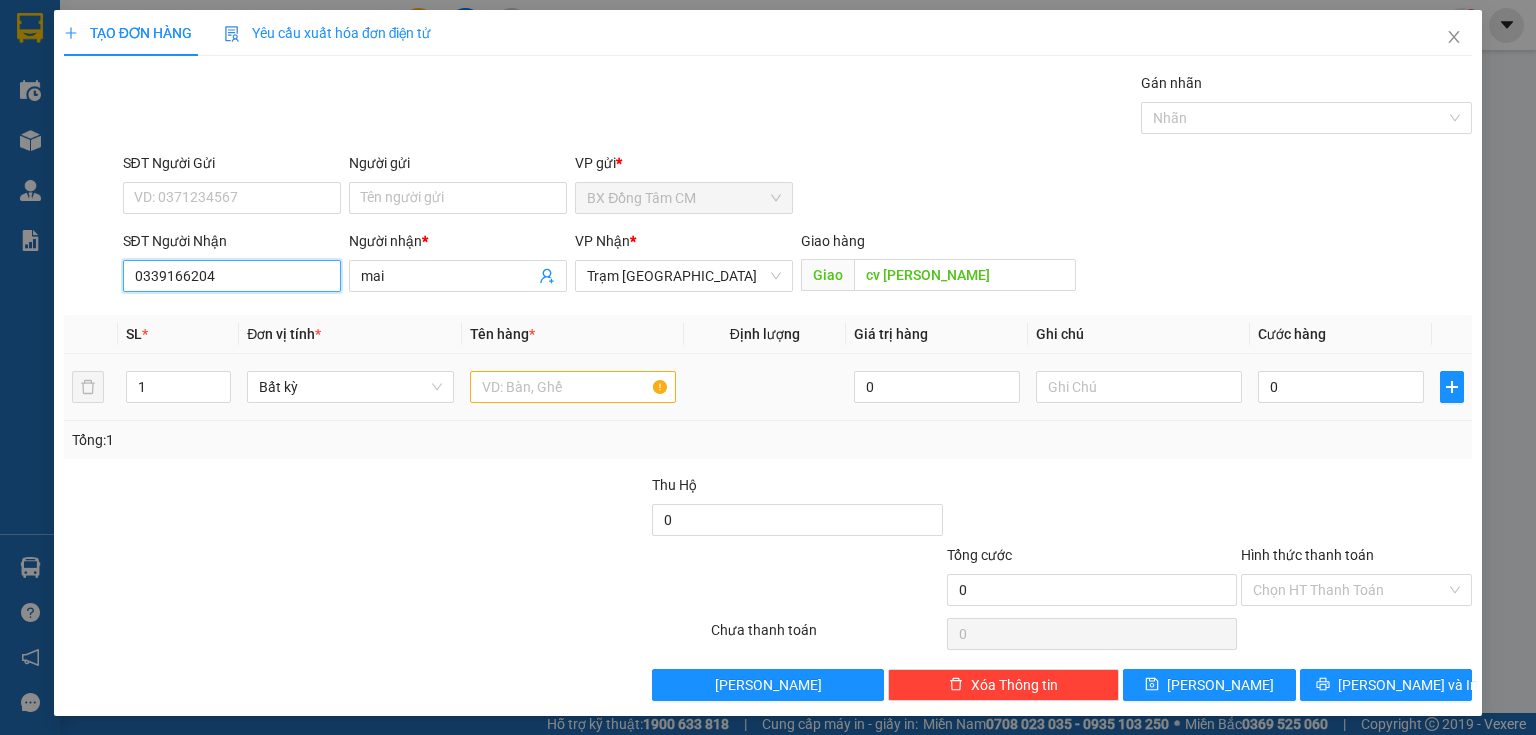 type on "0339166204" 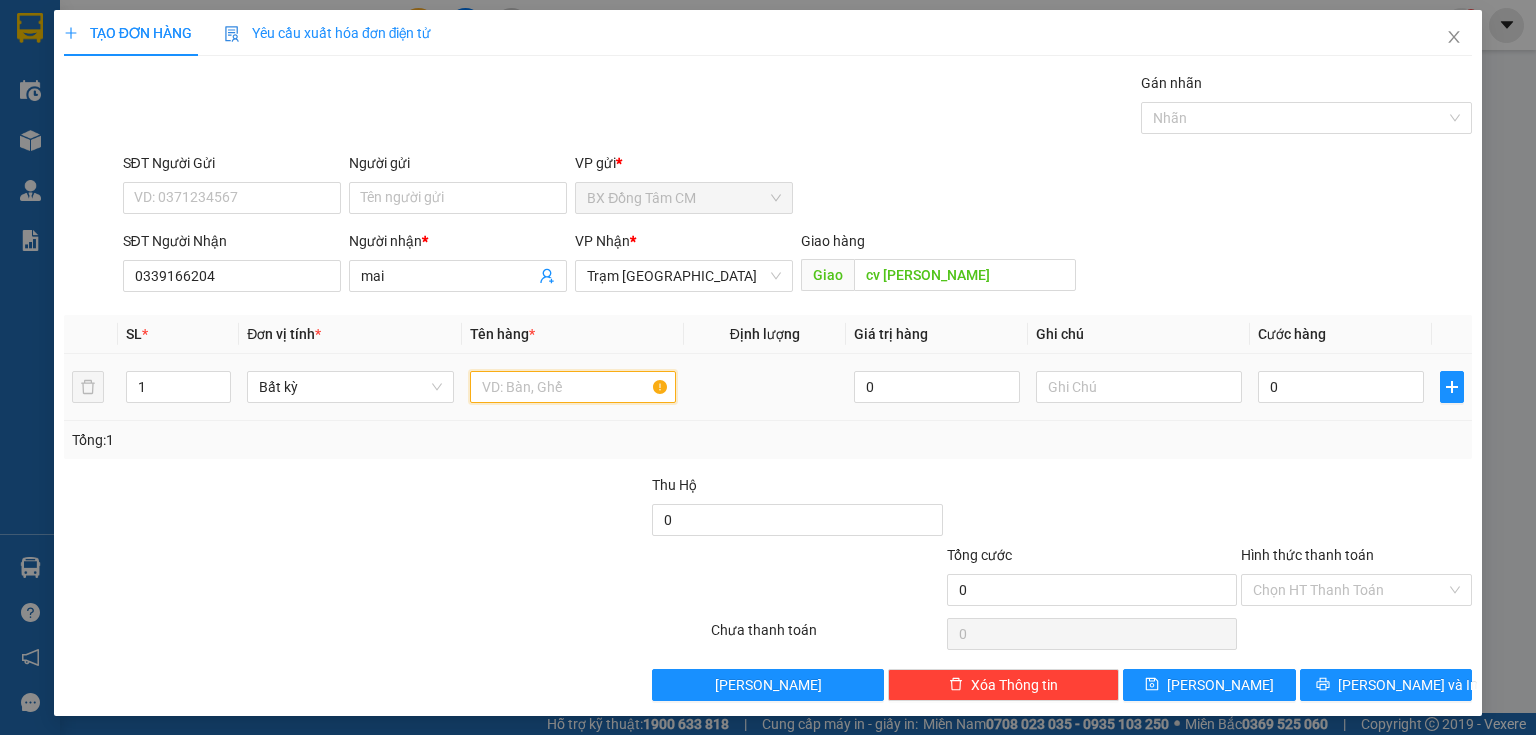 click at bounding box center (573, 387) 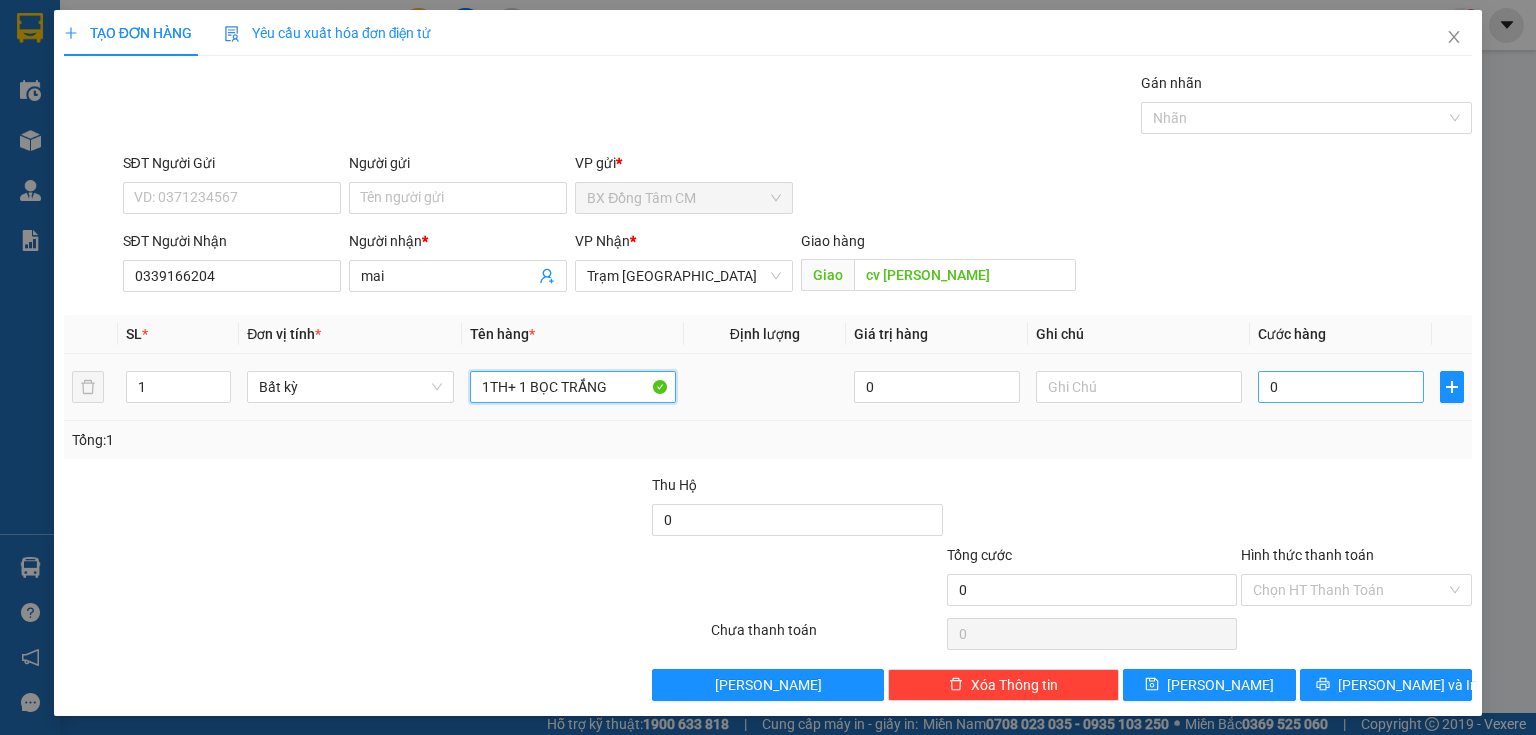 type on "1TH+ 1 BỌC TRẮNG" 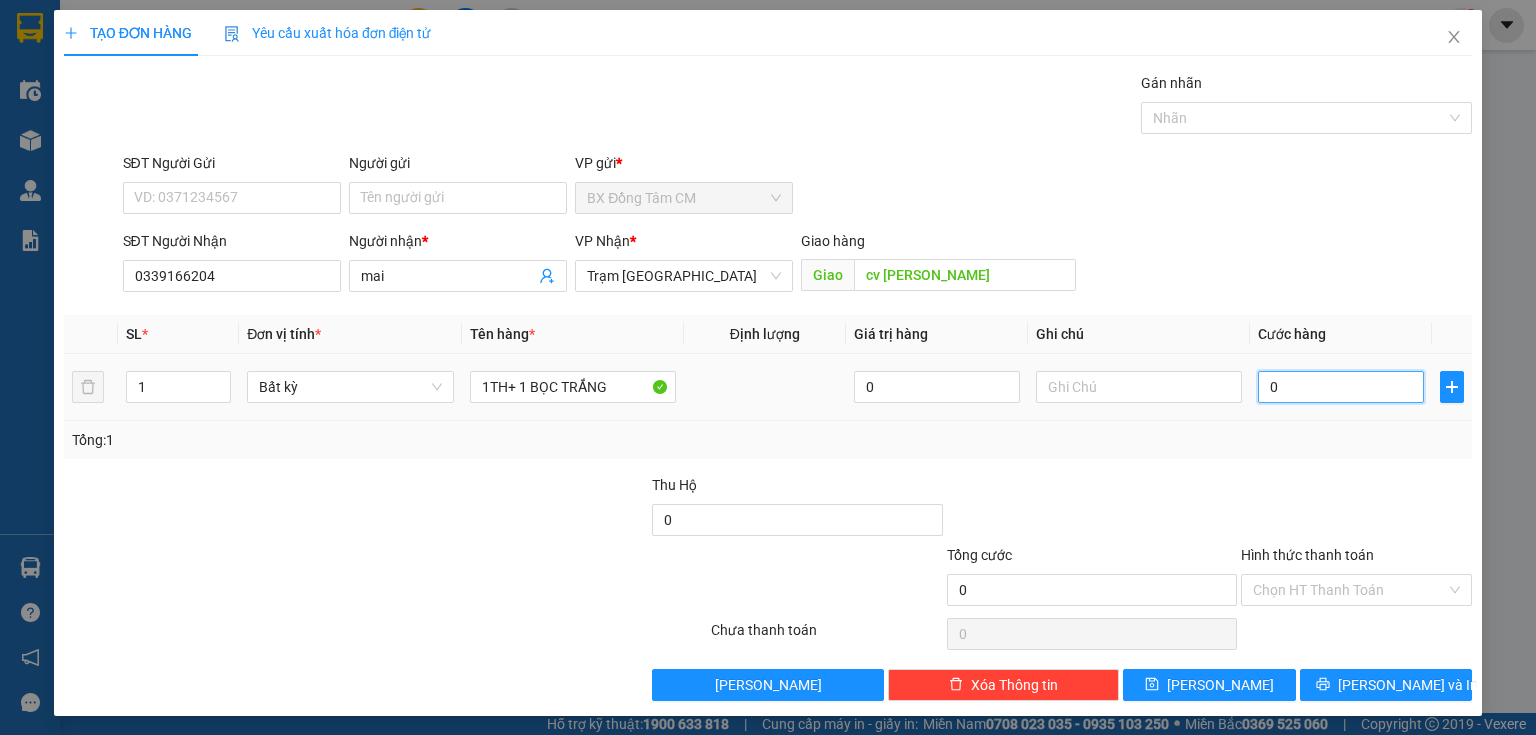 click on "0" at bounding box center [1341, 387] 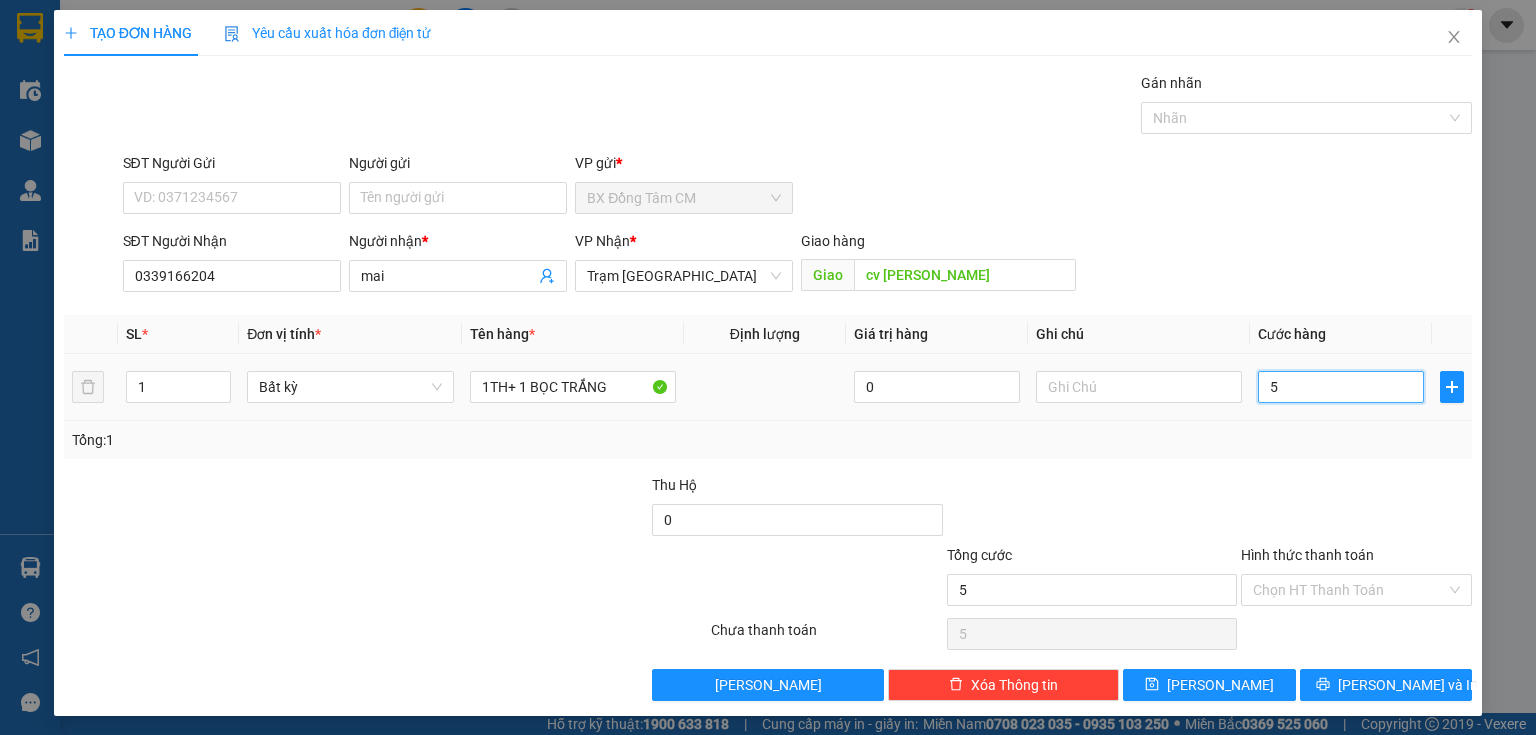 type on "50" 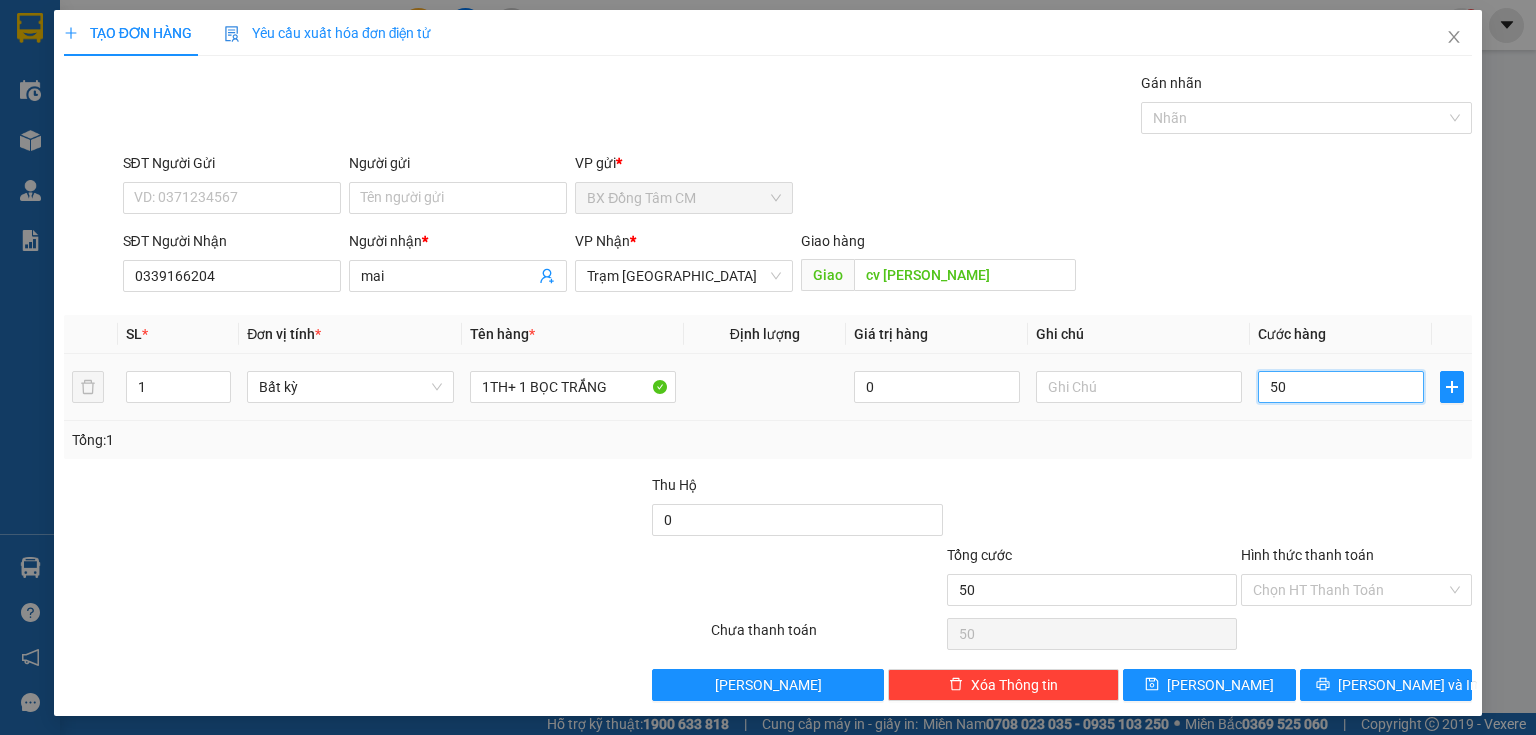 type on "500" 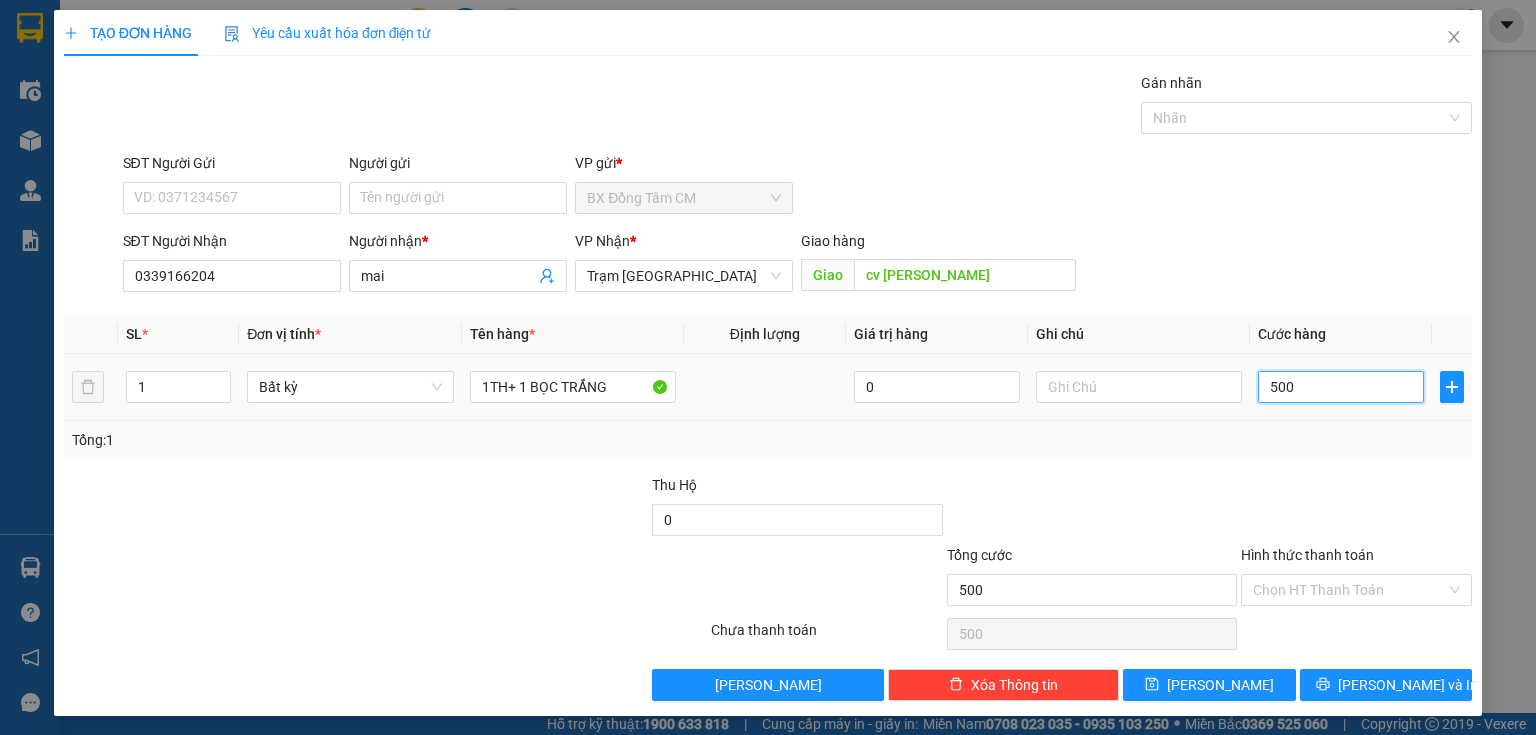 type on "5.000" 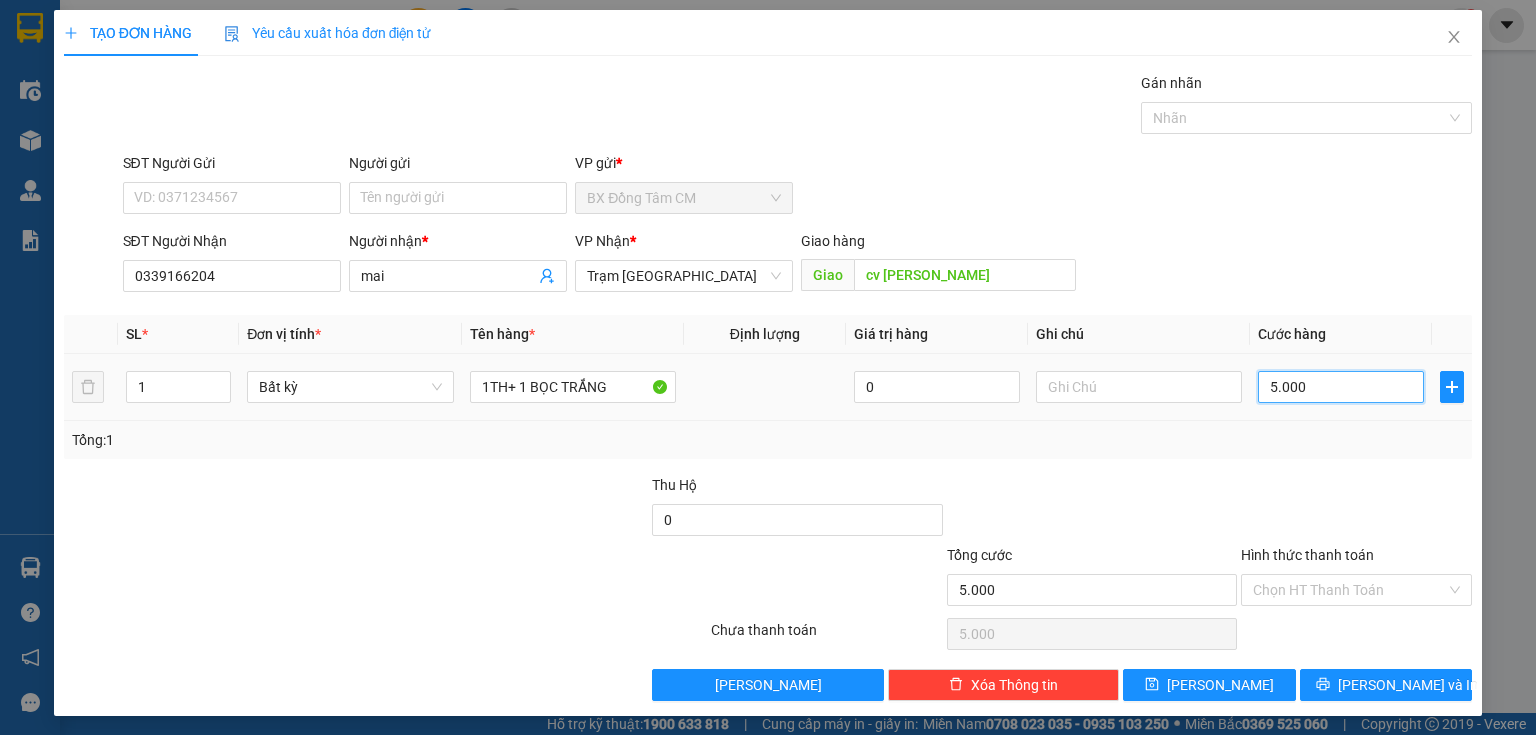 type on "50.000" 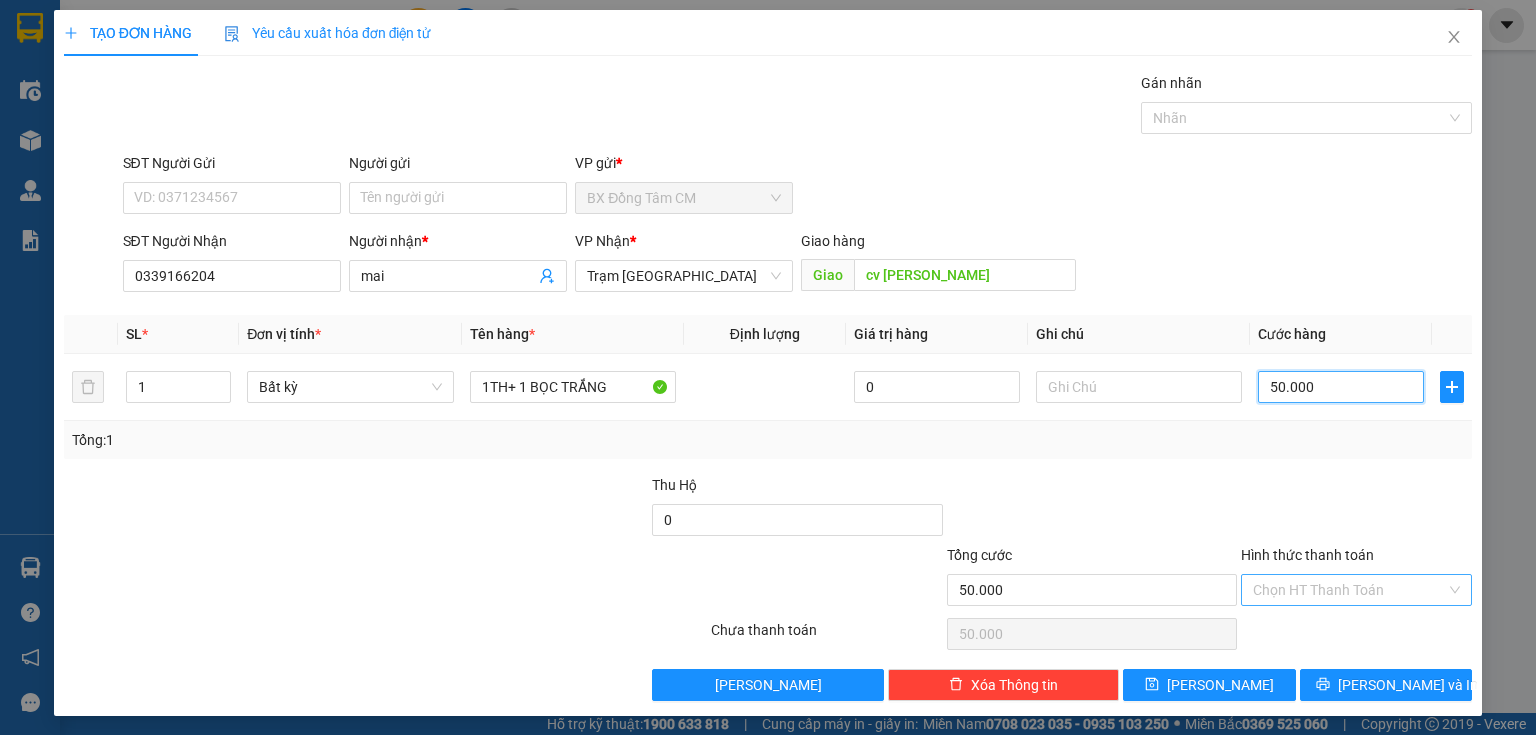 type on "50.000" 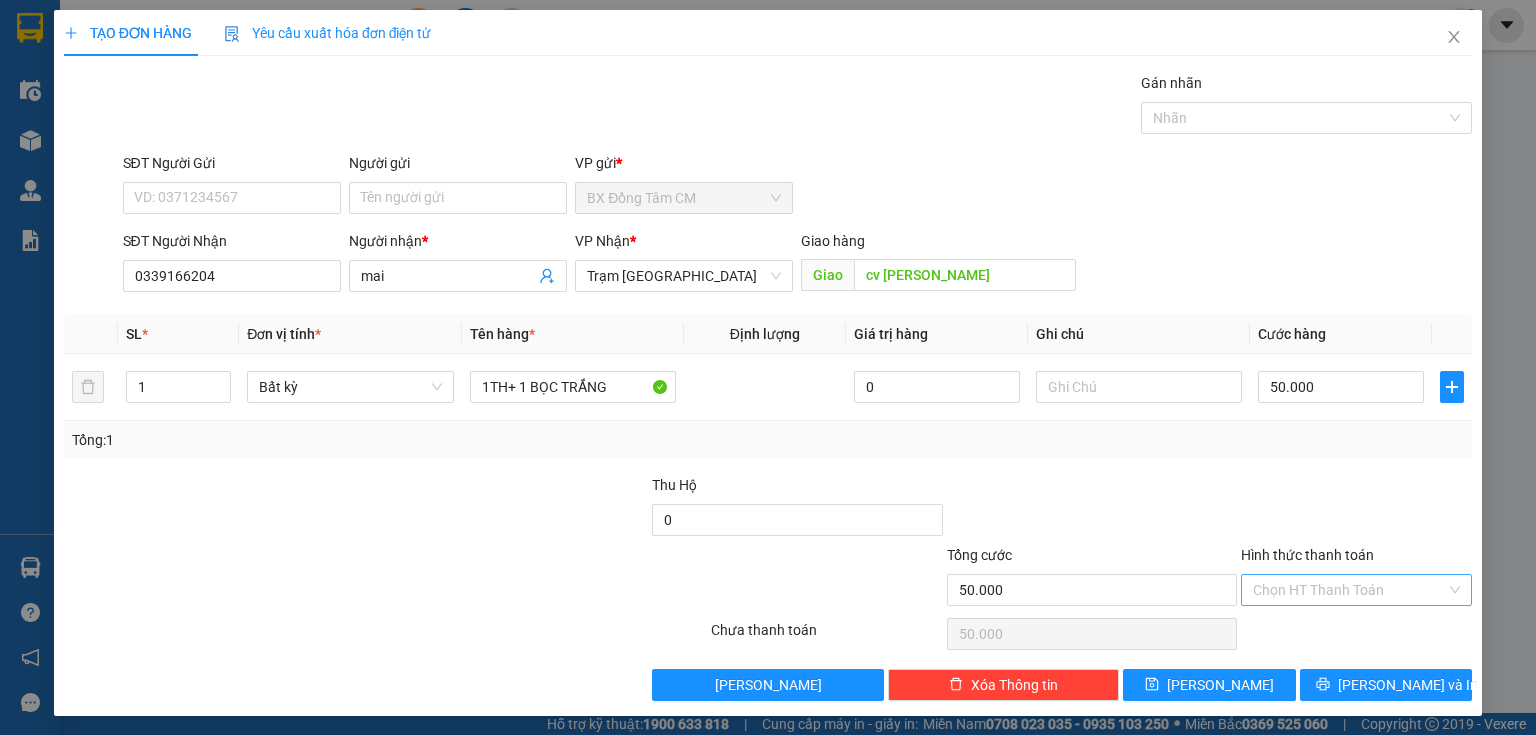 click on "Hình thức thanh toán" at bounding box center (1349, 590) 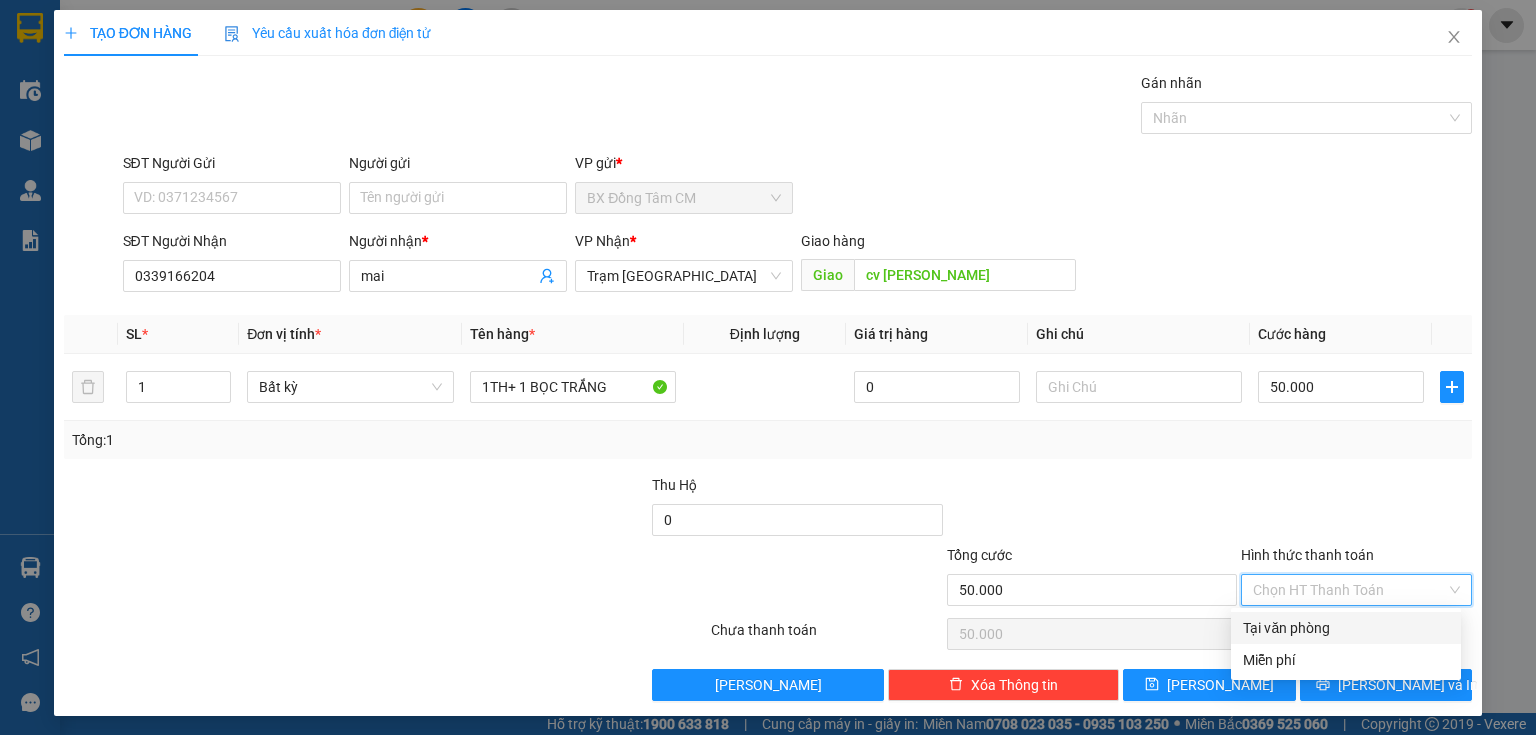 click on "Tại văn phòng" at bounding box center (1346, 628) 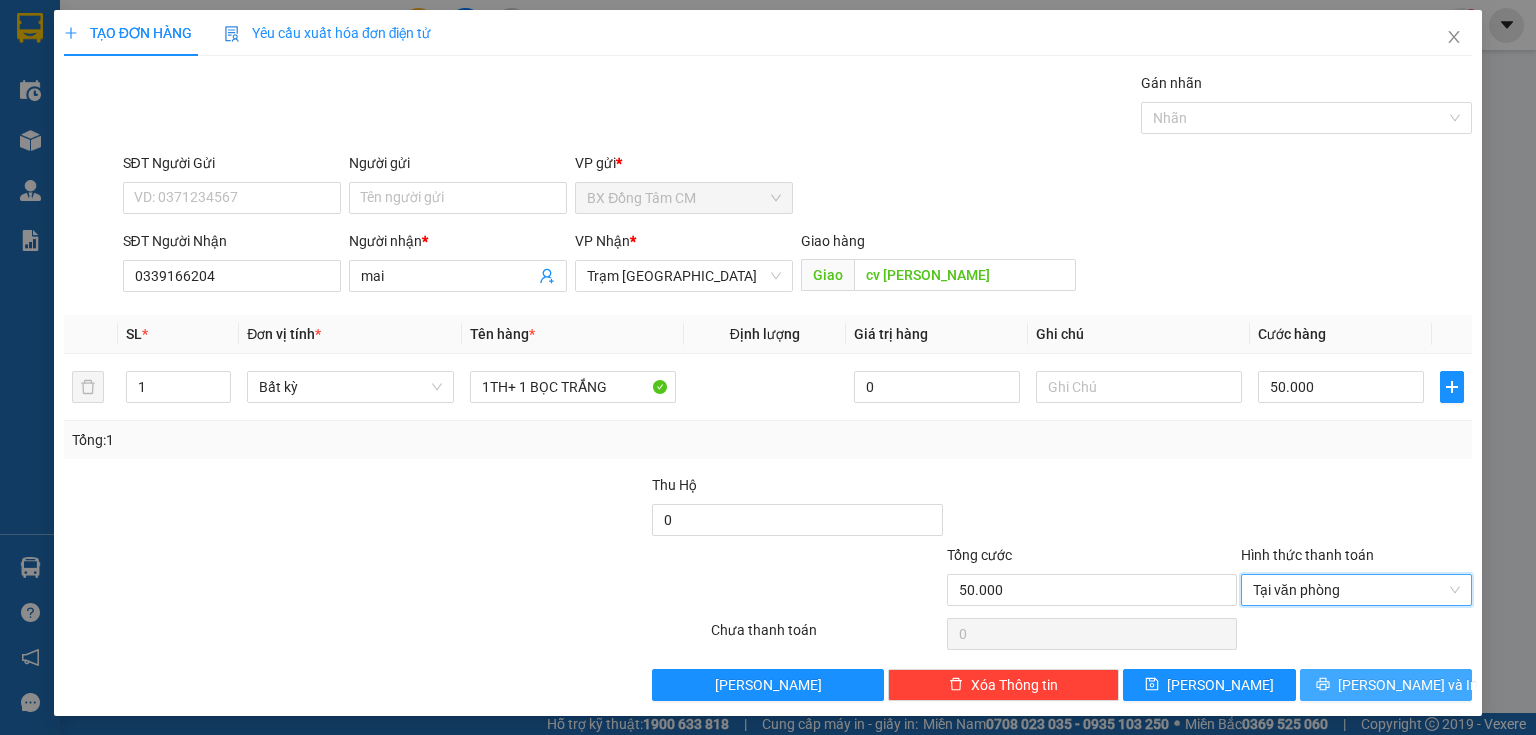click on "[PERSON_NAME] và In" at bounding box center (1408, 685) 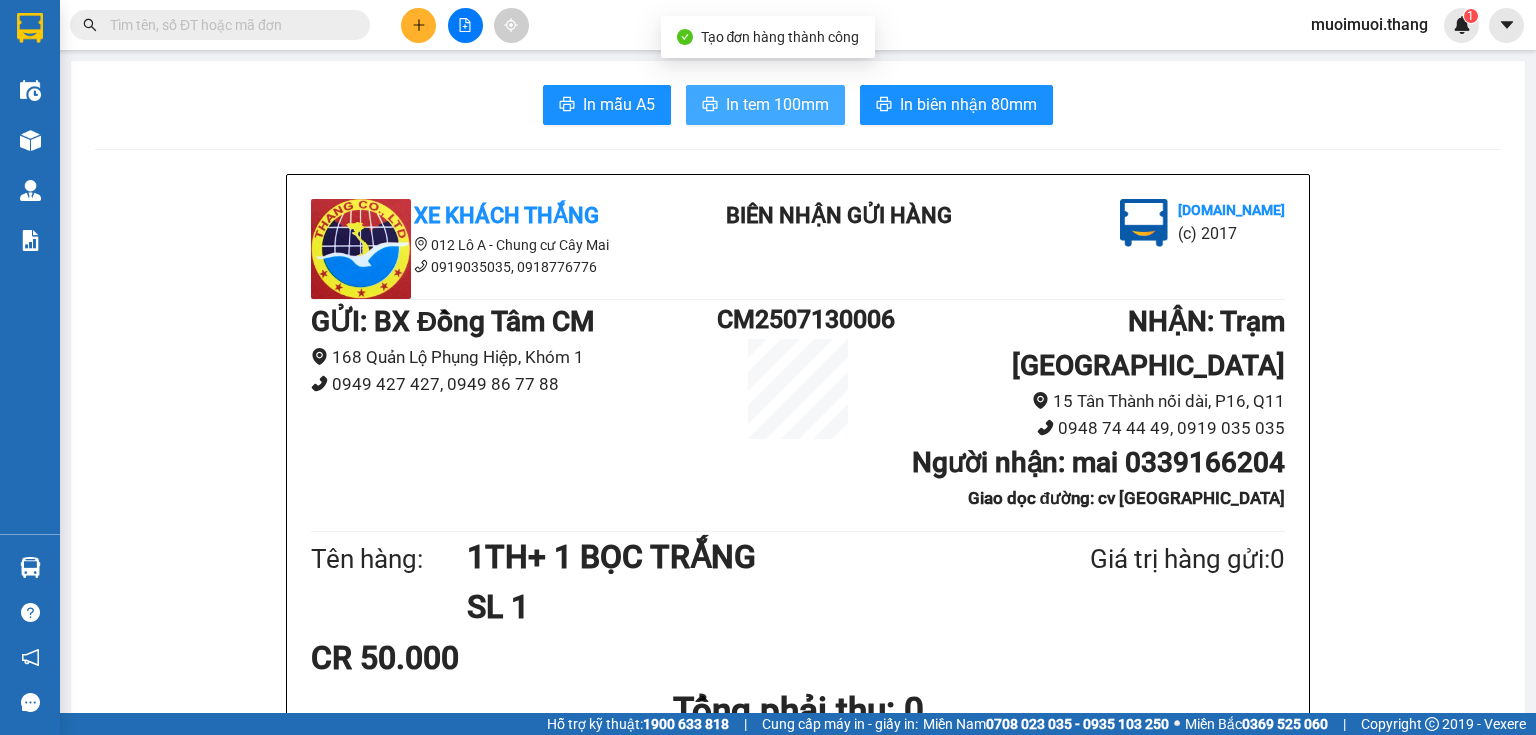 click on "In tem 100mm" at bounding box center (777, 104) 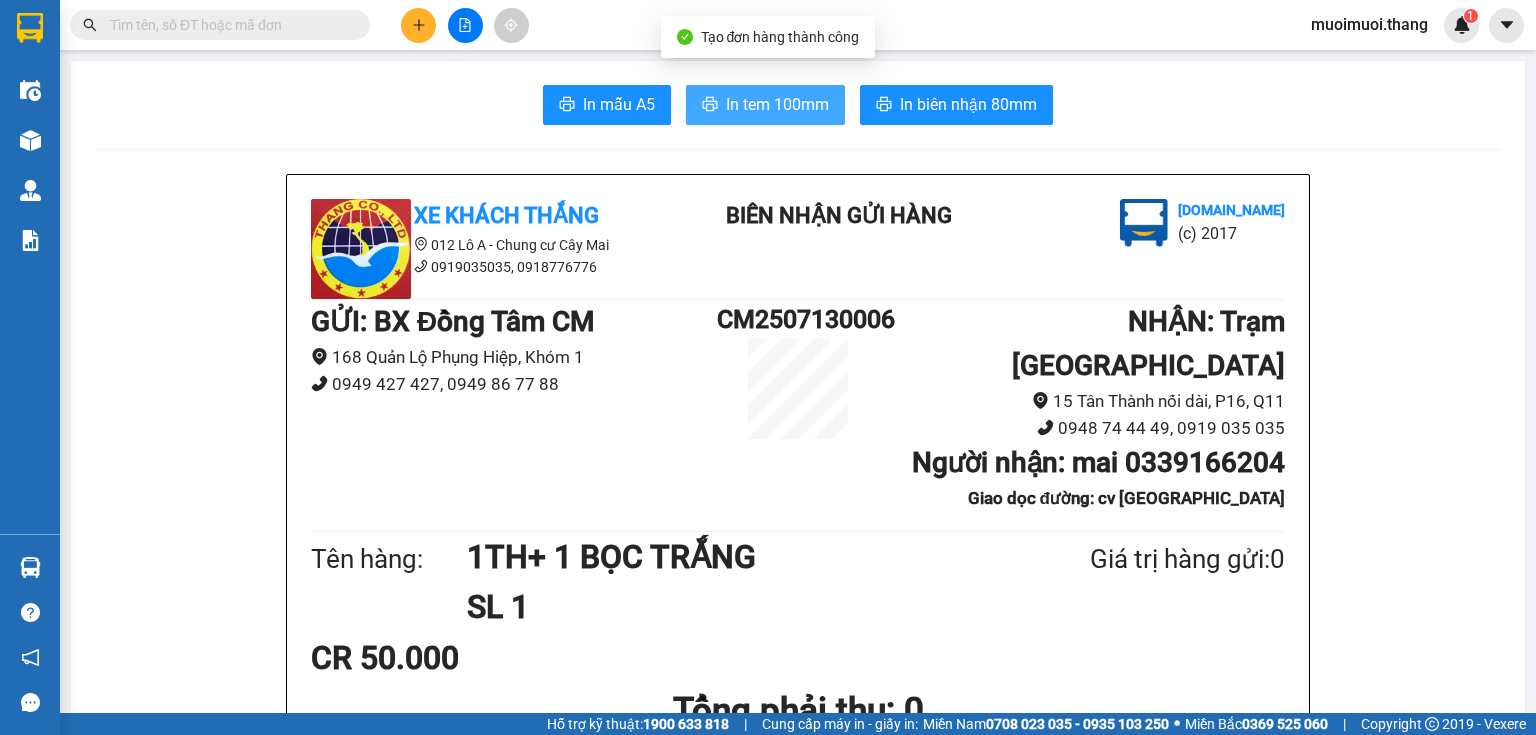 scroll, scrollTop: 0, scrollLeft: 0, axis: both 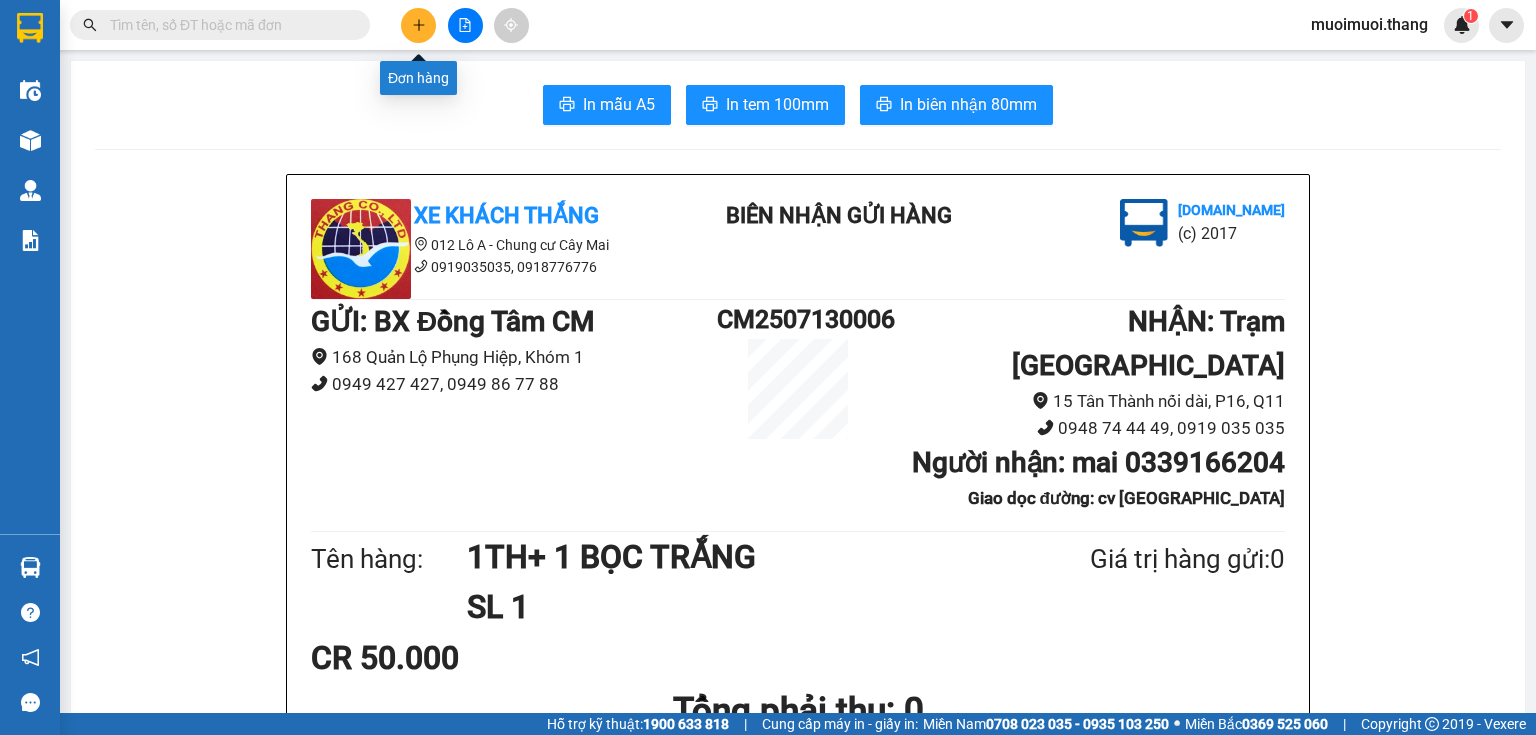 click at bounding box center (418, 25) 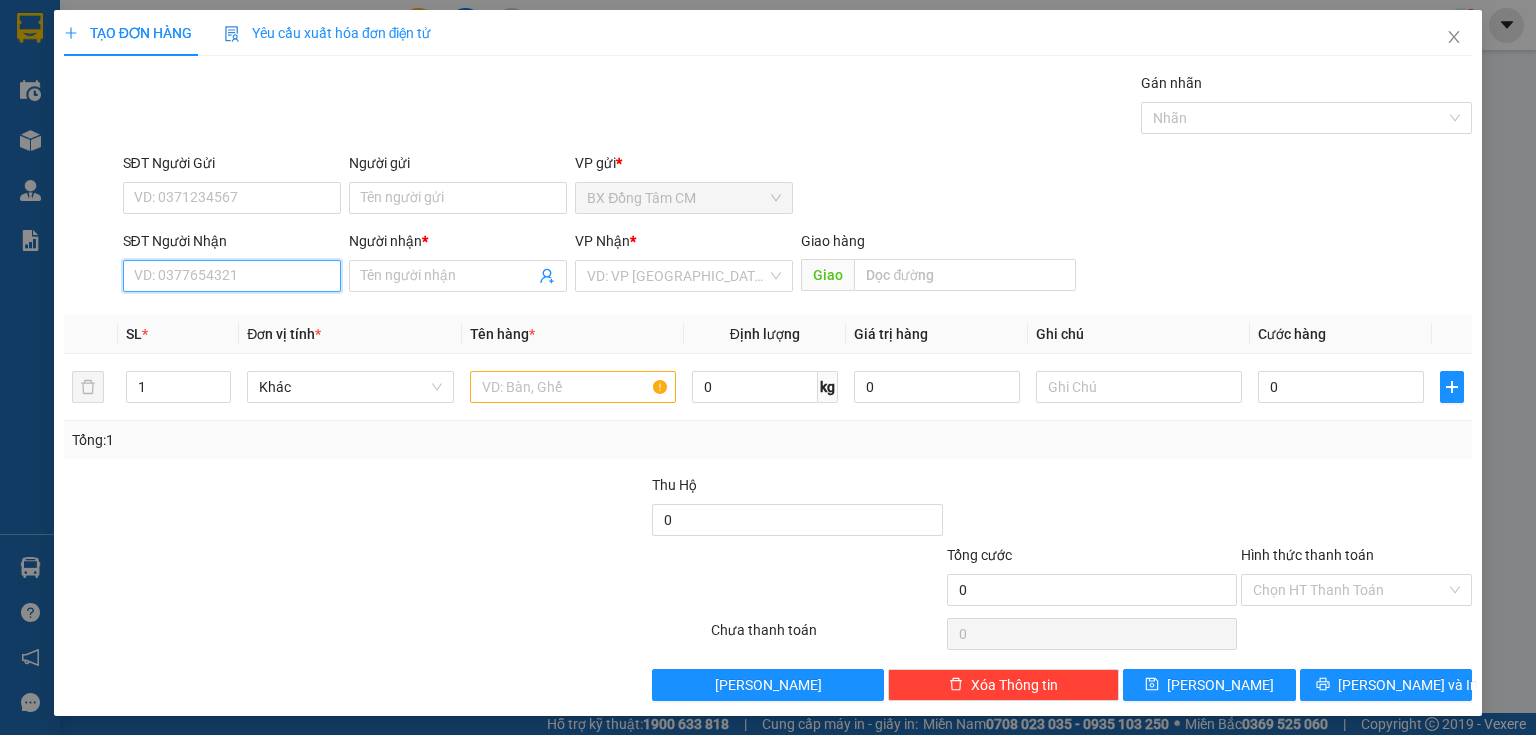 click on "SĐT Người Nhận" at bounding box center (232, 276) 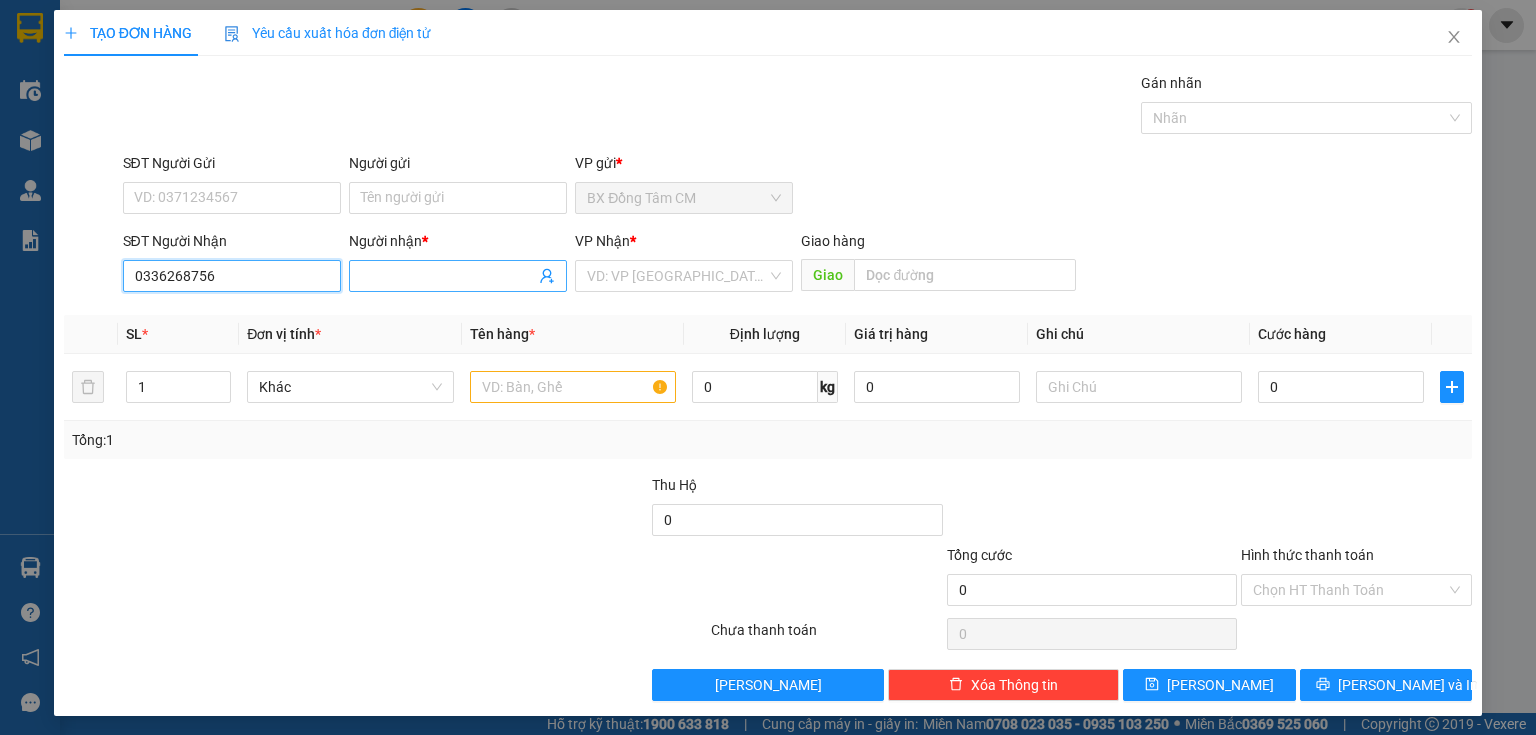 type on "0336268756" 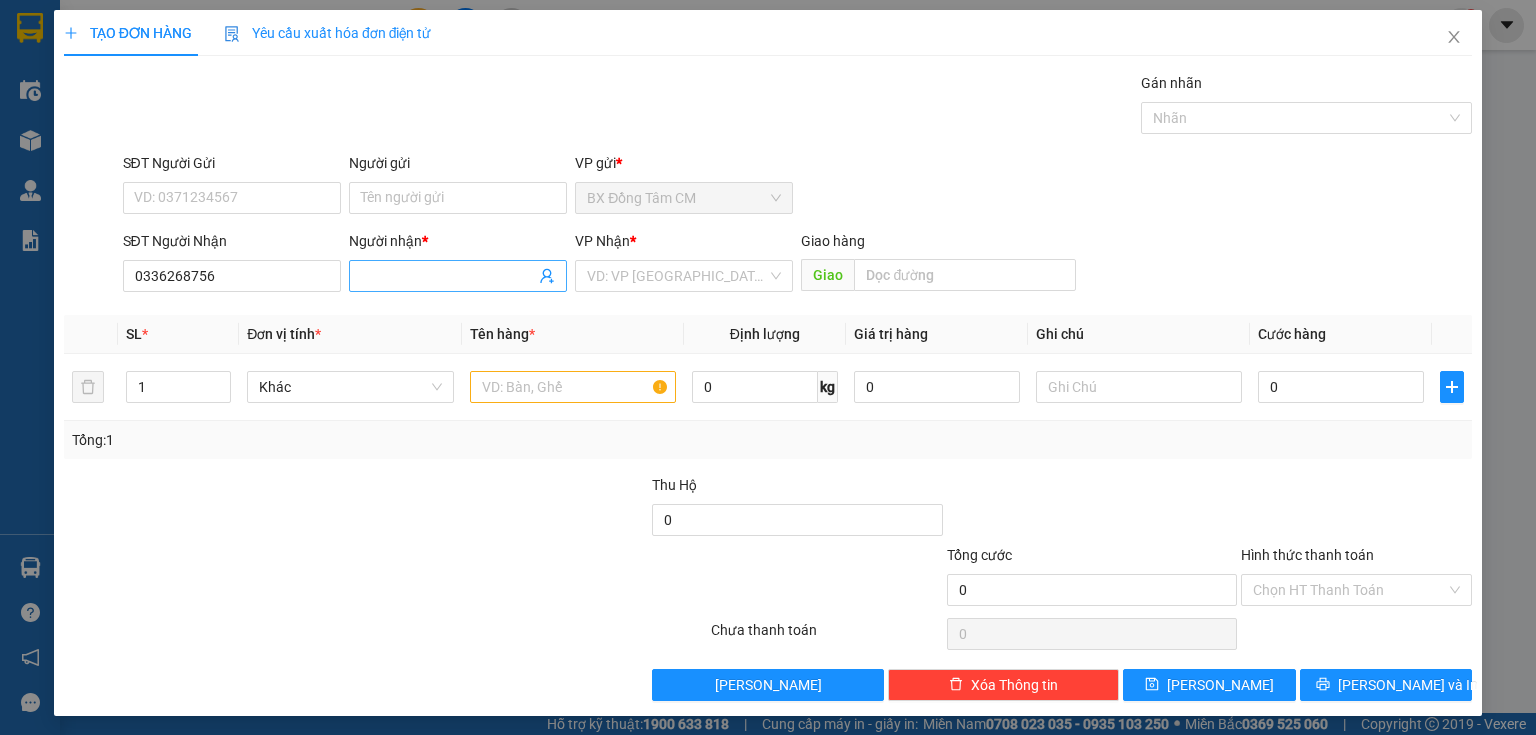 click on "Người nhận  *" at bounding box center (448, 276) 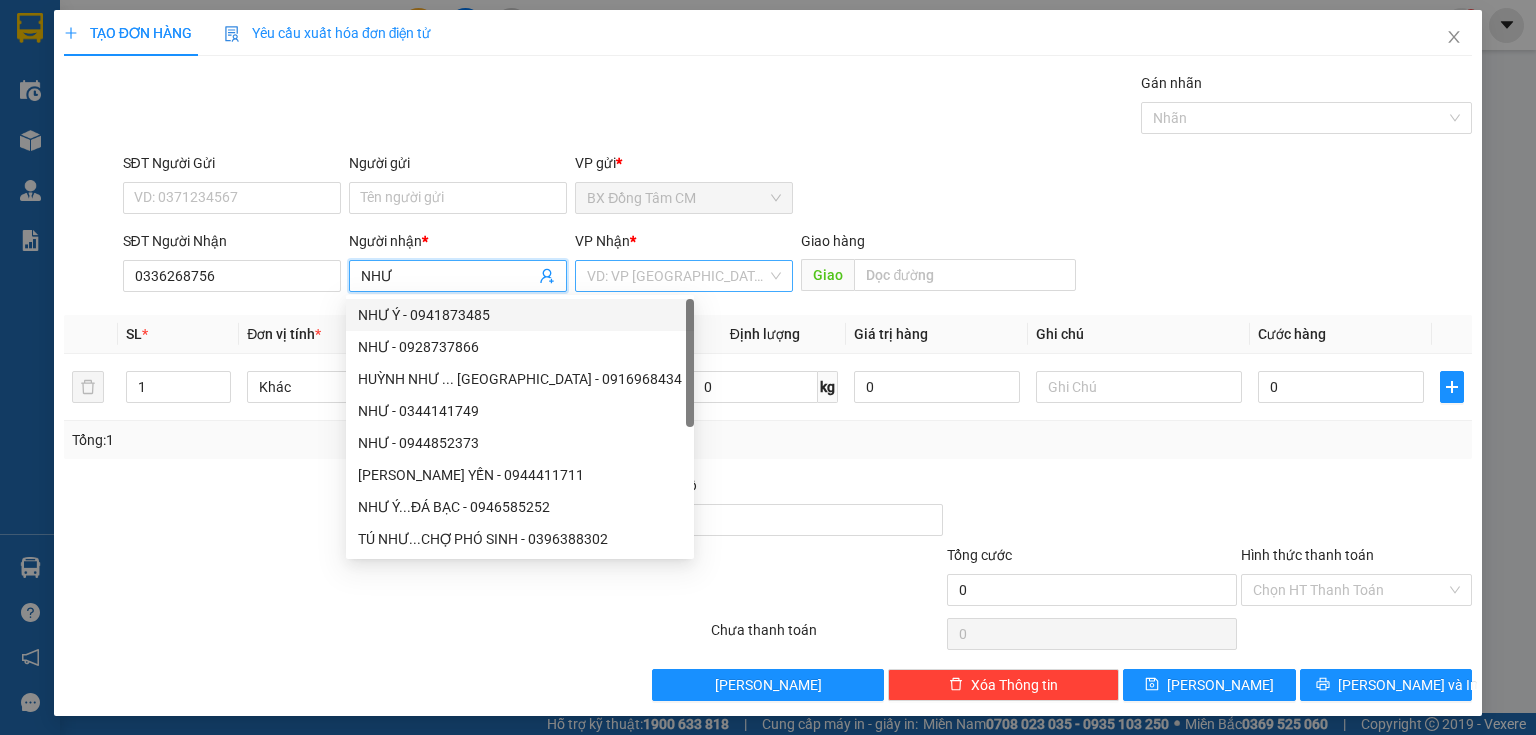 type on "NHƯ" 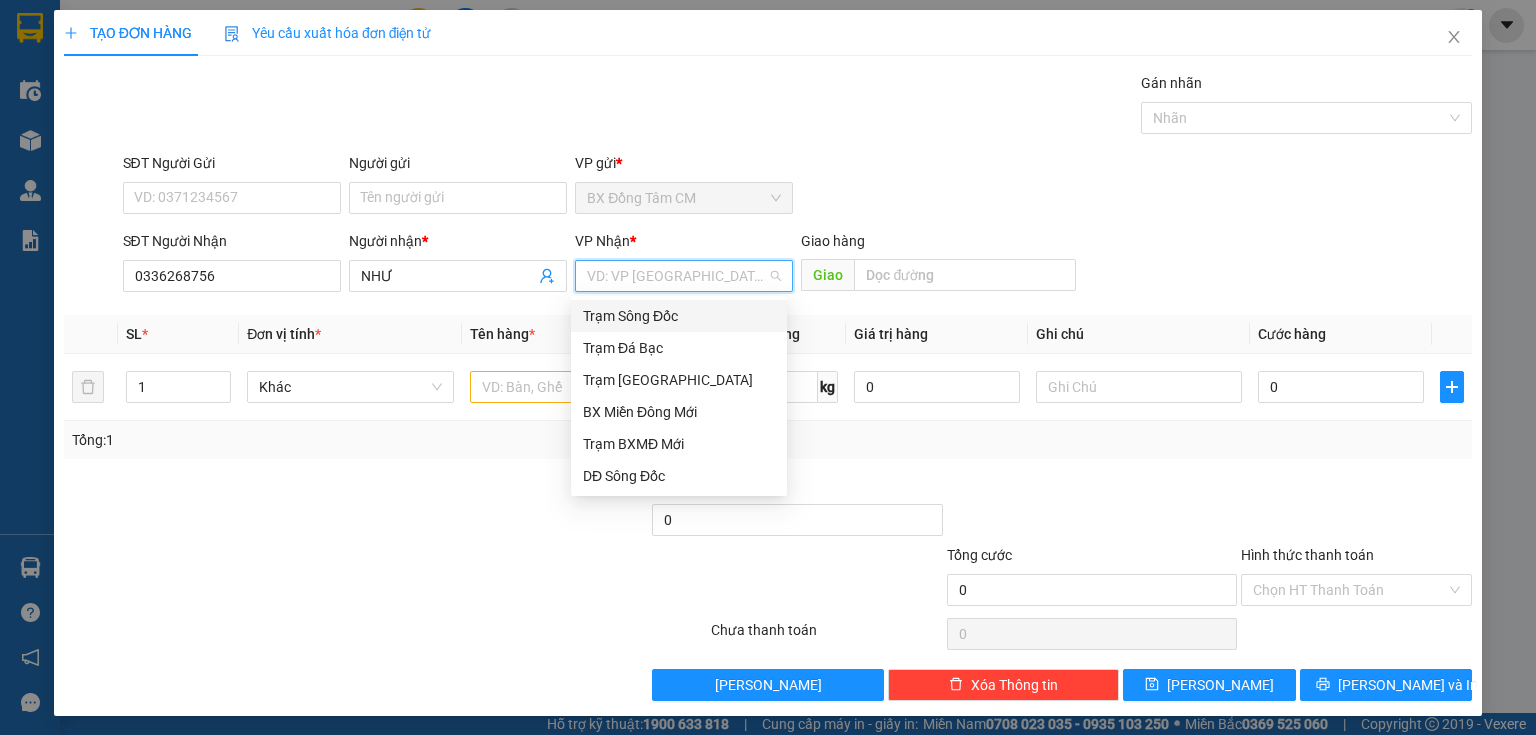 click on "Trạm Sông Đốc" at bounding box center (679, 316) 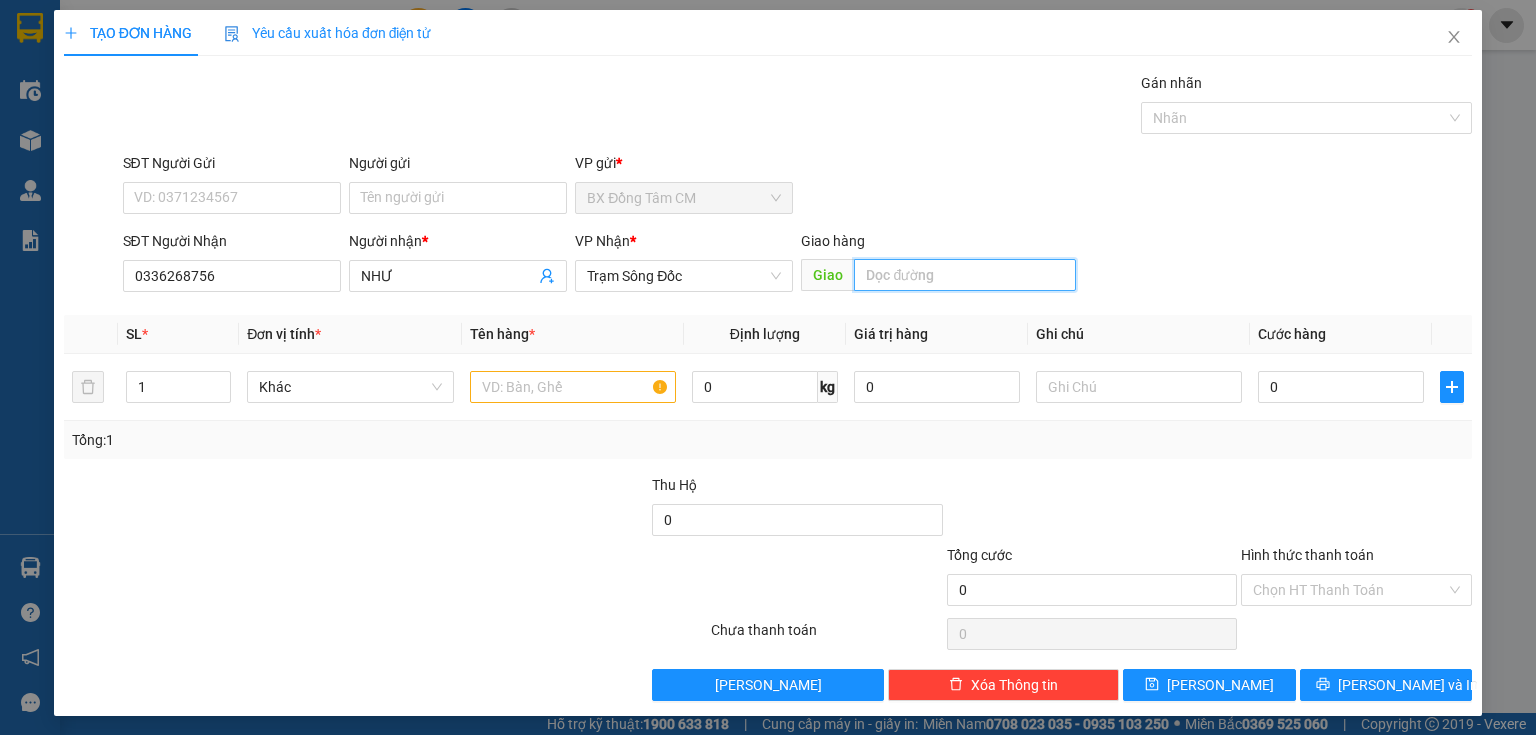 click at bounding box center [965, 275] 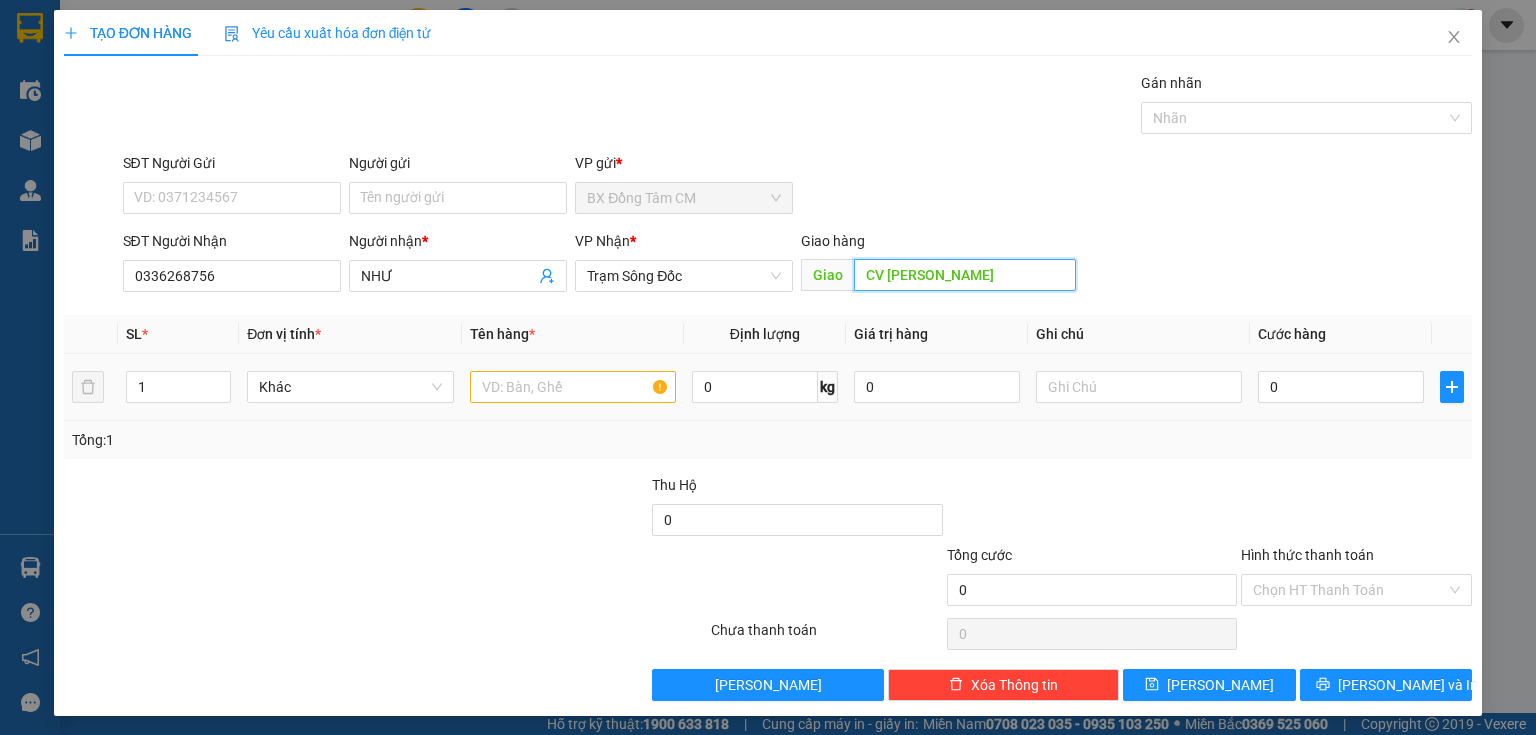 type on "CV [PERSON_NAME]" 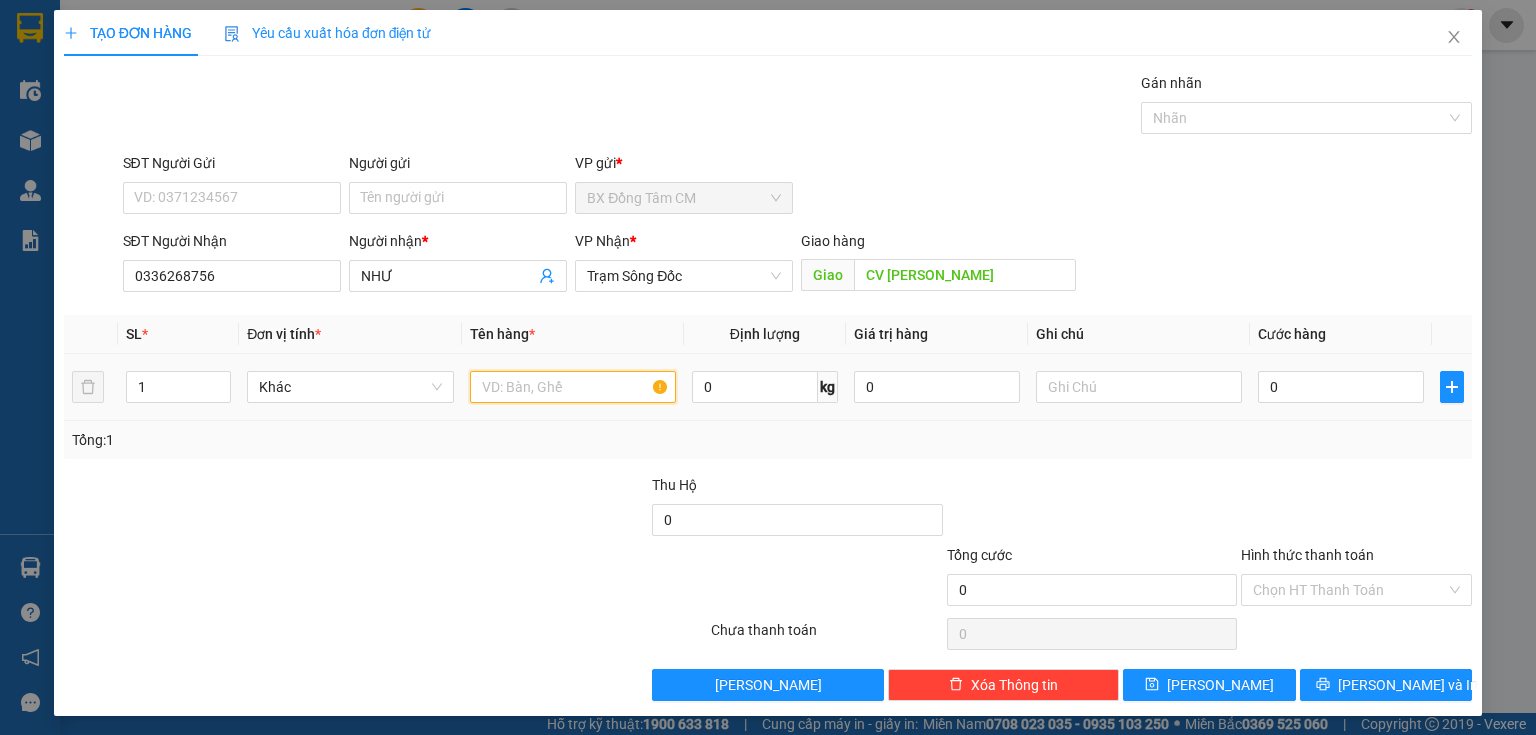 click at bounding box center [573, 387] 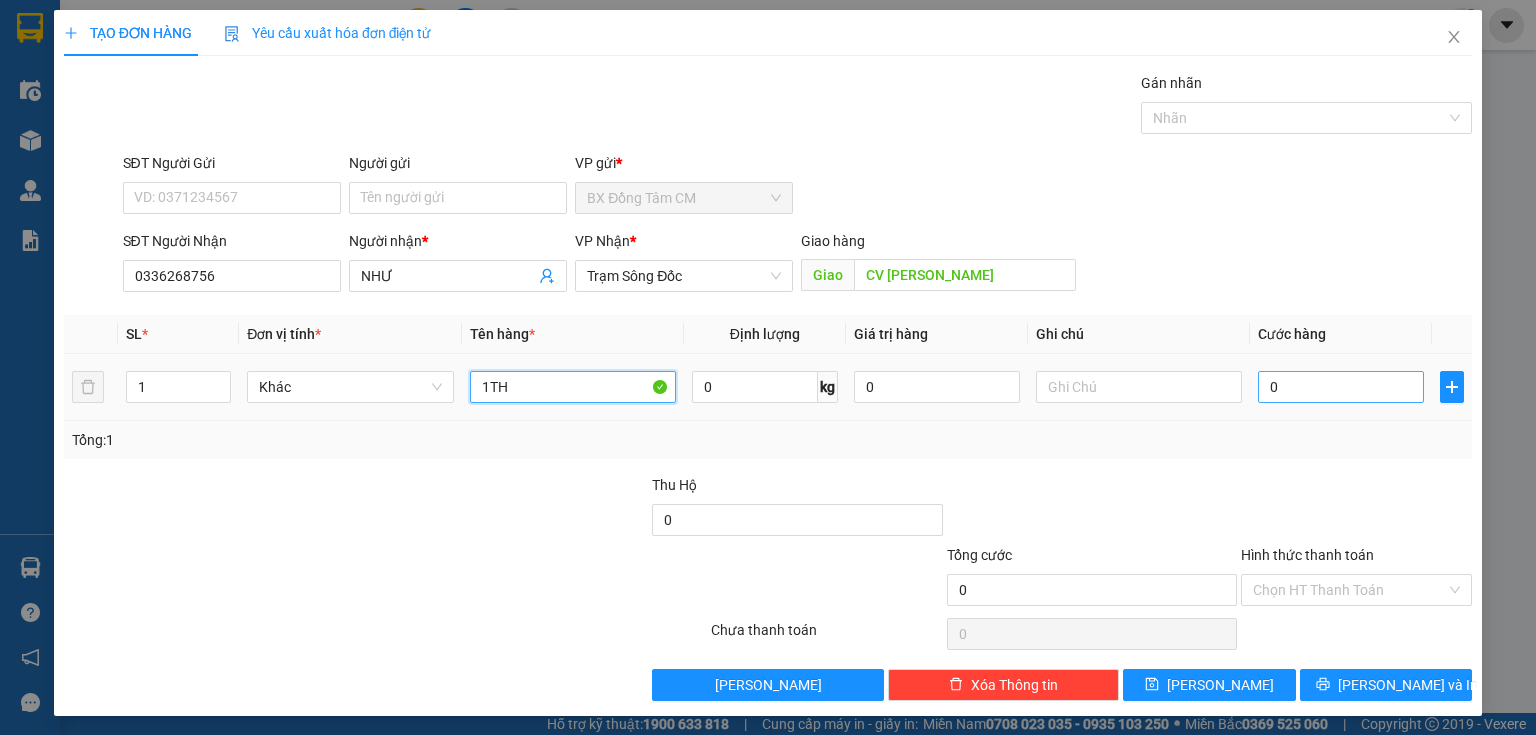type on "1TH" 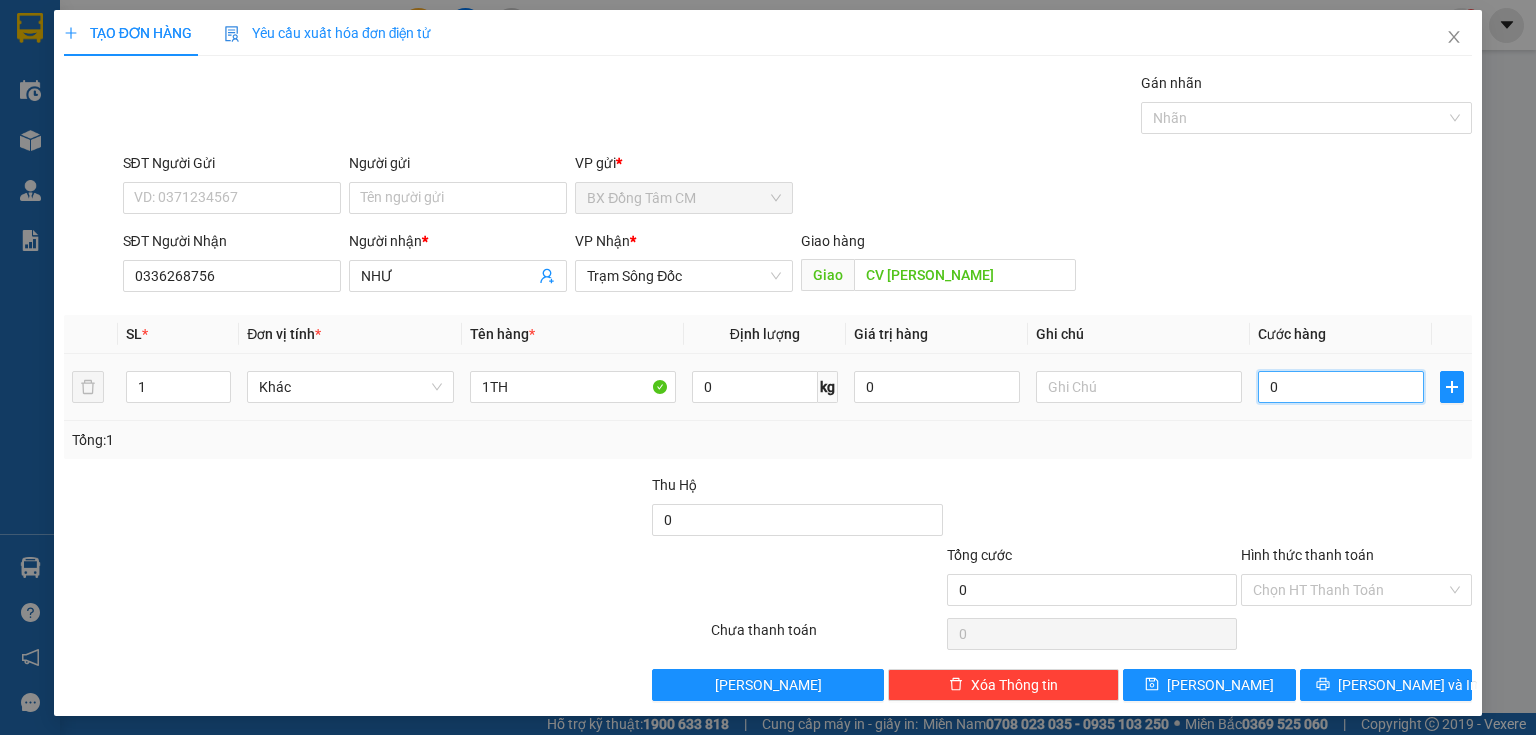 click on "0" at bounding box center [1341, 387] 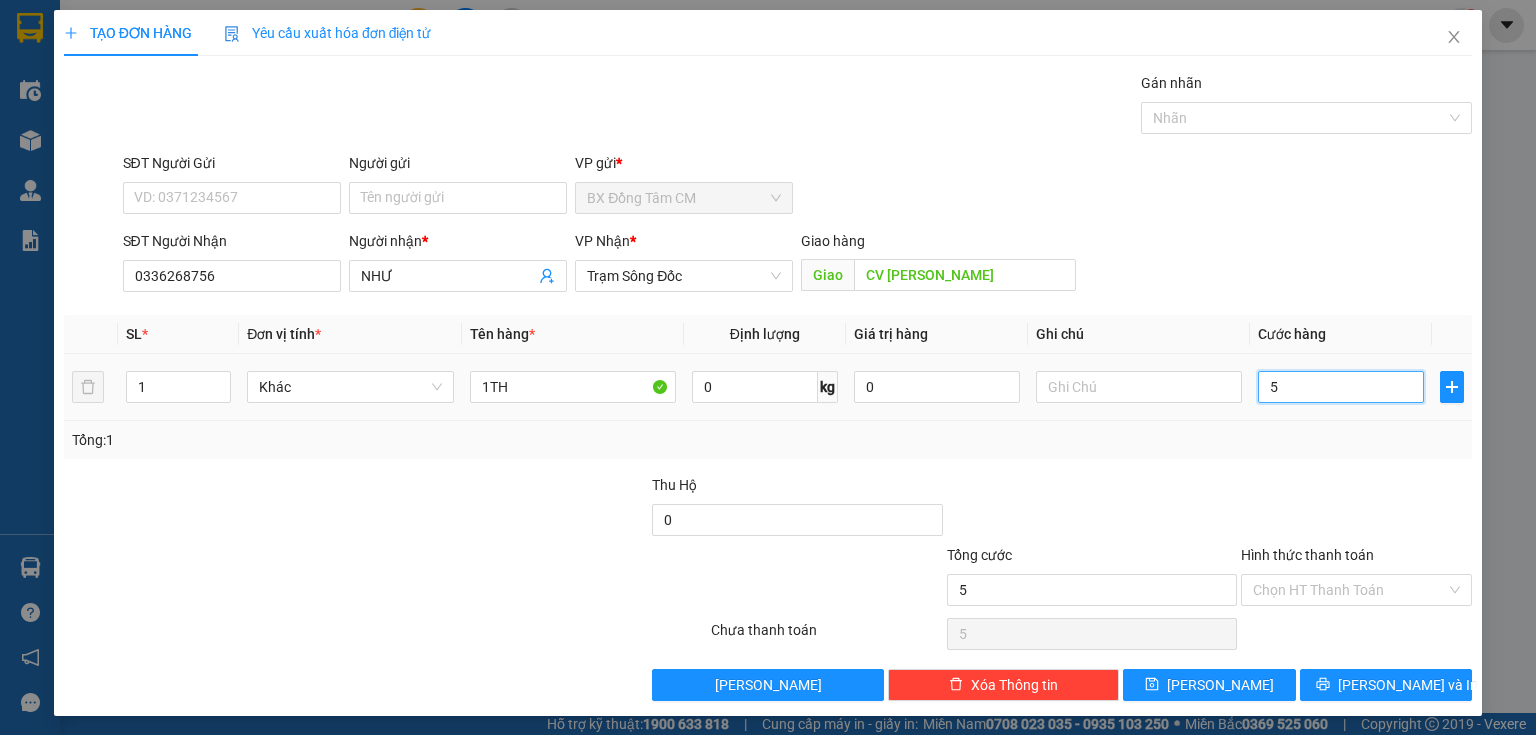type on "50" 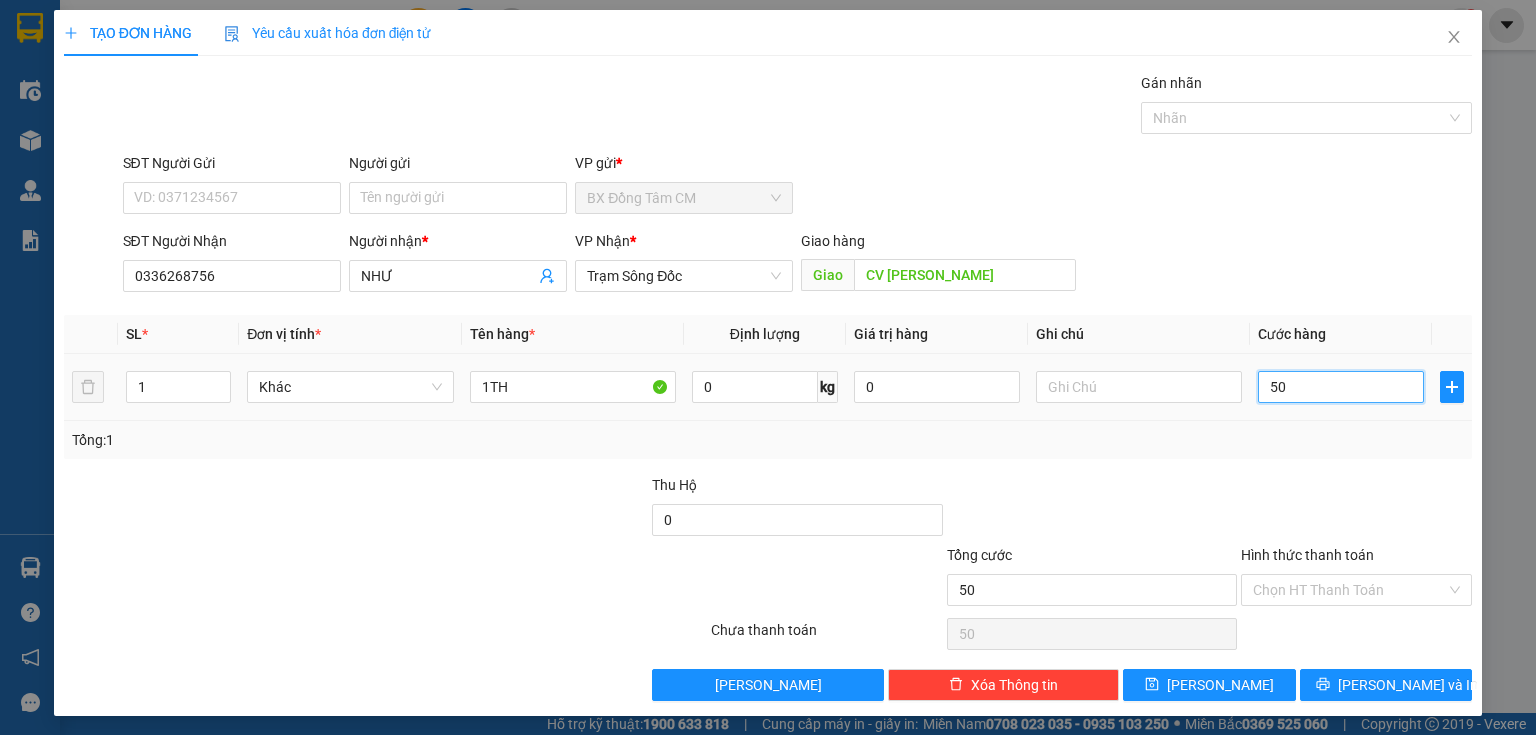 type on "500" 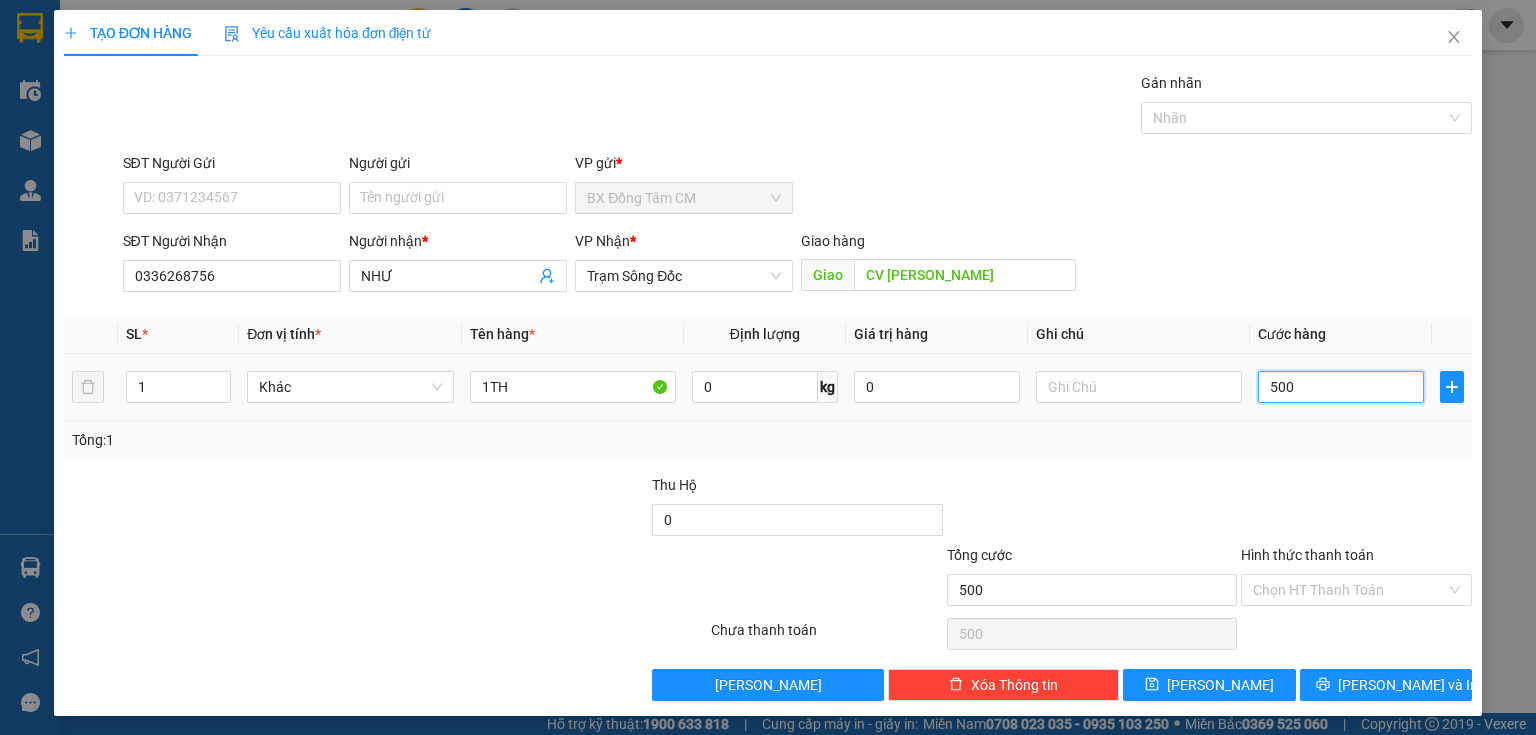 type on "5.000" 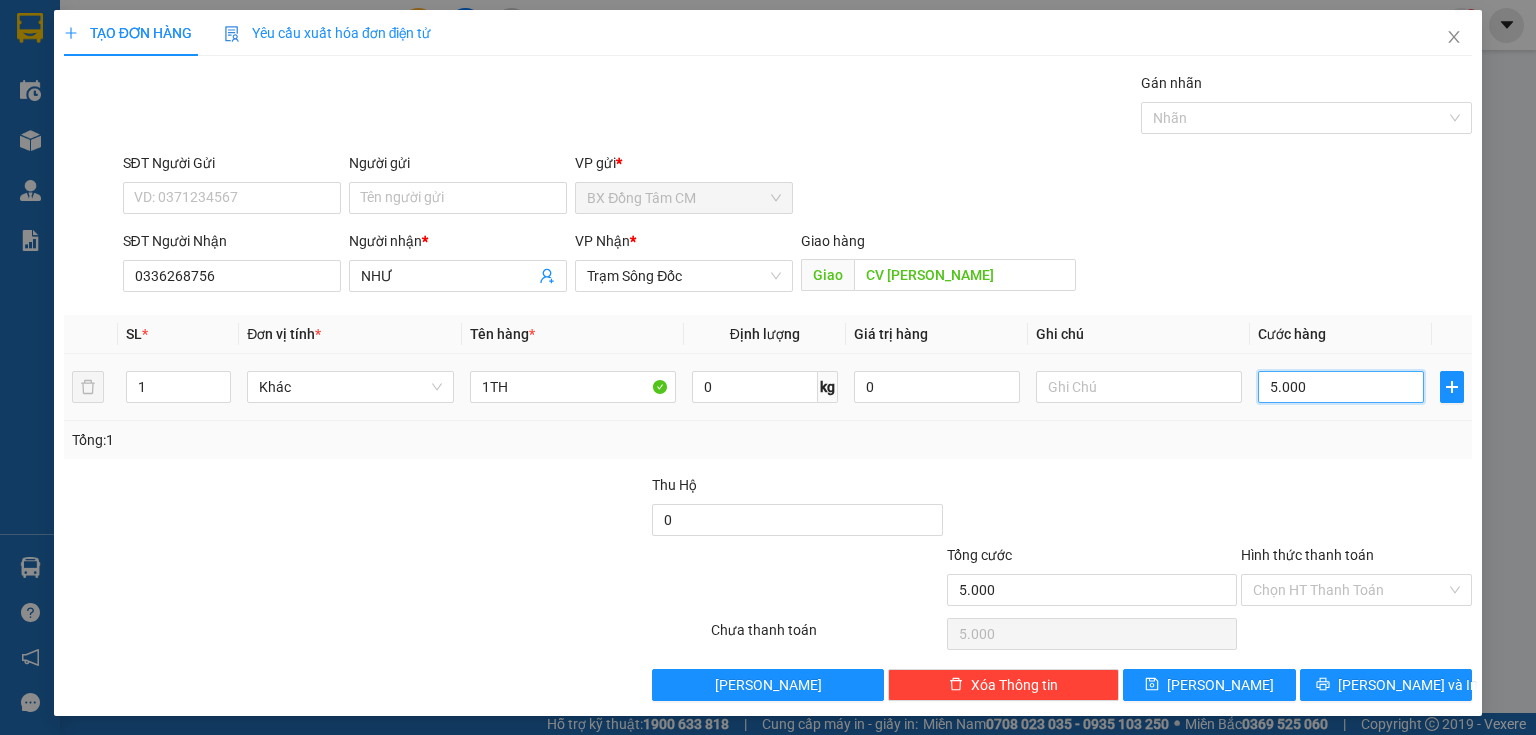 type on "50.000" 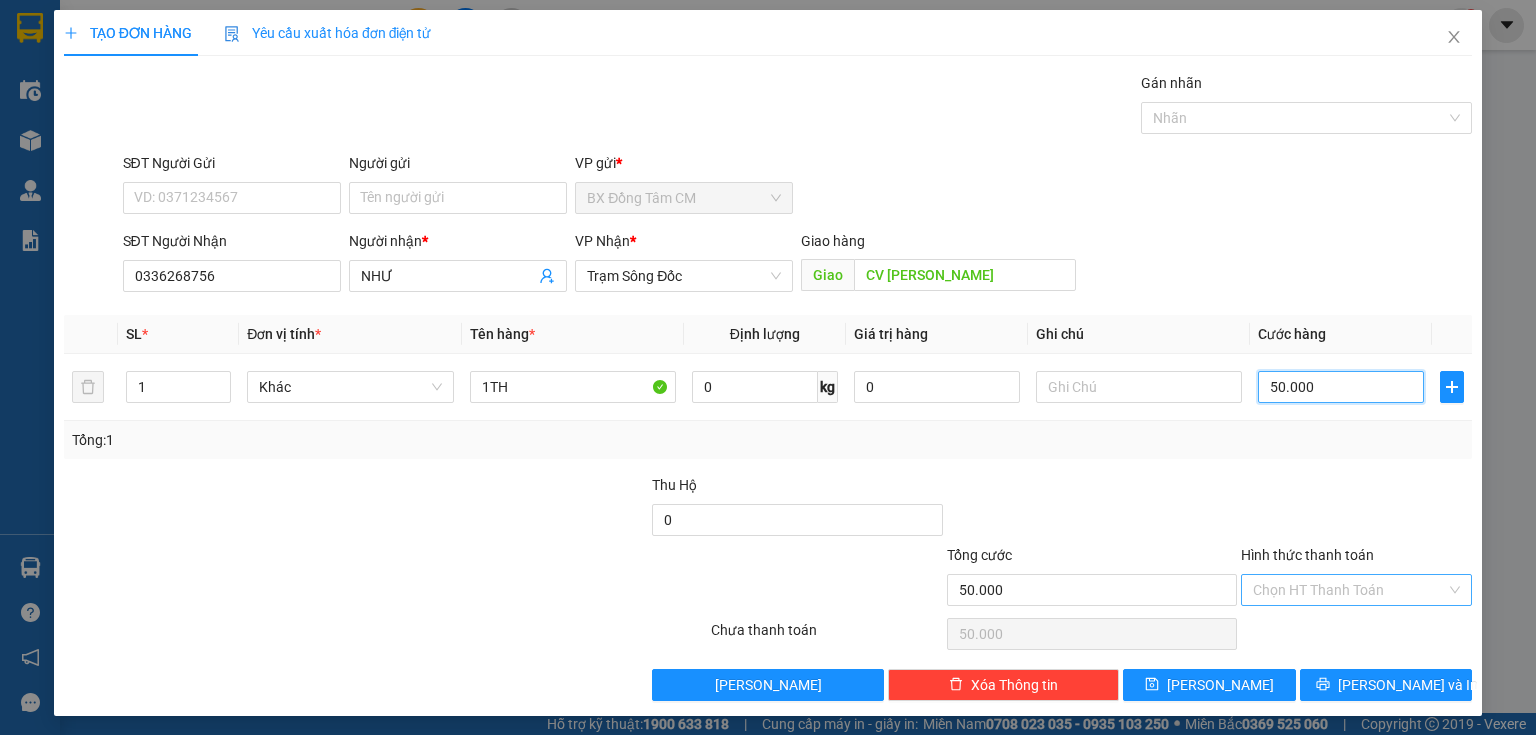 type on "50.000" 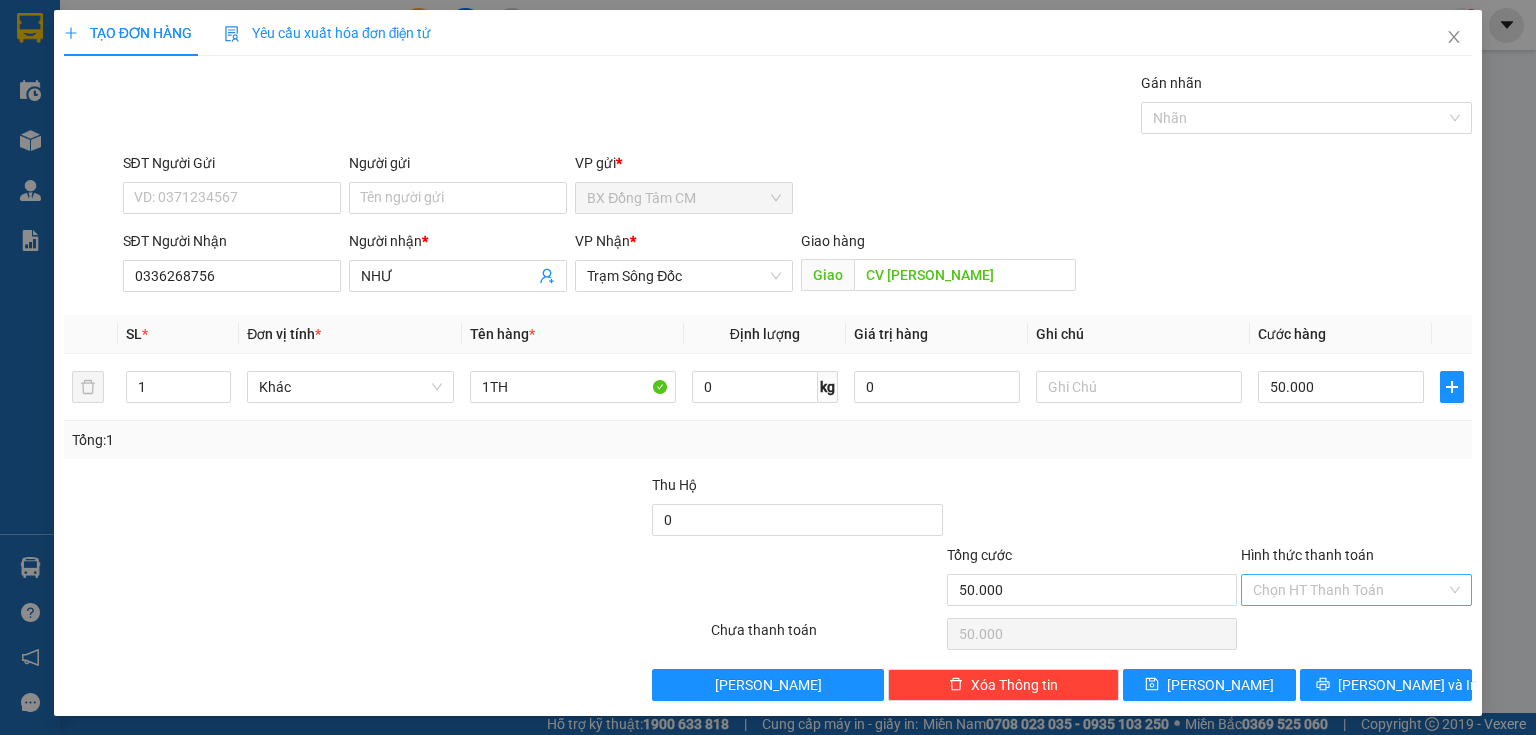 click on "Hình thức thanh toán" at bounding box center [1349, 590] 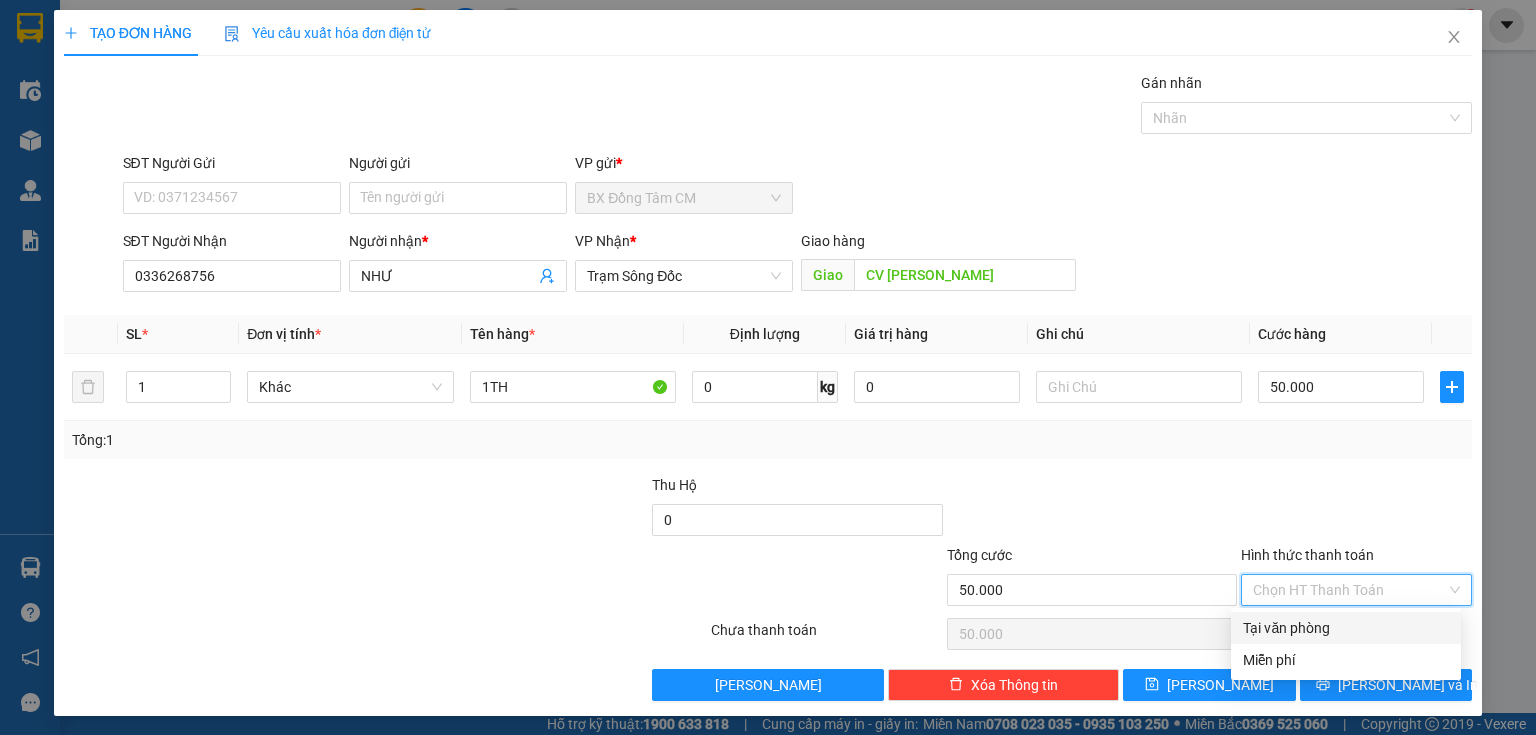 click at bounding box center (1356, 509) 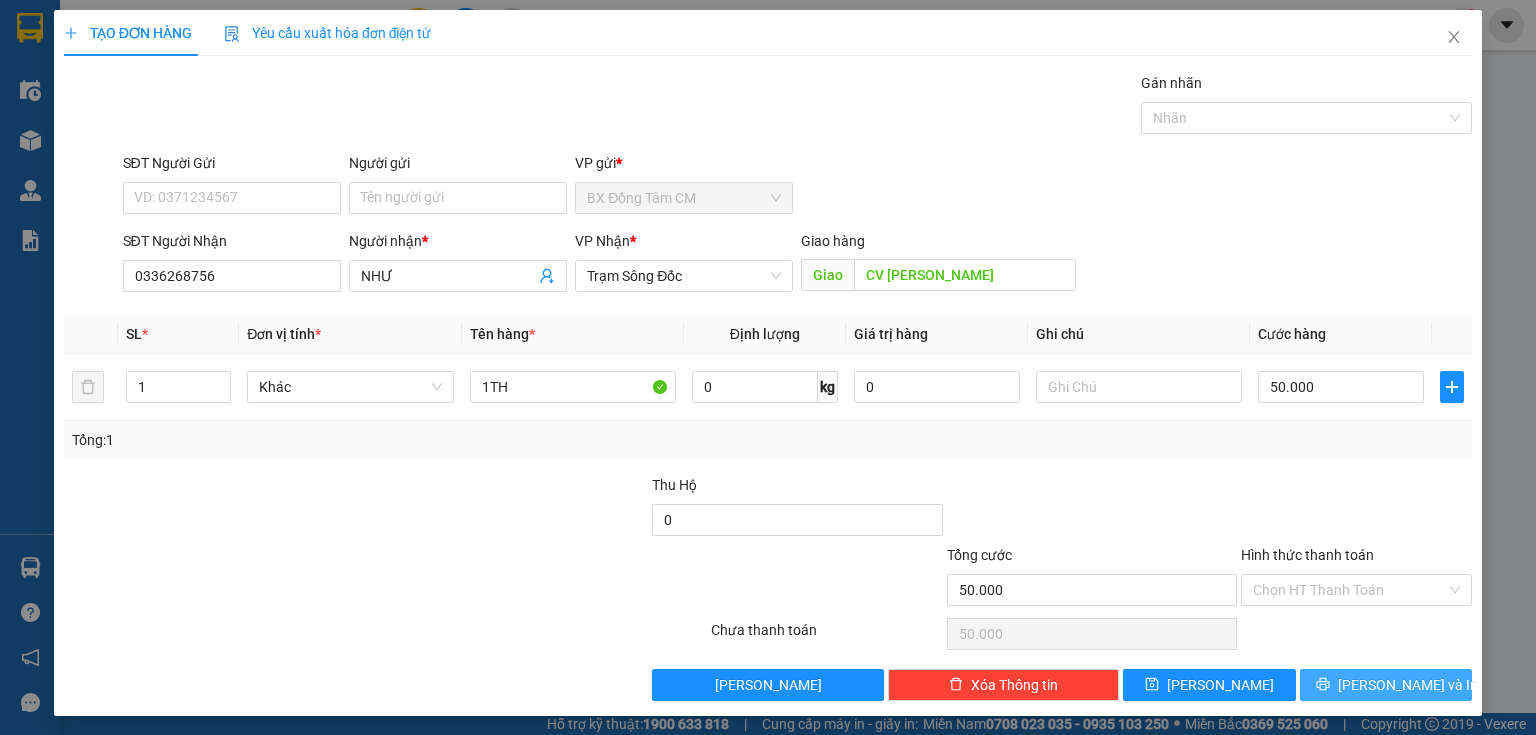 click on "[PERSON_NAME] và In" at bounding box center [1386, 685] 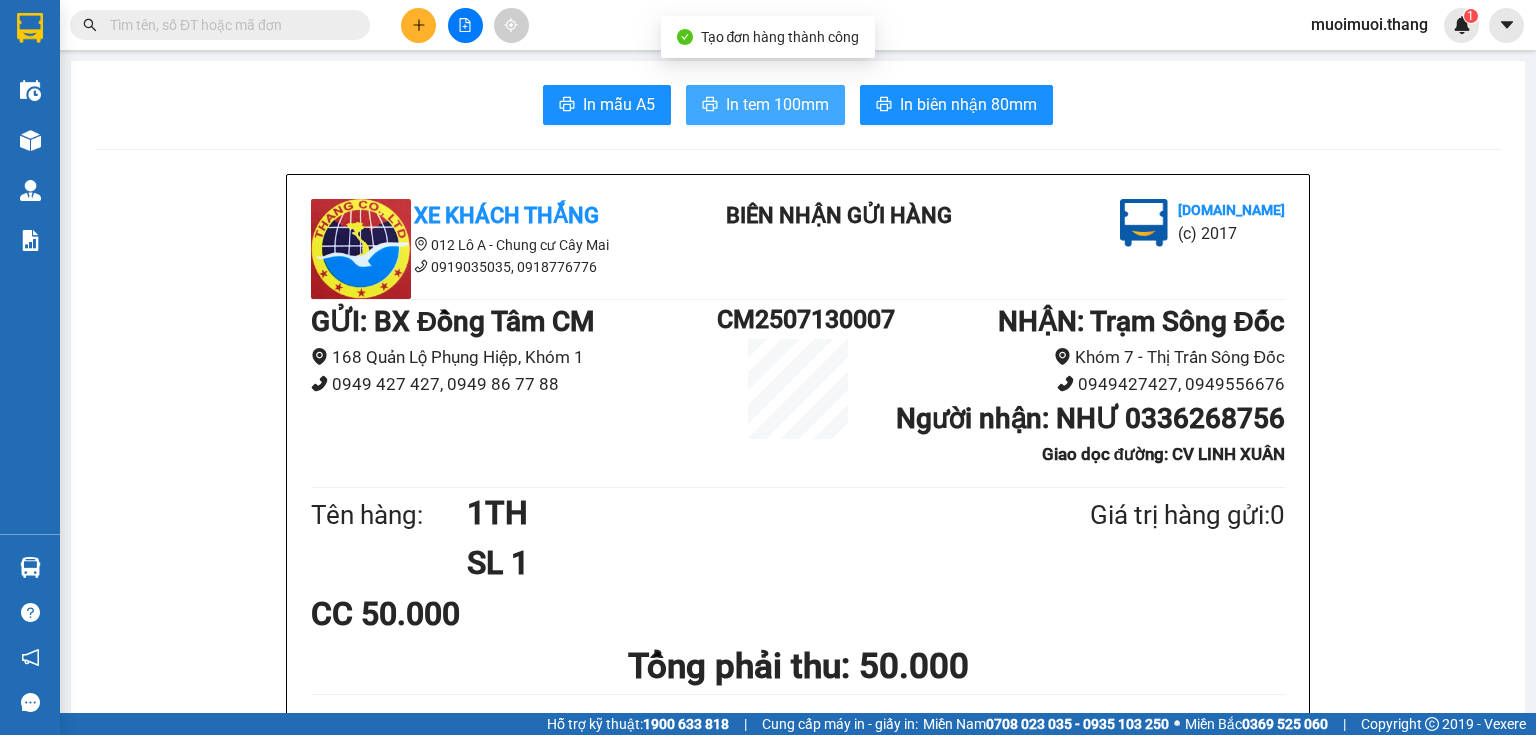 click on "In tem 100mm" at bounding box center (777, 104) 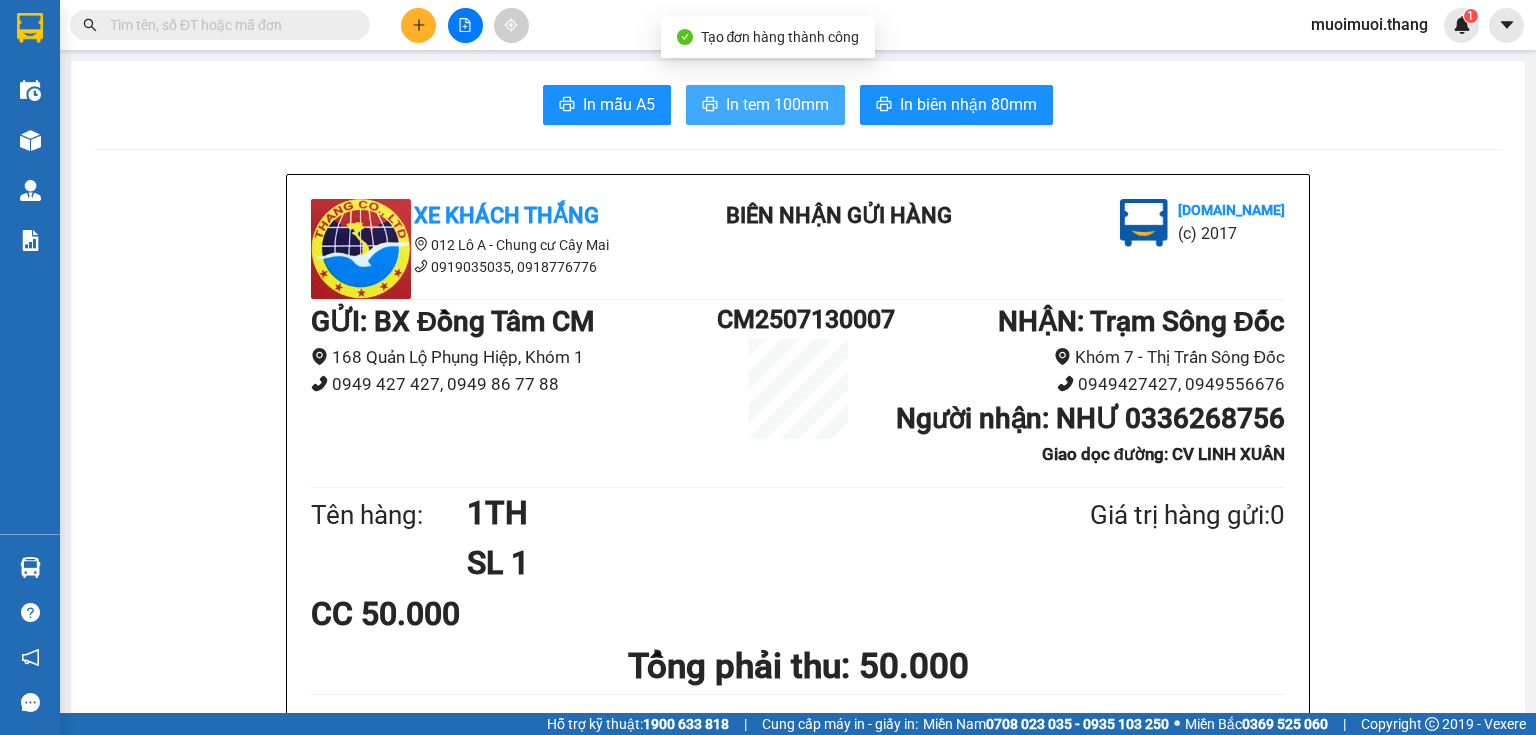 scroll, scrollTop: 0, scrollLeft: 0, axis: both 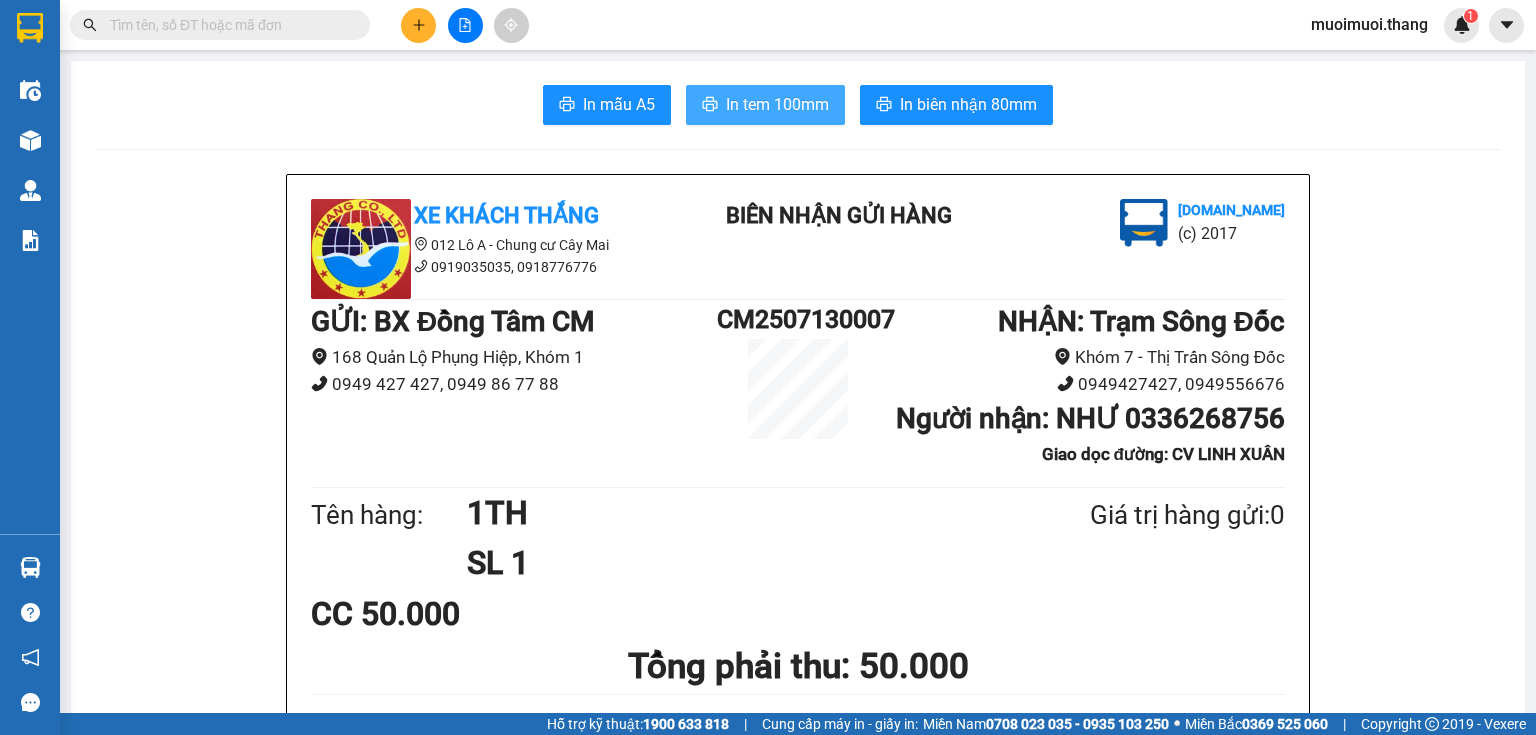 click on "In tem 100mm" at bounding box center (777, 104) 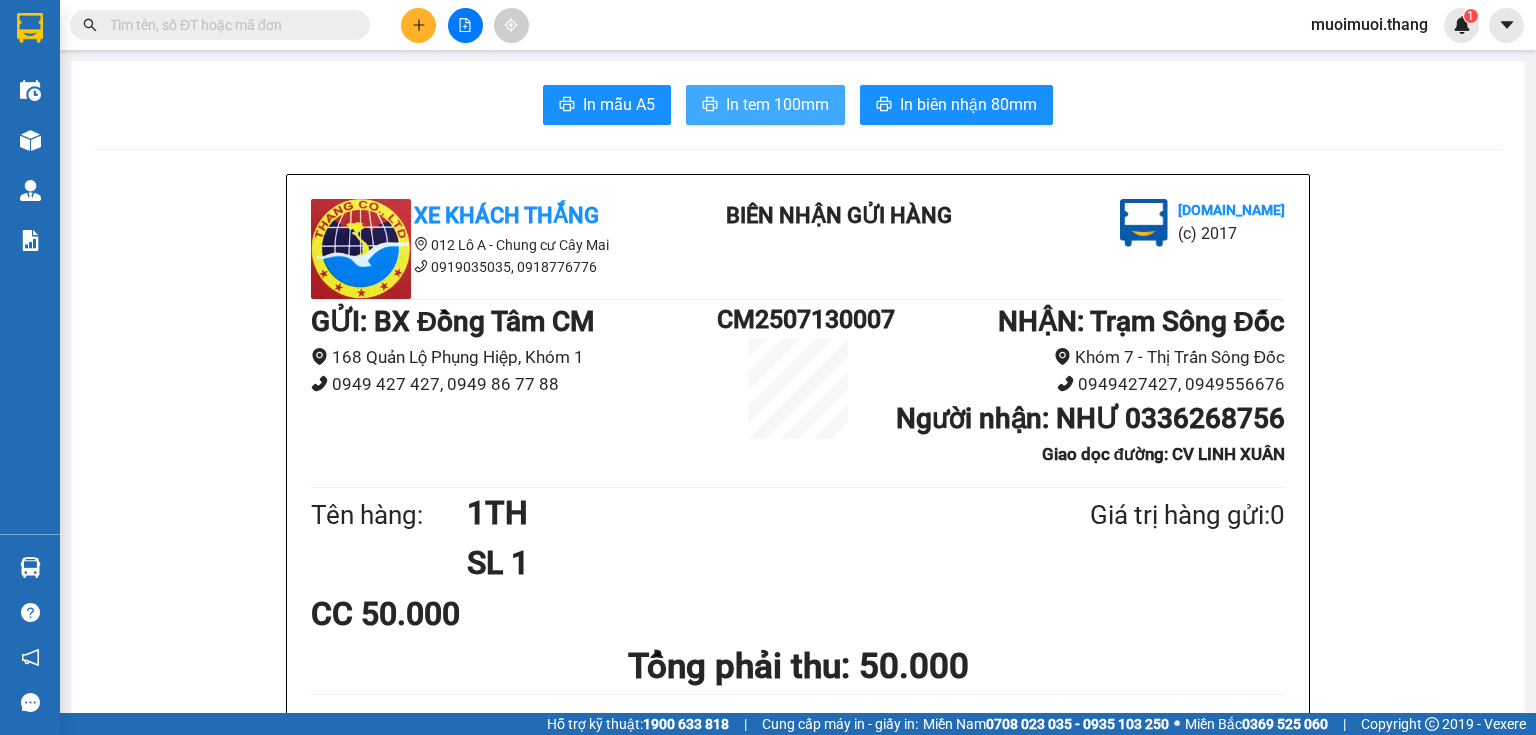 scroll, scrollTop: 0, scrollLeft: 0, axis: both 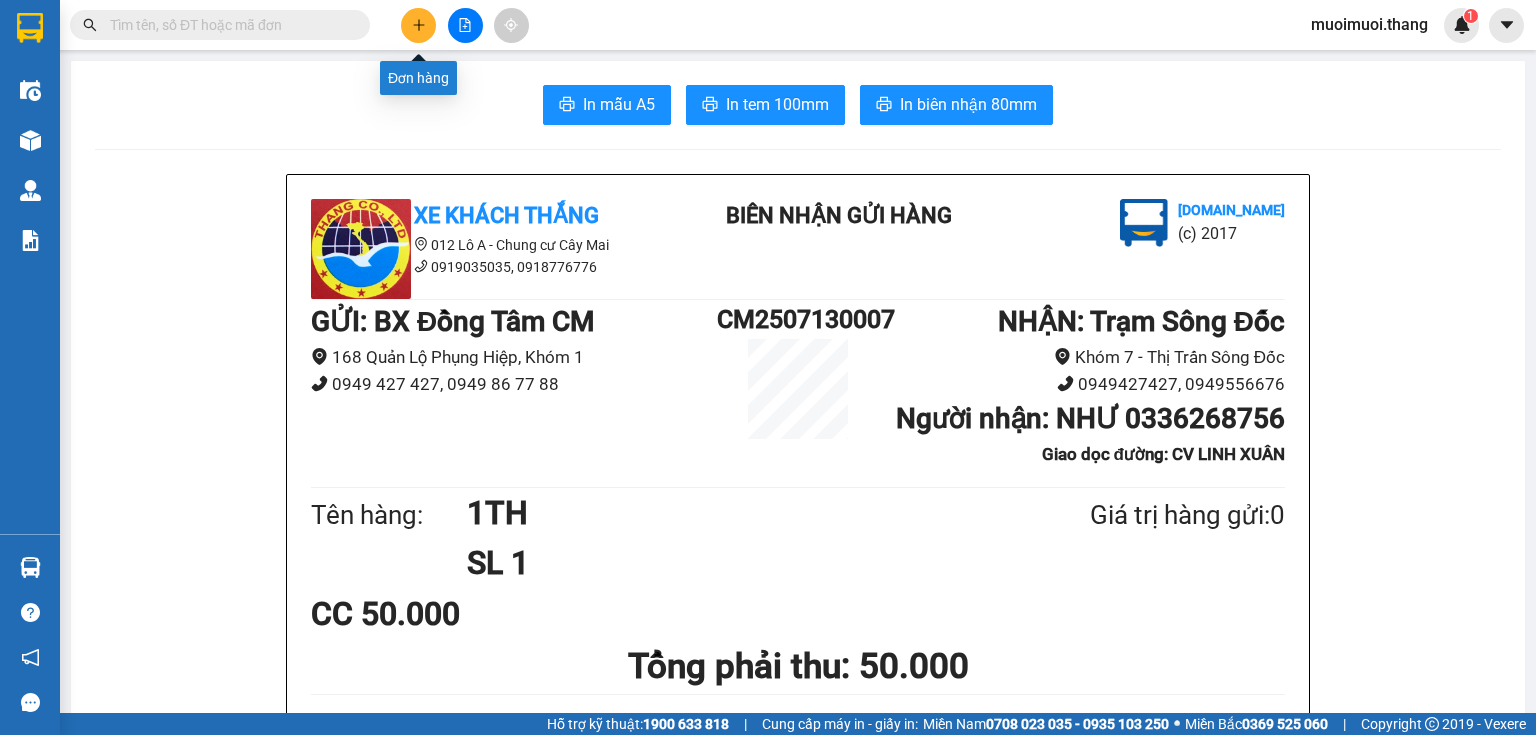 click 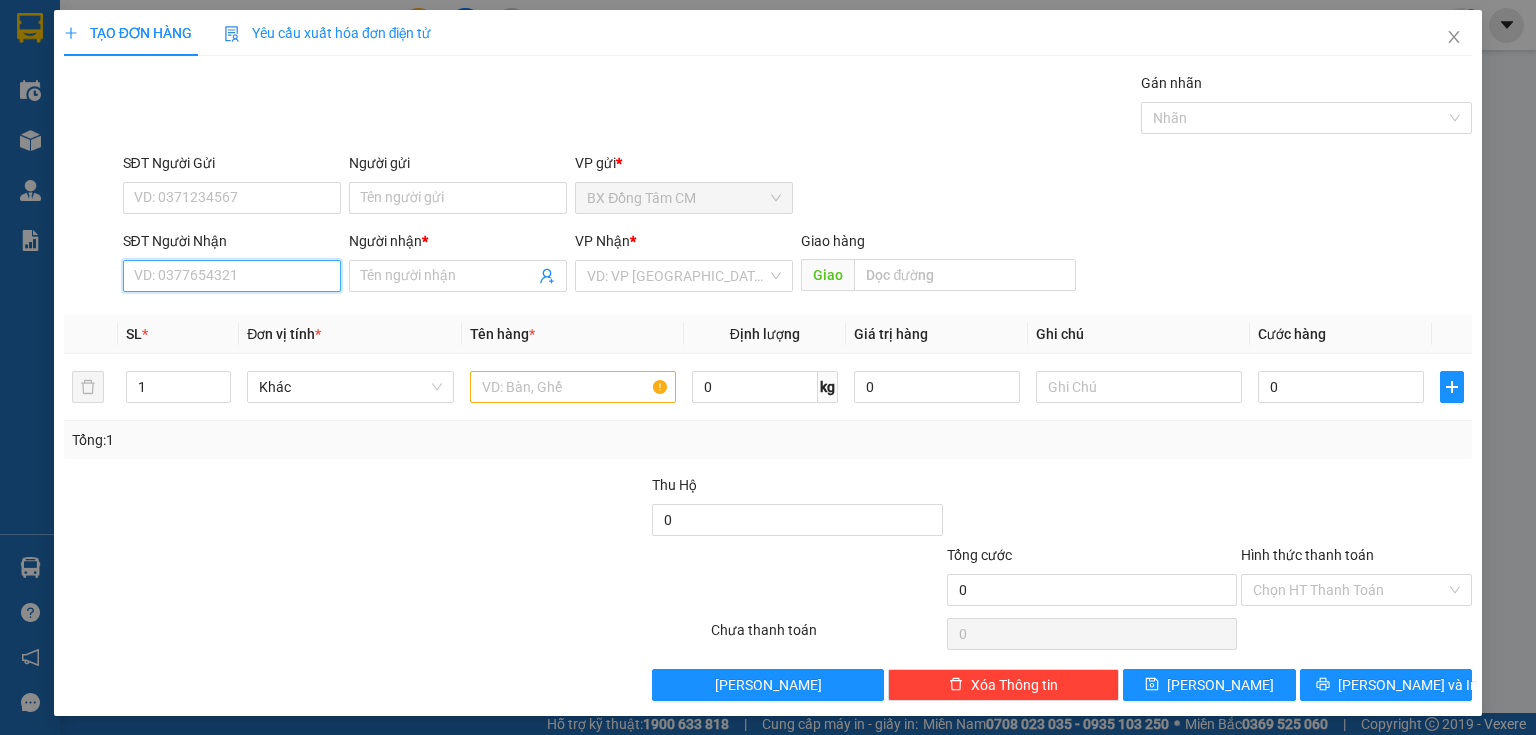 click on "SĐT Người Nhận" at bounding box center [232, 276] 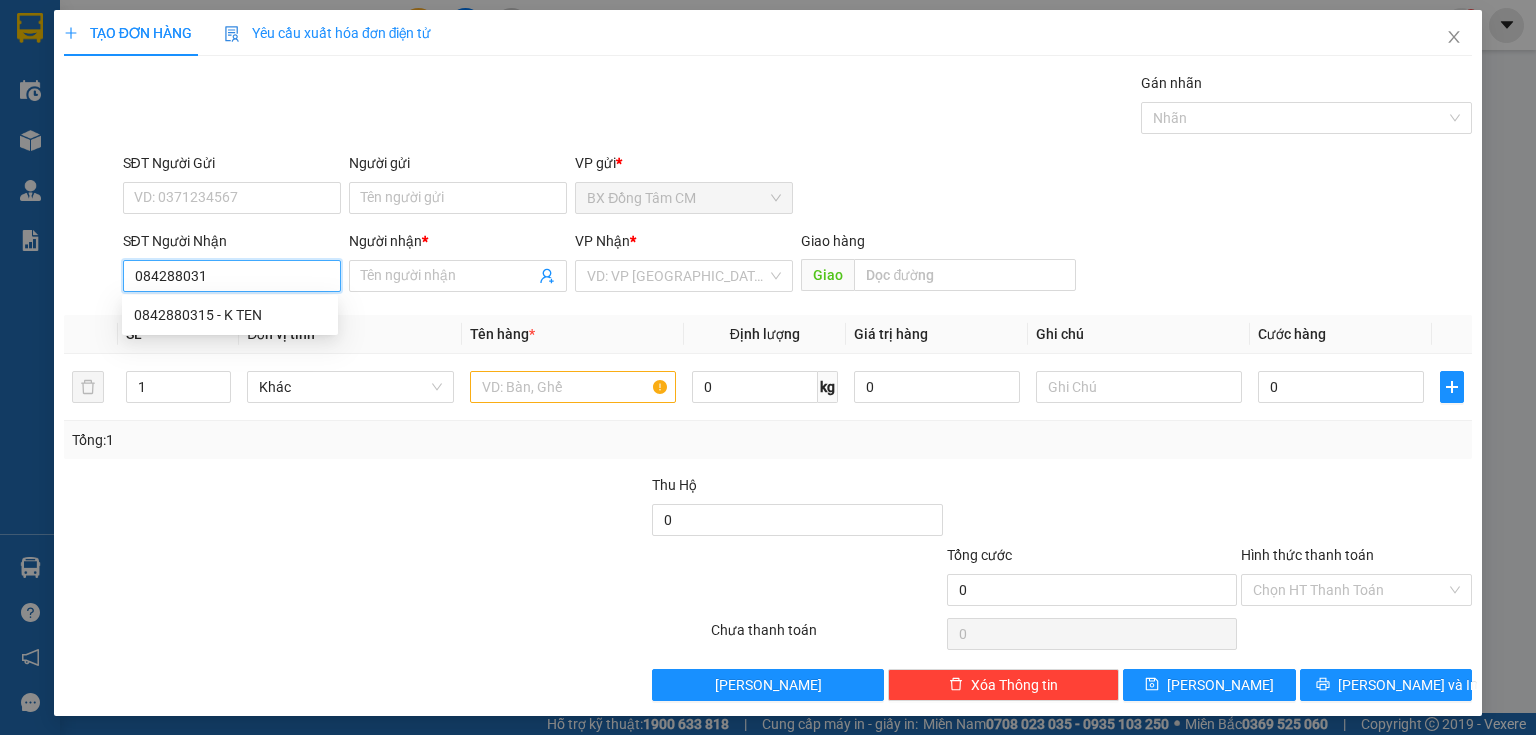 type on "0842880315" 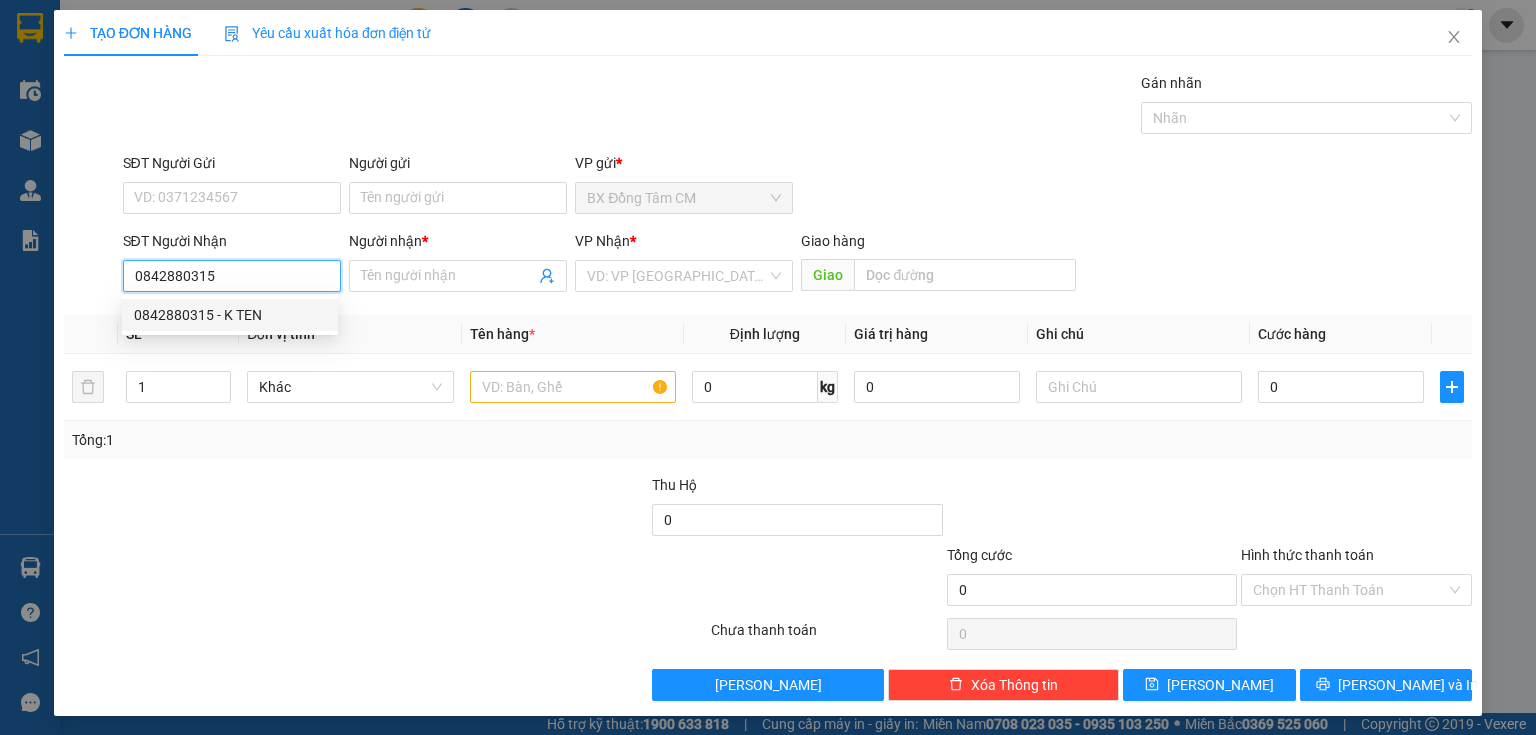click on "0842880315 - K TEN" at bounding box center (230, 315) 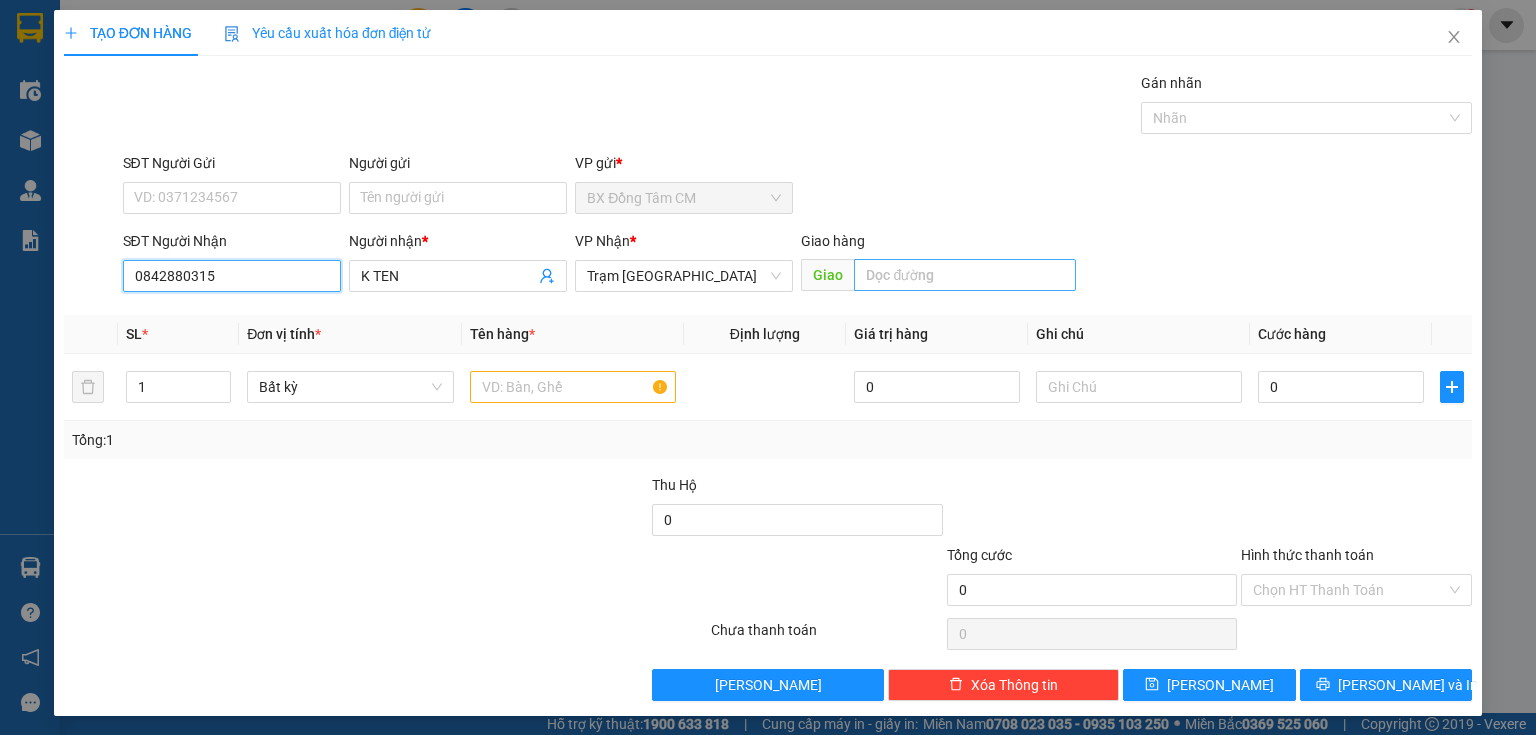 type on "0842880315" 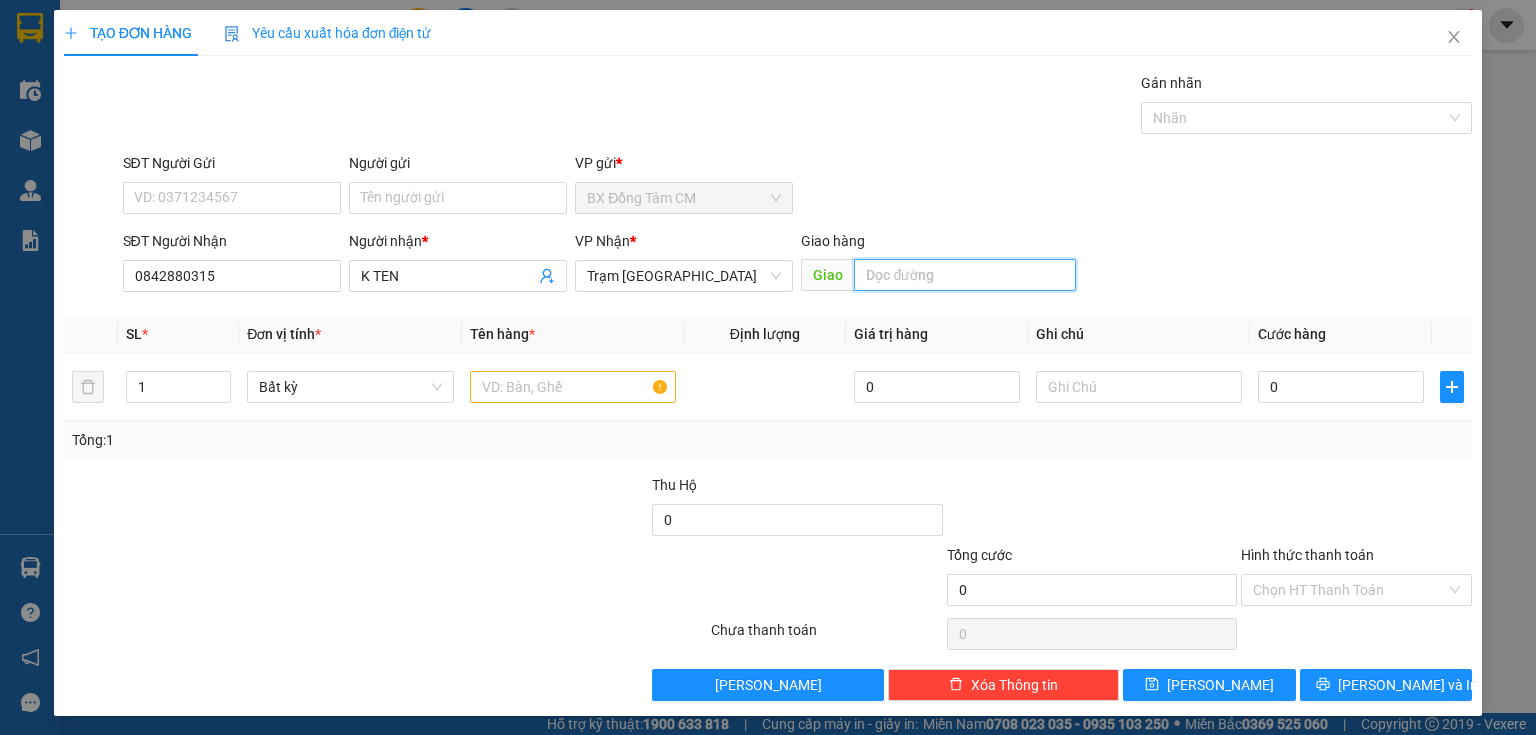 click at bounding box center (965, 275) 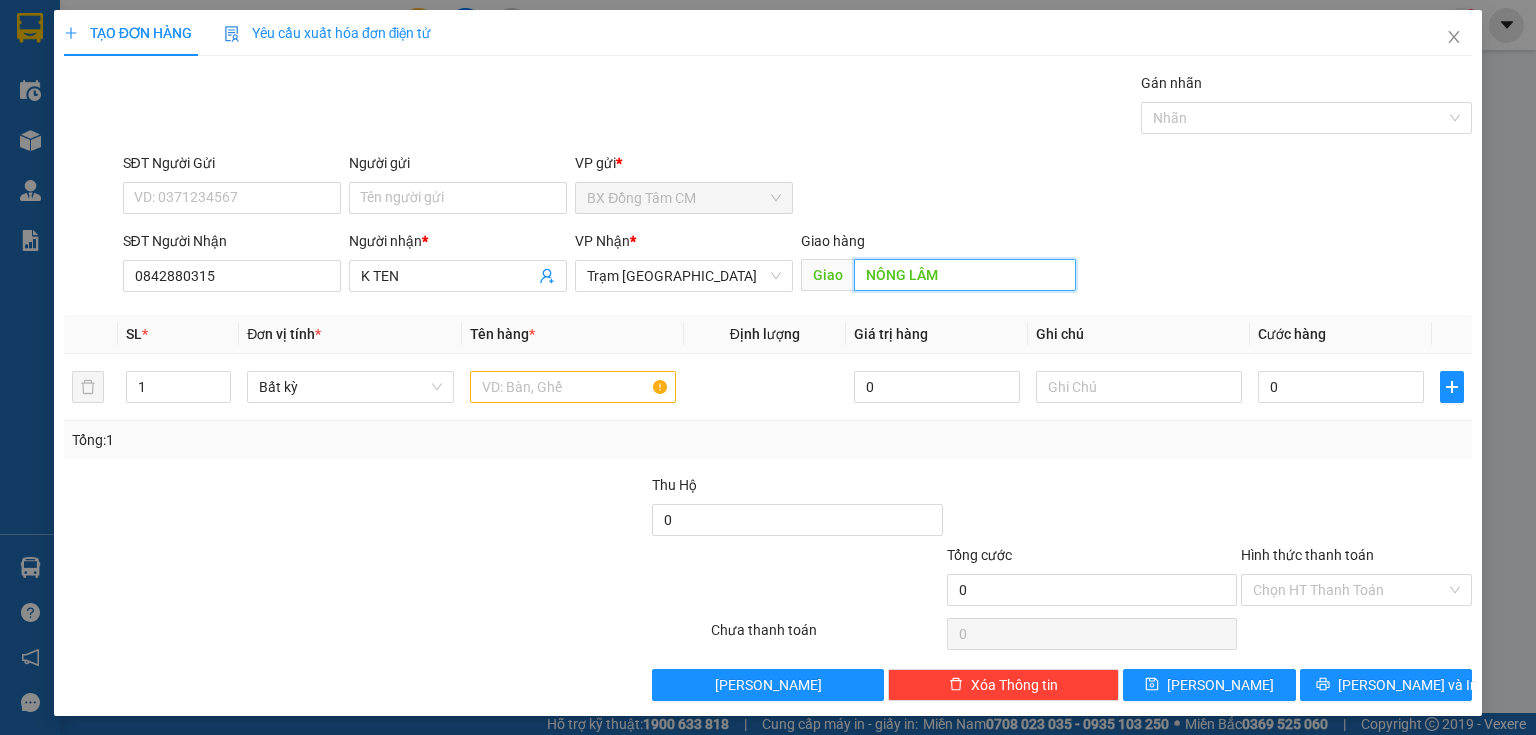 click on "NÔNG LÂM" at bounding box center [965, 275] 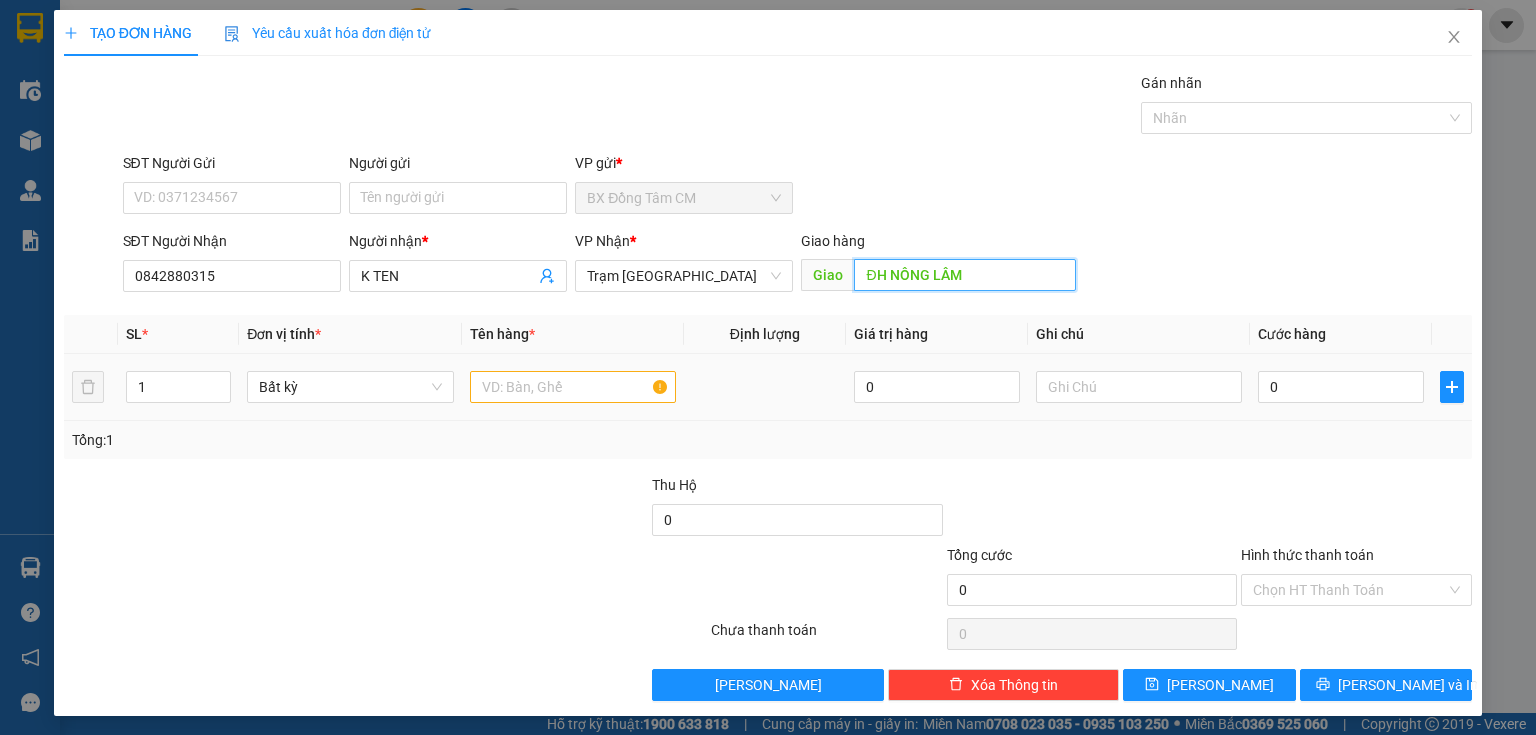type on "ĐH NÔNG LÂM" 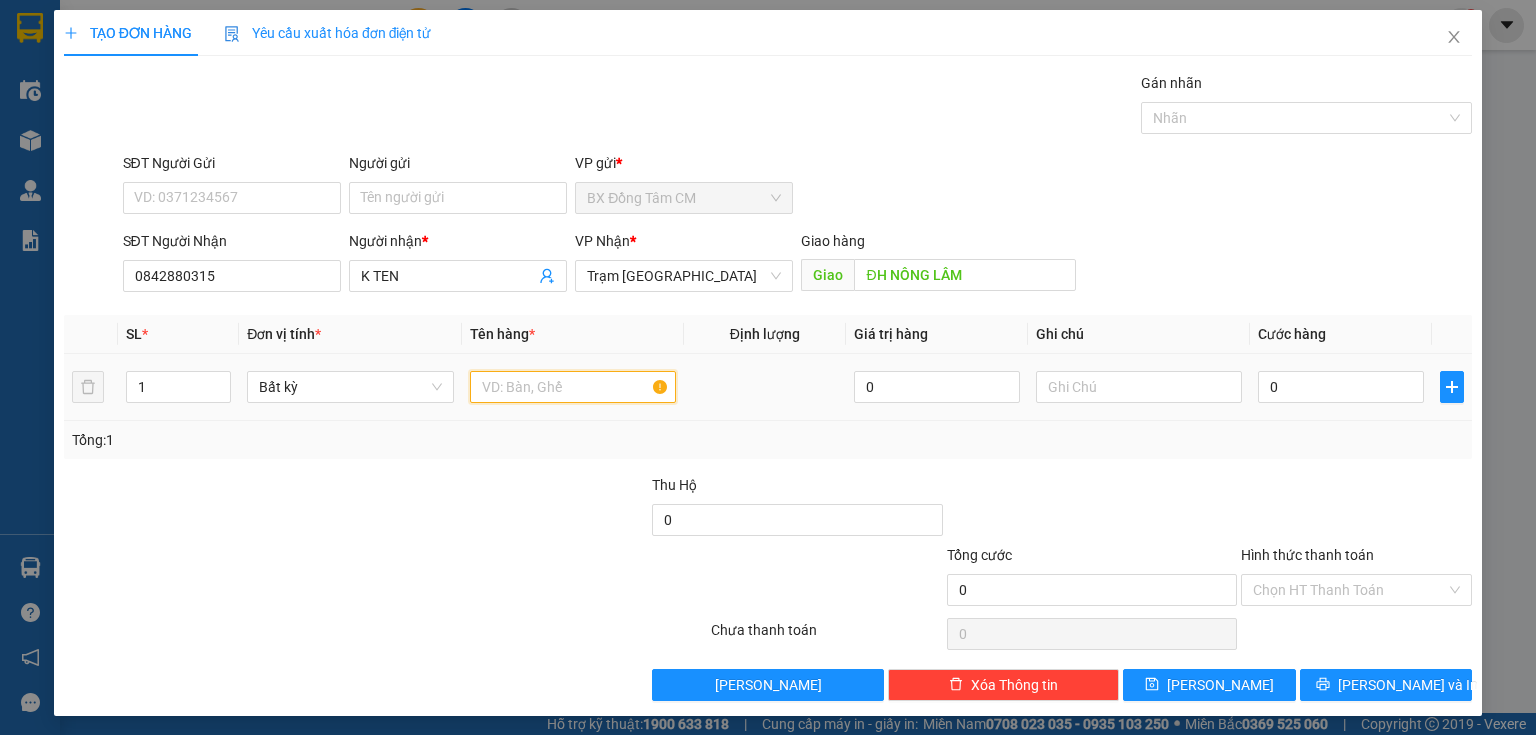 click at bounding box center (573, 387) 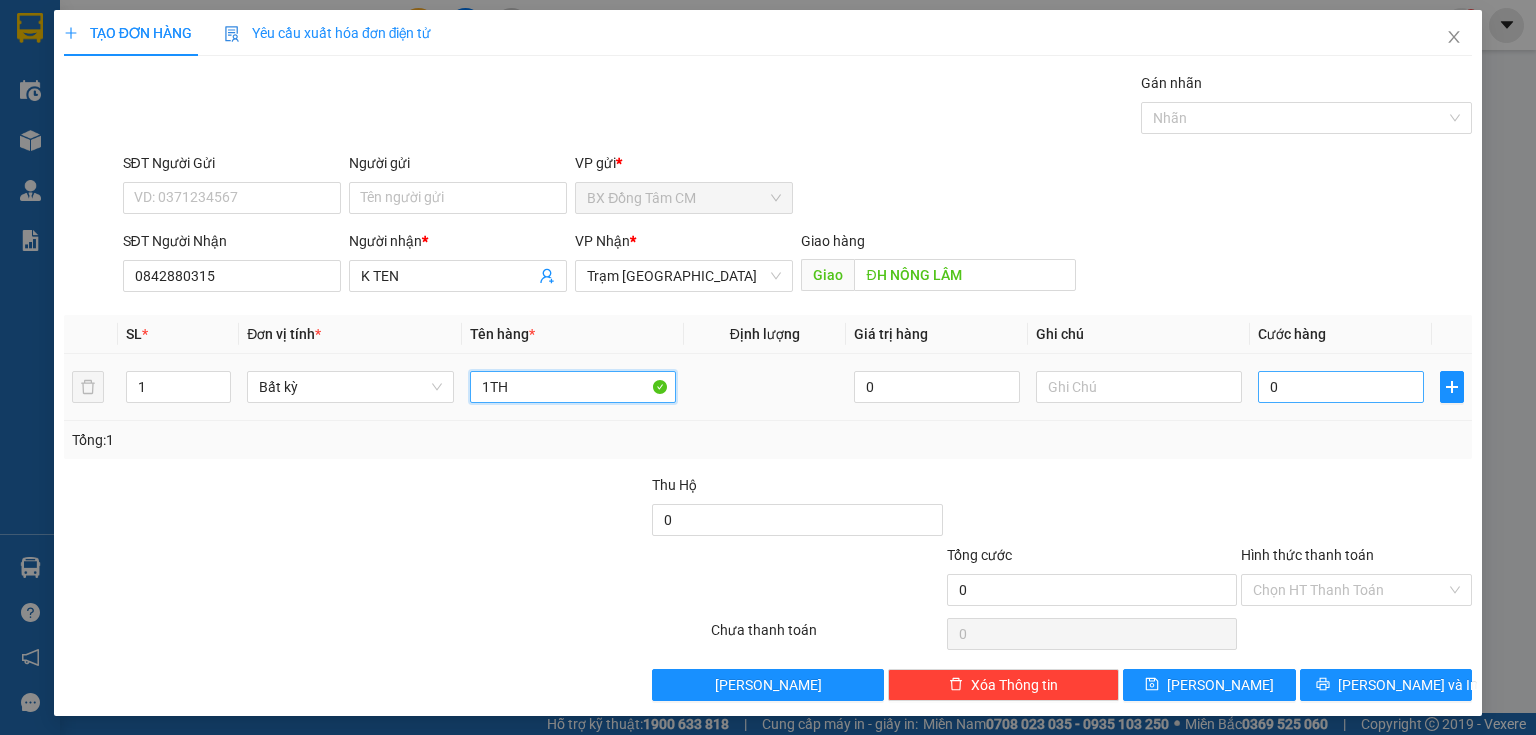 type on "1TH" 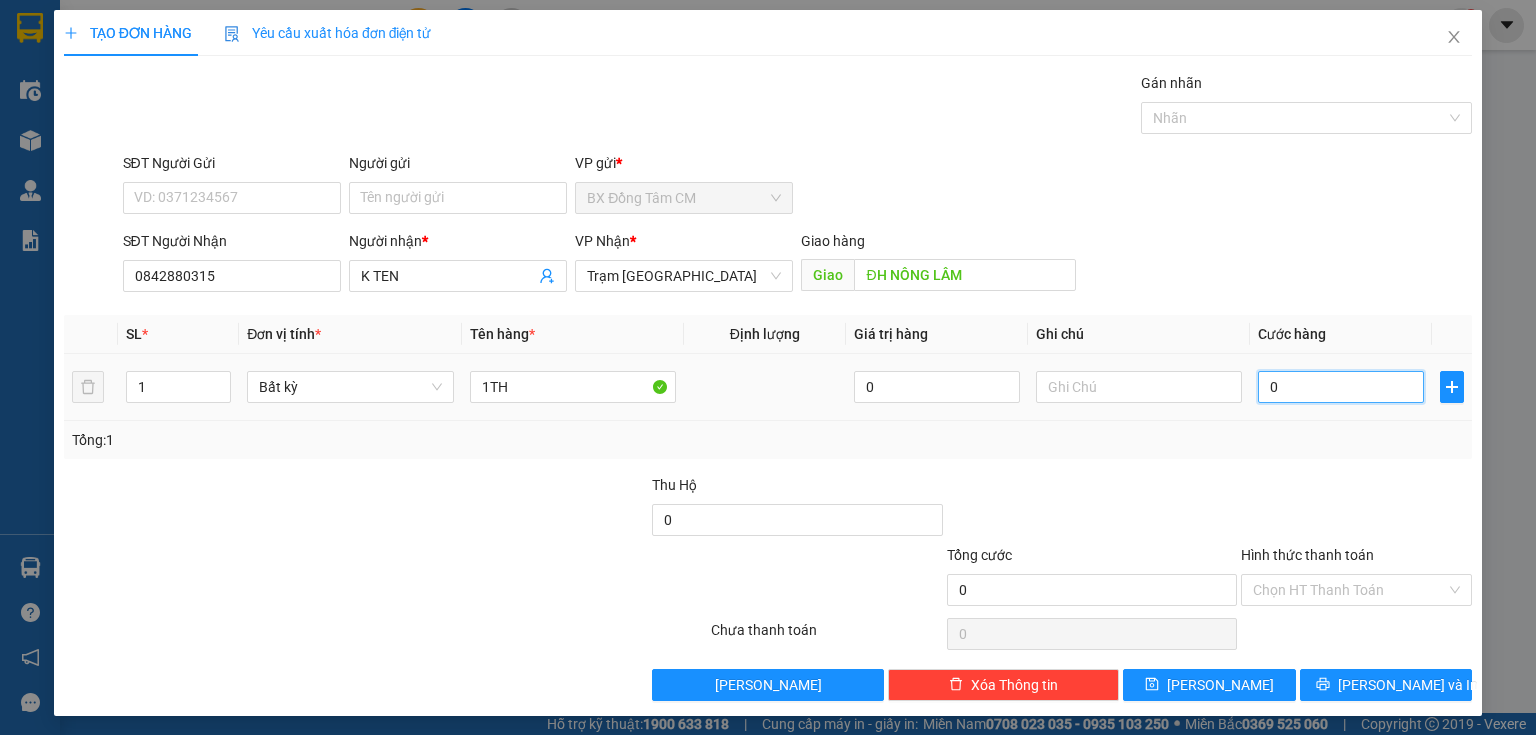 click on "0" at bounding box center [1341, 387] 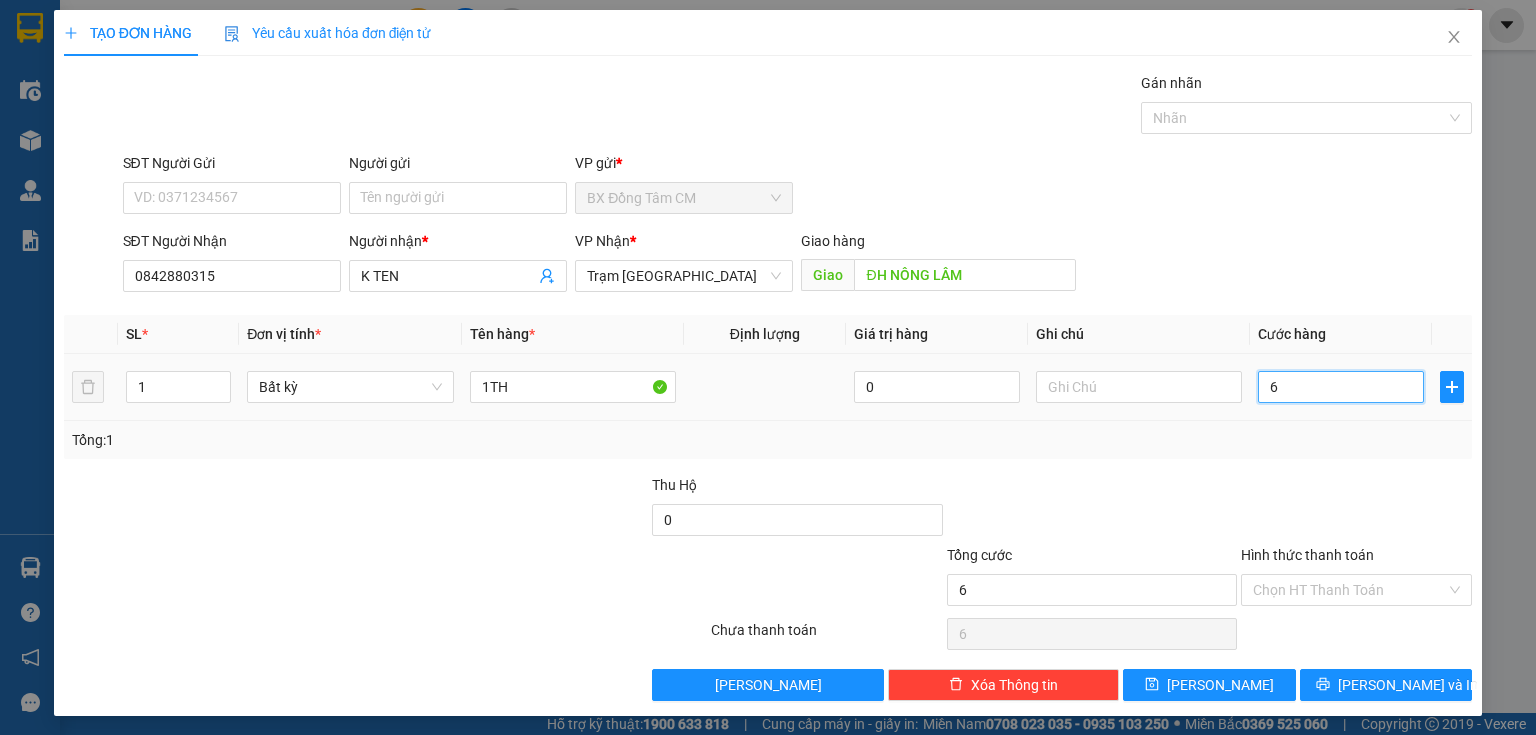 type on "60" 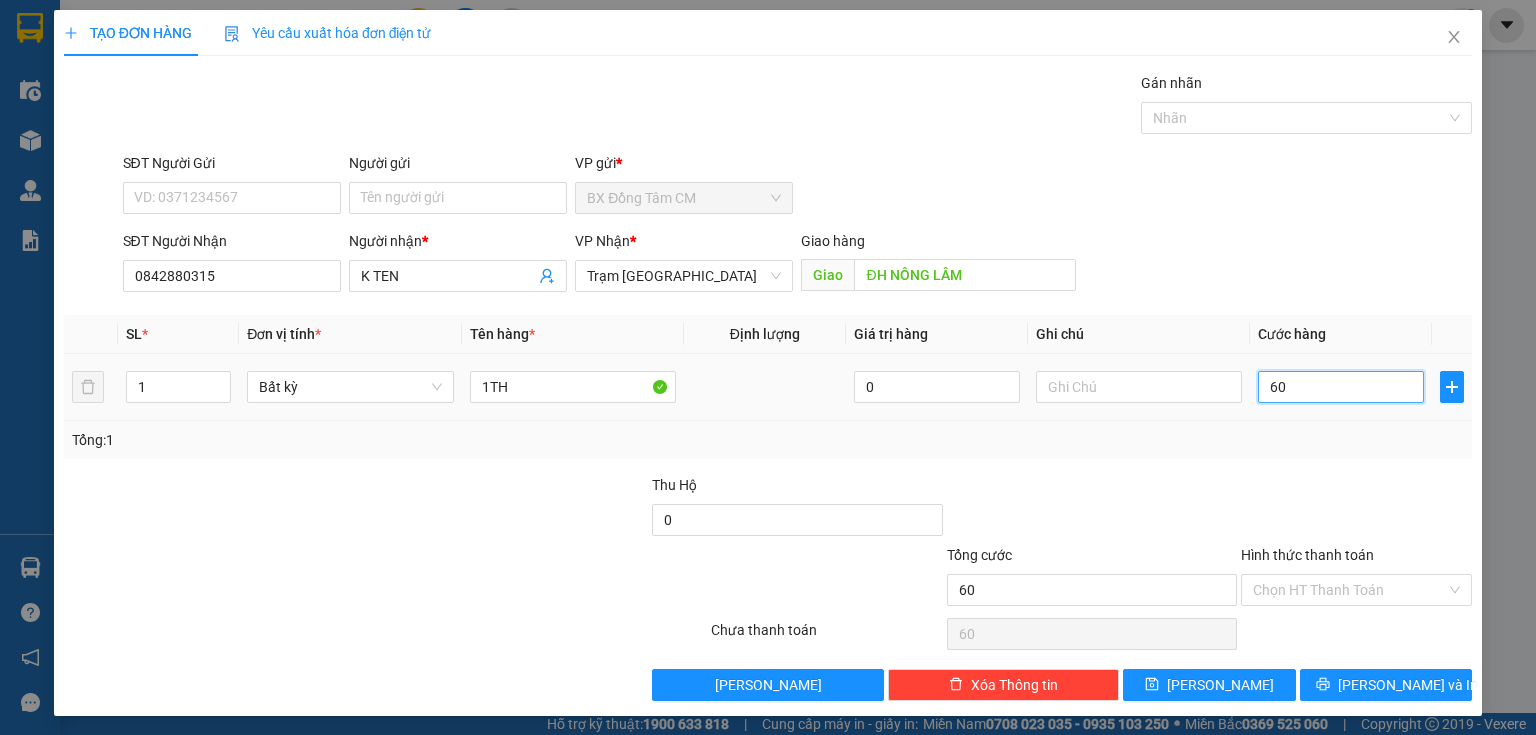 type on "600" 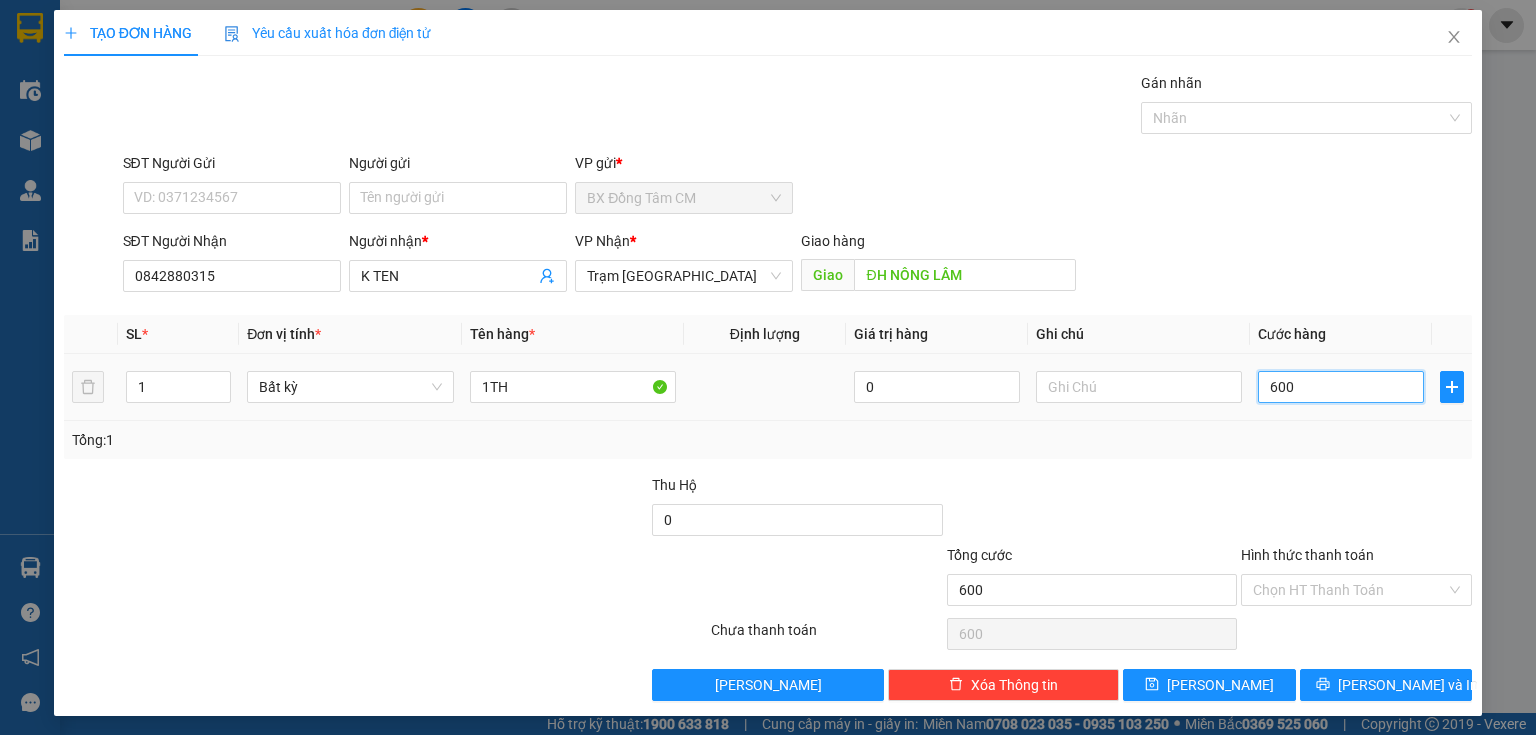 type on "6.000" 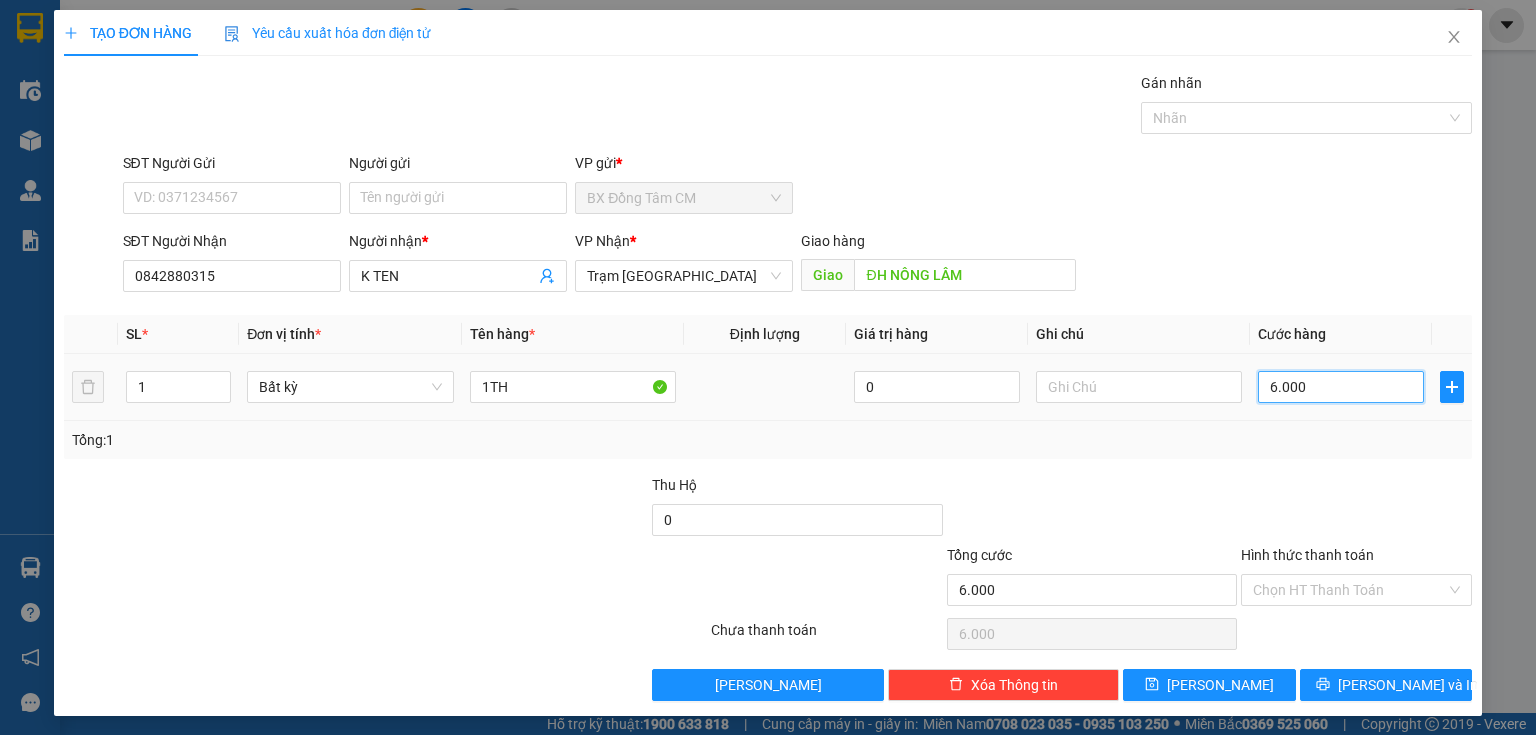 type on "60.000" 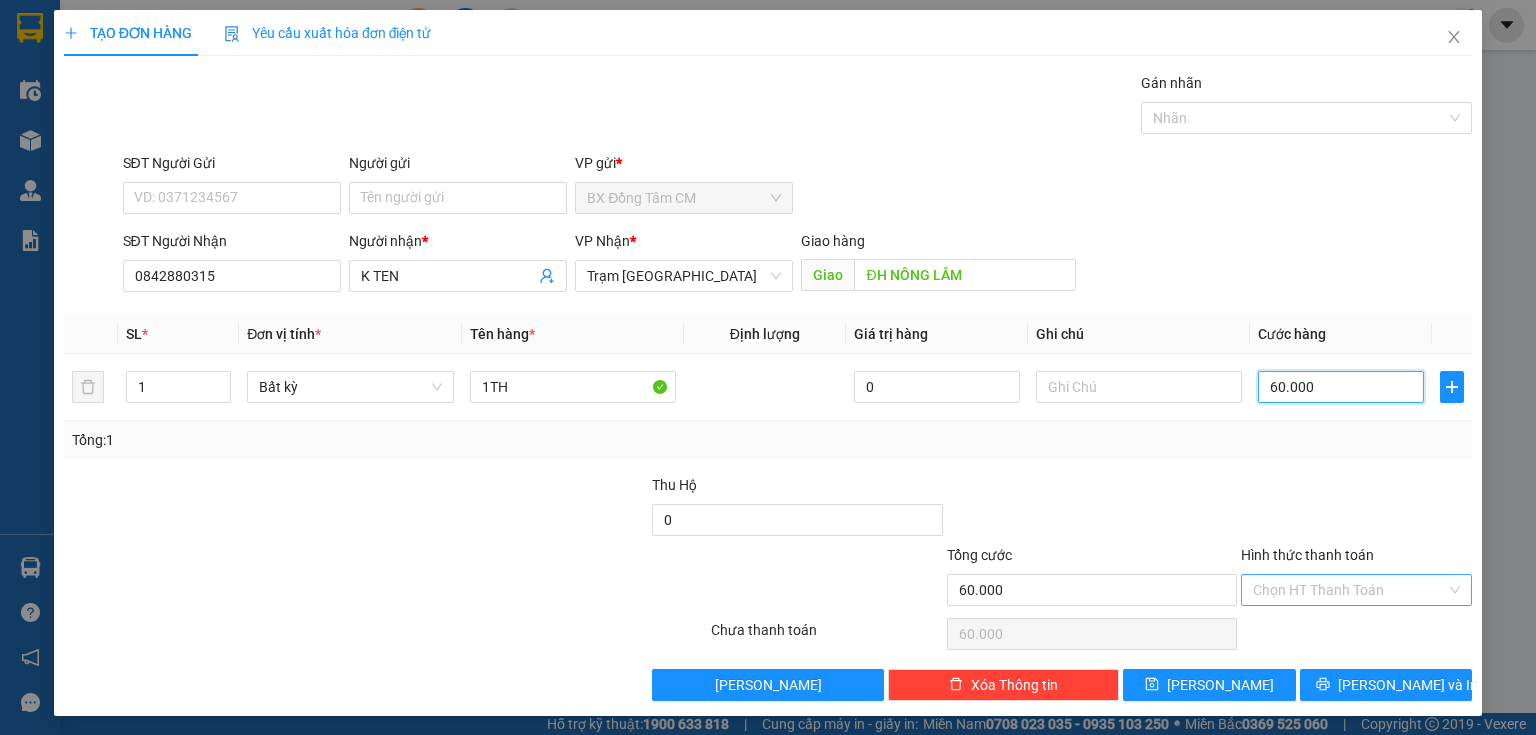 type on "60.000" 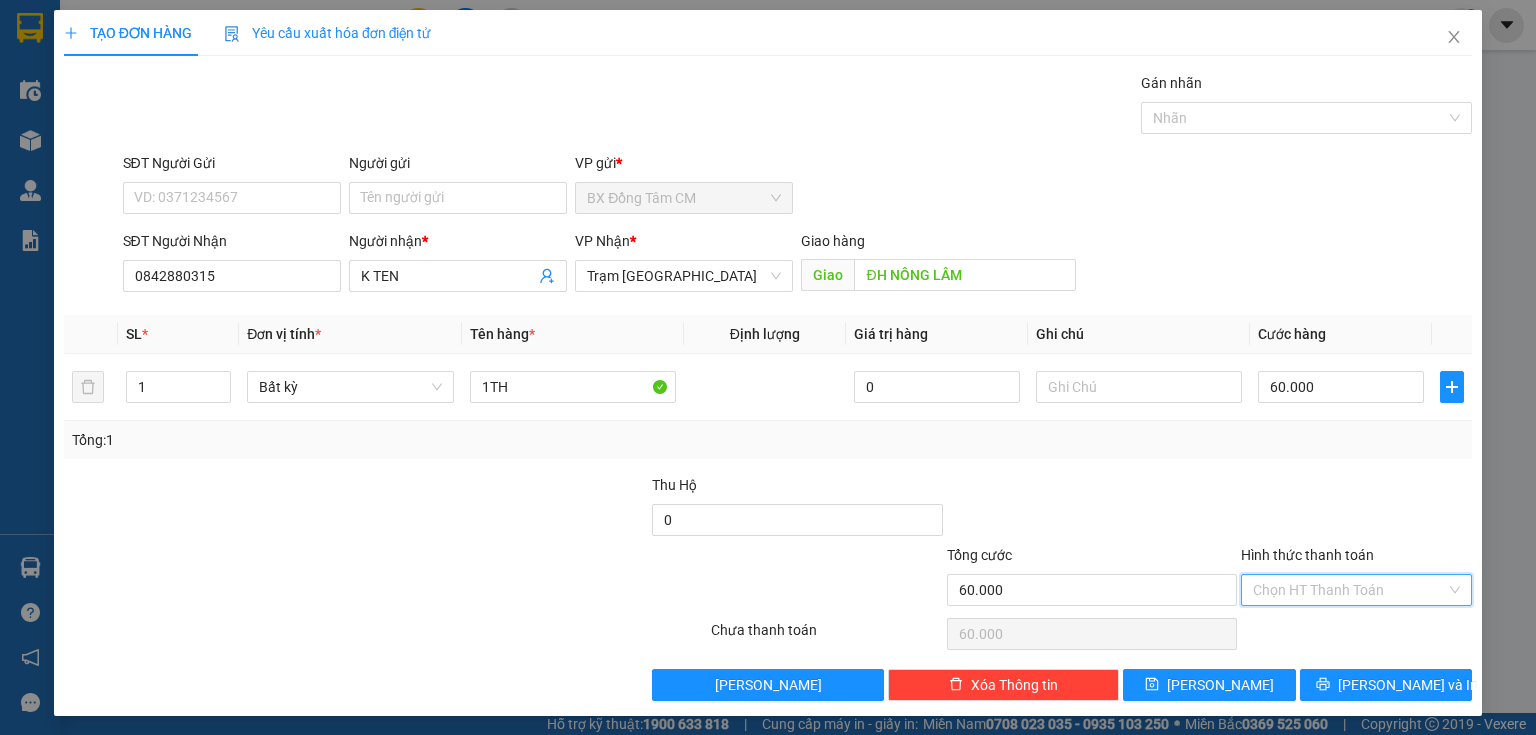 click on "Hình thức thanh toán" at bounding box center (1349, 590) 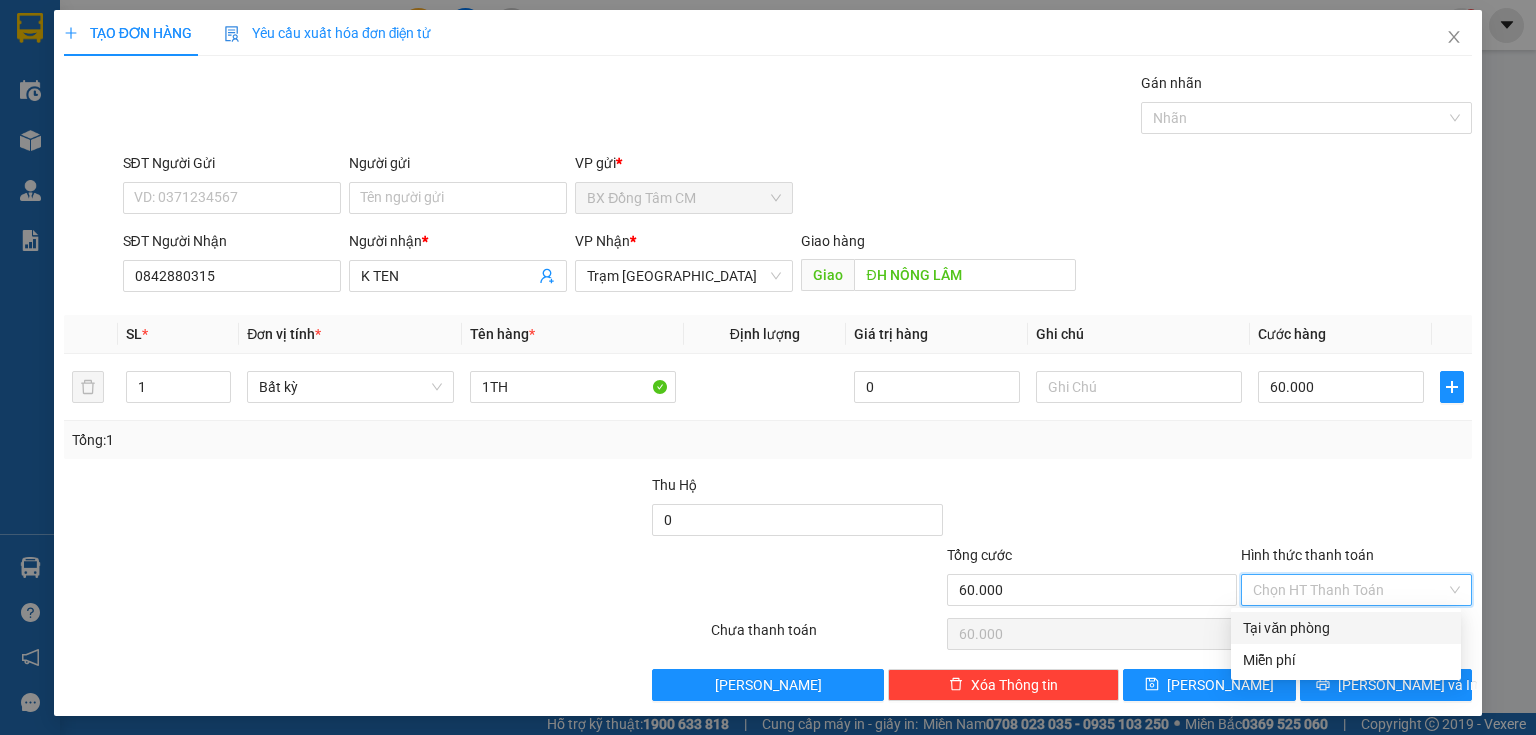 click on "Tại văn phòng" at bounding box center (1346, 628) 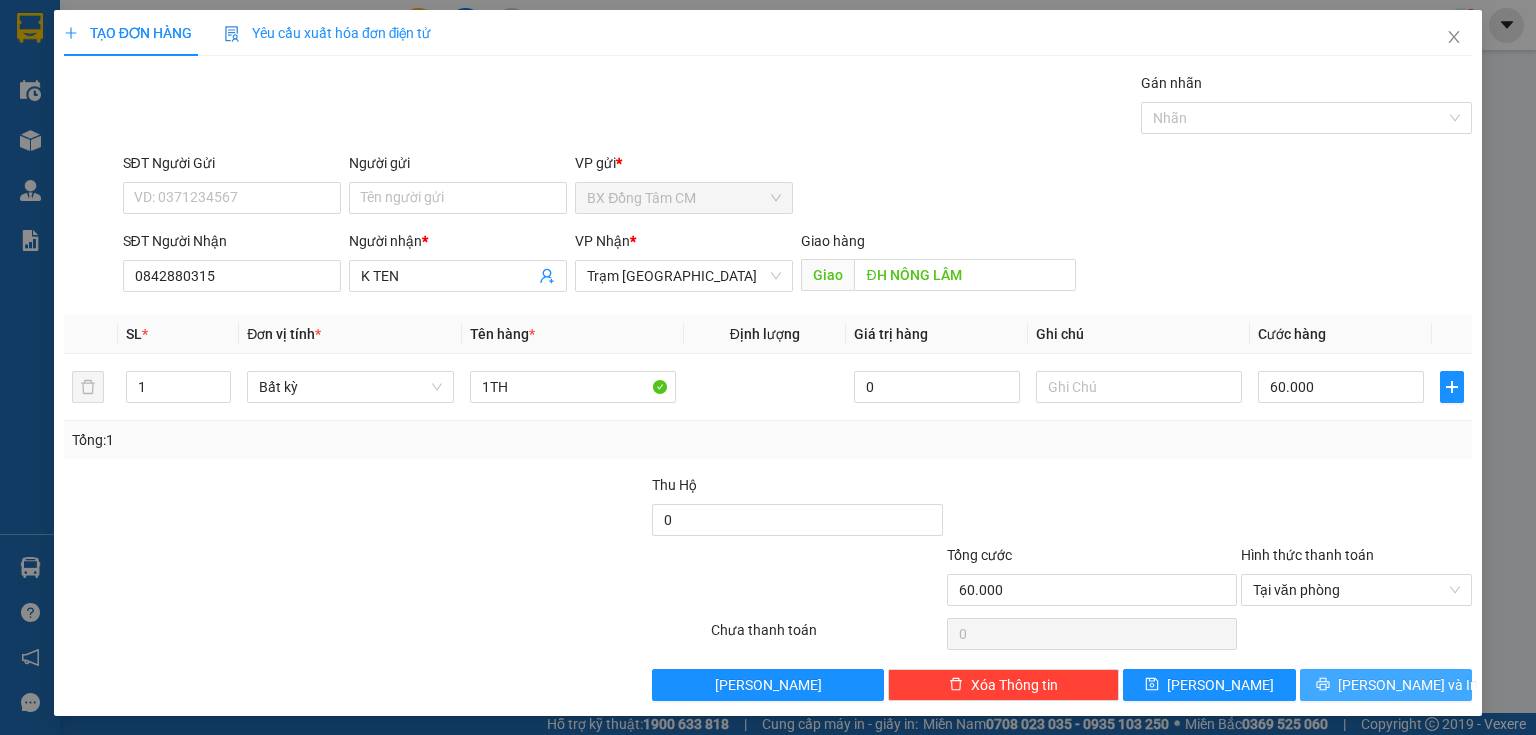 click on "[PERSON_NAME] và In" at bounding box center [1408, 685] 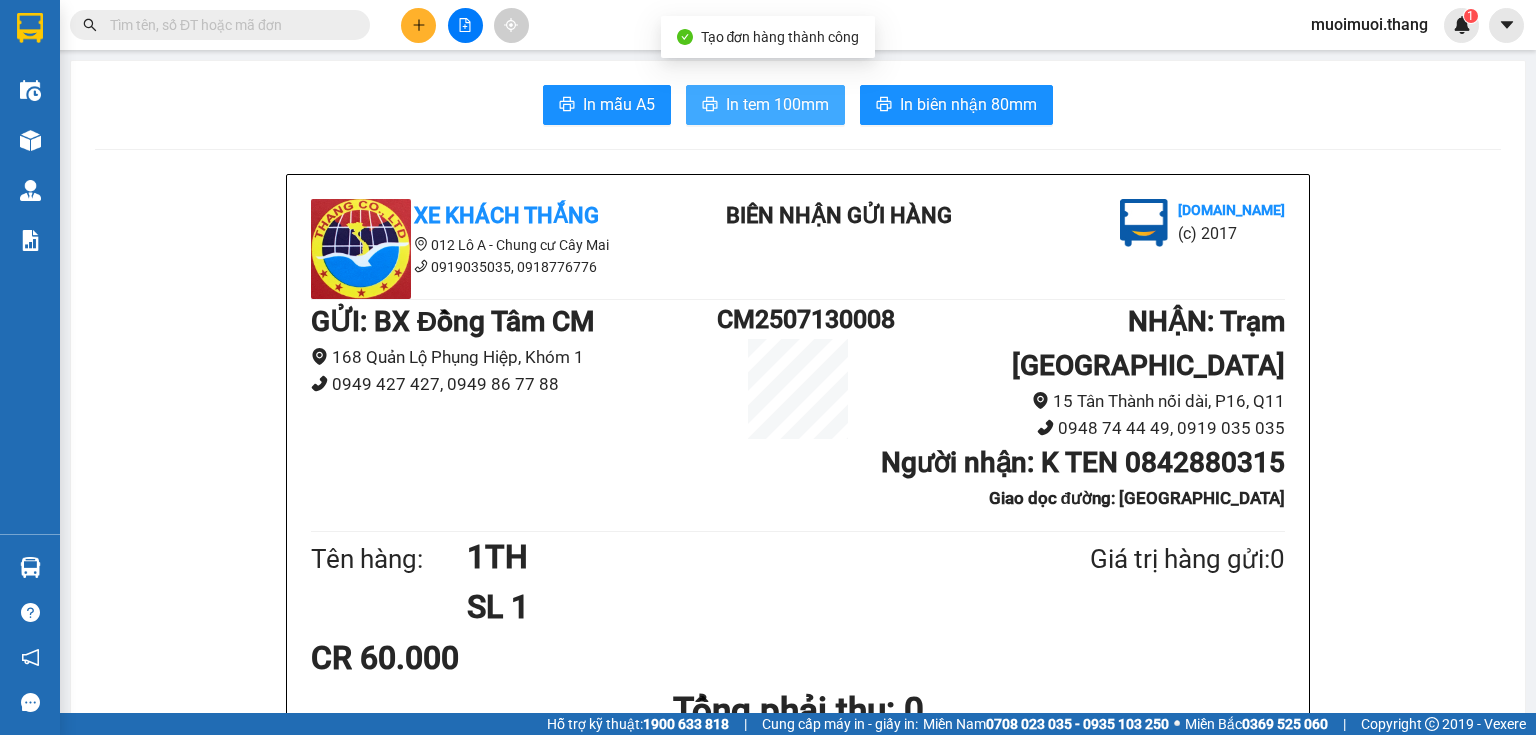 click on "In tem 100mm" at bounding box center [777, 104] 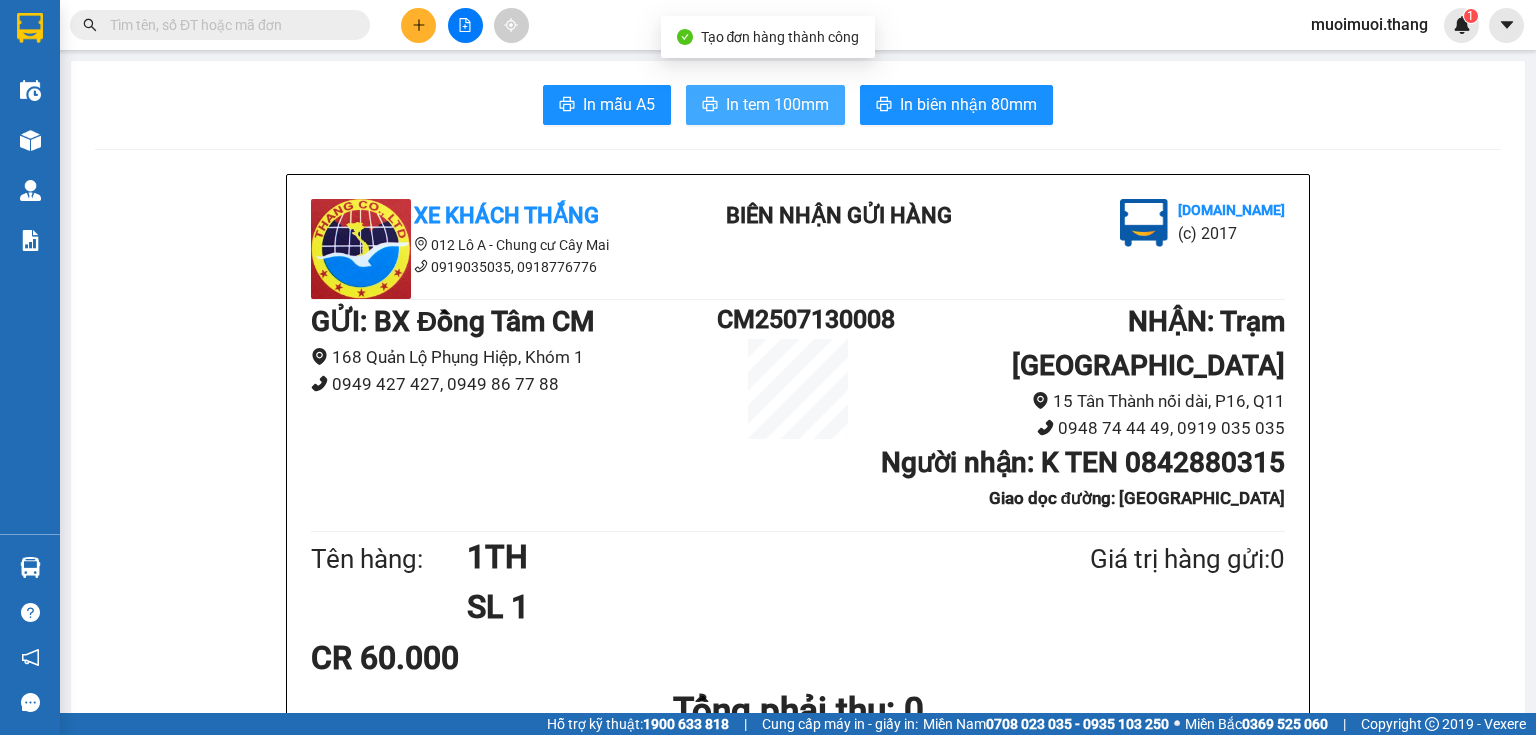 scroll, scrollTop: 0, scrollLeft: 0, axis: both 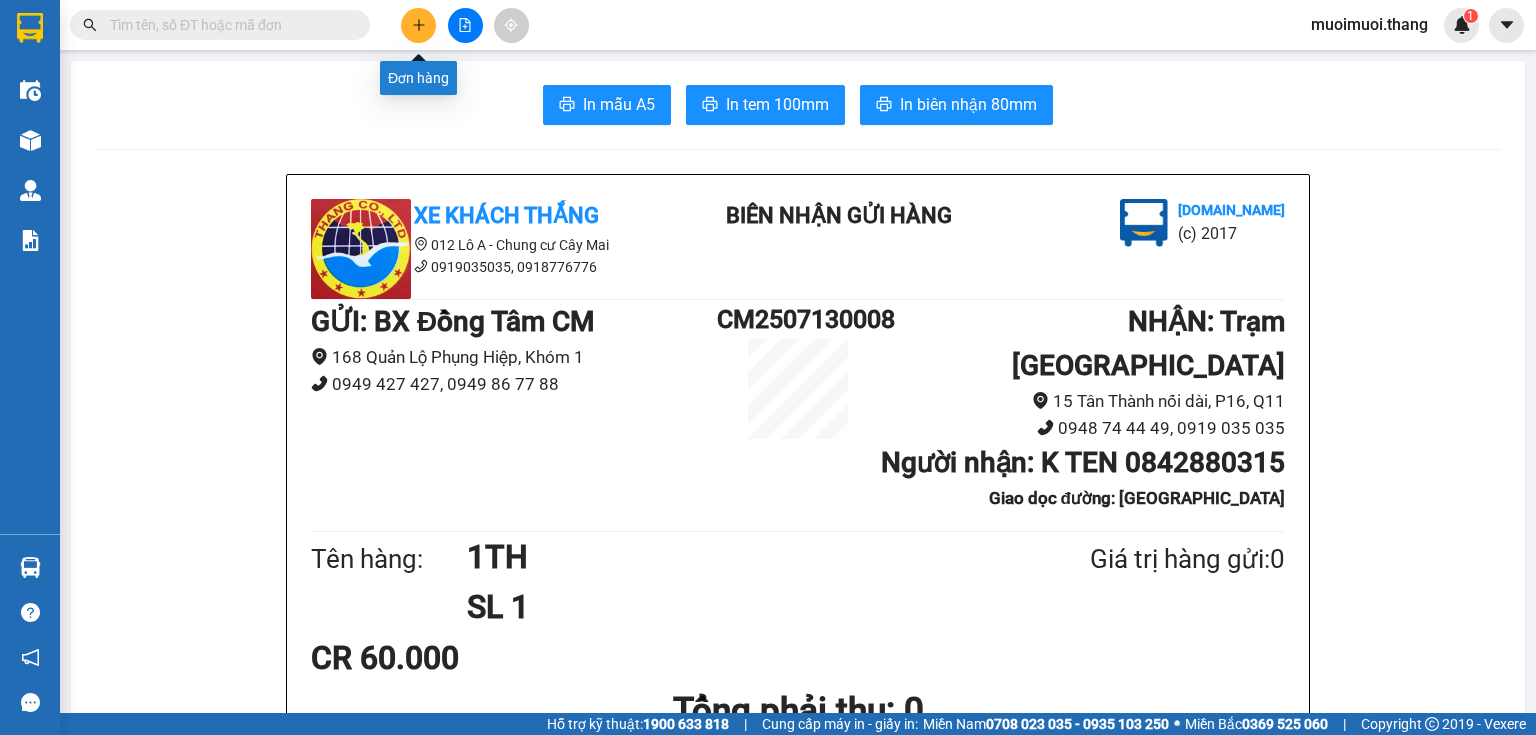 click 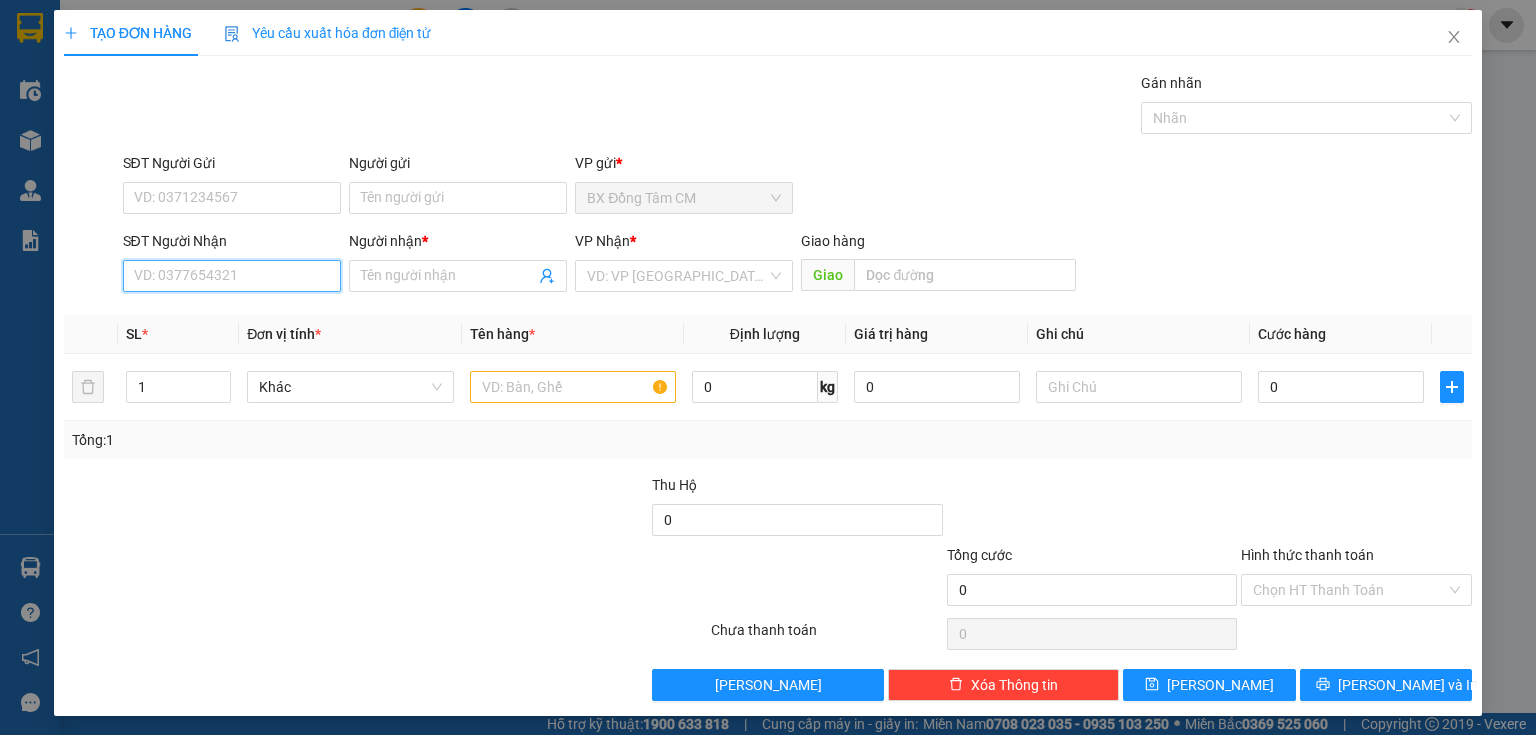 click on "SĐT Người Nhận" at bounding box center [232, 276] 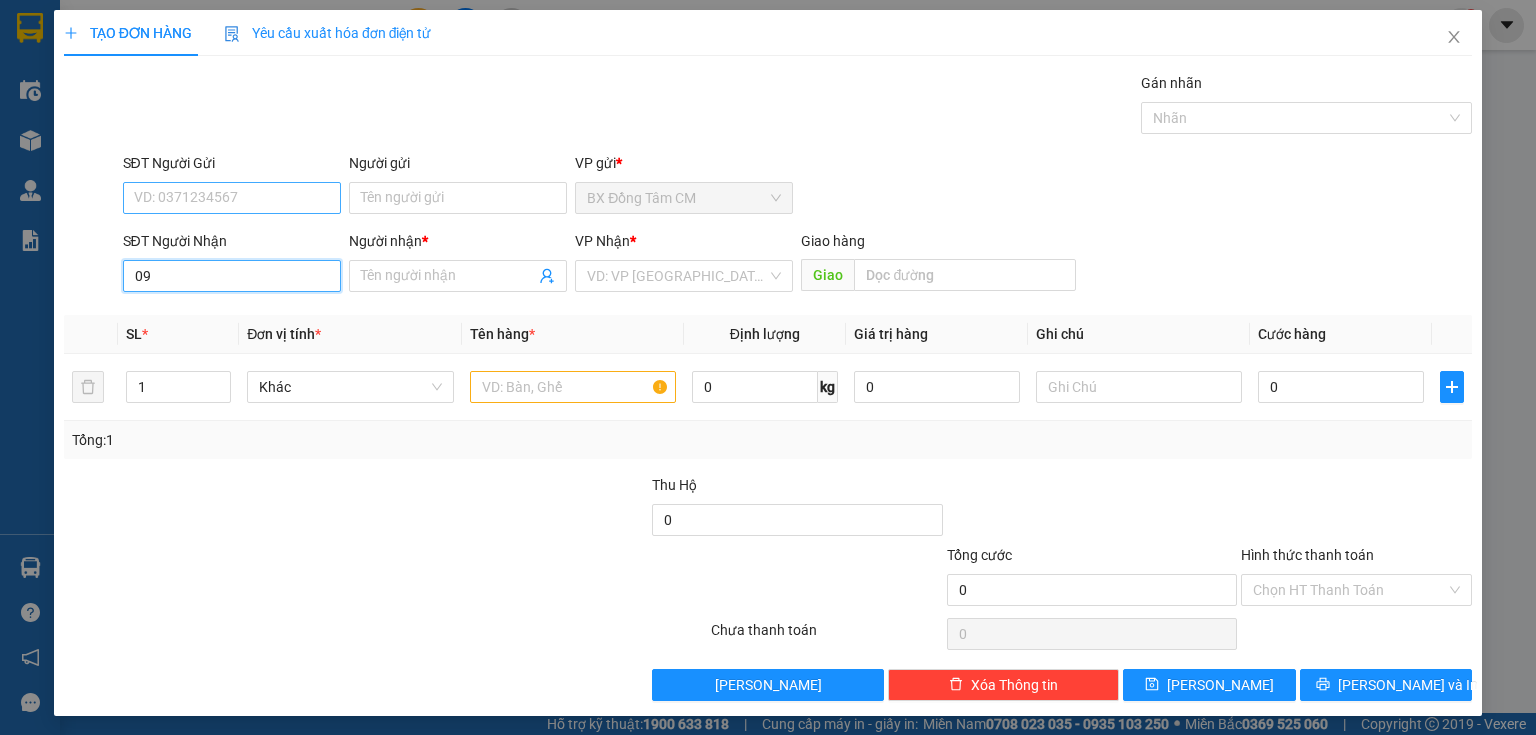 type on "0" 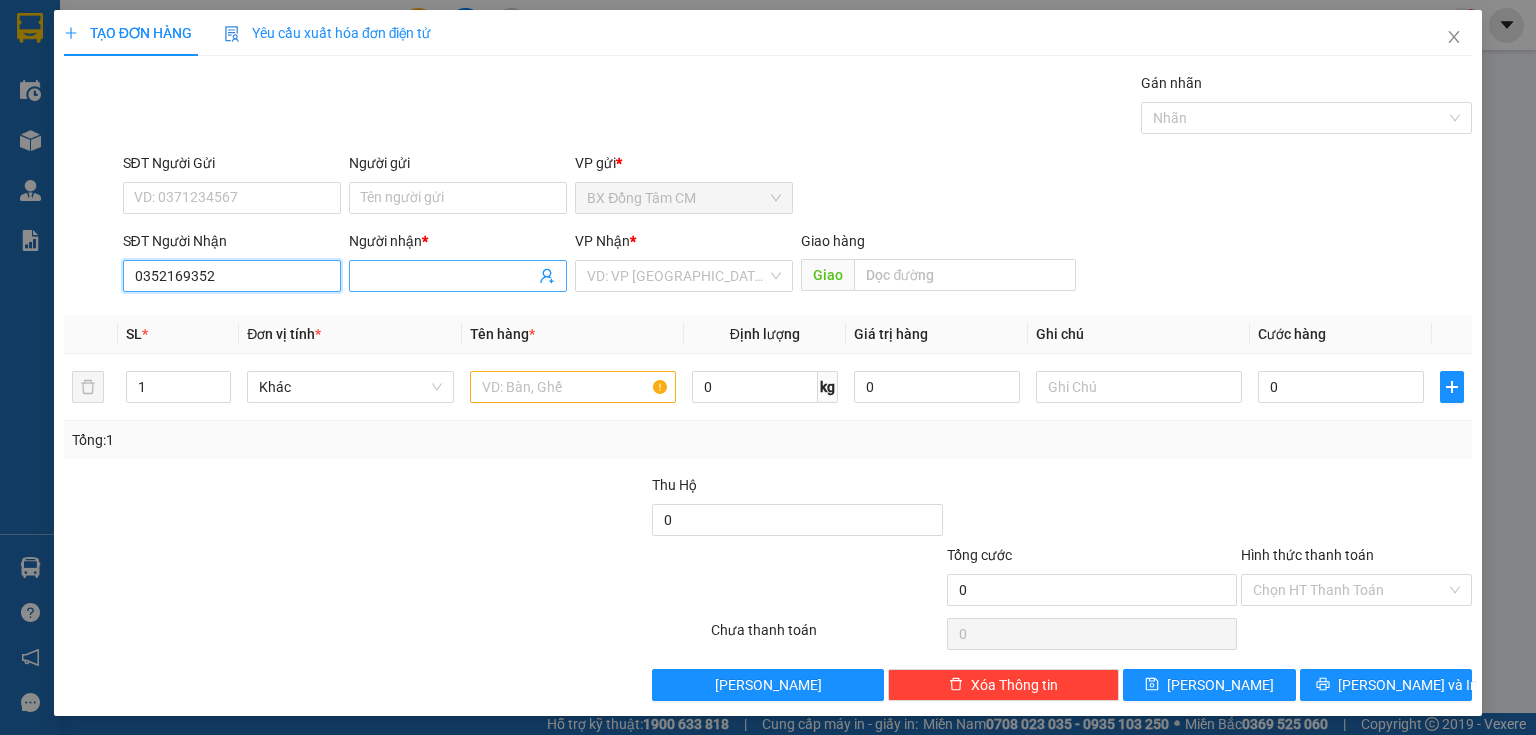type on "0352169352" 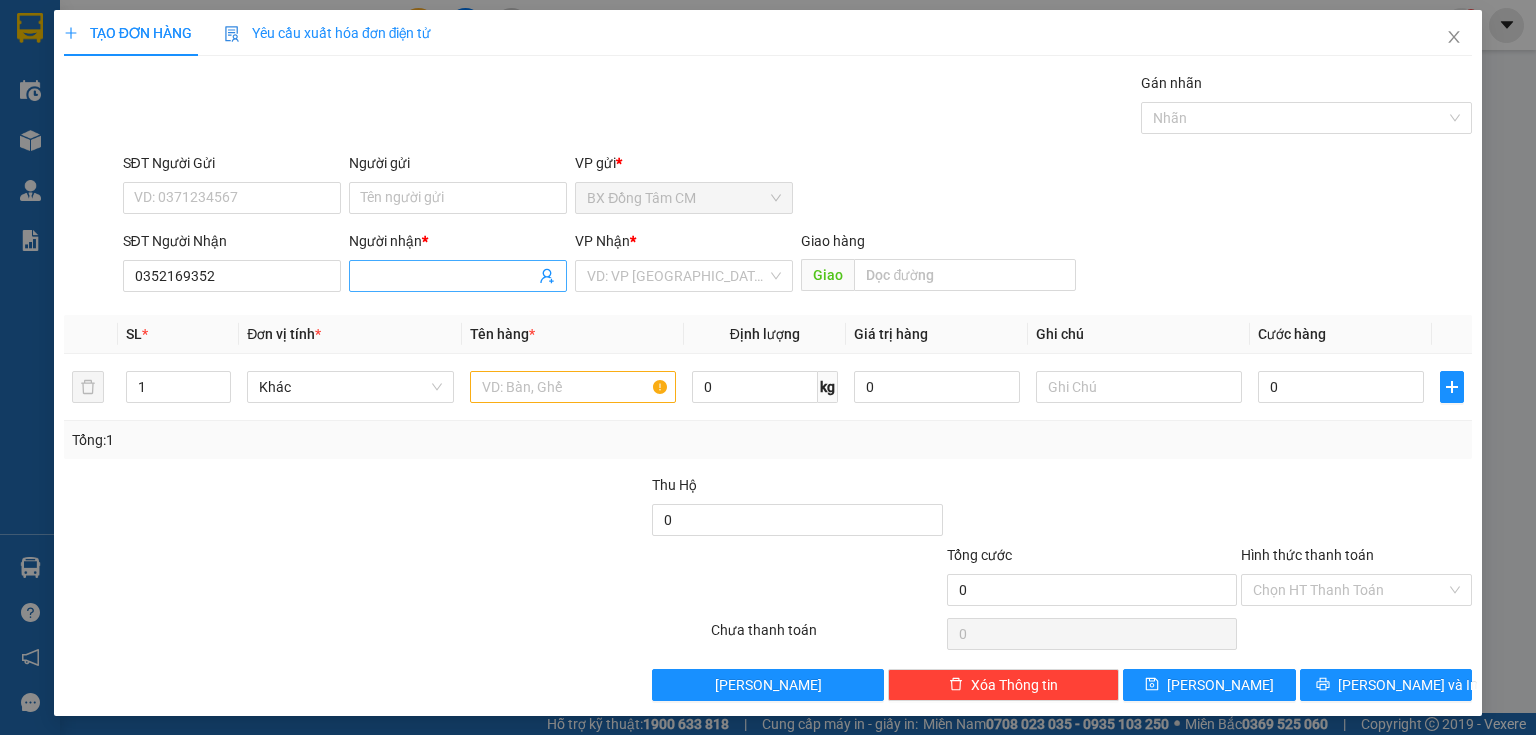 click on "Người nhận  *" at bounding box center (448, 276) 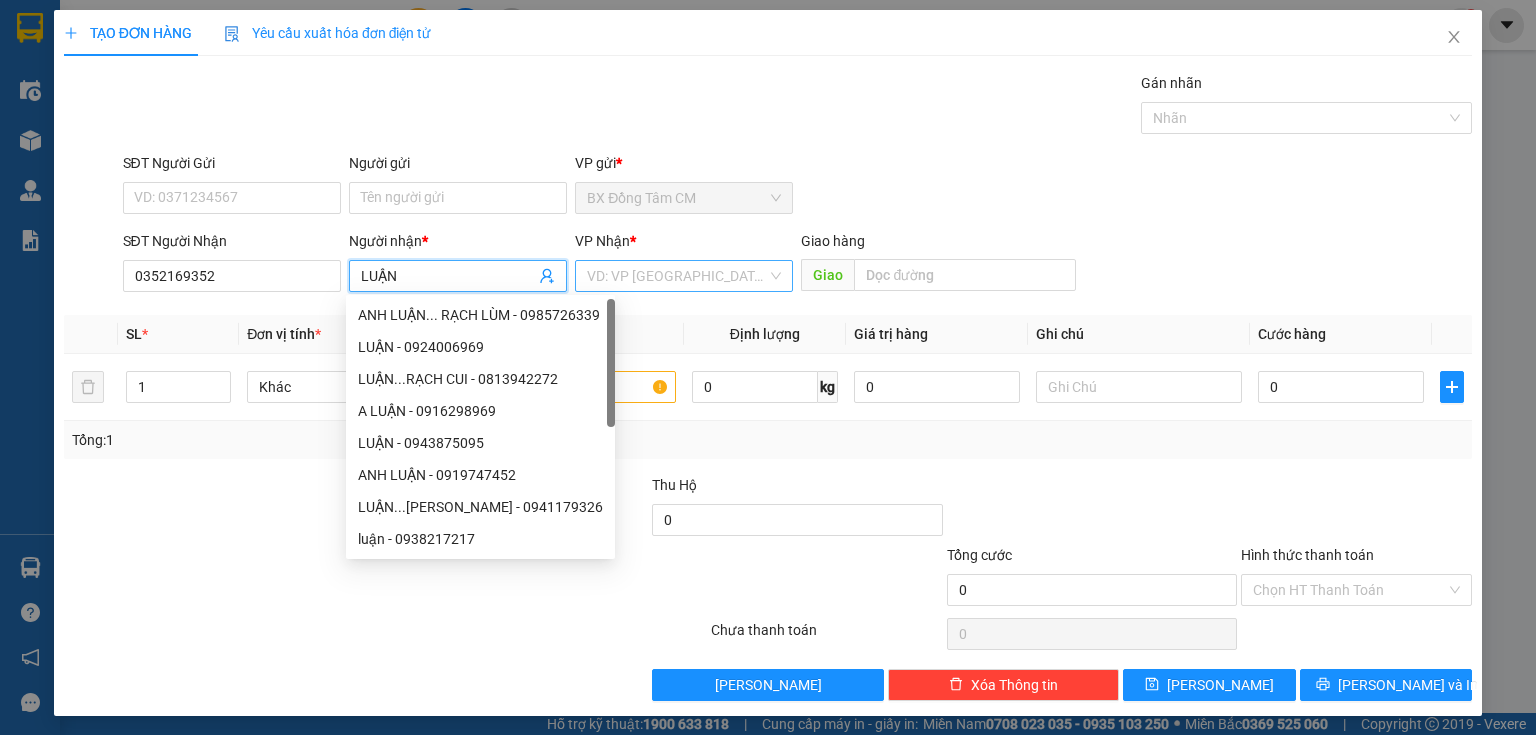 type on "LUẬN" 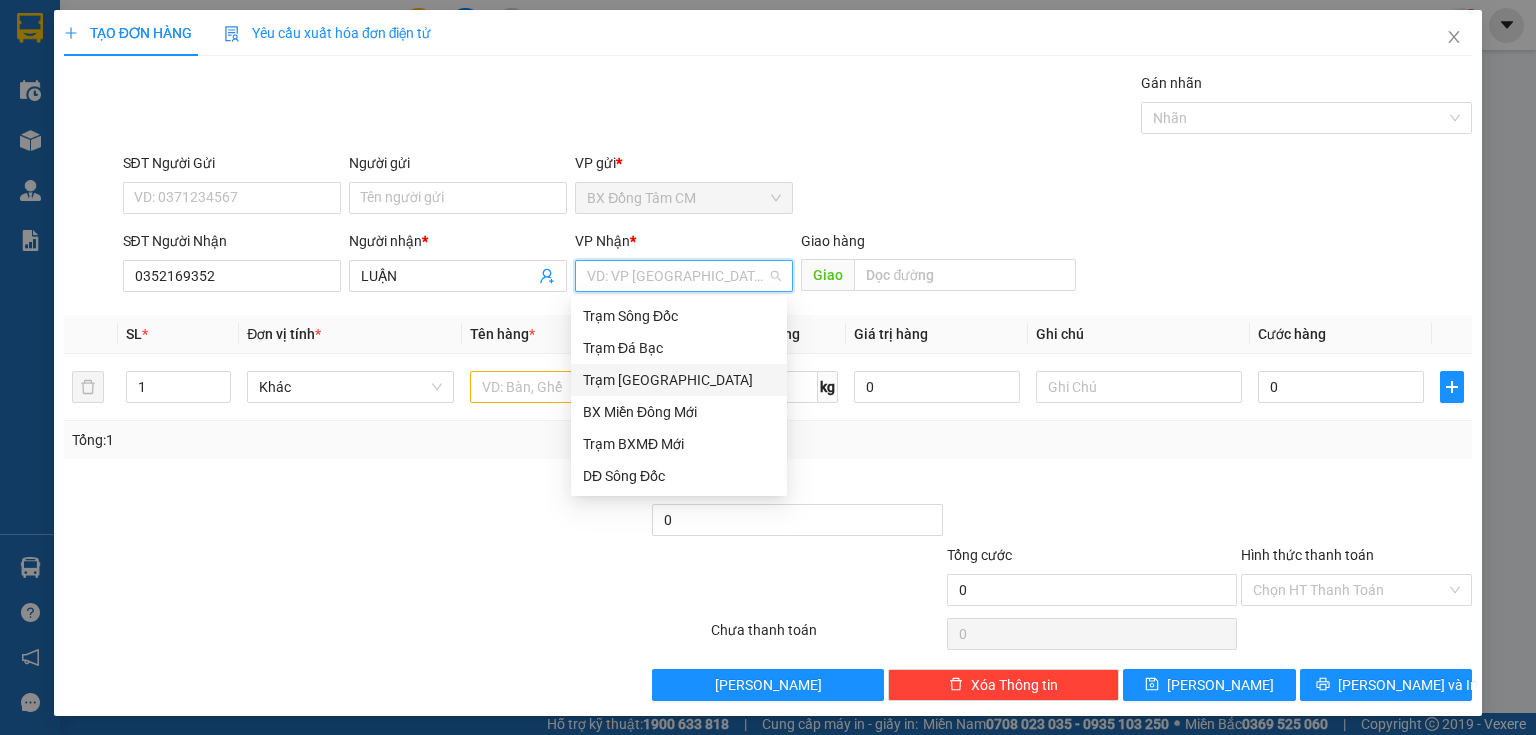 click on "Trạm [GEOGRAPHIC_DATA]" at bounding box center [679, 380] 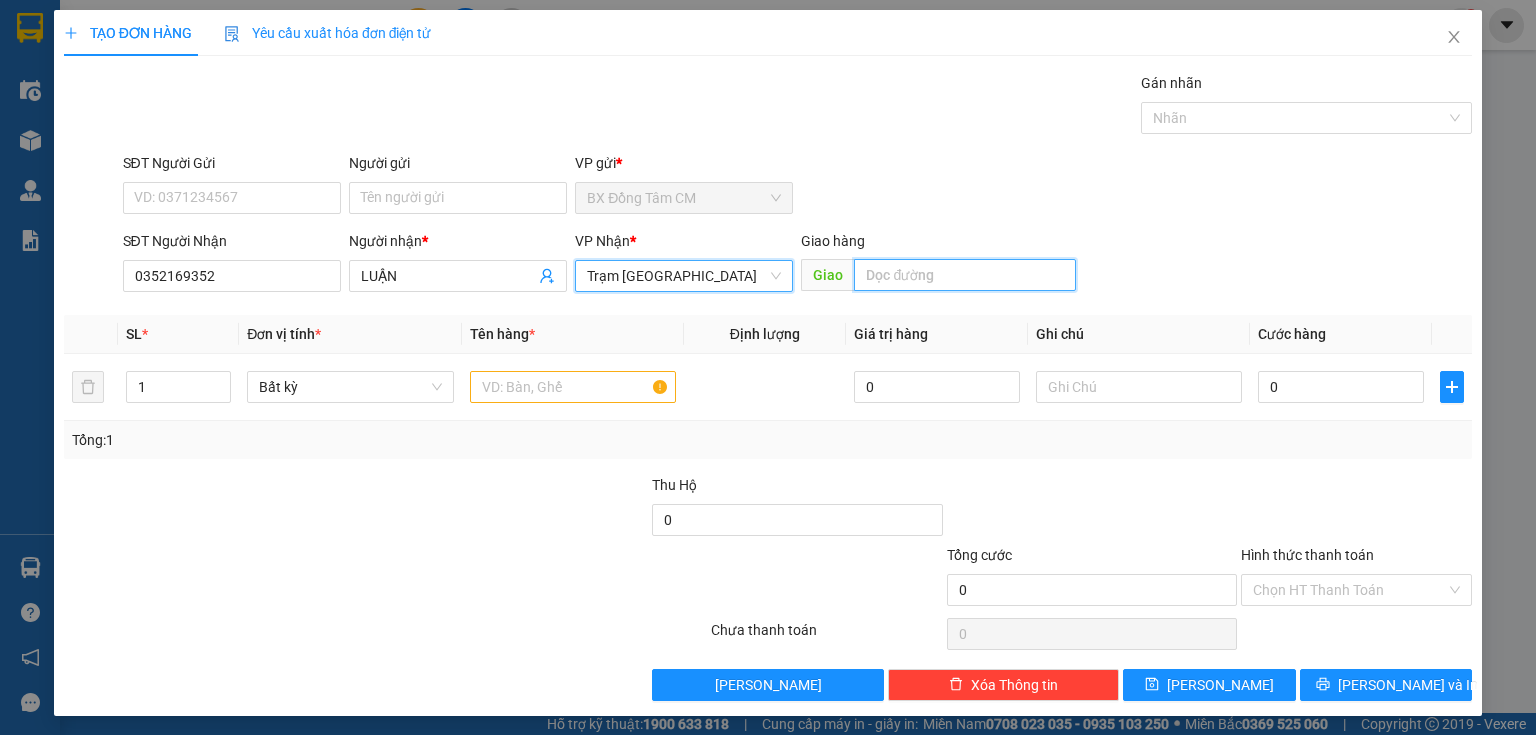 click at bounding box center (965, 275) 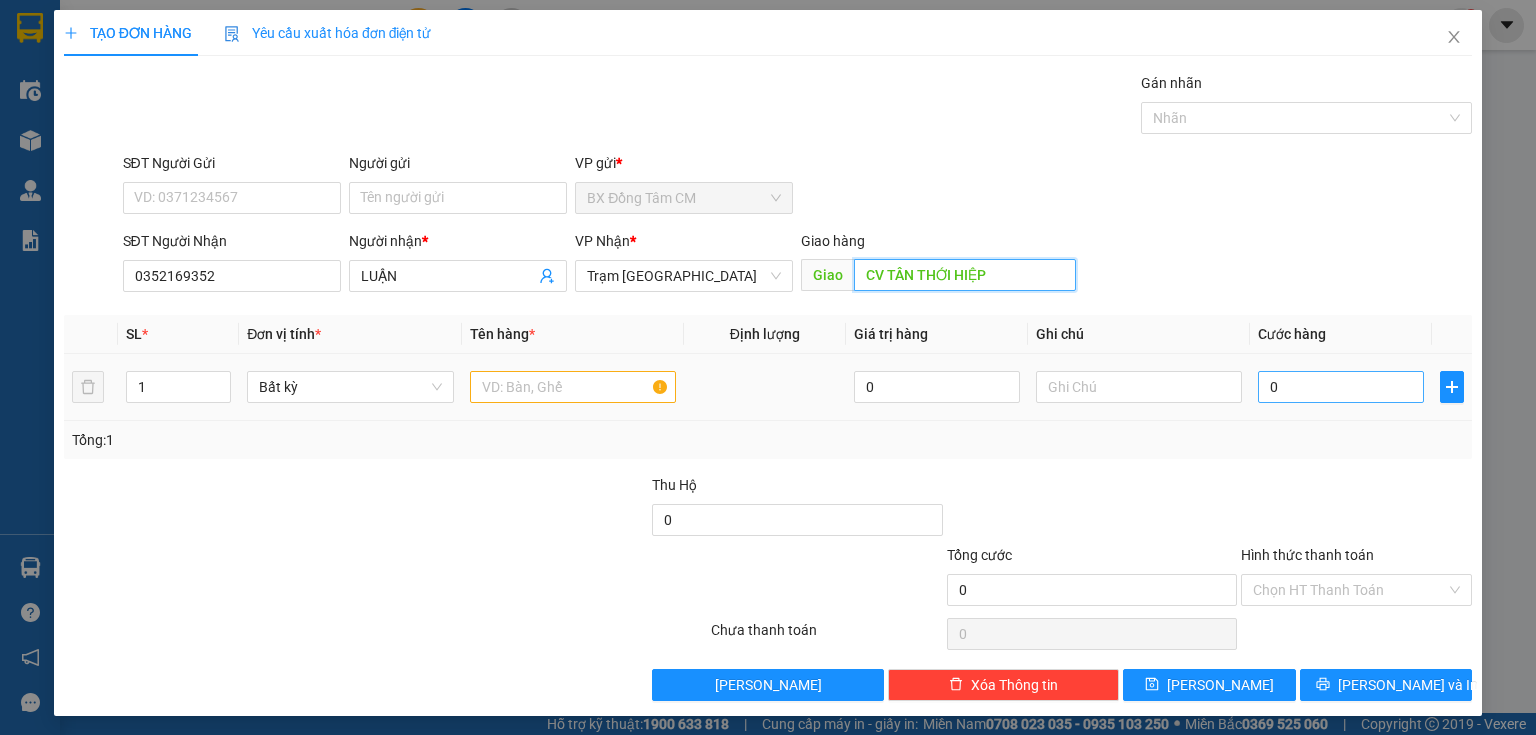 type 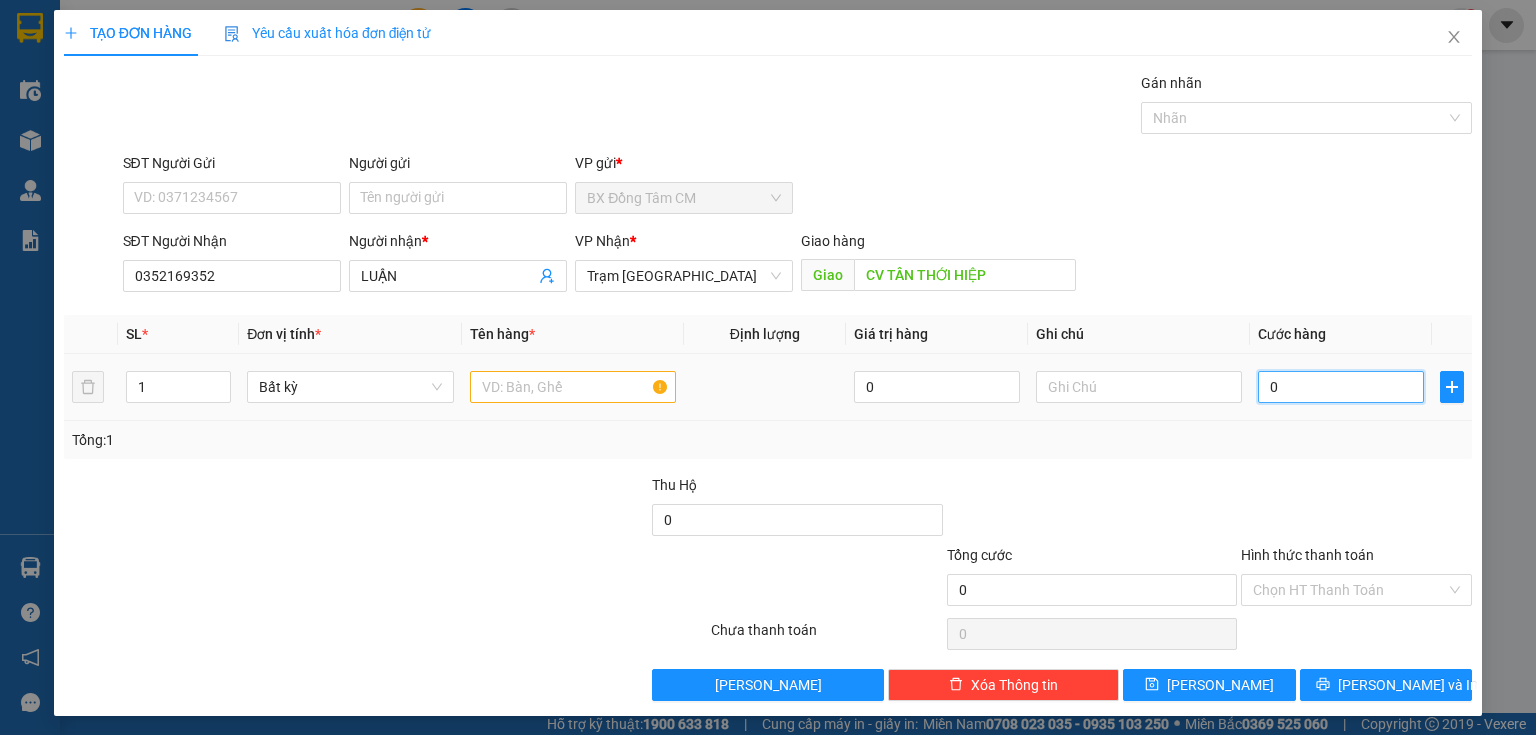 click on "0" at bounding box center (1341, 387) 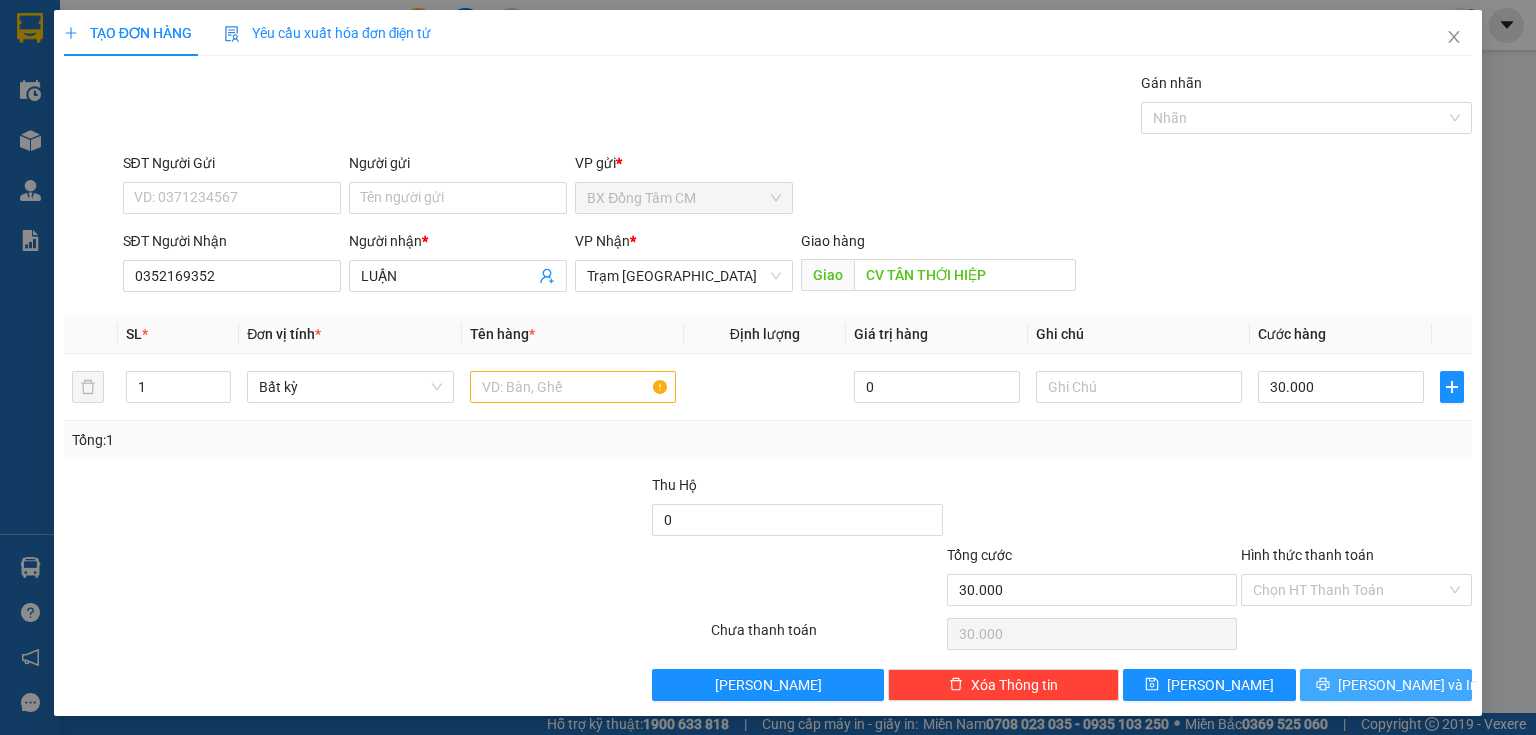 click on "[PERSON_NAME] và In" at bounding box center (1408, 685) 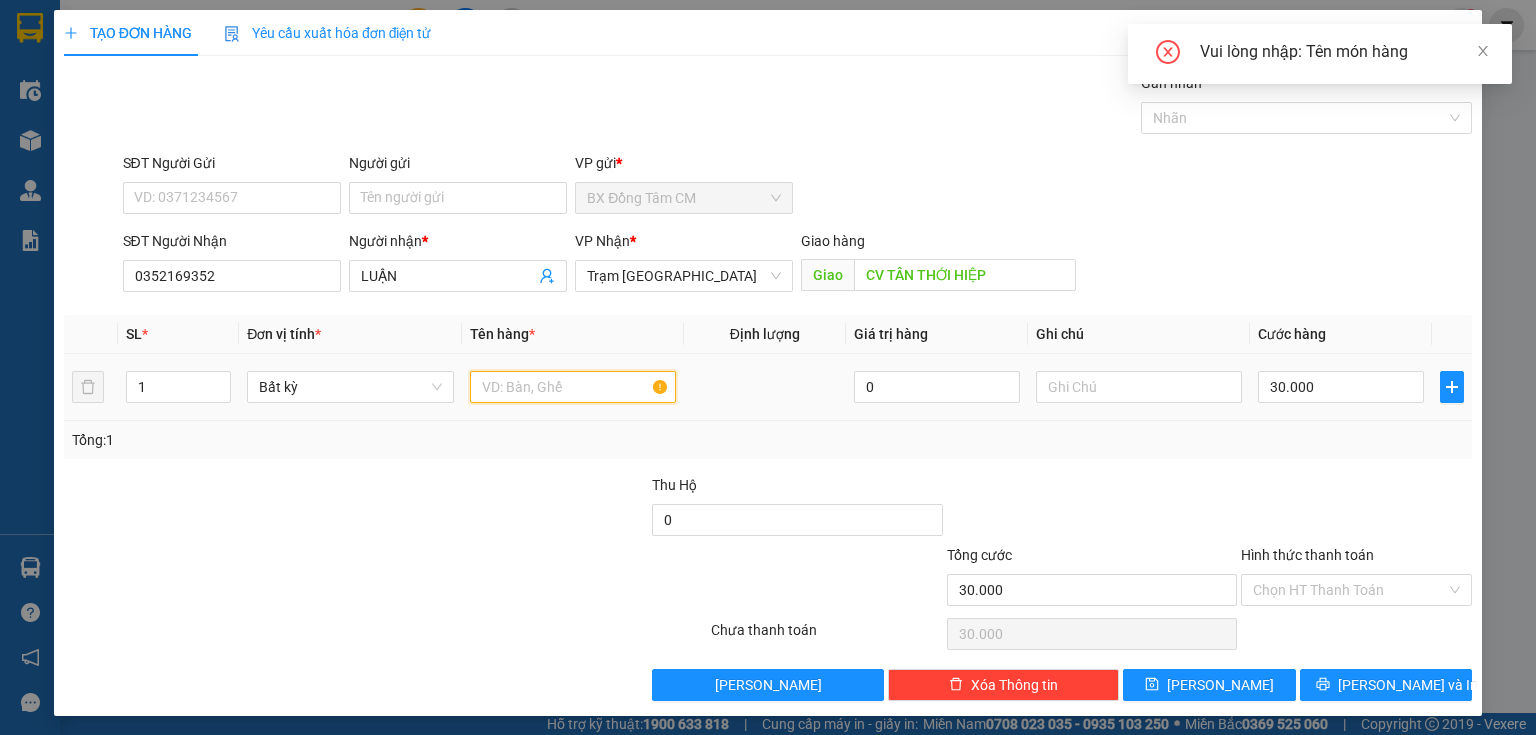 click at bounding box center [573, 387] 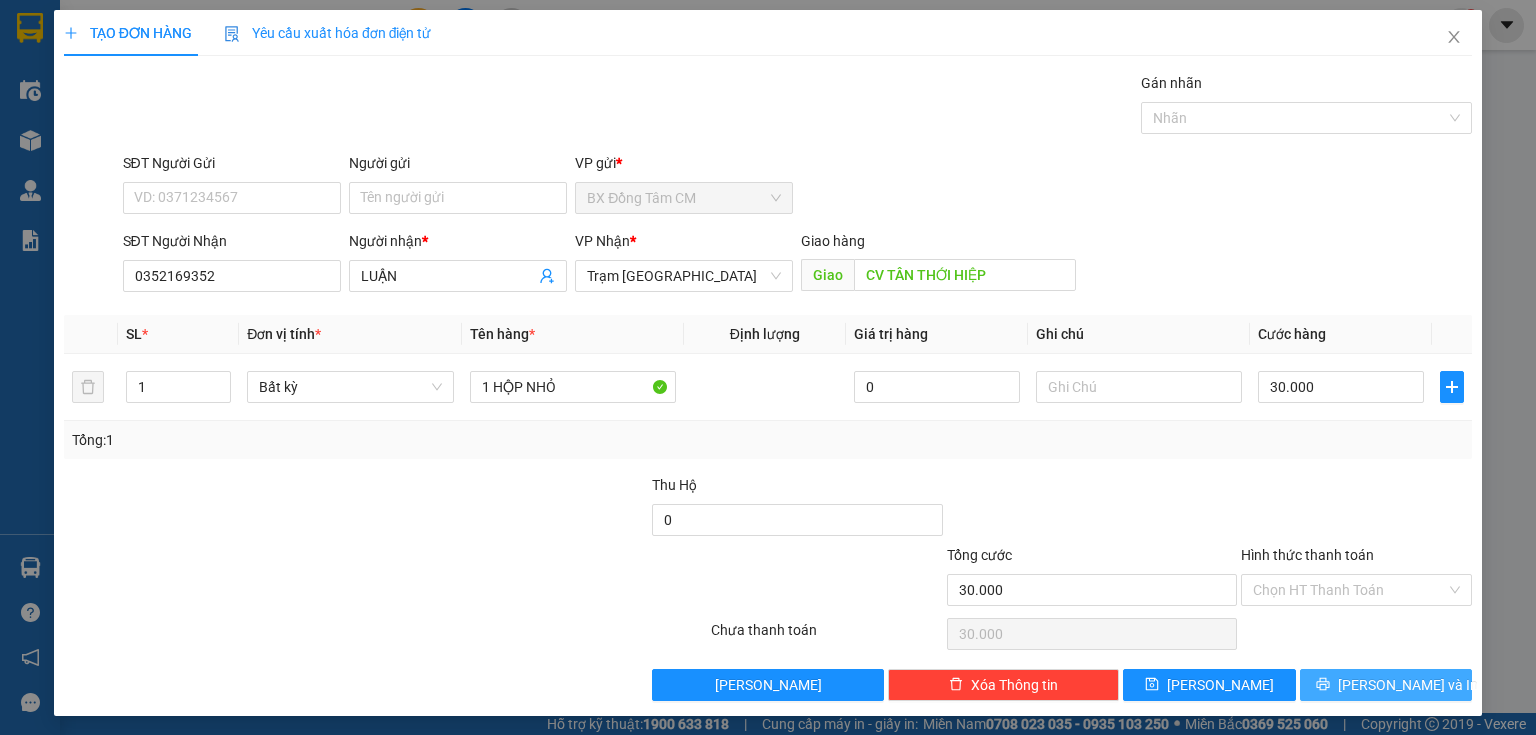 click on "[PERSON_NAME] và In" at bounding box center (1386, 685) 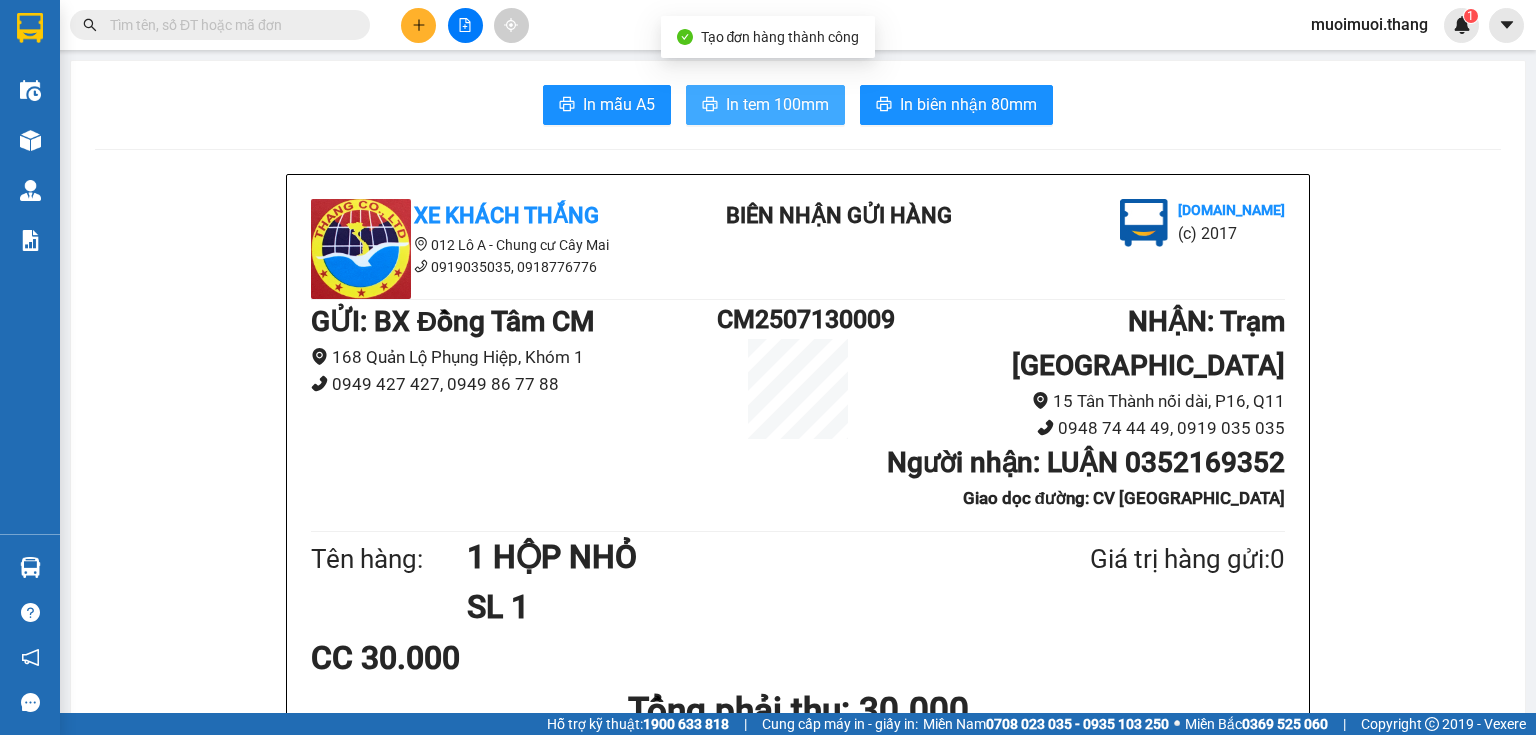click on "In tem 100mm" at bounding box center [765, 105] 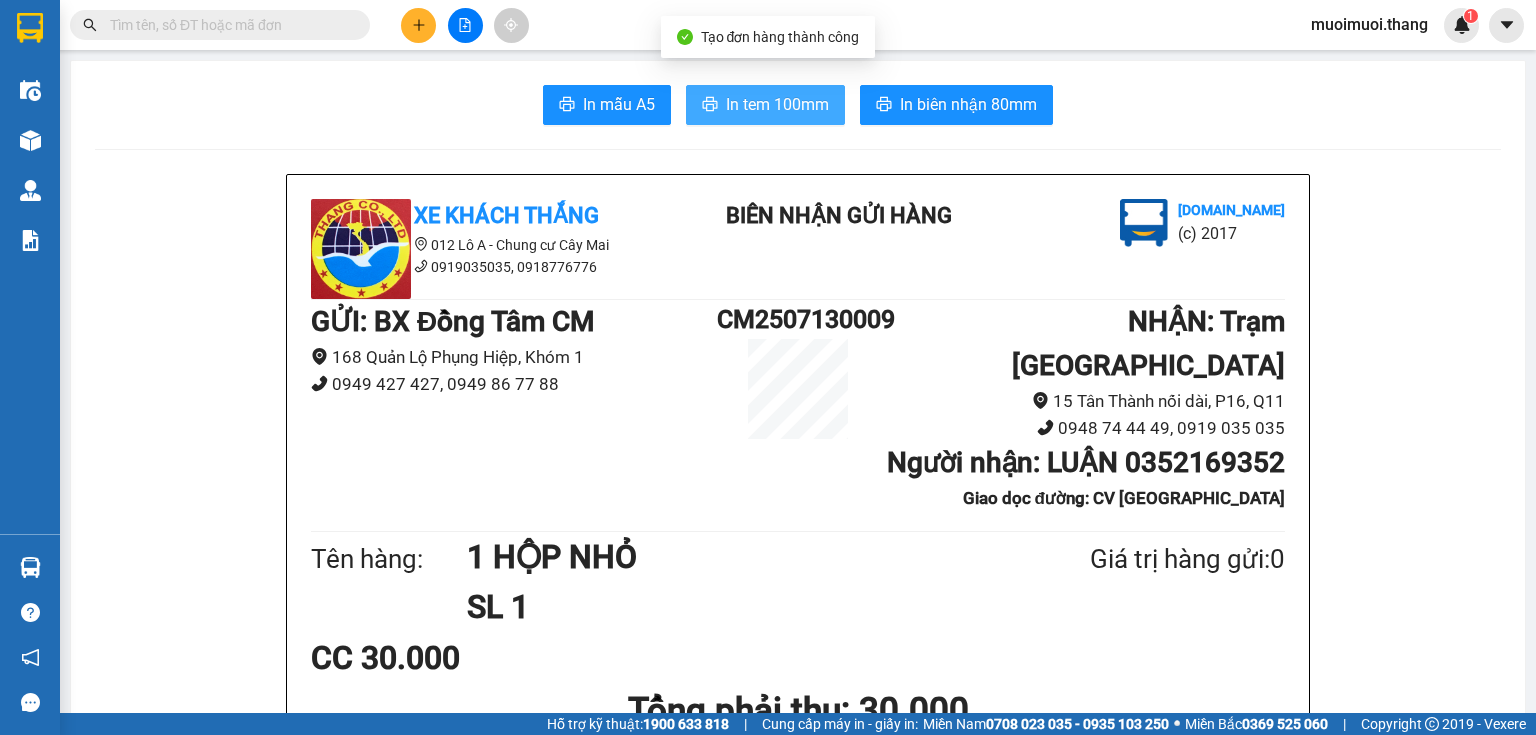 scroll, scrollTop: 0, scrollLeft: 0, axis: both 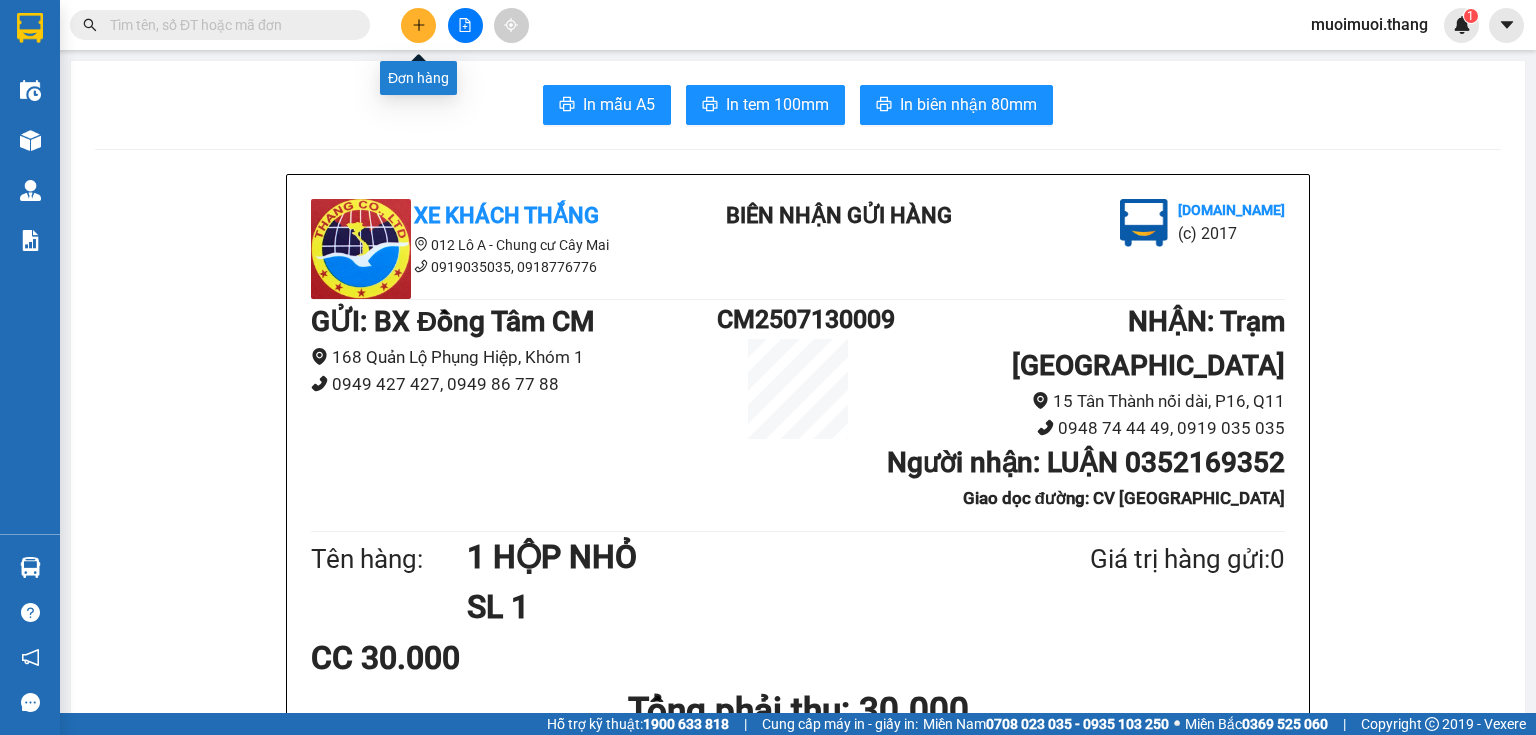 click at bounding box center [418, 25] 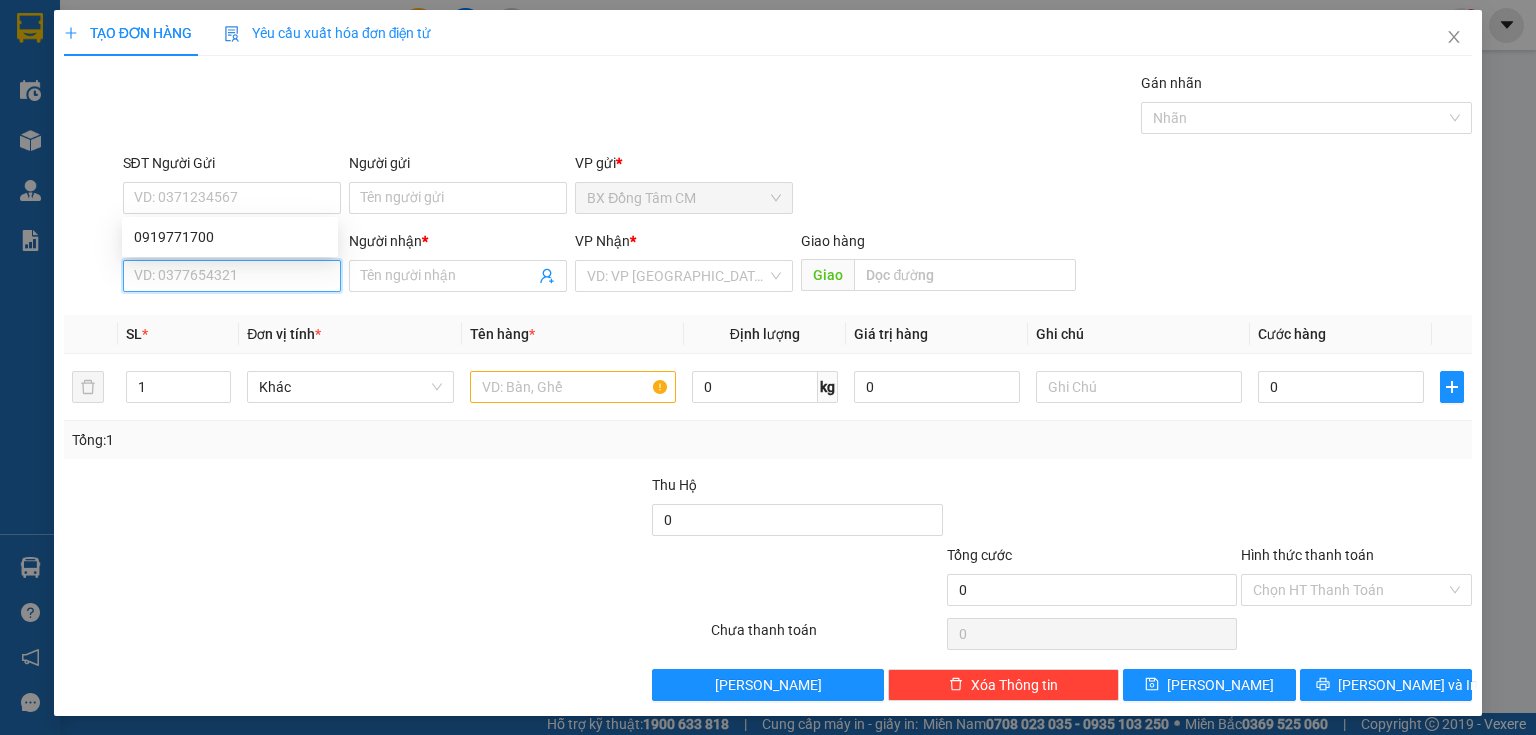 click on "SĐT Người Nhận" at bounding box center (232, 276) 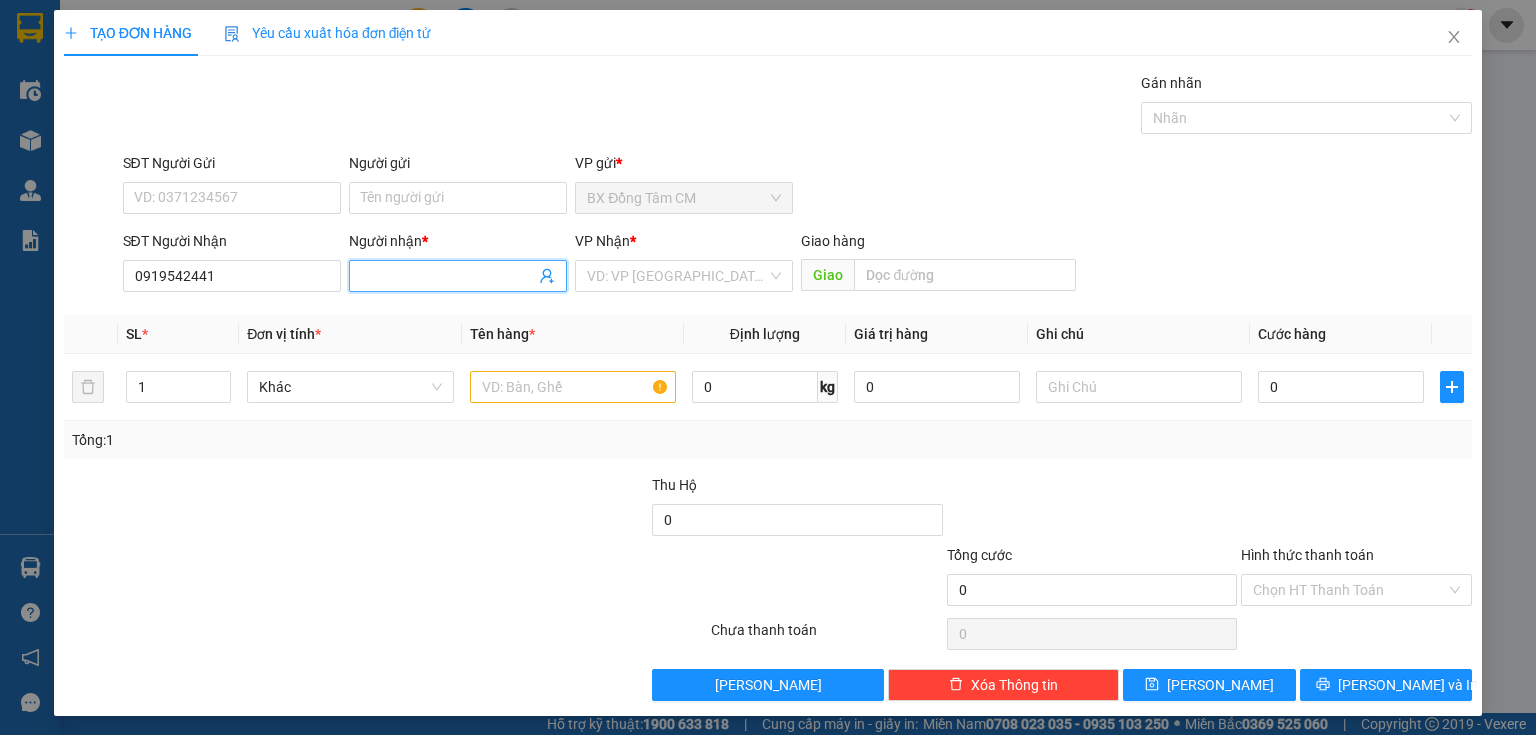 click on "Người nhận  *" at bounding box center [448, 276] 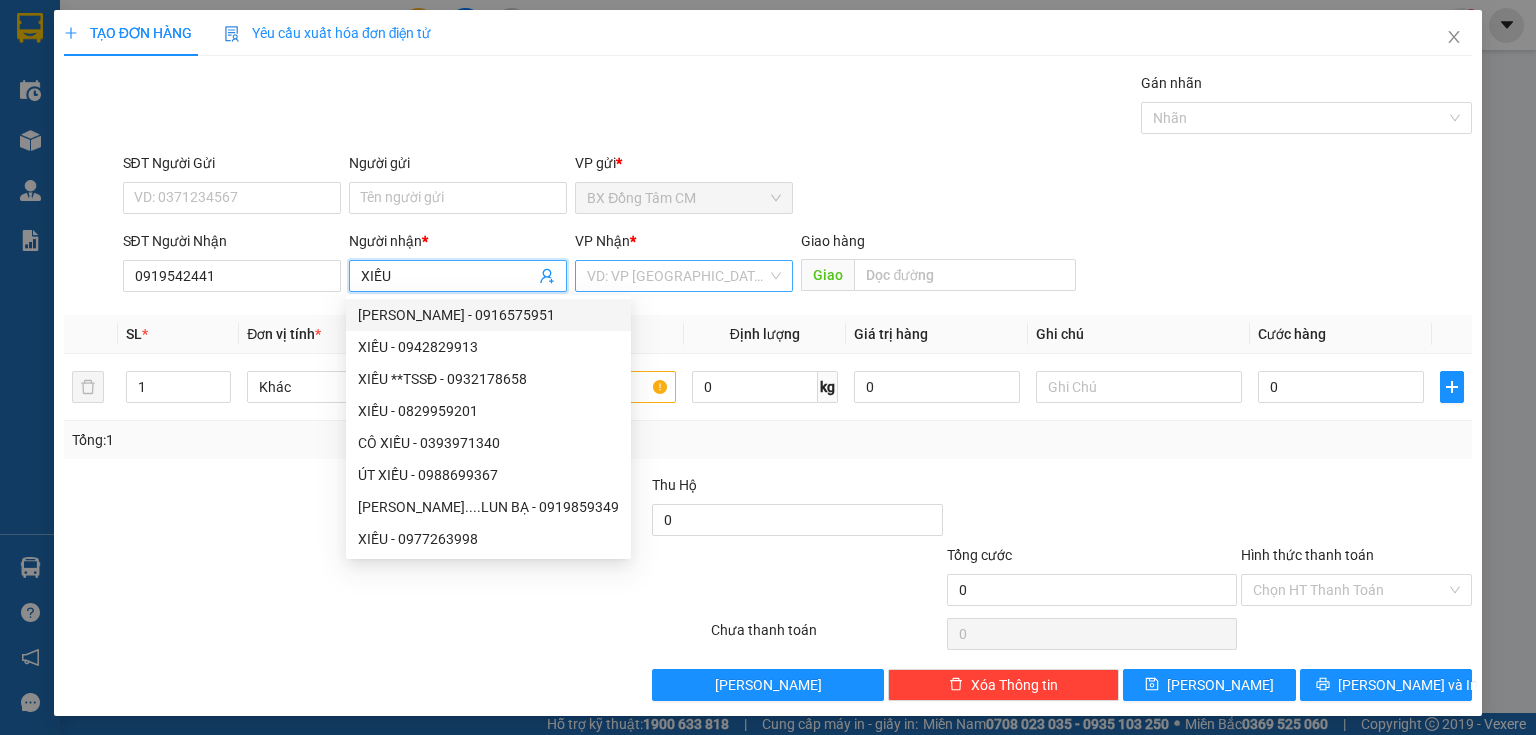 click at bounding box center [677, 276] 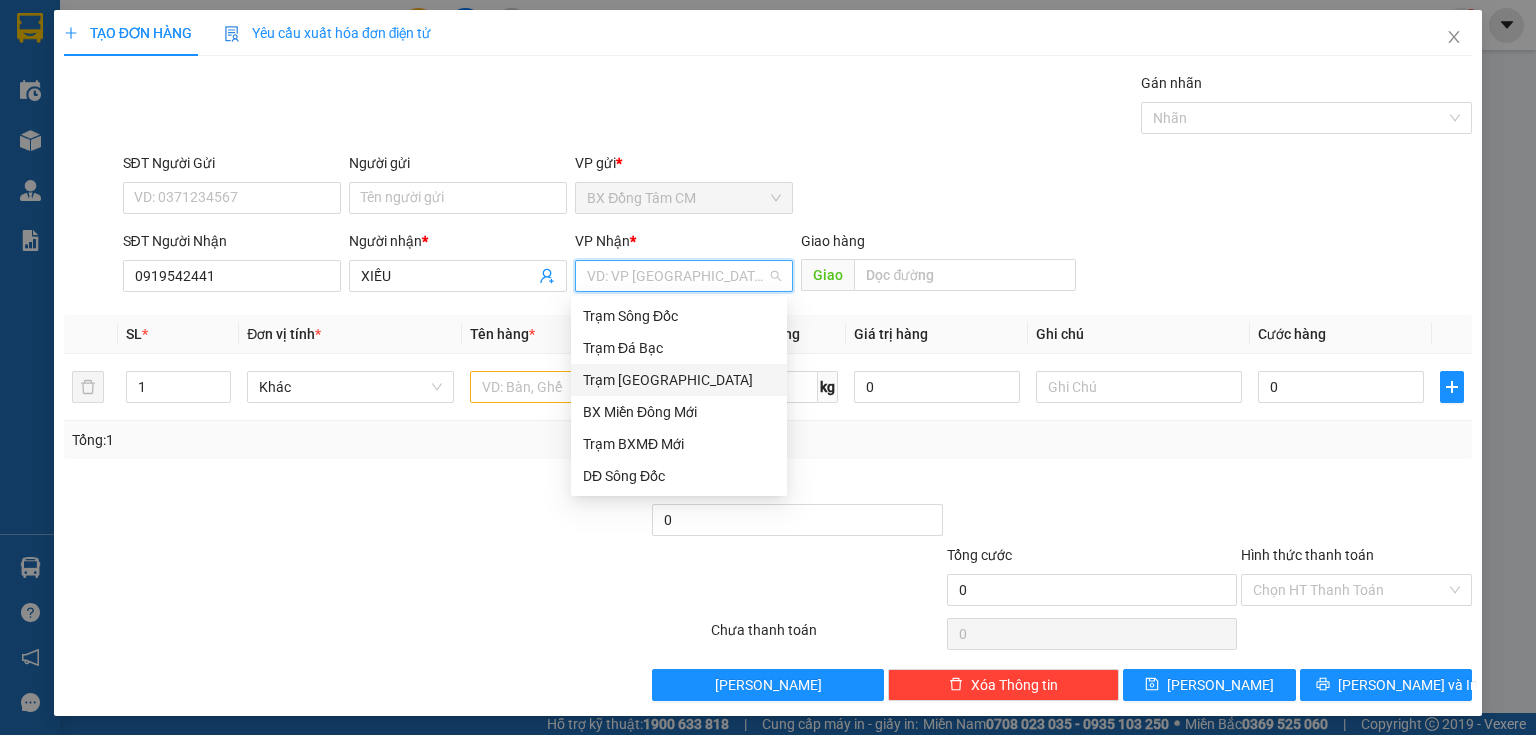 drag, startPoint x: 632, startPoint y: 369, endPoint x: 870, endPoint y: 302, distance: 247.25089 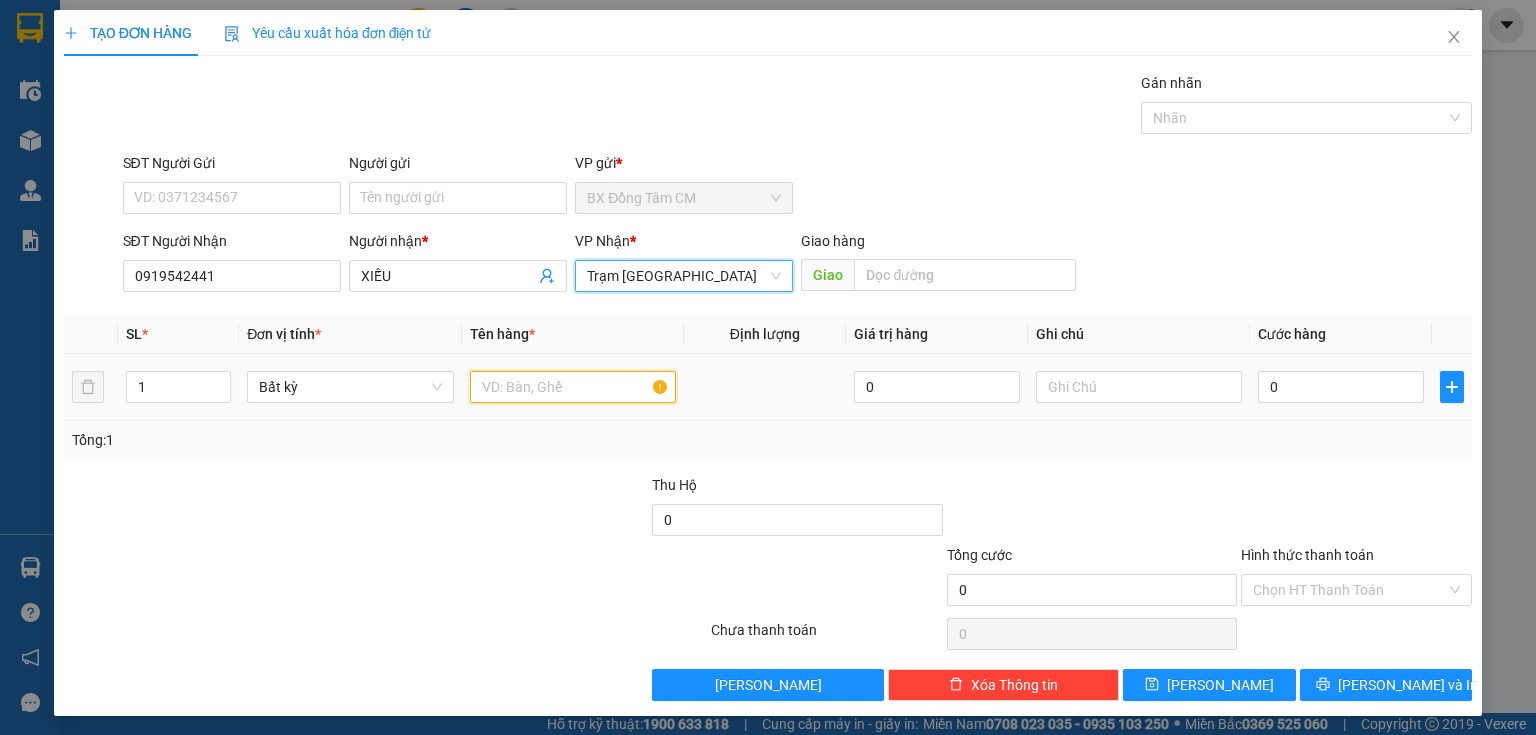 click at bounding box center (573, 387) 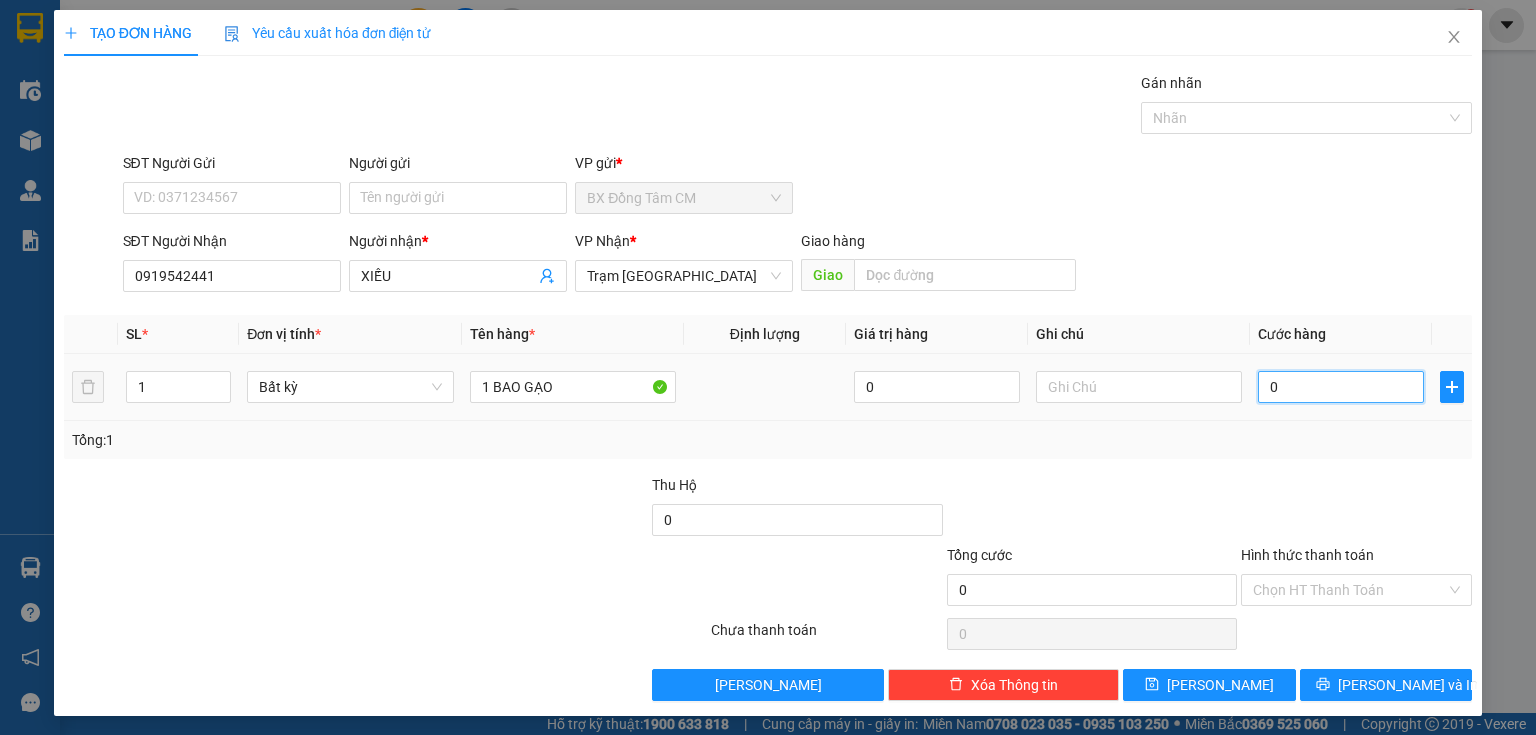 click on "0" at bounding box center [1341, 387] 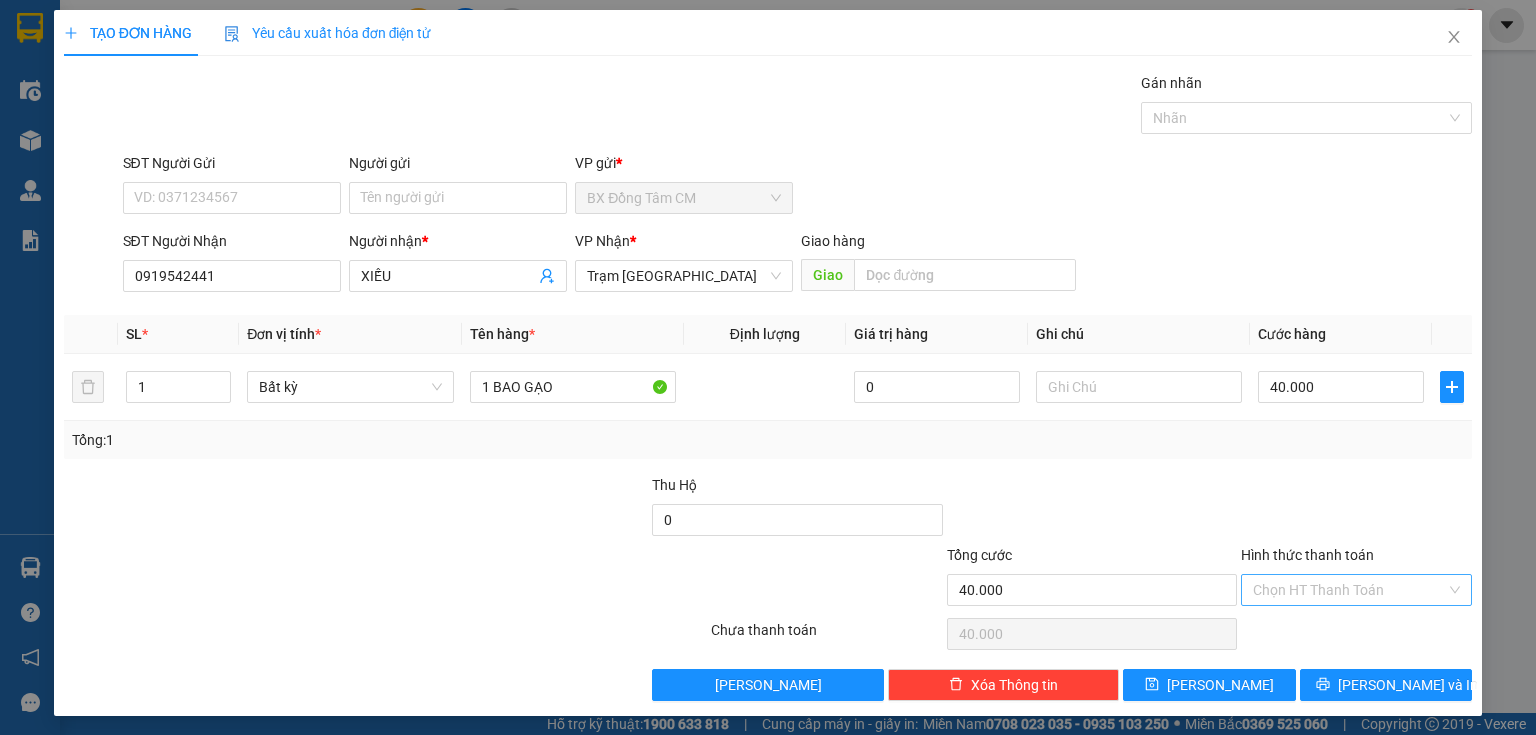 click on "Hình thức thanh toán" at bounding box center (1349, 590) 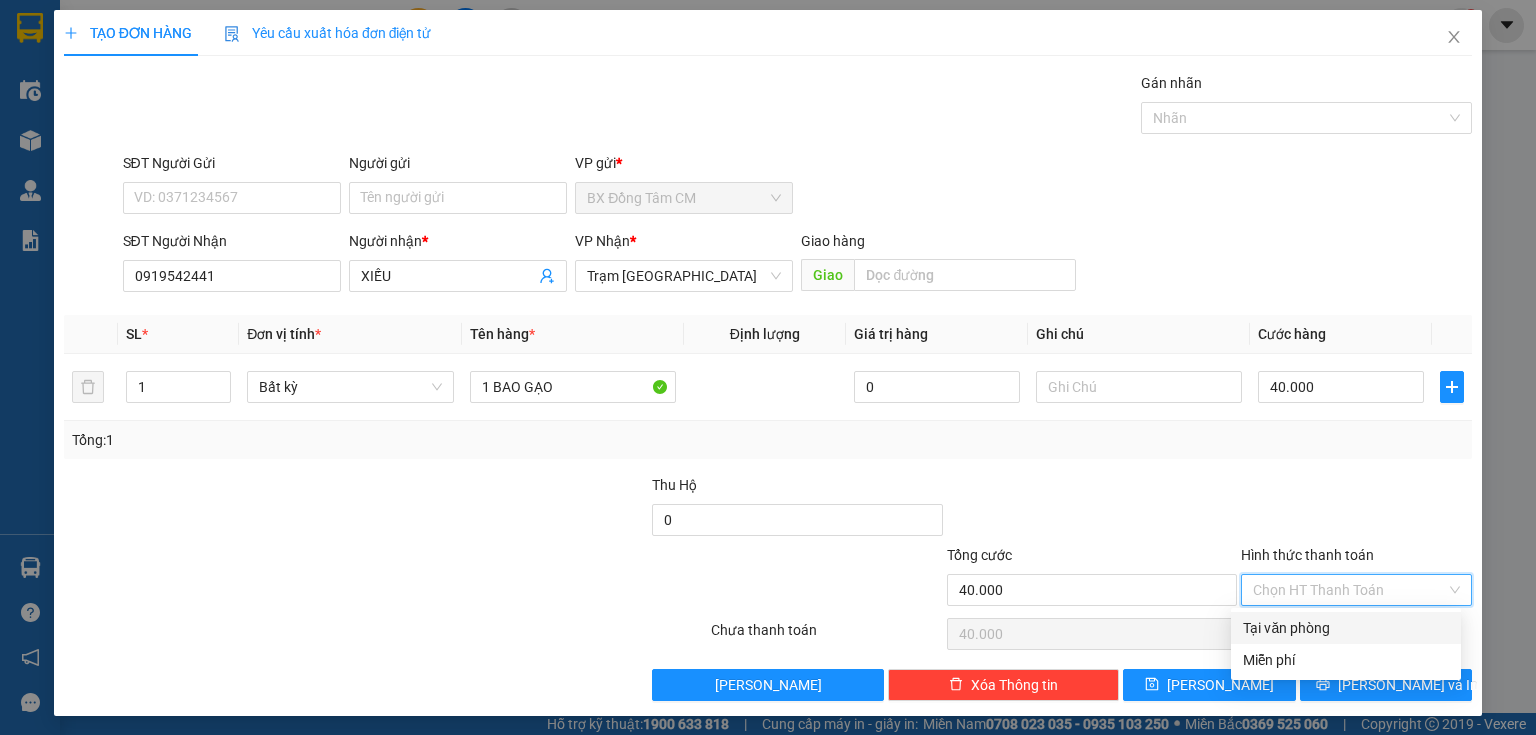 click on "Hình thức thanh toán" at bounding box center [1349, 590] 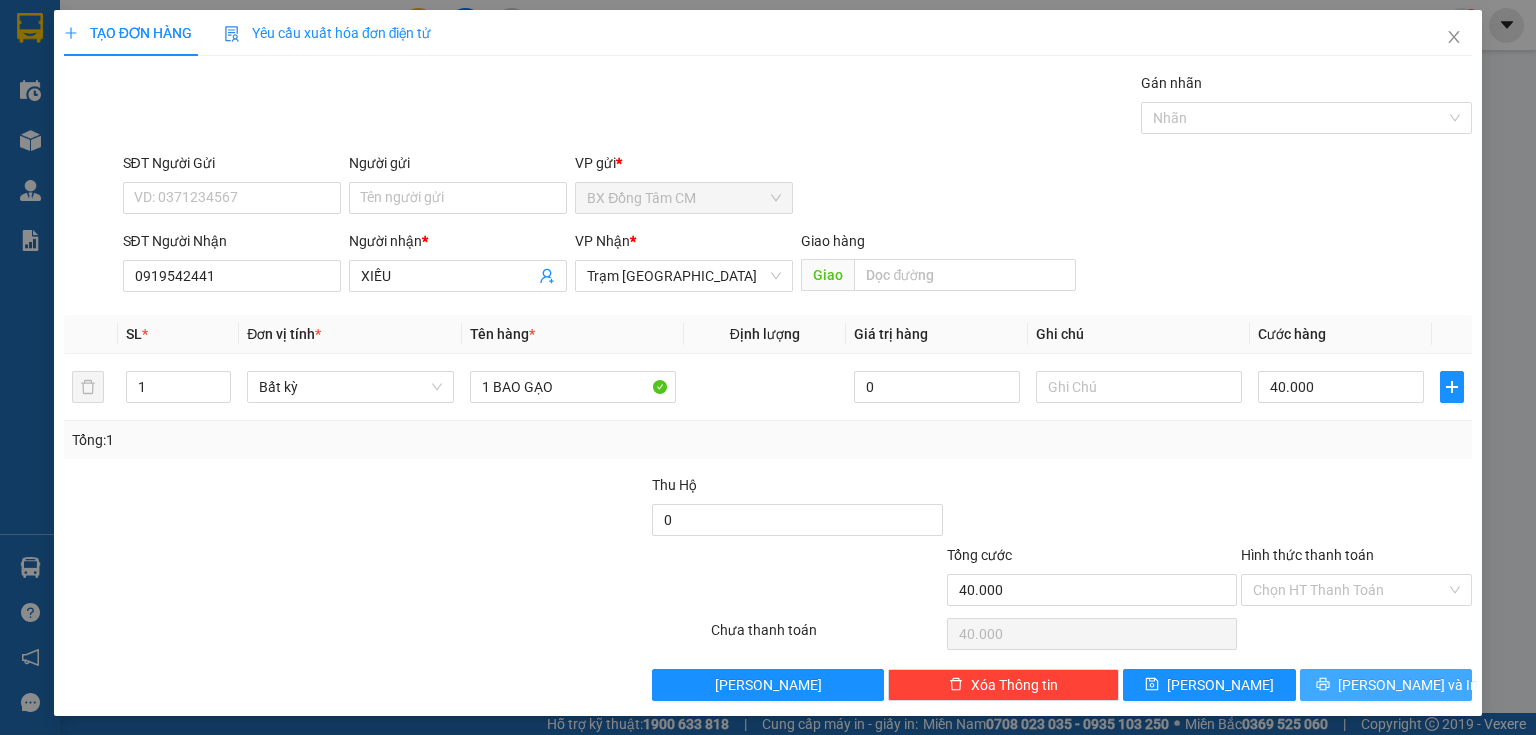 click on "[PERSON_NAME] và In" at bounding box center (1408, 685) 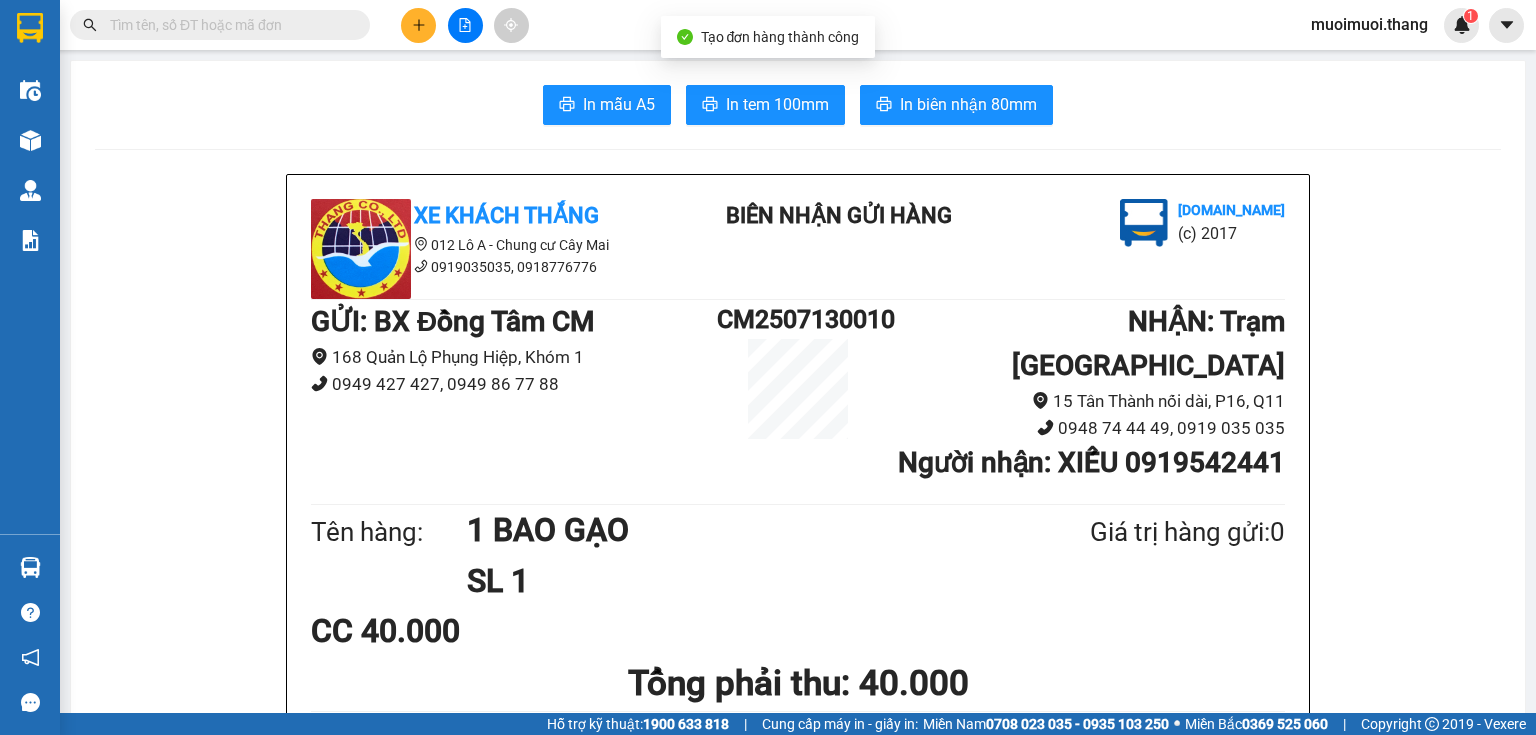 click on "In mẫu A5
In tem 100mm
In biên nhận 80mm Xe Khách THẮNG   012 Lô A - Chung cư Cây Mai   0919035035, 0918776776 BIÊN NHẬN GỬI HÀNG [DOMAIN_NAME] (c) 2017 GỬI :   BX Đồng Tâm CM   168 Quản Lộ [GEOGRAPHIC_DATA], [GEOGRAPHIC_DATA] 1   0949 427 427, 0949 86 77 88 CM2507130010 NHẬN :   Trạm [GEOGRAPHIC_DATA]   15 [GEOGRAPHIC_DATA] nối dài, P16, Q11   0948 74 44 49, 0919 035 035 Người nhận :   XIẾU 0919542441 Tên hàng: 1 BAO GẠO SL 1 Giá trị hàng gửi:  0 CC   40.000 Tổng phải thu:   40.000 Quy định nhận/gửi hàng : Quý Khách phải báo mã số trên Biên Nhận Gửi Hàng khi nhận hàng, phải trình CMND và giấy giới thiệu đối với hàng gửi bảo đảm, hàng có giá trị. Hàng gửi phải được nhận trong vòng 05 ngày kể từ ngày gửi. Quá thời hạn trên, Công Ty không chịu trách nhiệm. Hàng Kính, Dễ Vỡ,...Công Ty không bồi thường. Tra cứu thông tin đơn hàng tại:  Xe Khách THẮNG             07:35" at bounding box center (798, 1308) 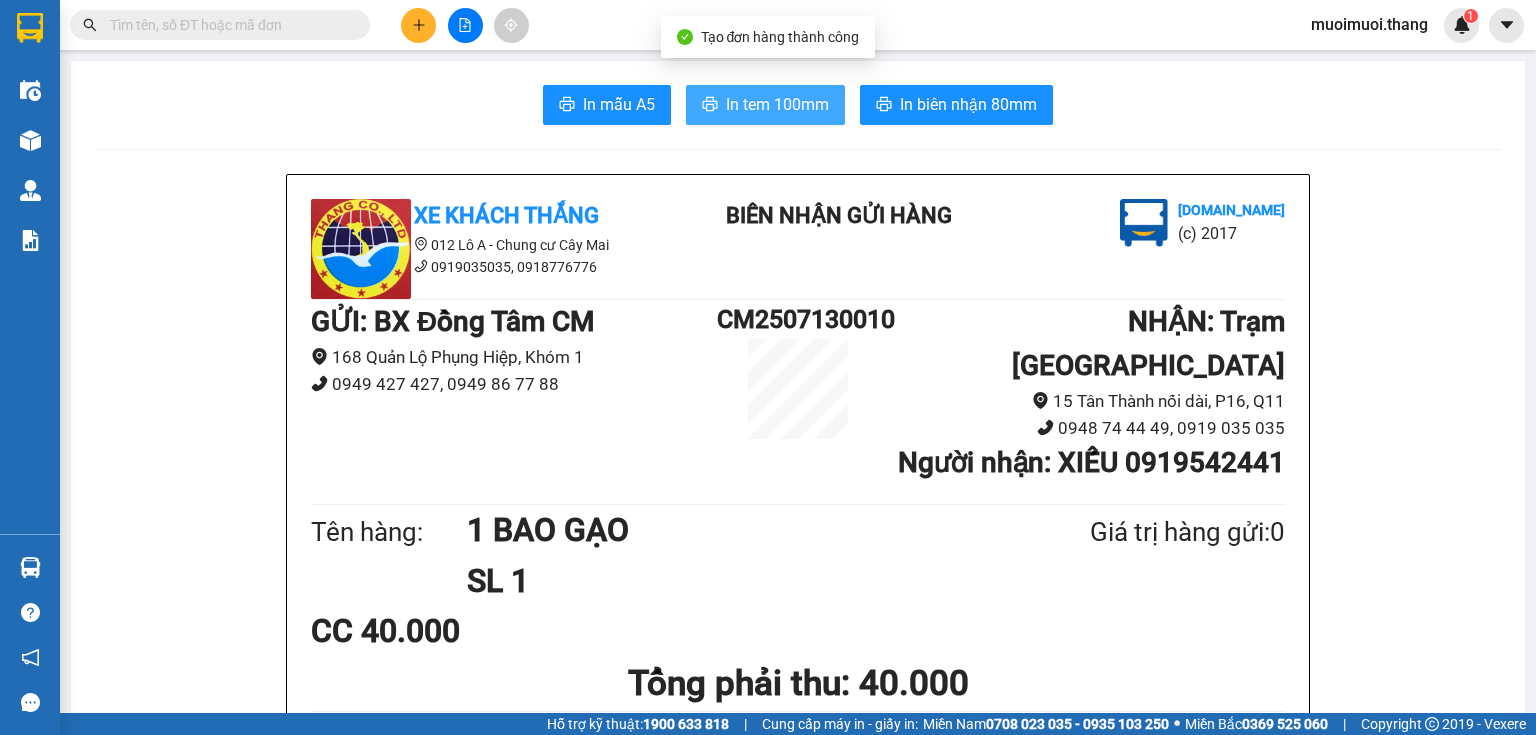 click on "In tem 100mm" at bounding box center [777, 104] 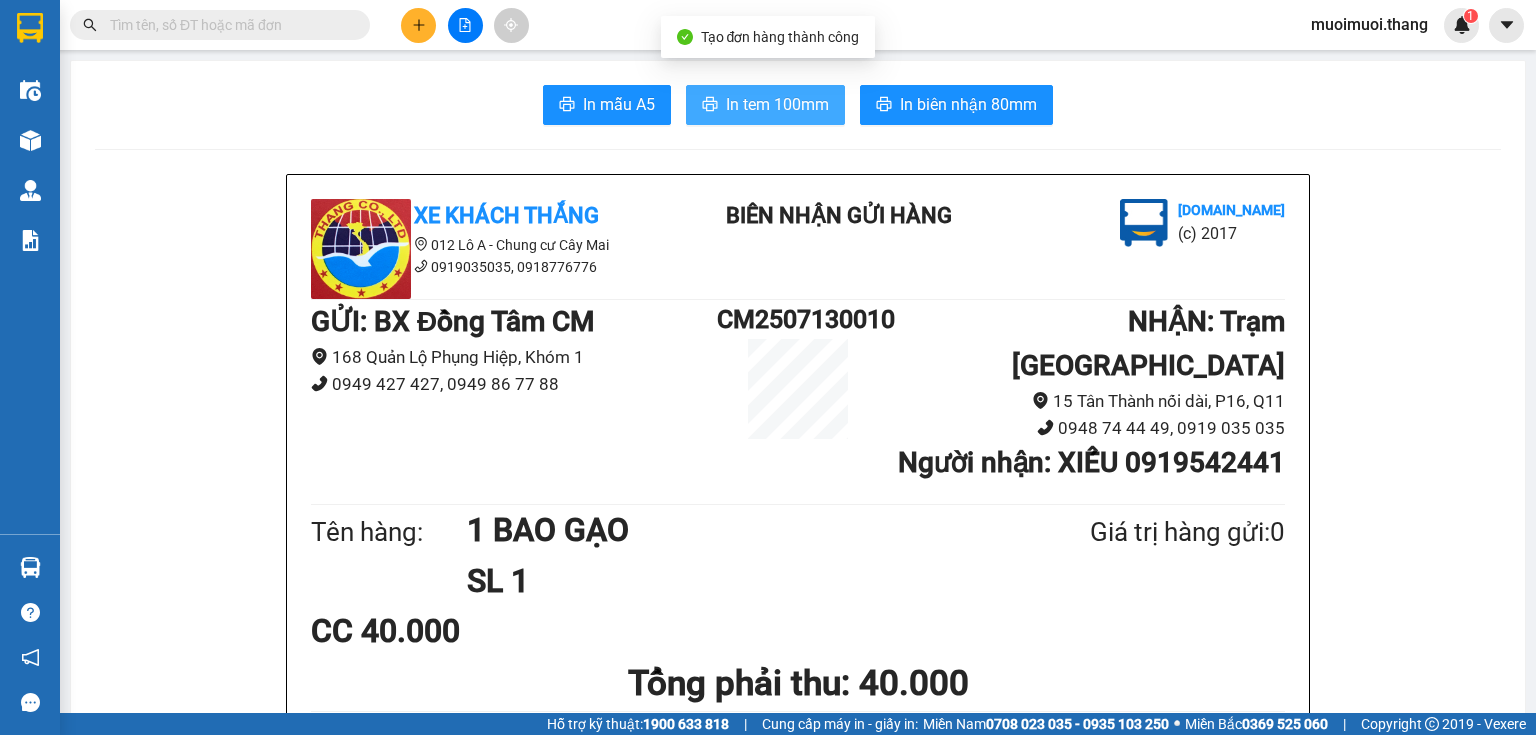 scroll, scrollTop: 0, scrollLeft: 0, axis: both 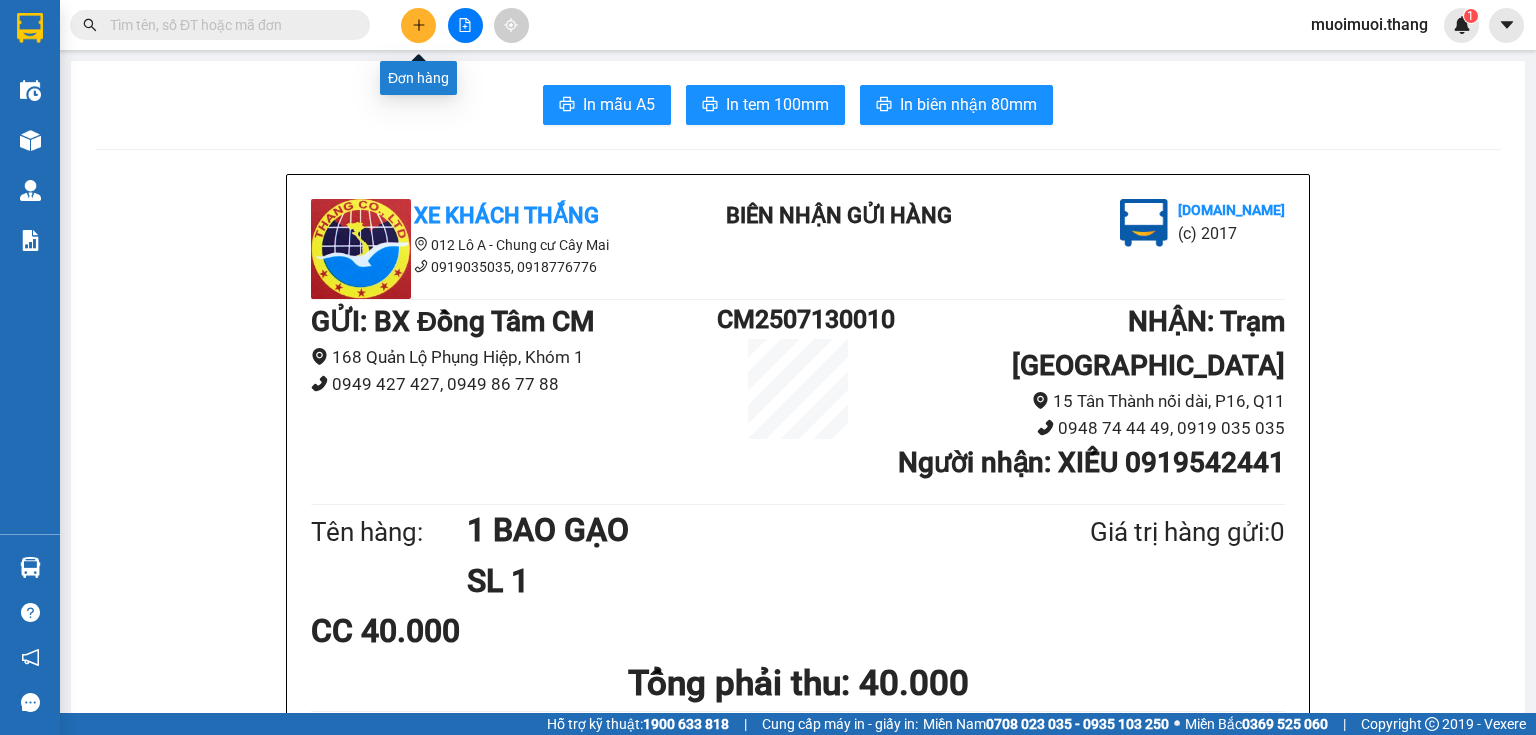 click 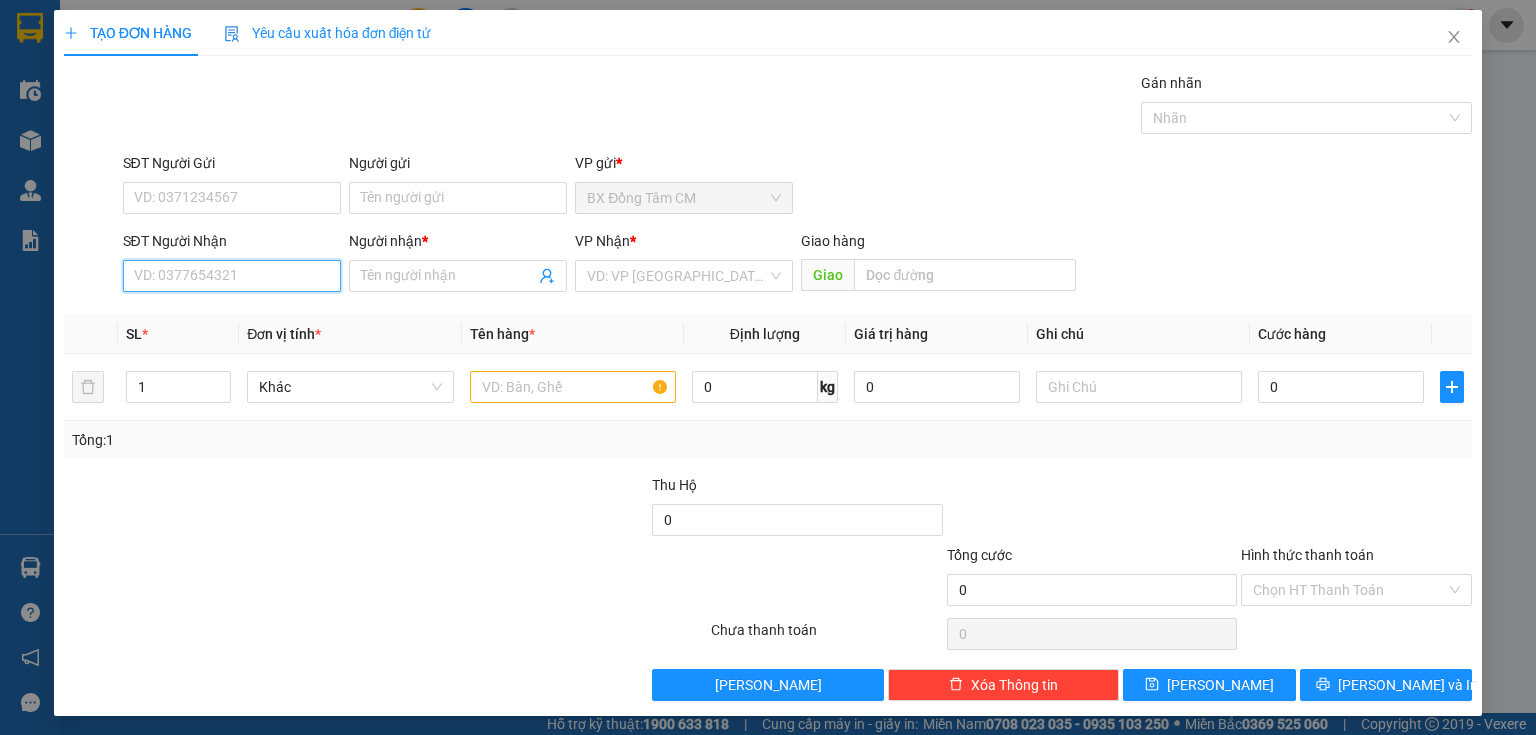 click on "SĐT Người Nhận" at bounding box center (232, 276) 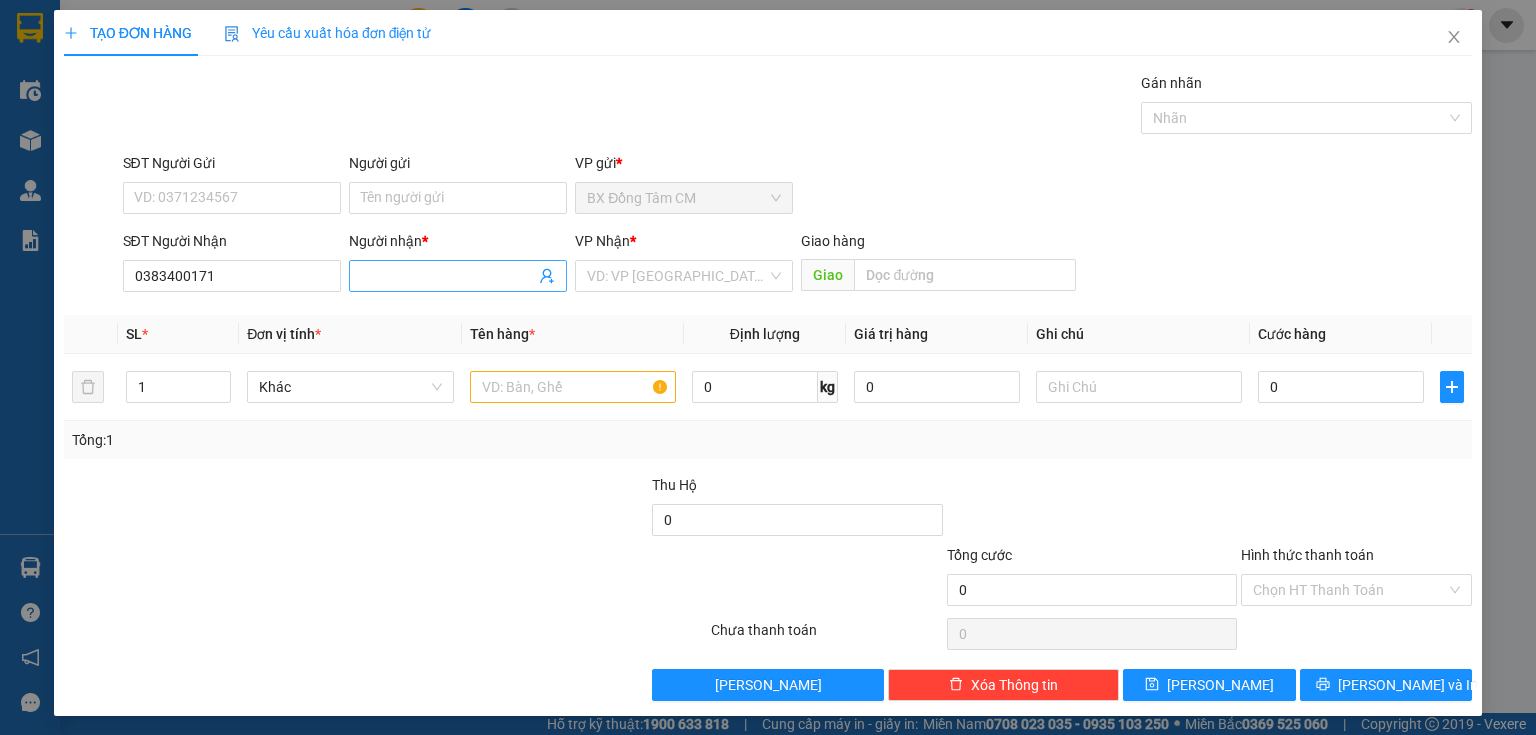 click on "Người nhận  *" at bounding box center [448, 276] 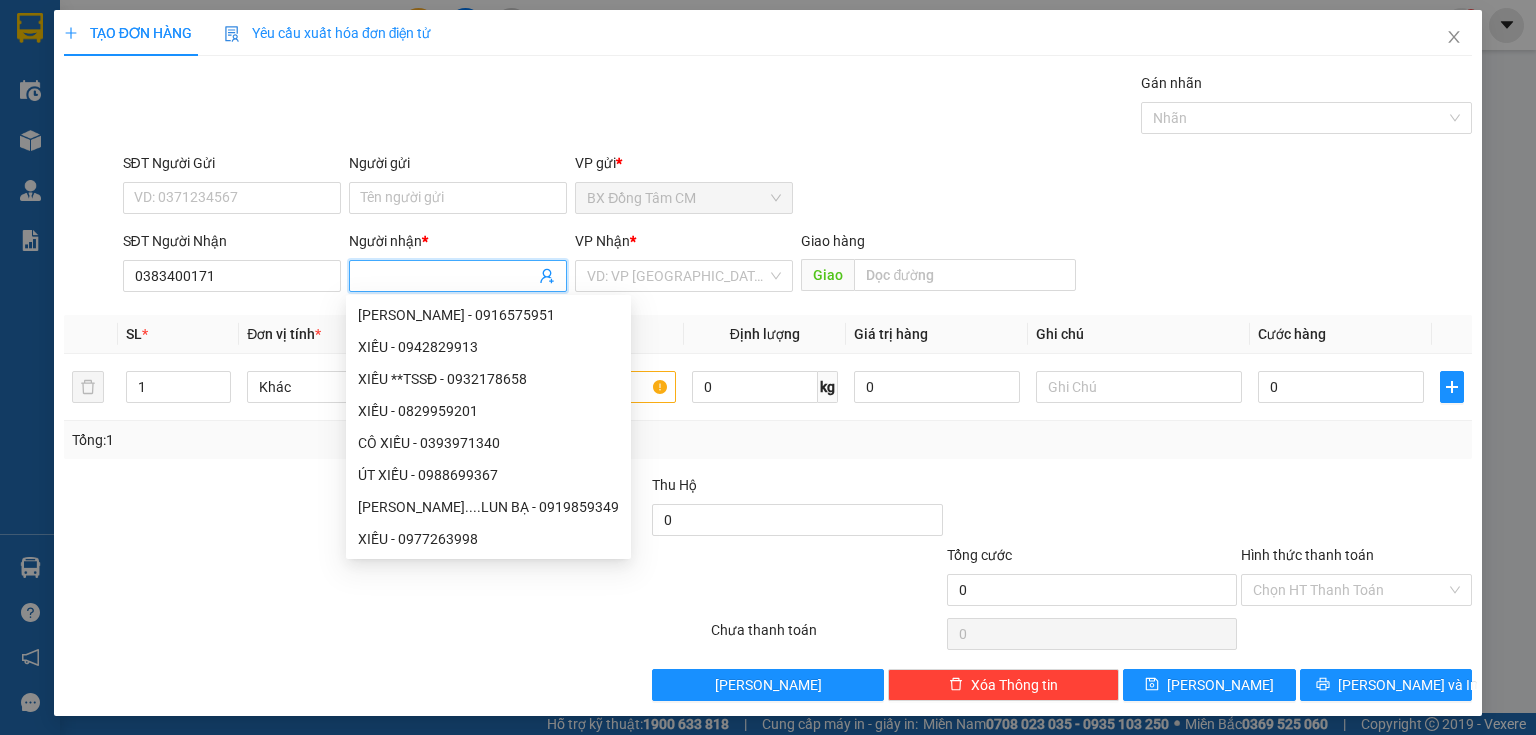 click on "Người nhận  *" at bounding box center (448, 276) 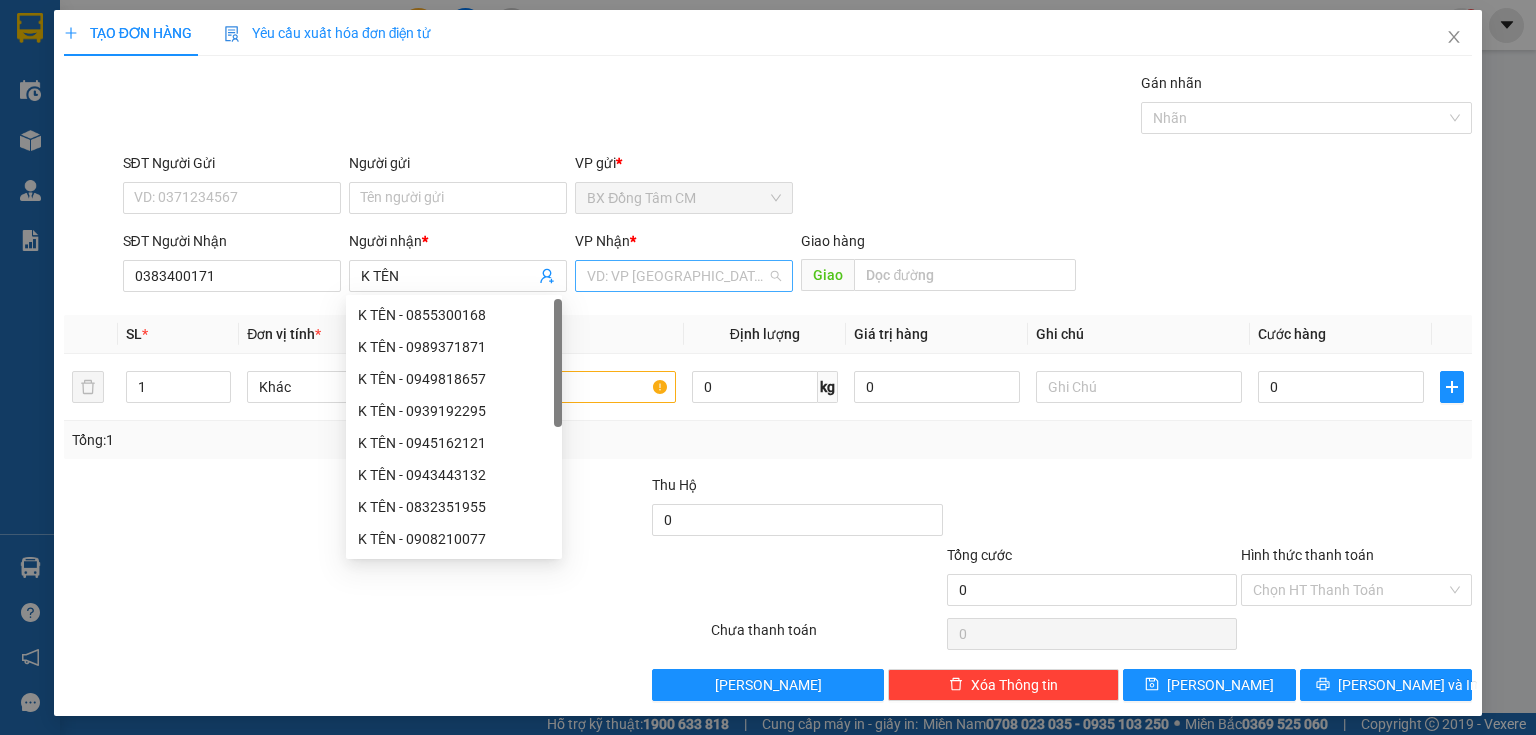 click at bounding box center [677, 276] 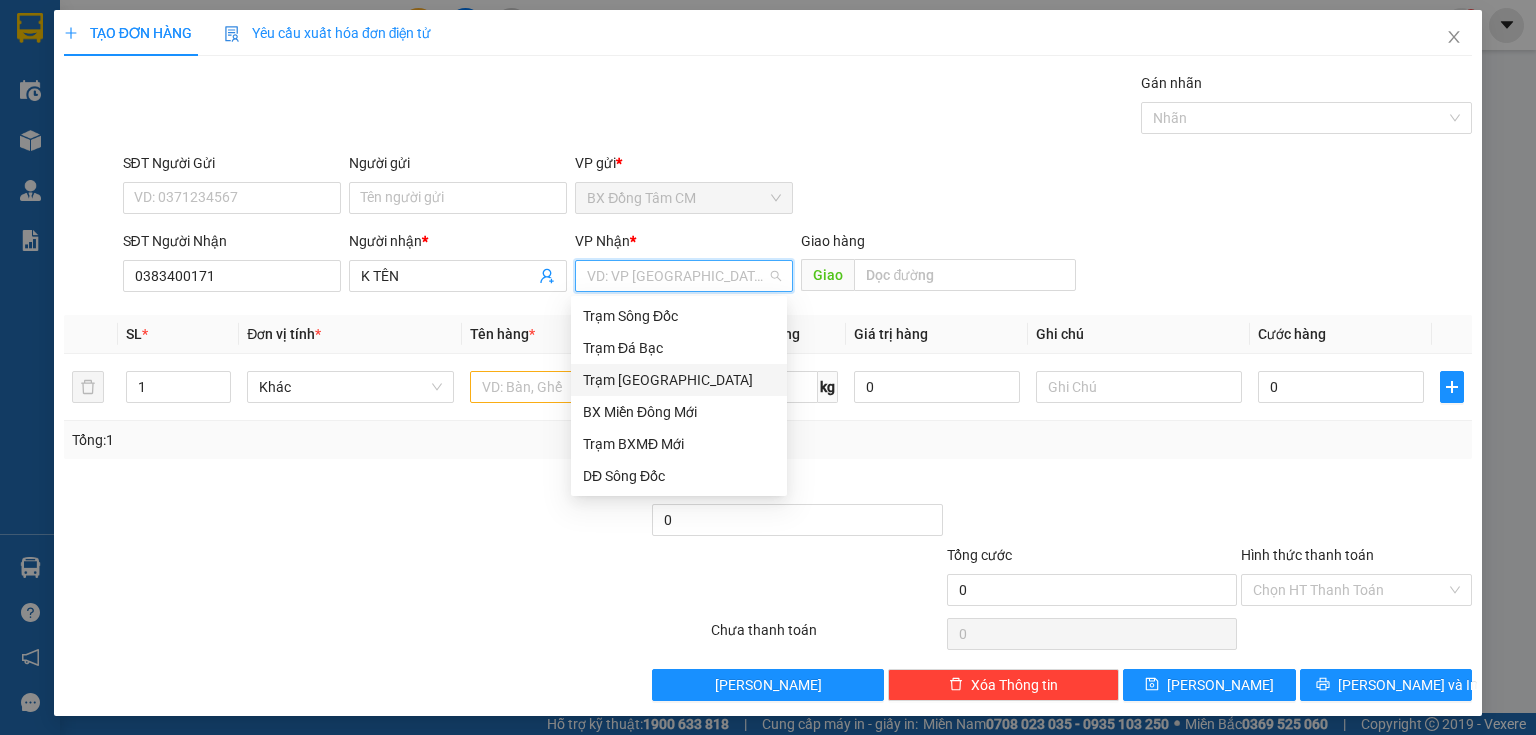 drag, startPoint x: 665, startPoint y: 381, endPoint x: 940, endPoint y: 286, distance: 290.94672 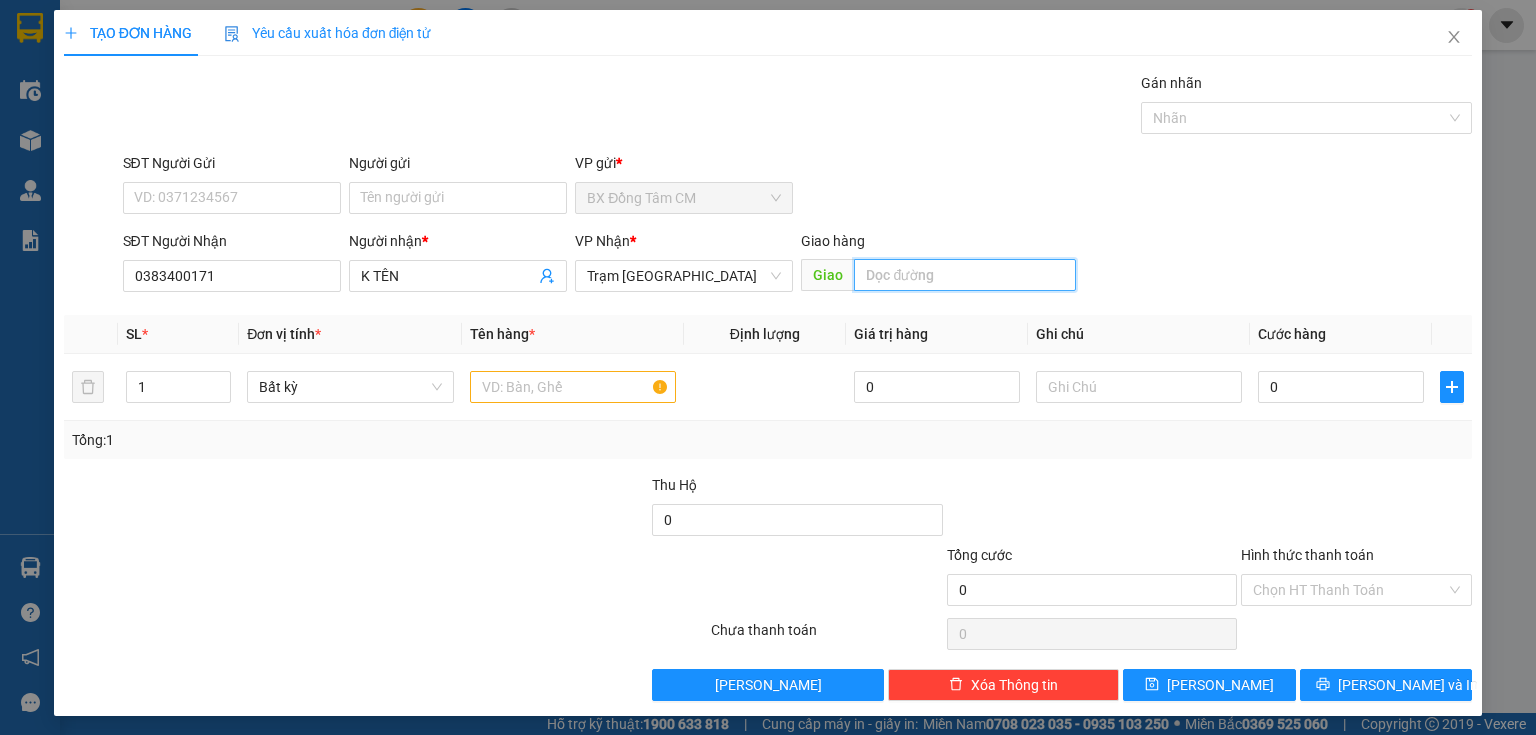 click at bounding box center (965, 275) 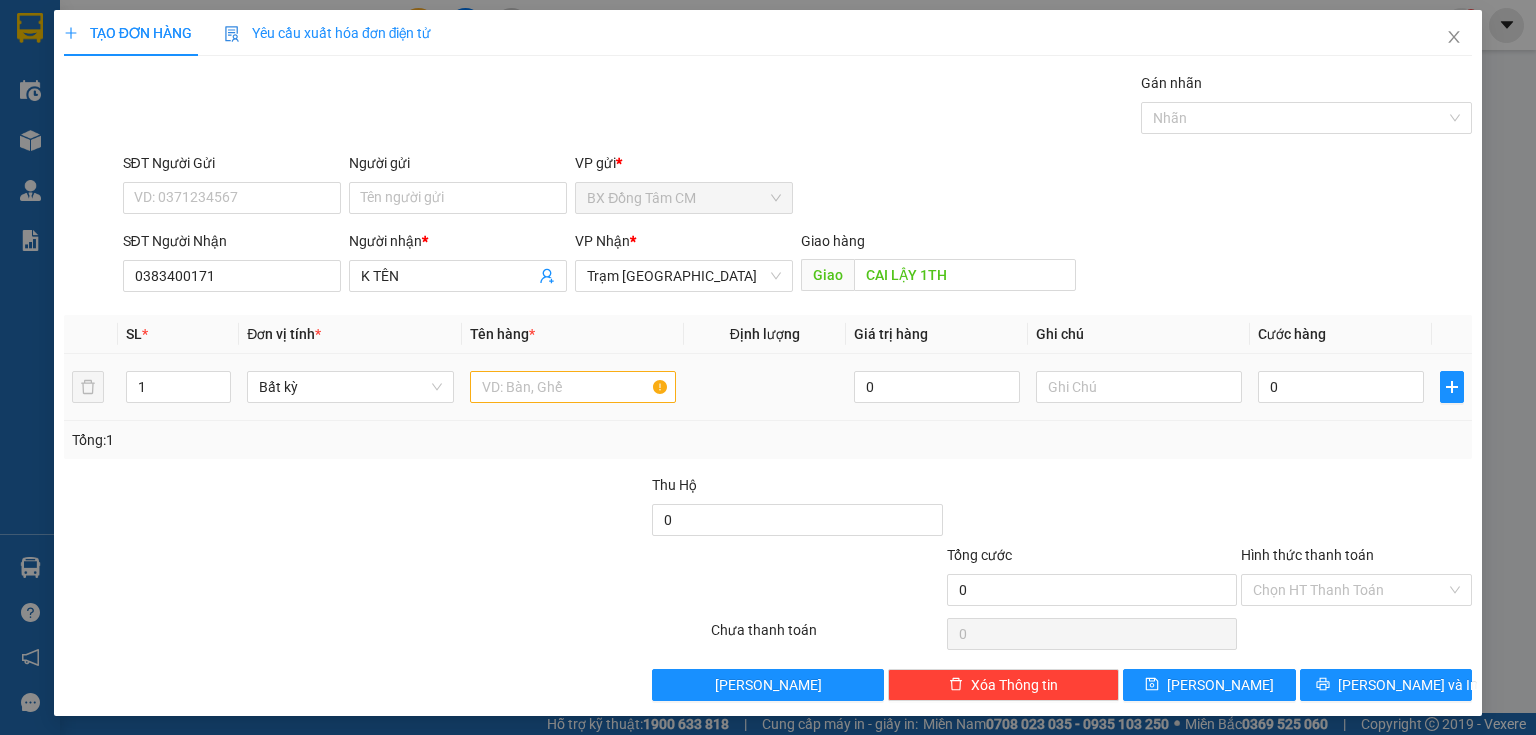 drag, startPoint x: 572, startPoint y: 361, endPoint x: 568, endPoint y: 405, distance: 44.181442 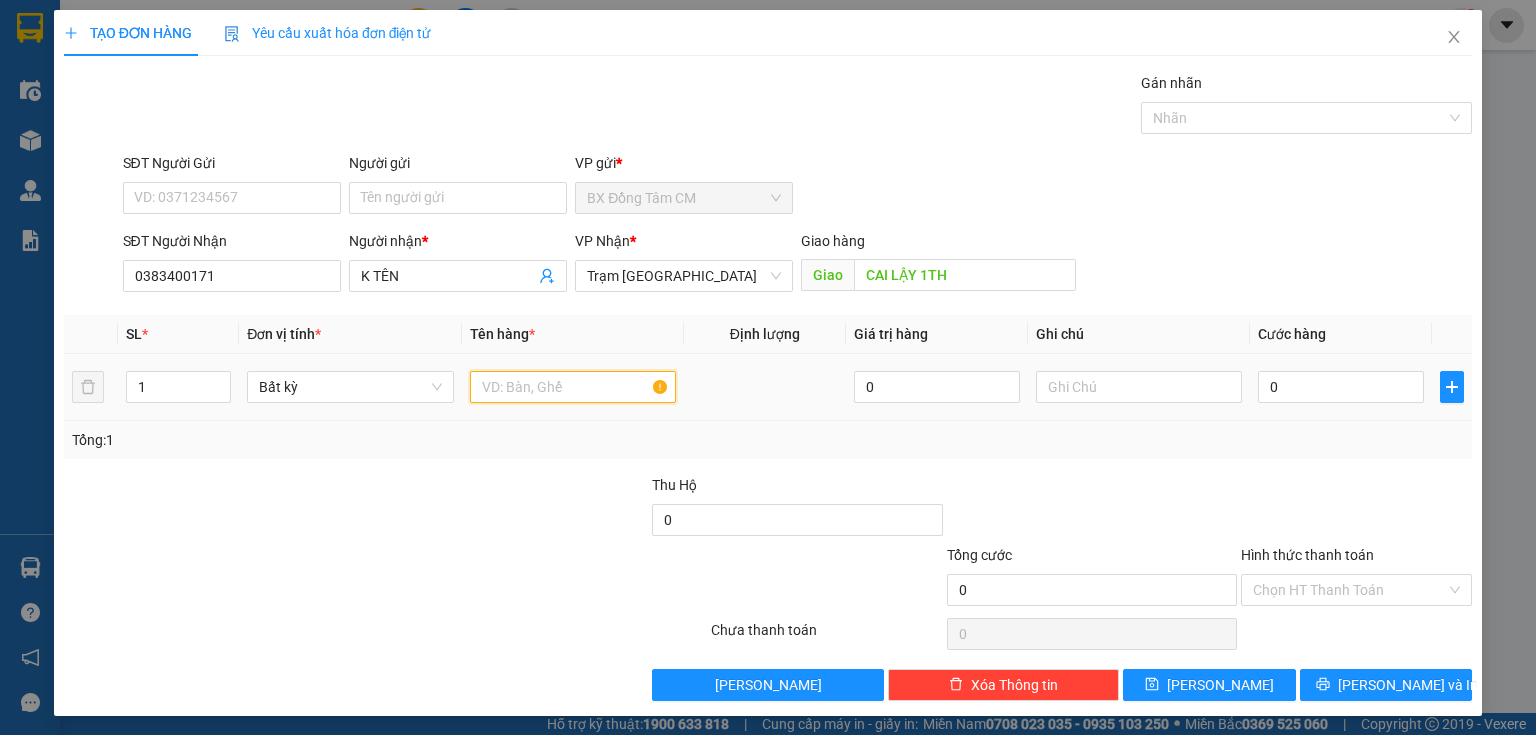 click at bounding box center [573, 387] 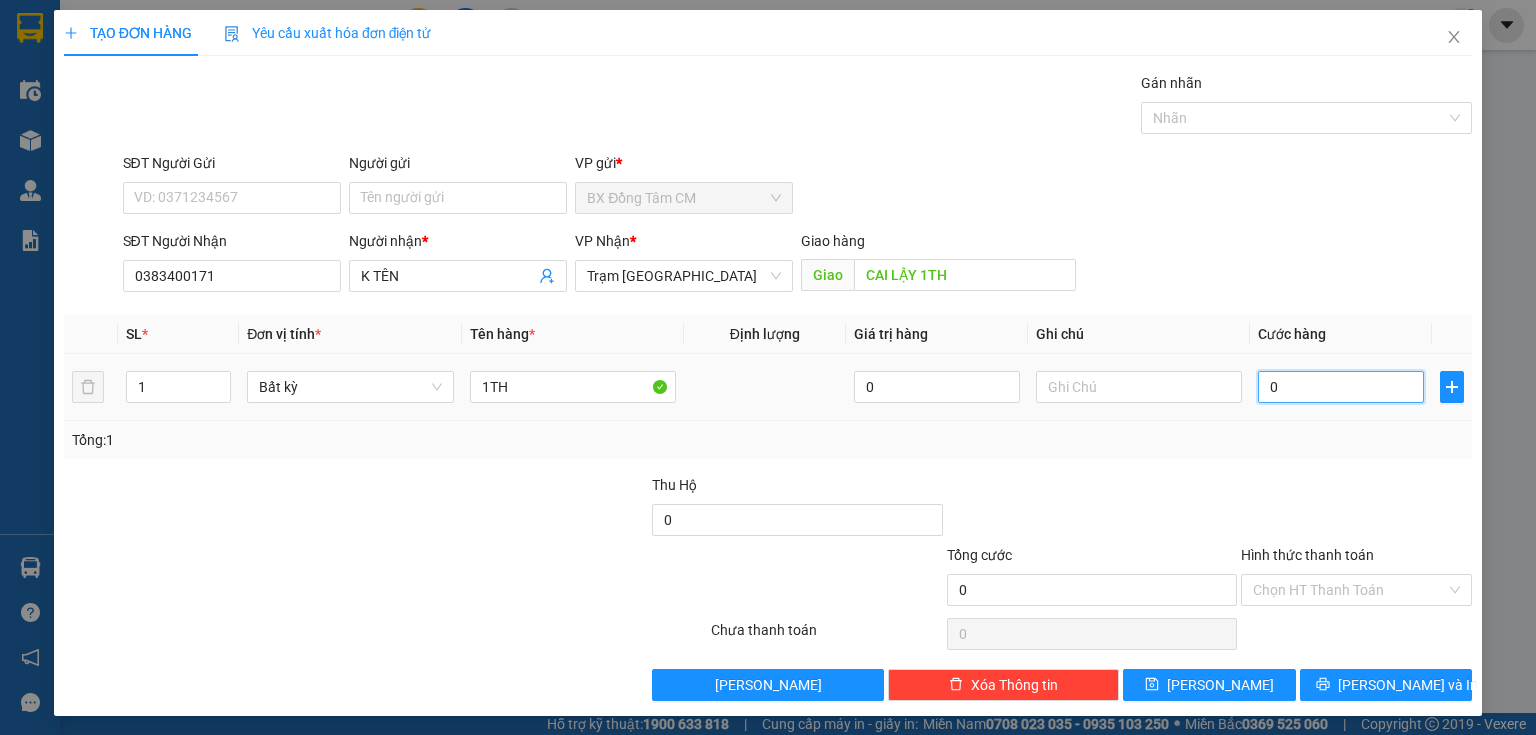 click on "0" at bounding box center (1341, 387) 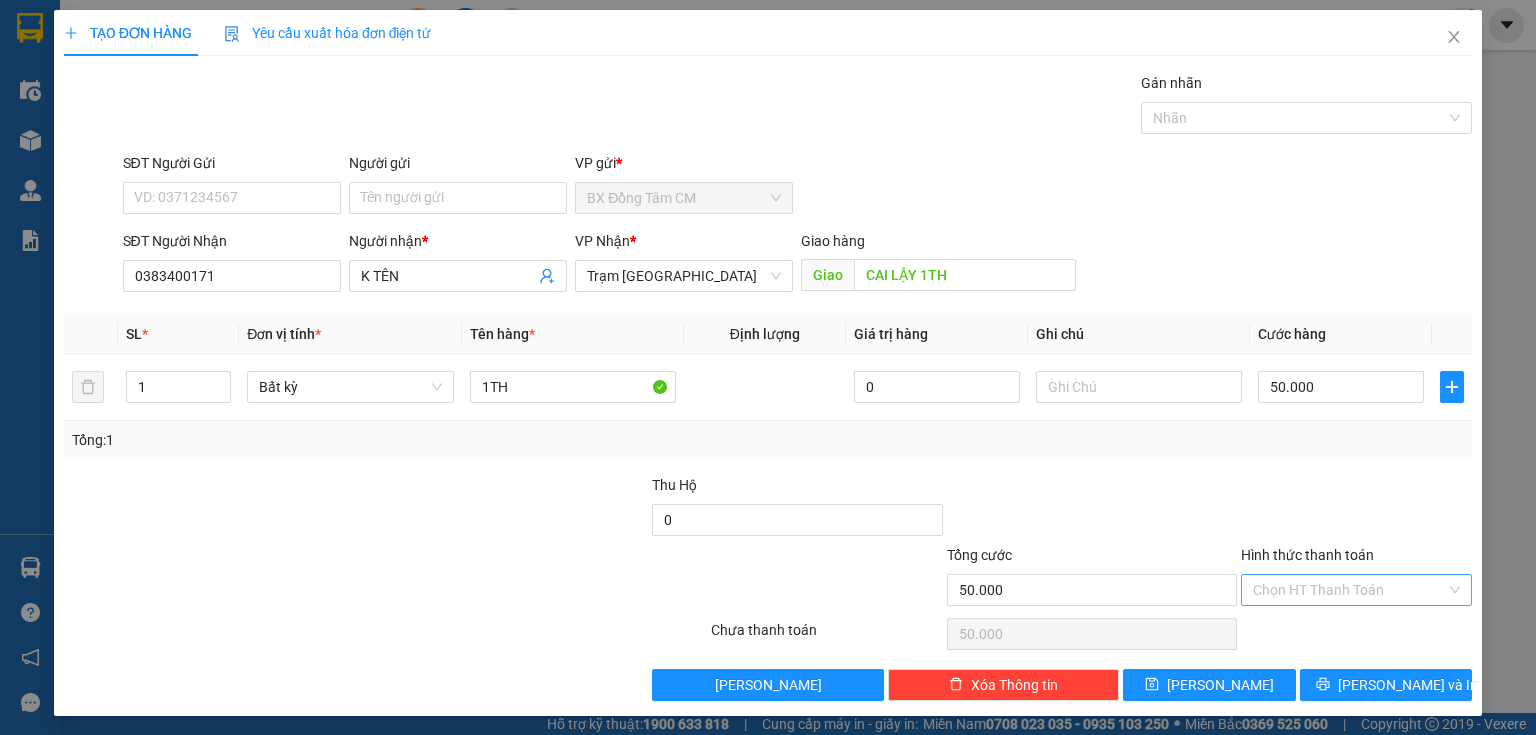 click on "Hình thức thanh toán" at bounding box center [1349, 590] 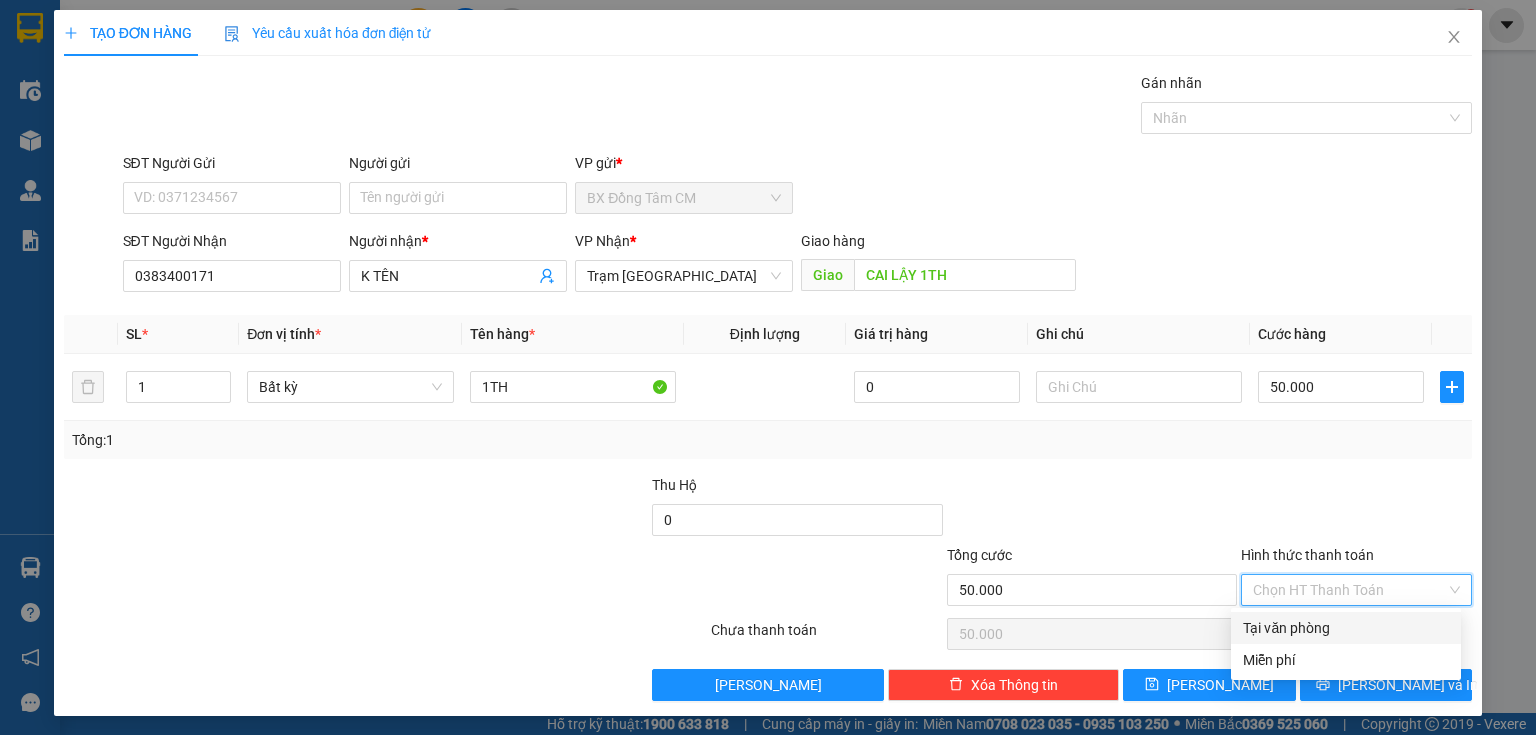 click on "Tại văn phòng" at bounding box center [1346, 628] 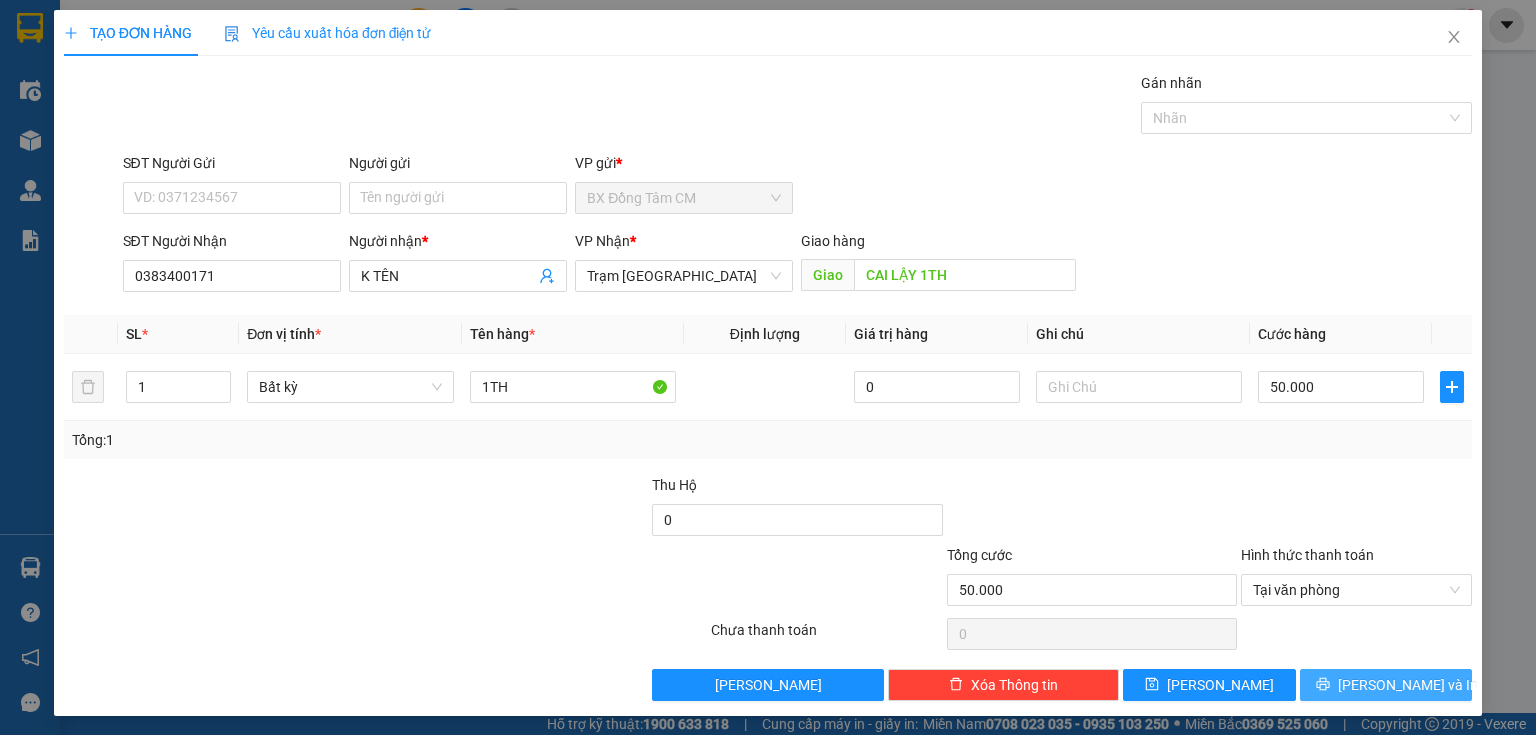 click on "[PERSON_NAME] và In" at bounding box center [1408, 685] 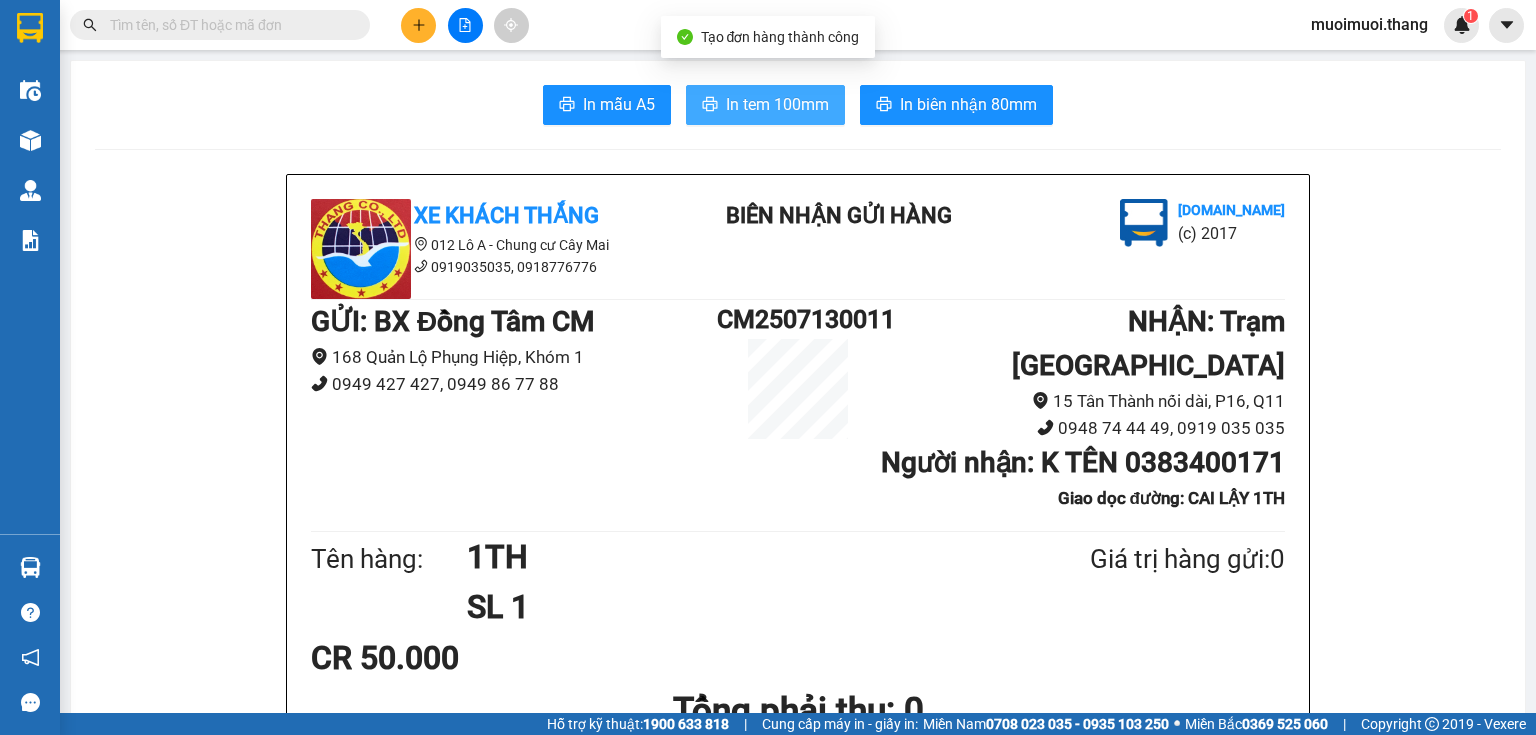 click on "In tem 100mm" at bounding box center (777, 104) 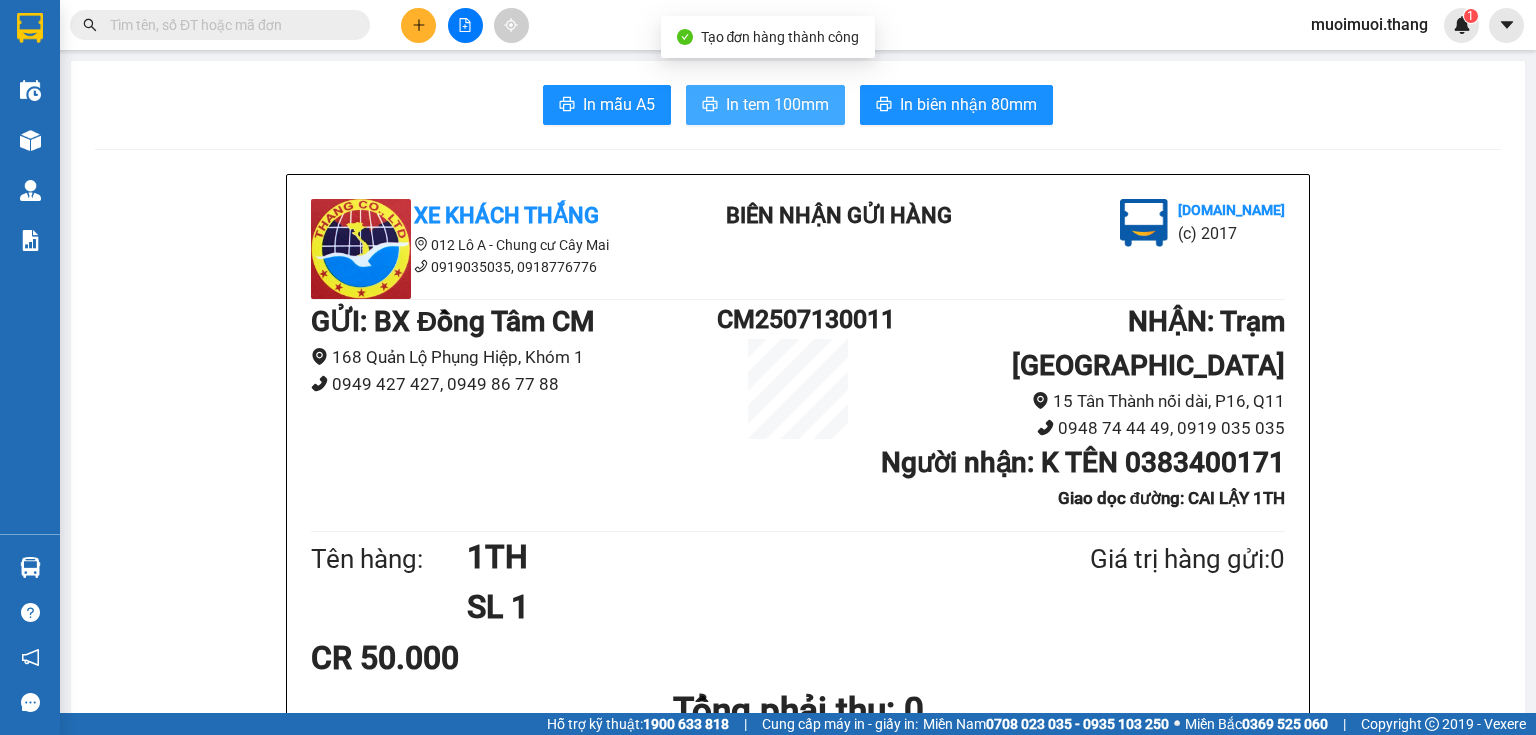 scroll, scrollTop: 0, scrollLeft: 0, axis: both 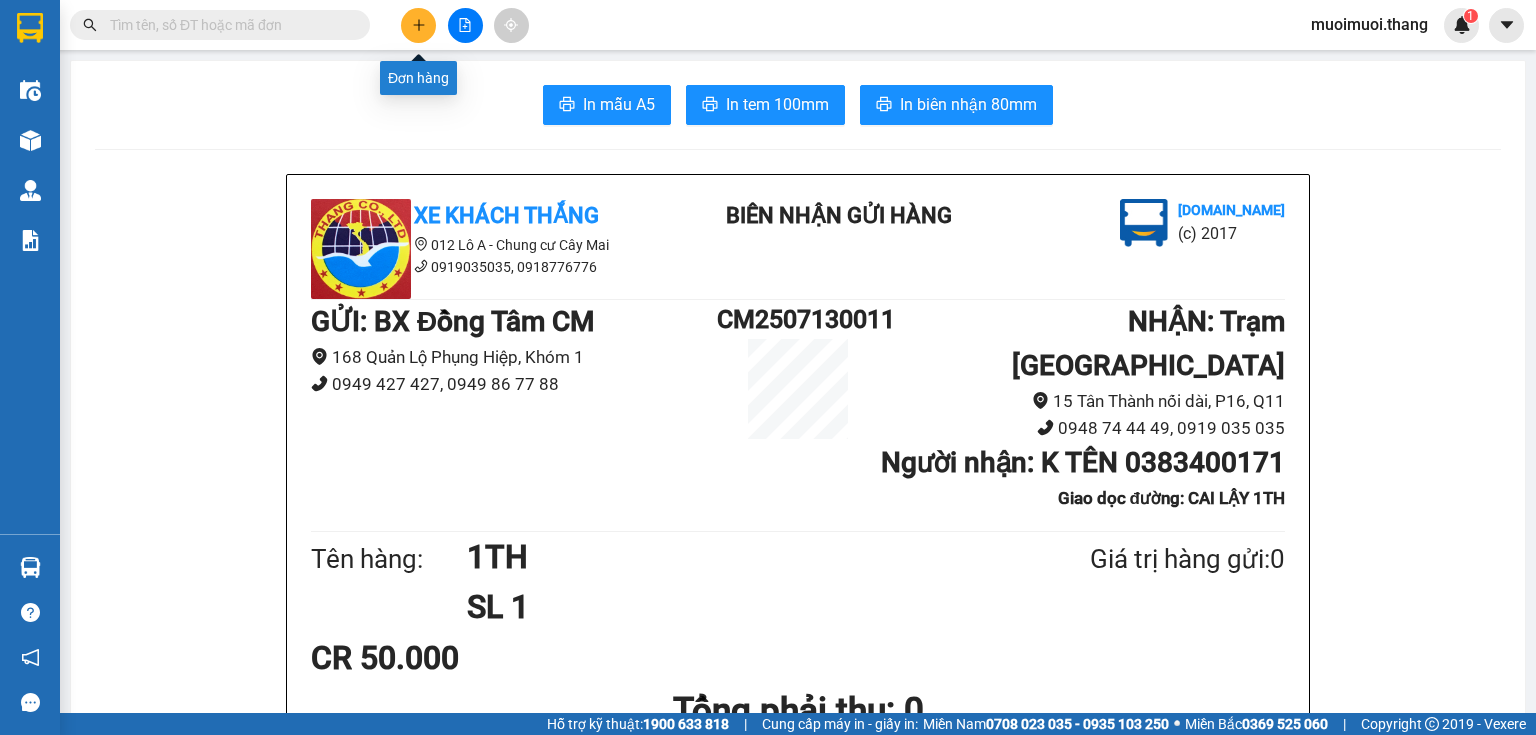 click 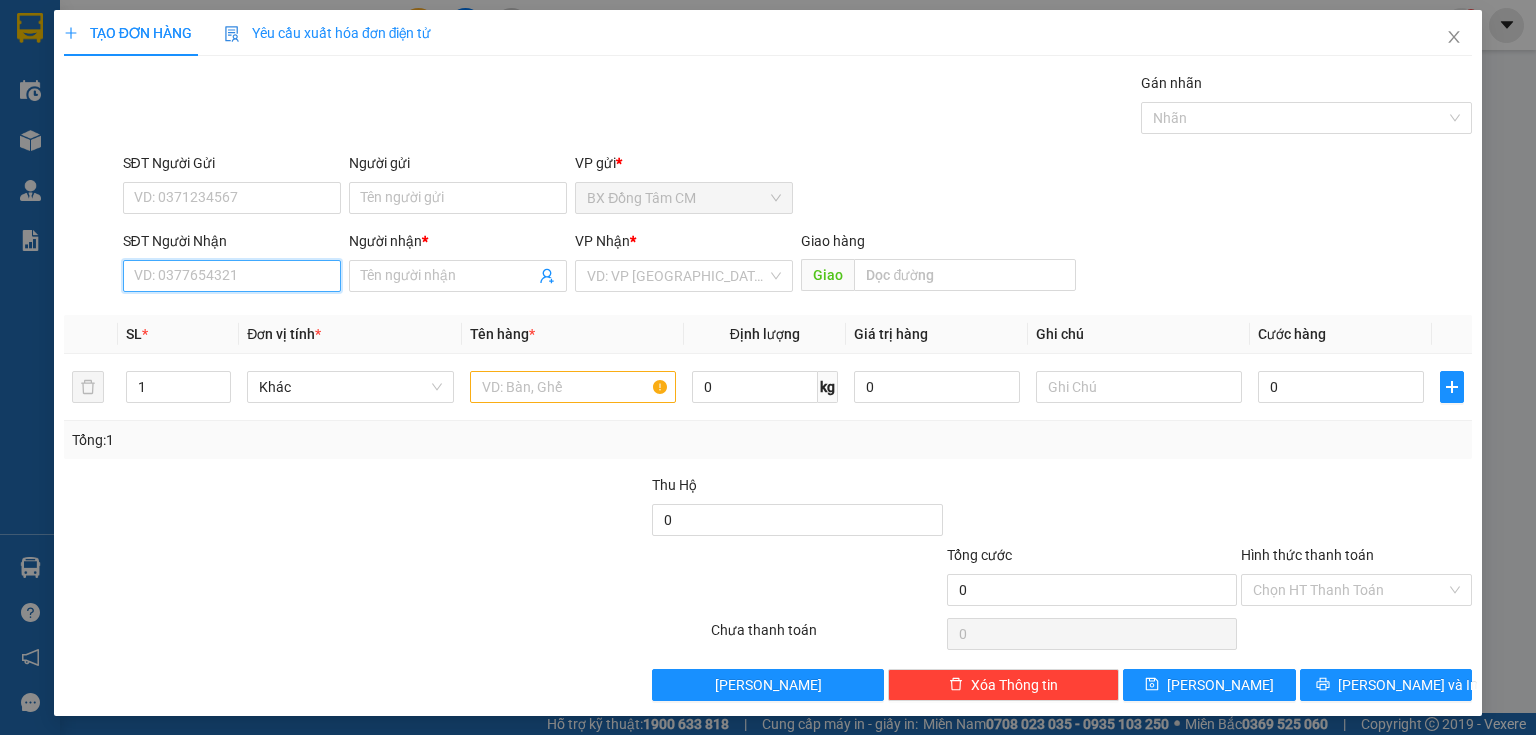 click on "SĐT Người Nhận" at bounding box center [232, 276] 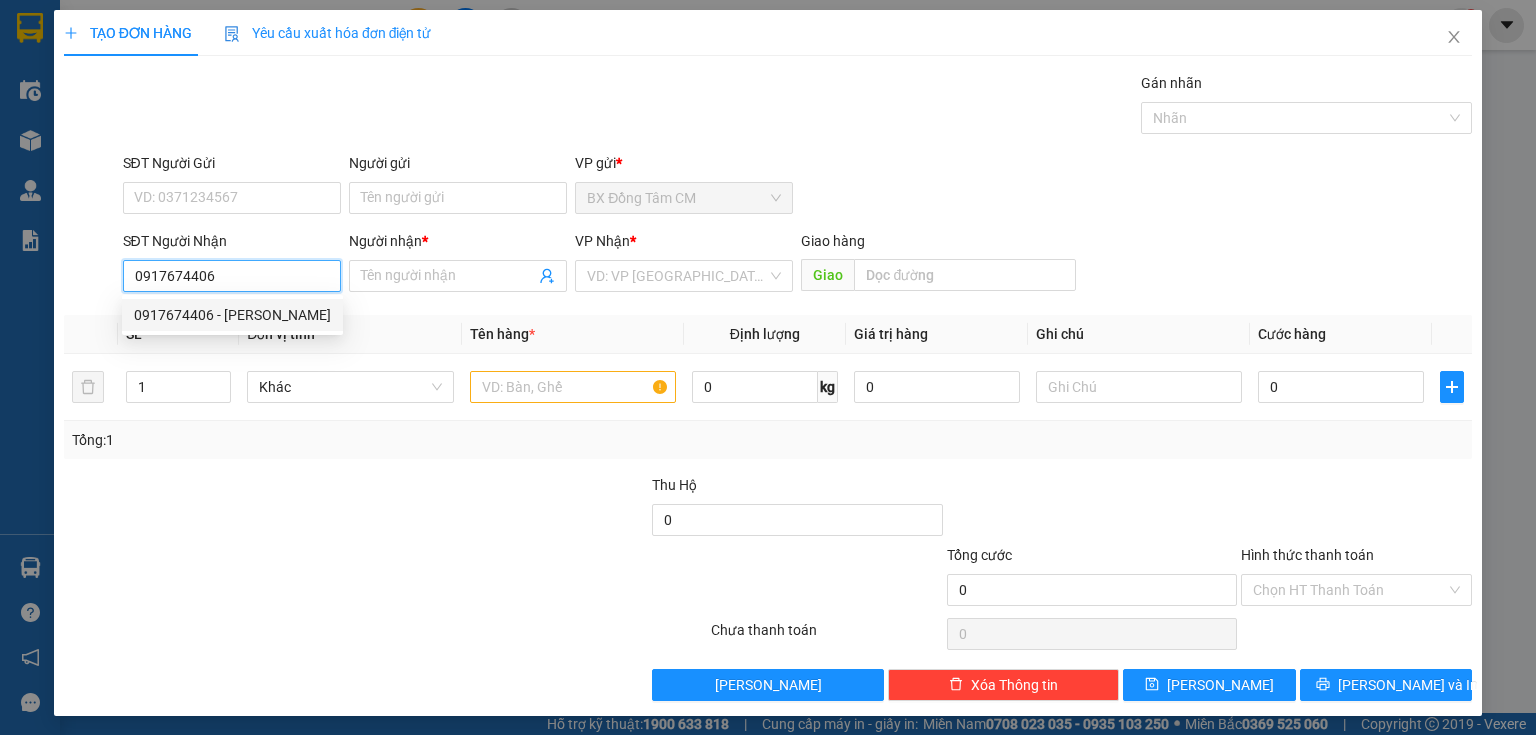 click on "0917674406 - [PERSON_NAME]" at bounding box center (232, 315) 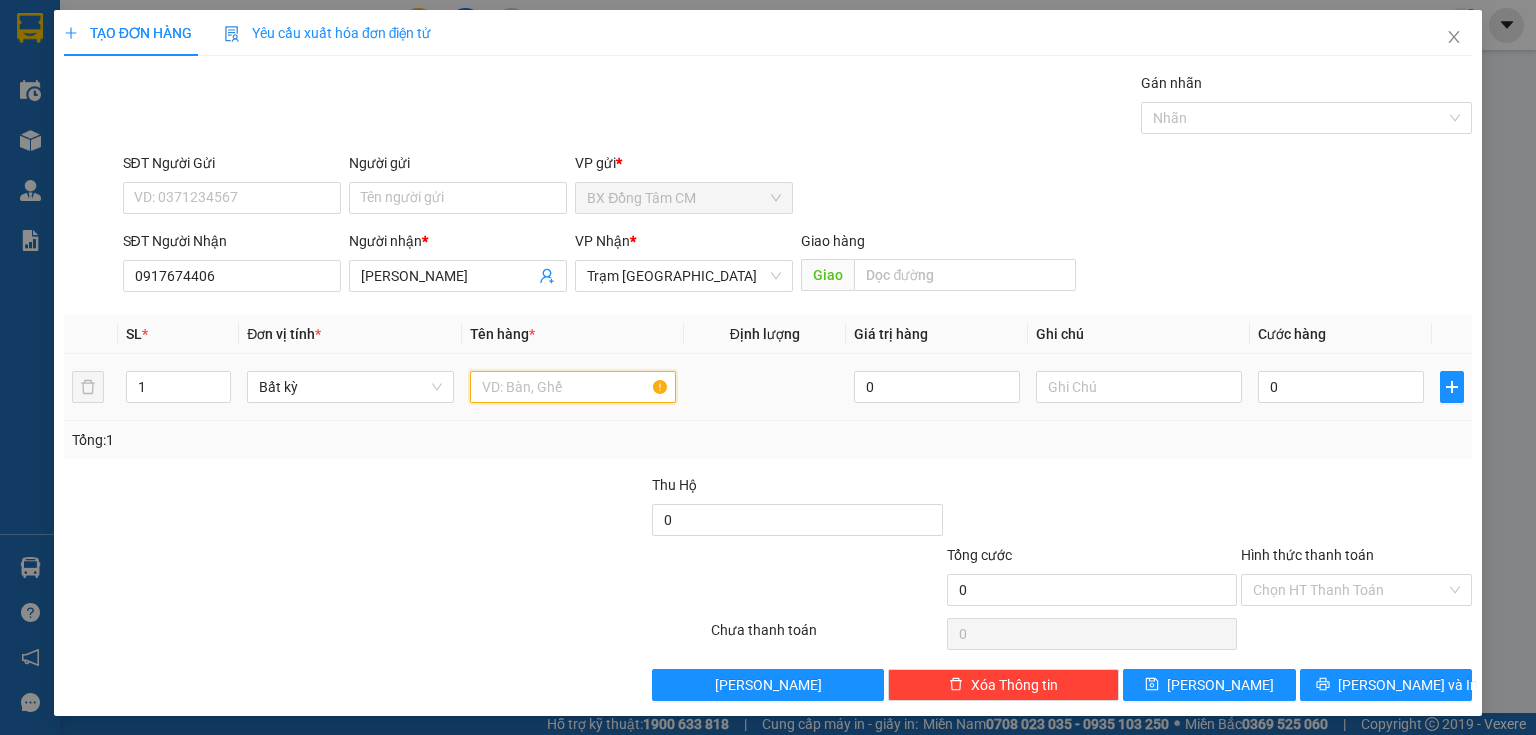 click at bounding box center [573, 387] 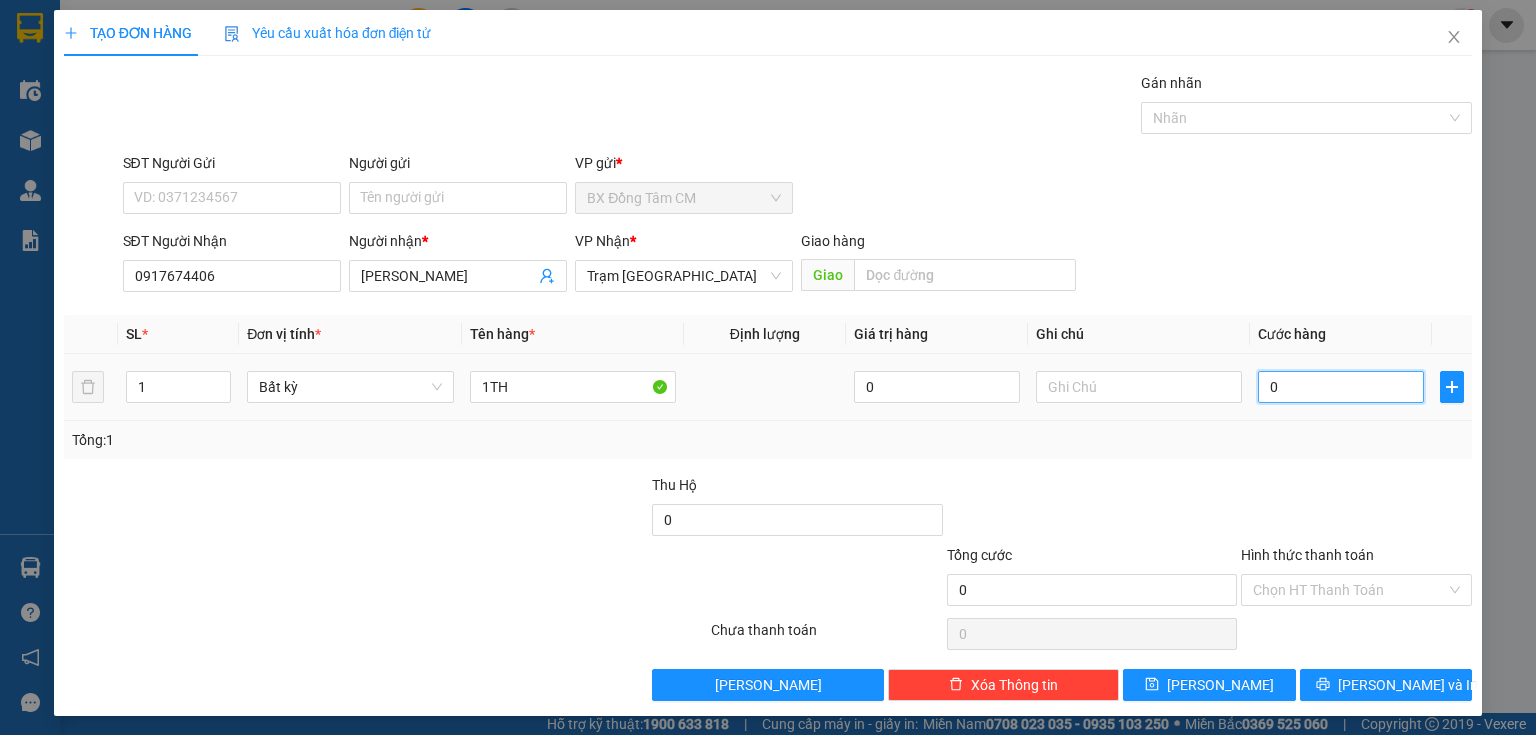click on "0" at bounding box center [1341, 387] 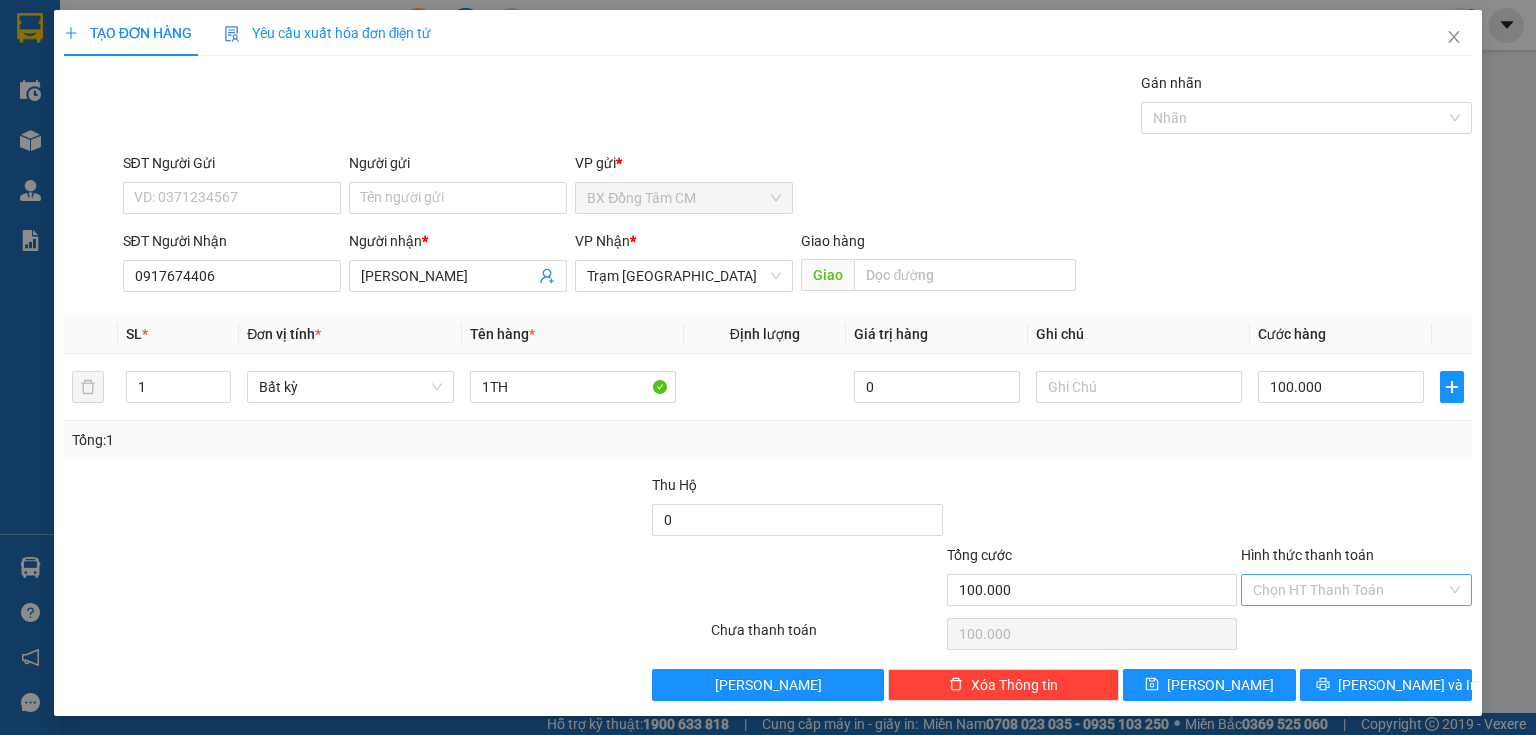 drag, startPoint x: 1277, startPoint y: 572, endPoint x: 1287, endPoint y: 598, distance: 27.856777 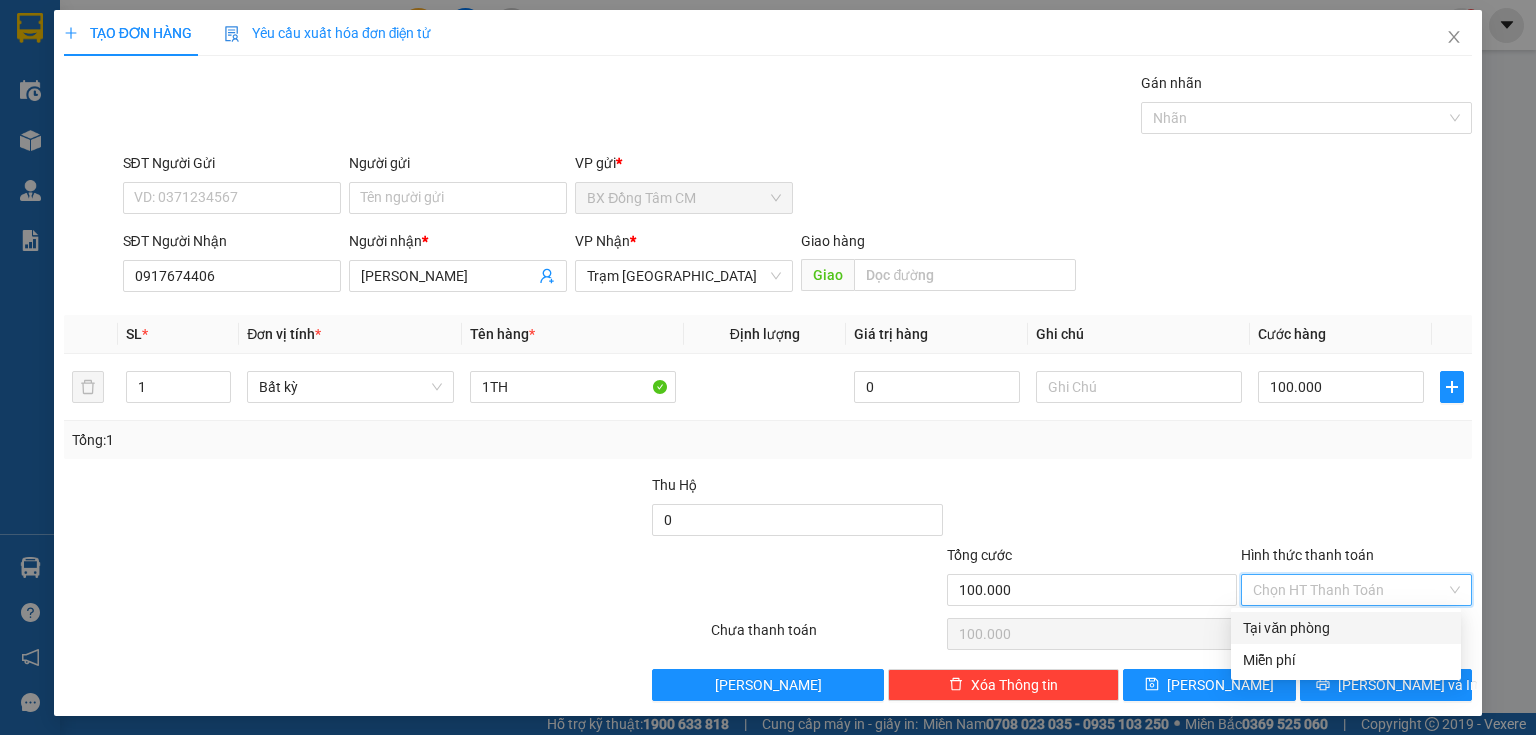 click on "Tại văn phòng" at bounding box center [1346, 628] 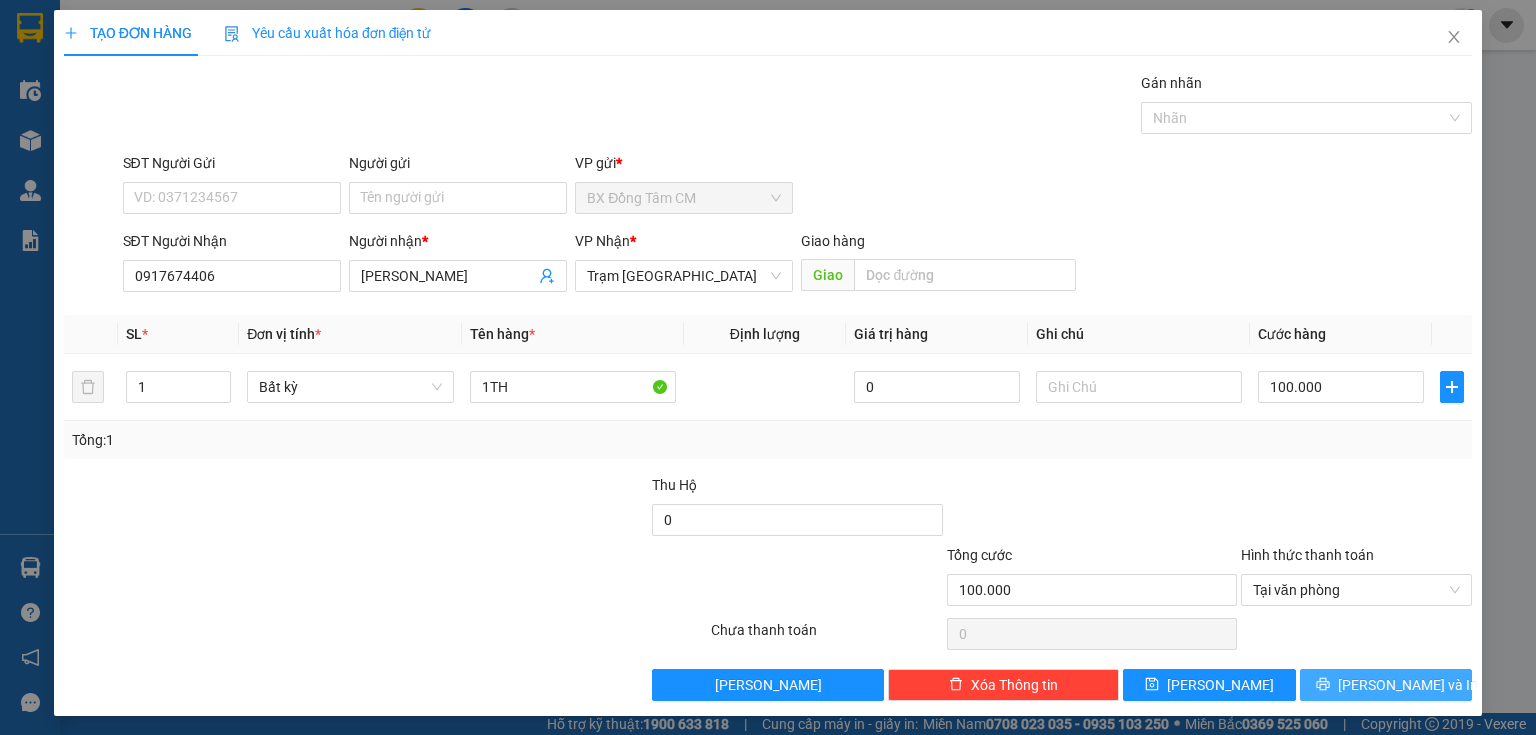click 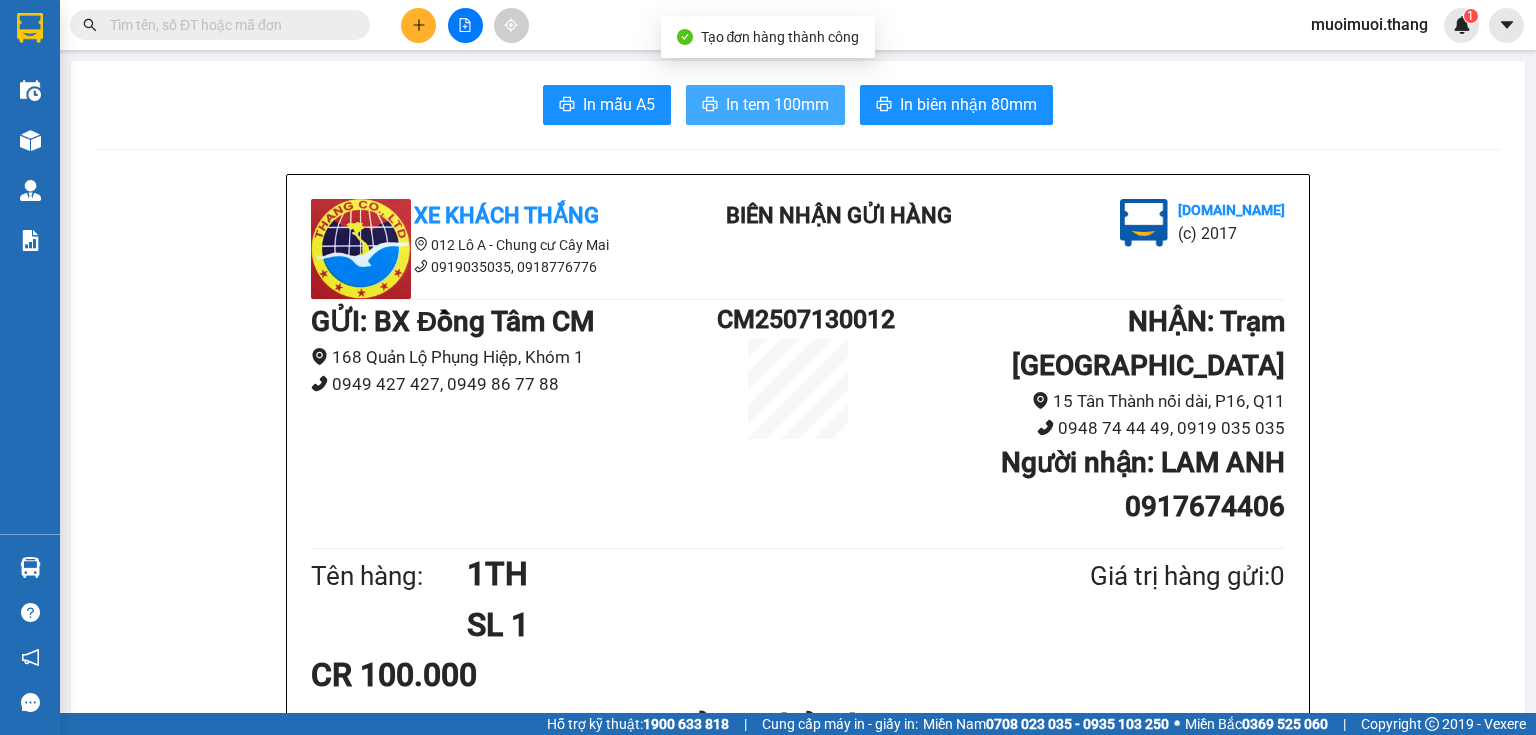 click on "In tem 100mm" at bounding box center [777, 104] 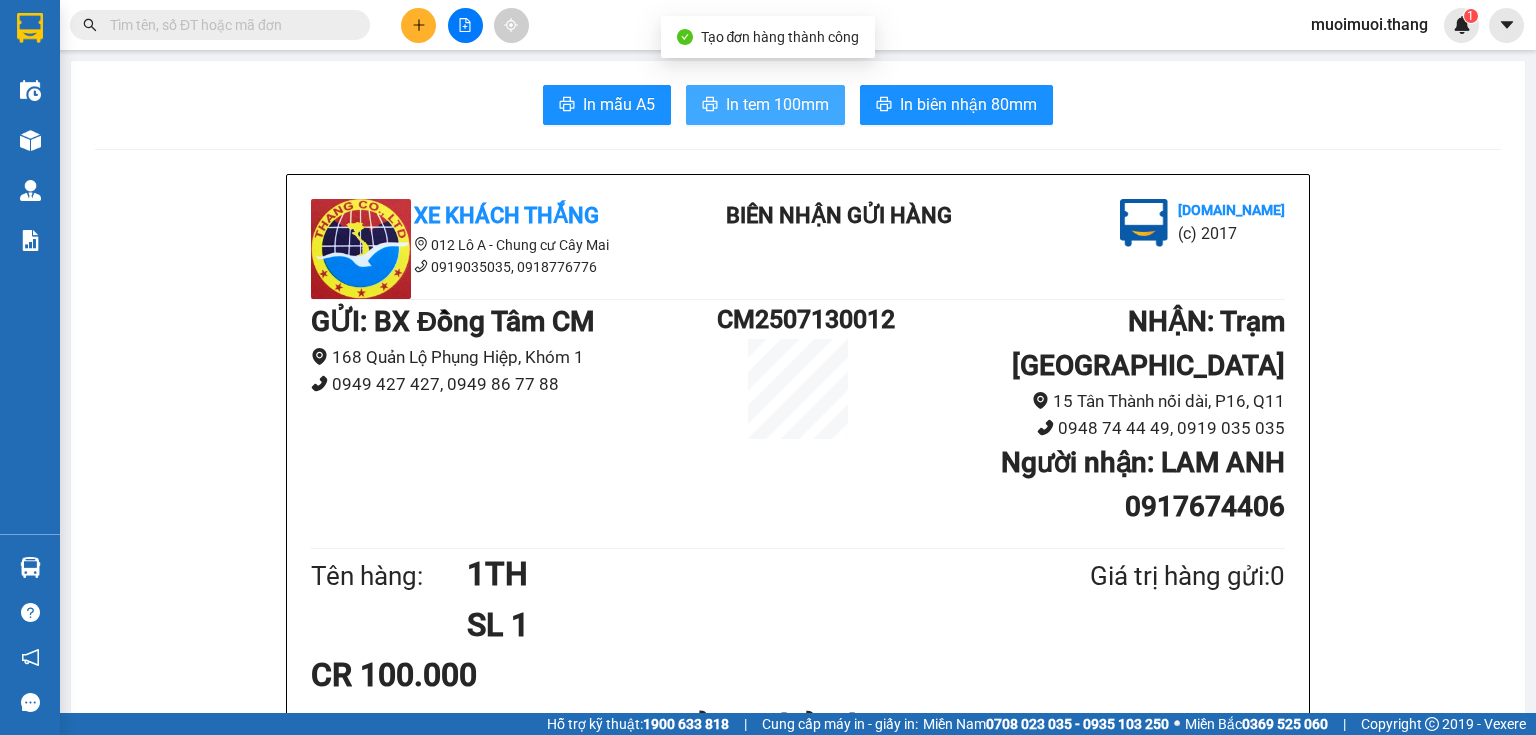 scroll, scrollTop: 0, scrollLeft: 0, axis: both 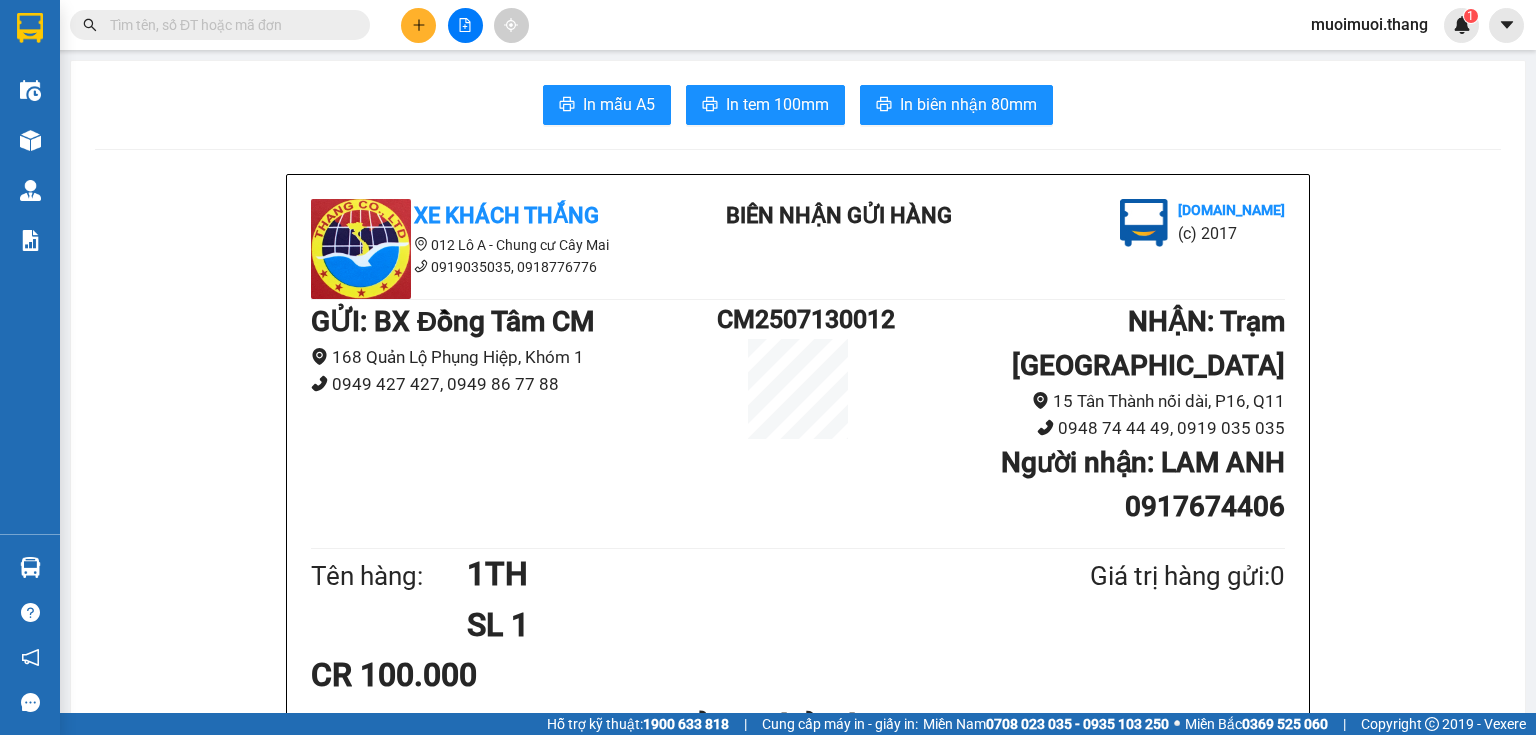 click on "Xe Khách THẮNG   012 Lô A - Chung cư Cây Mai   0919035035, 0918776776 BIÊN NHẬN GỬI HÀNG [DOMAIN_NAME] (c) 2017 GỬI :   BX Đồng Tâm CM   168 Quản Lộ [GEOGRAPHIC_DATA] 1   0949 427 427, 0949 86 77 88 CM2507130012 NHẬN :   Trạm [GEOGRAPHIC_DATA]   15 [GEOGRAPHIC_DATA] nối dài, P16, Q11   0948 74 44 49, 0919 035 035 Người nhận :   LAM ANH 0917674406 Tên hàng: 1TH SL 1 Giá trị hàng gửi:  0 CR   100.000 Tổng phải thu:   0 Quy định nhận/gửi hàng : Quý Khách phải báo mã số trên Biên Nhận Gửi Hàng khi nhận hàng, phải trình CMND và giấy giới thiệu đối với hàng gửi bảo đảm, hàng có giá trị. Hàng gửi phải được nhận trong vòng 05 ngày kể từ ngày gửi. Quá thời hạn trên, Công Ty không chịu trách nhiệm. Hàng Kính, Dễ Vỡ,...Công Ty không bồi thường. Hàng gửi có giá trị cao [PERSON_NAME] phải khai báo để được gửi theo phương thức đảm bảo giá trị. Xe Khách THẮNG" at bounding box center (798, 1372) 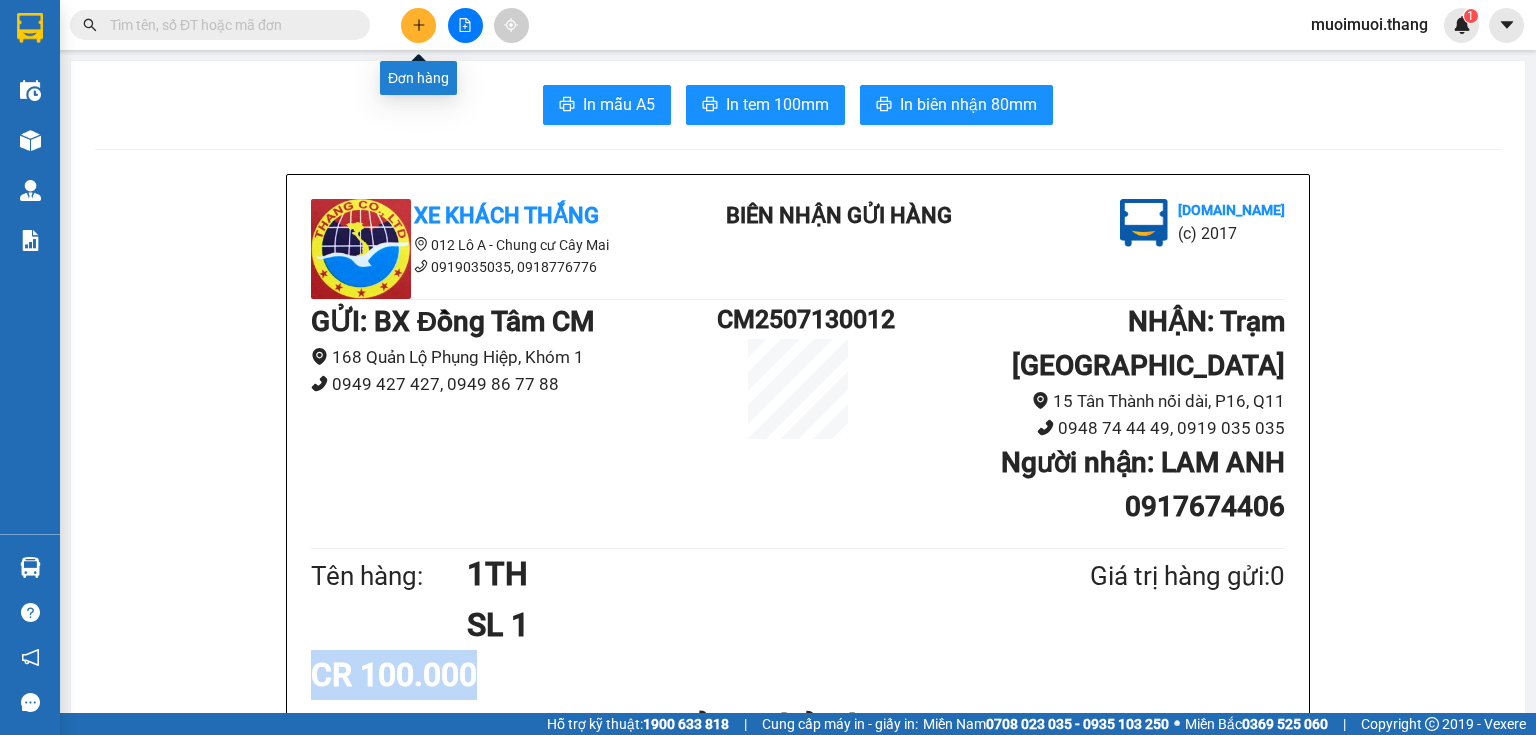 click 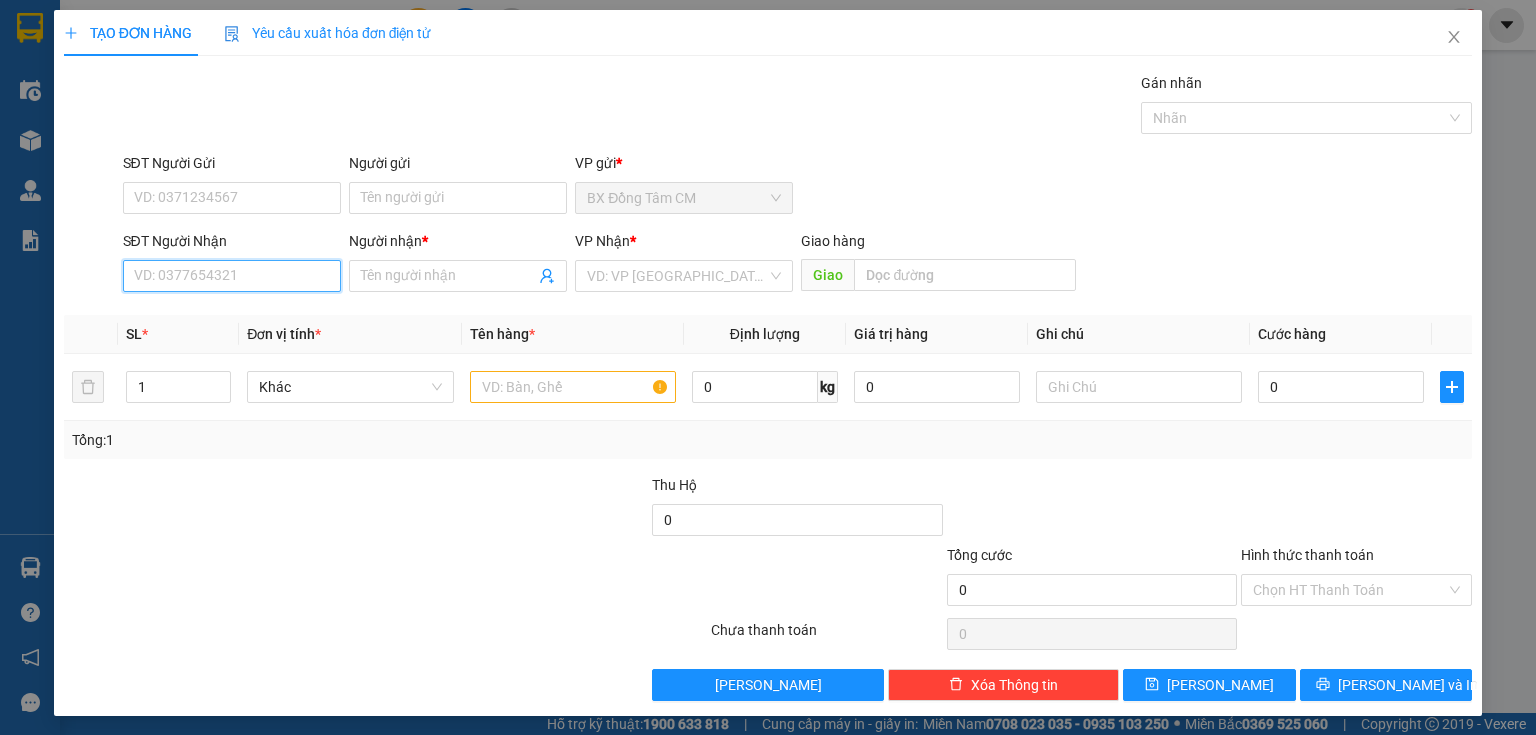 click on "SĐT Người Nhận" at bounding box center (232, 276) 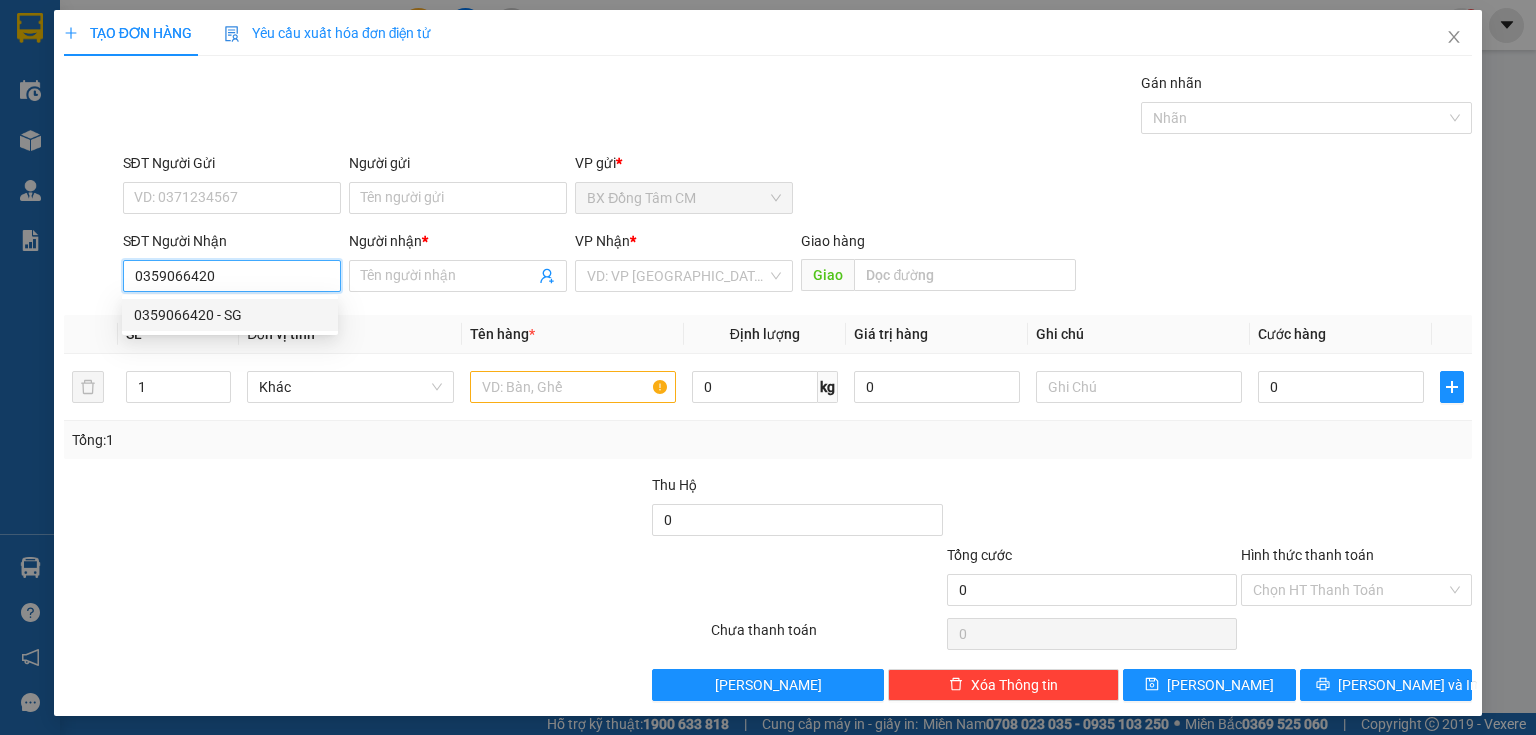 click on "0359066420 - SG" at bounding box center (230, 315) 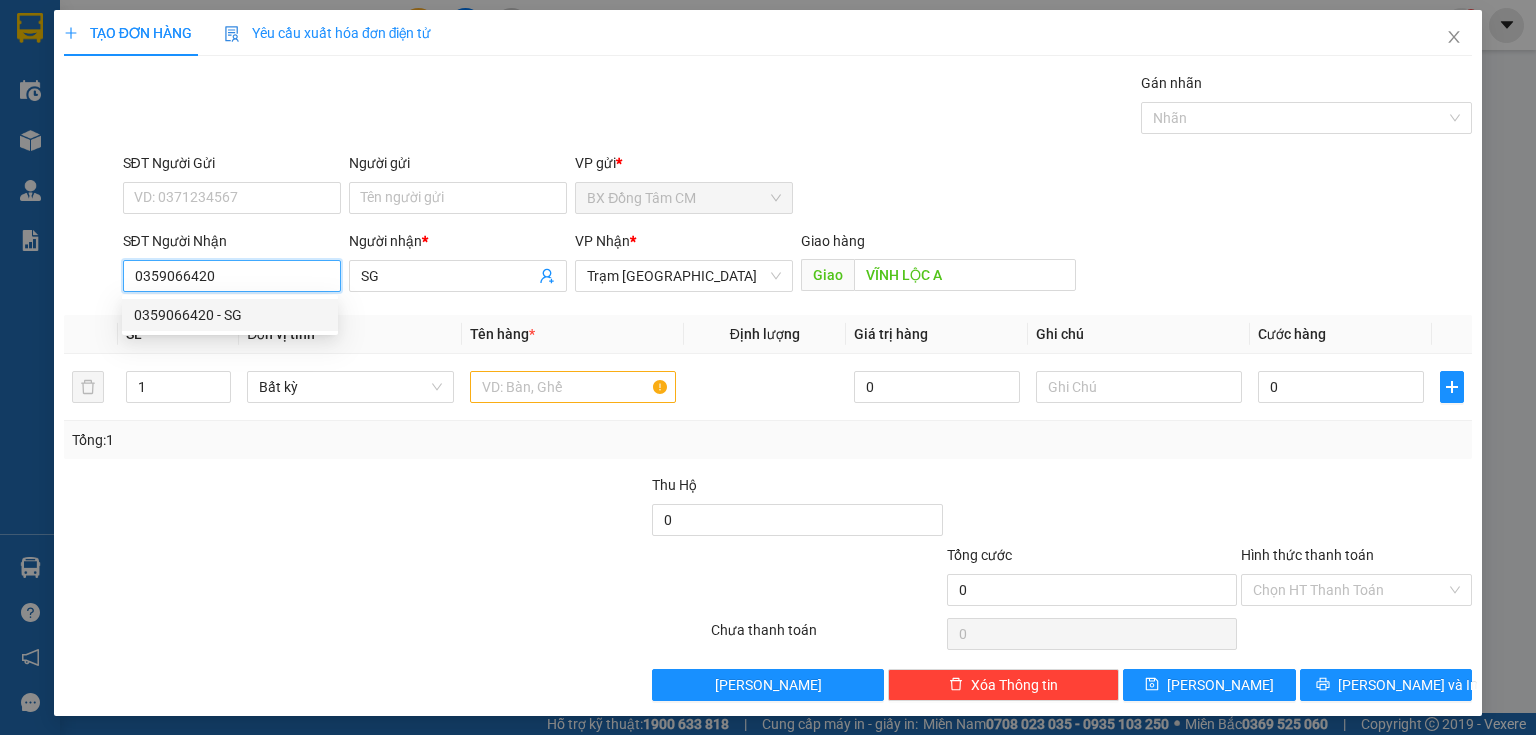 drag, startPoint x: 208, startPoint y: 303, endPoint x: 210, endPoint y: 313, distance: 10.198039 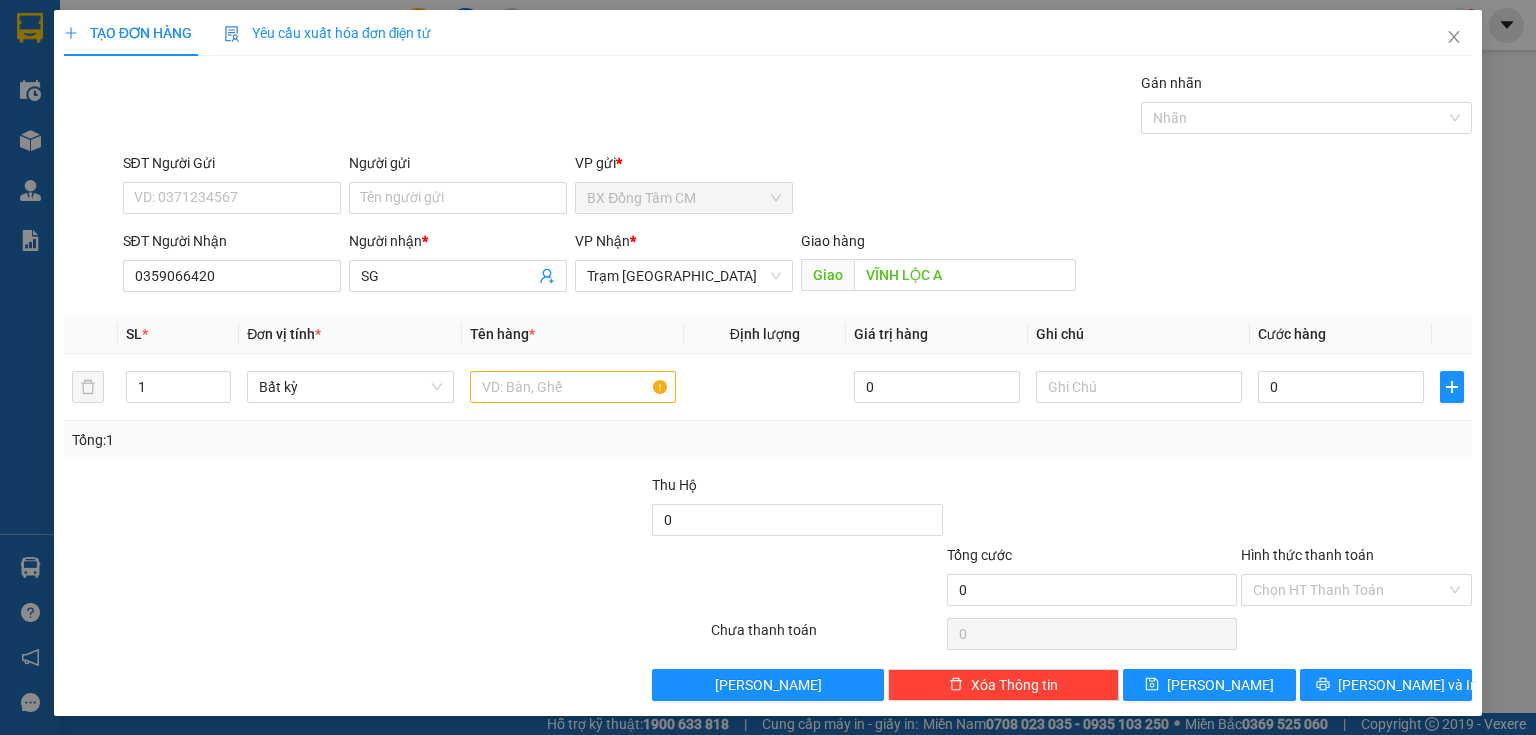 click on "Transit Pickup Surcharge Ids Transit Deliver Surcharge Ids Transit Deliver Surcharge Transit Deliver Surcharge Gói vận chuyển  * Tiêu chuẩn Gán nhãn   Nhãn SĐT Người Gửi VD: 0371234567 Người gửi Tên người gửi VP gửi  * BX Đồng Tâm CM SĐT Người Nhận 0359066420 0359066420 Người nhận  * SG VP Nhận  * Trạm [GEOGRAPHIC_DATA] Giao hàng Giao VĨNH LỘC A SL  * Đơn vị tính  * Tên hàng  * Định lượng Giá trị hàng Ghi chú Cước hàng                   1 Bất kỳ 0 0 Tổng:  1 Thu Hộ 0 Tổng cước 0 Hình thức thanh toán Chọn HT Thanh Toán Số tiền thu trước 0 Chưa thanh toán 0 Chọn HT Thanh Toán Lưu nháp Xóa Thông tin [PERSON_NAME] và In" at bounding box center (768, 386) 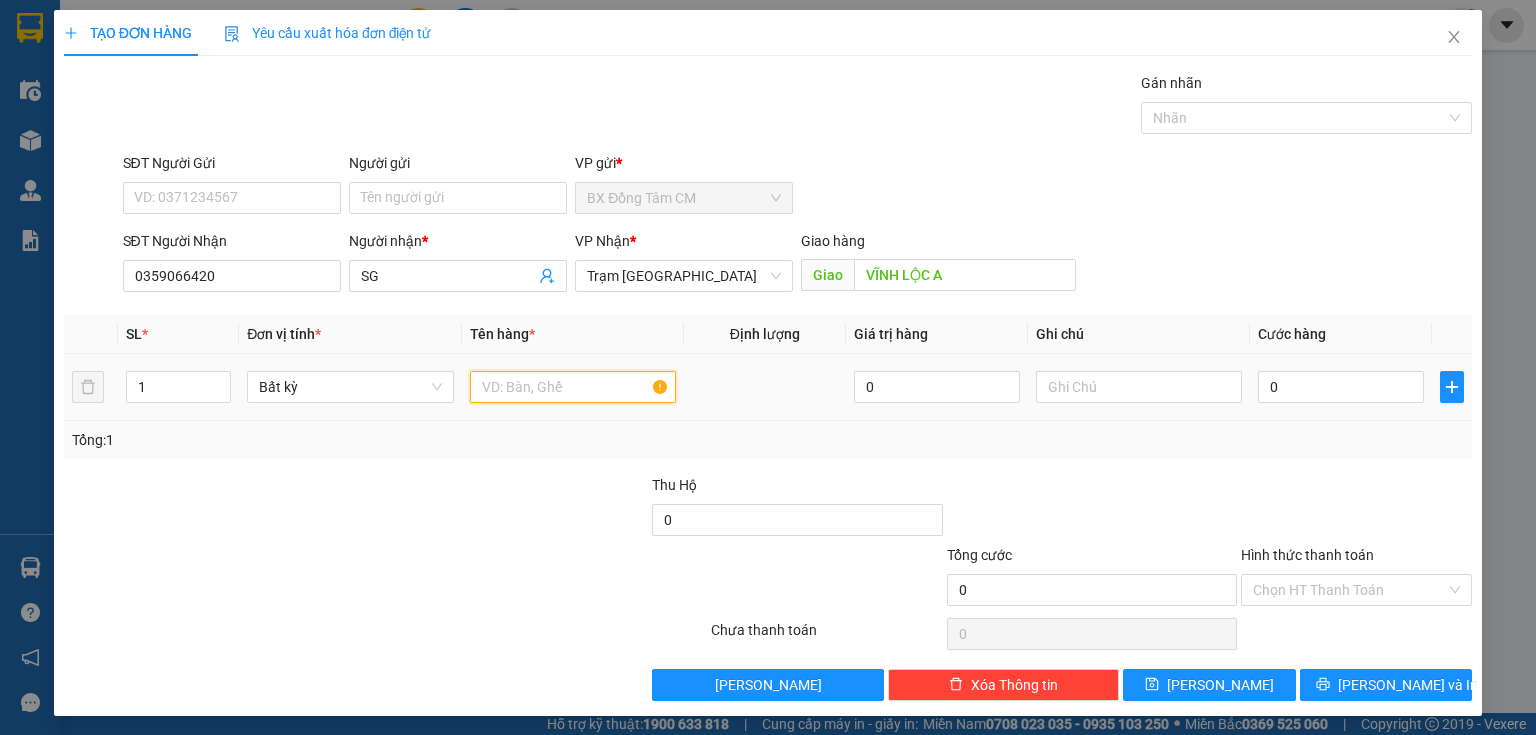 click at bounding box center (573, 387) 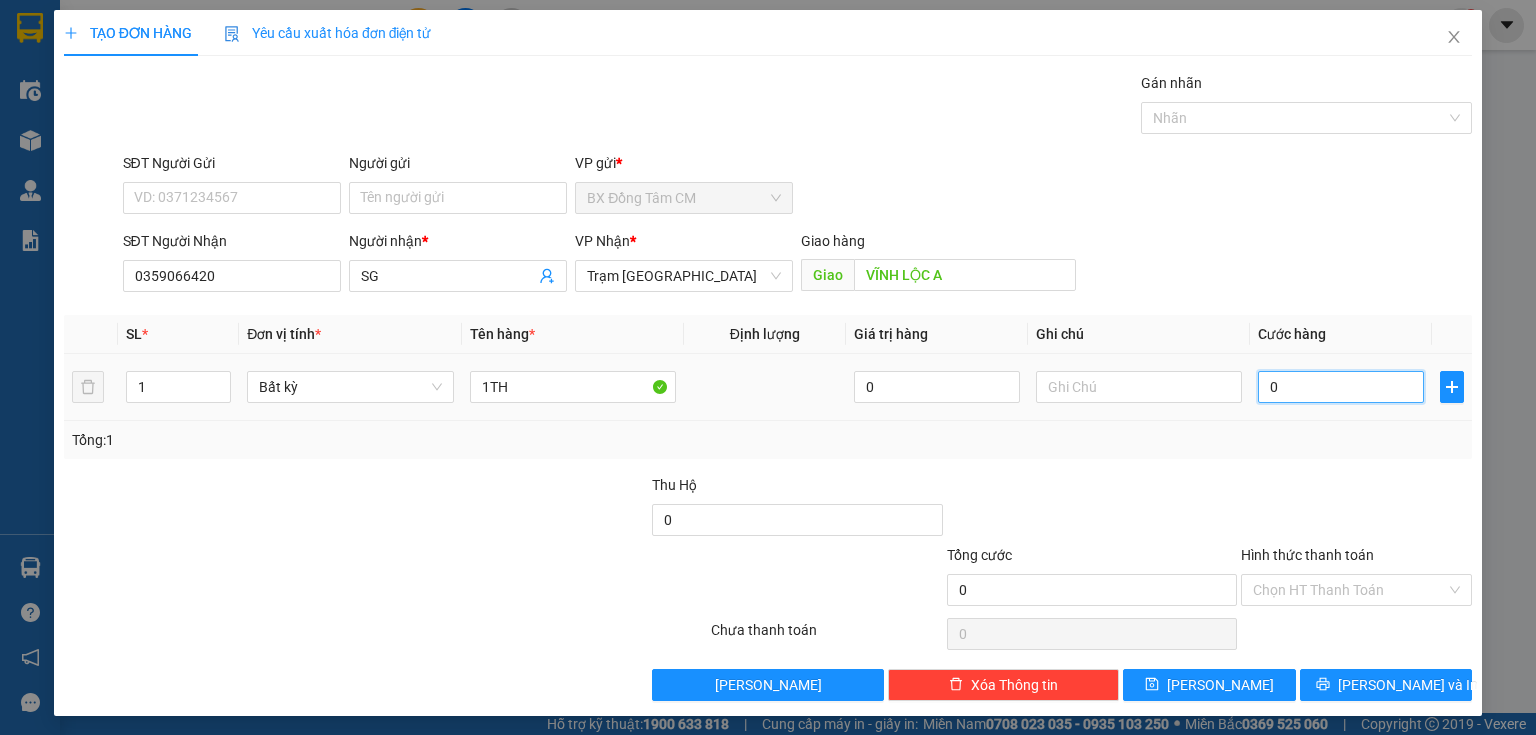 click on "0" at bounding box center (1341, 387) 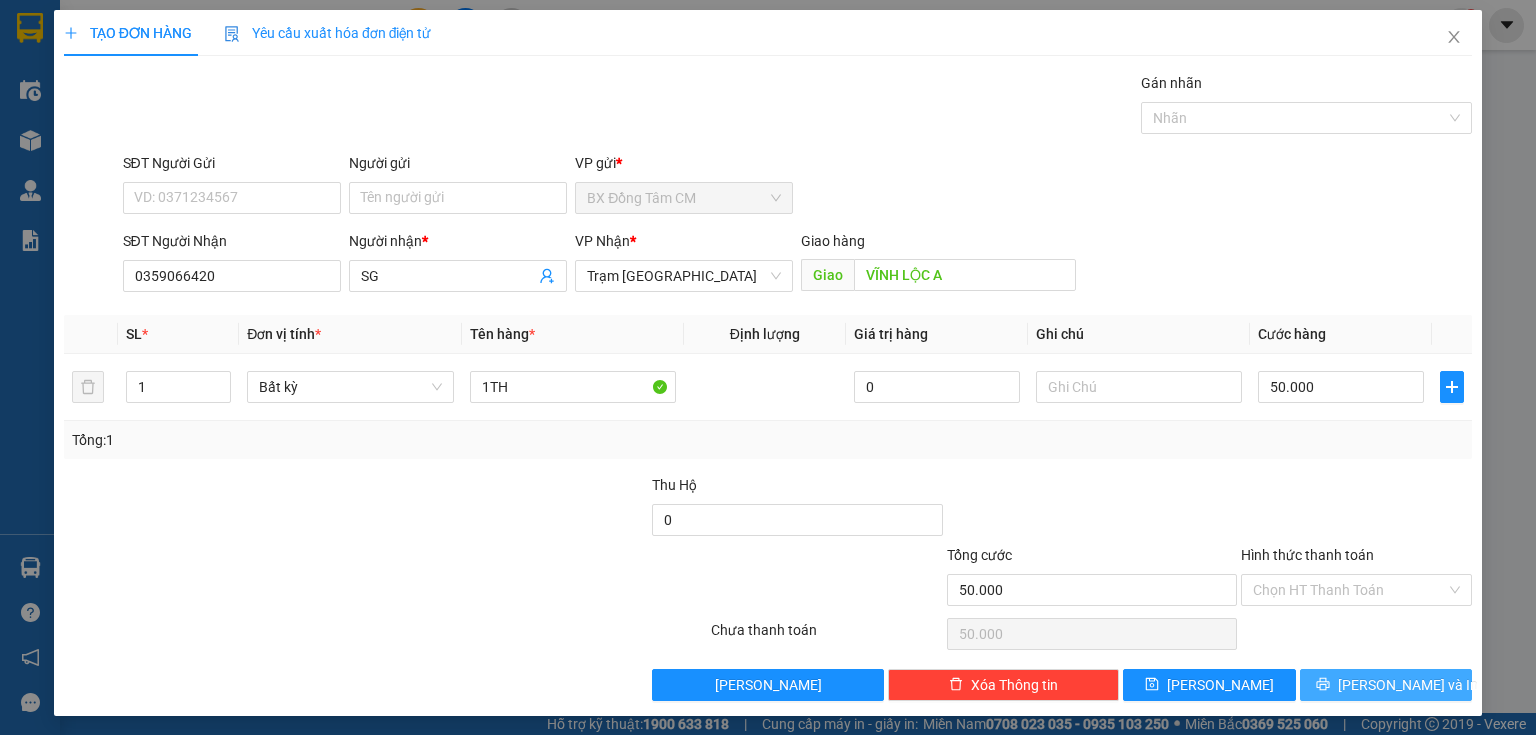 click on "[PERSON_NAME] và In" at bounding box center (1408, 685) 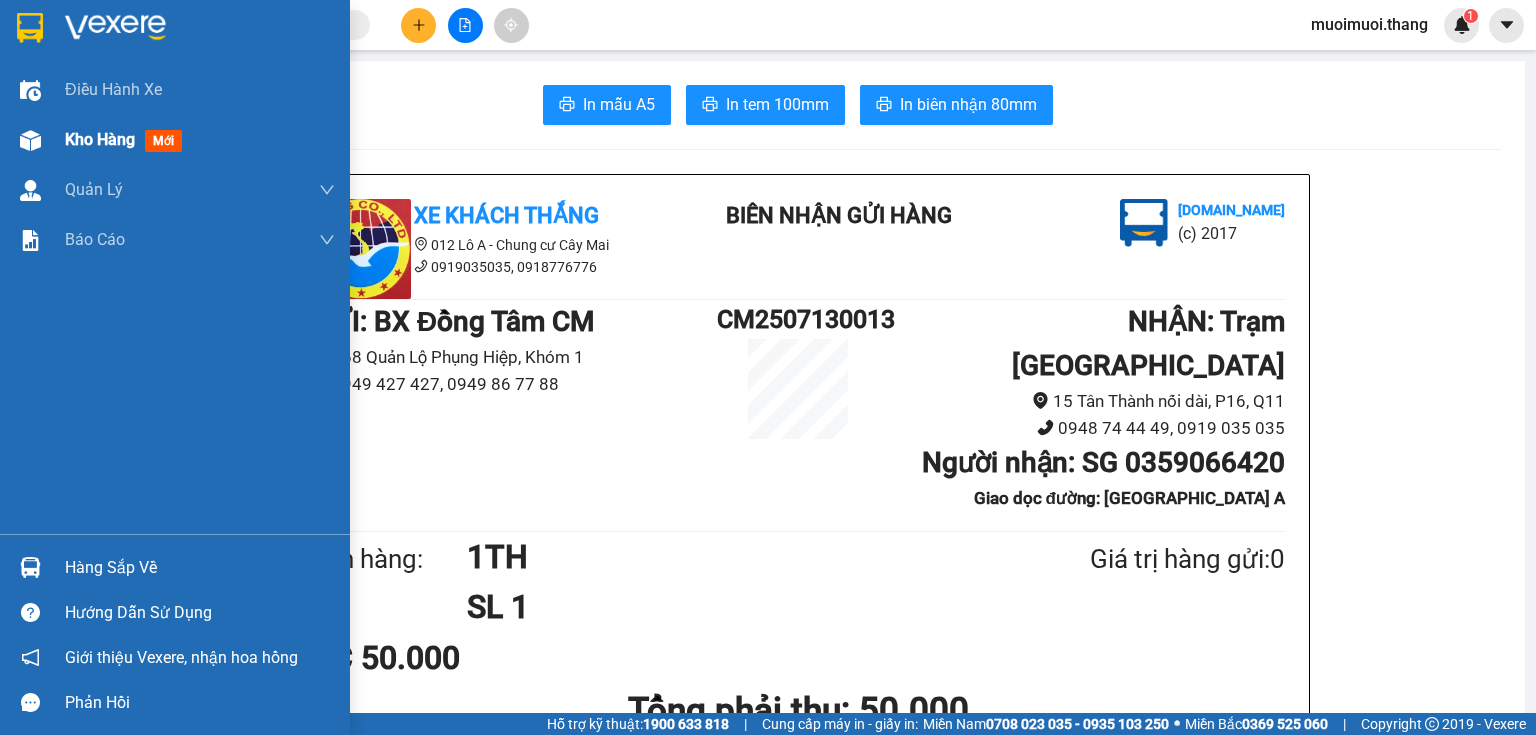 click on "Kho hàng" at bounding box center [100, 139] 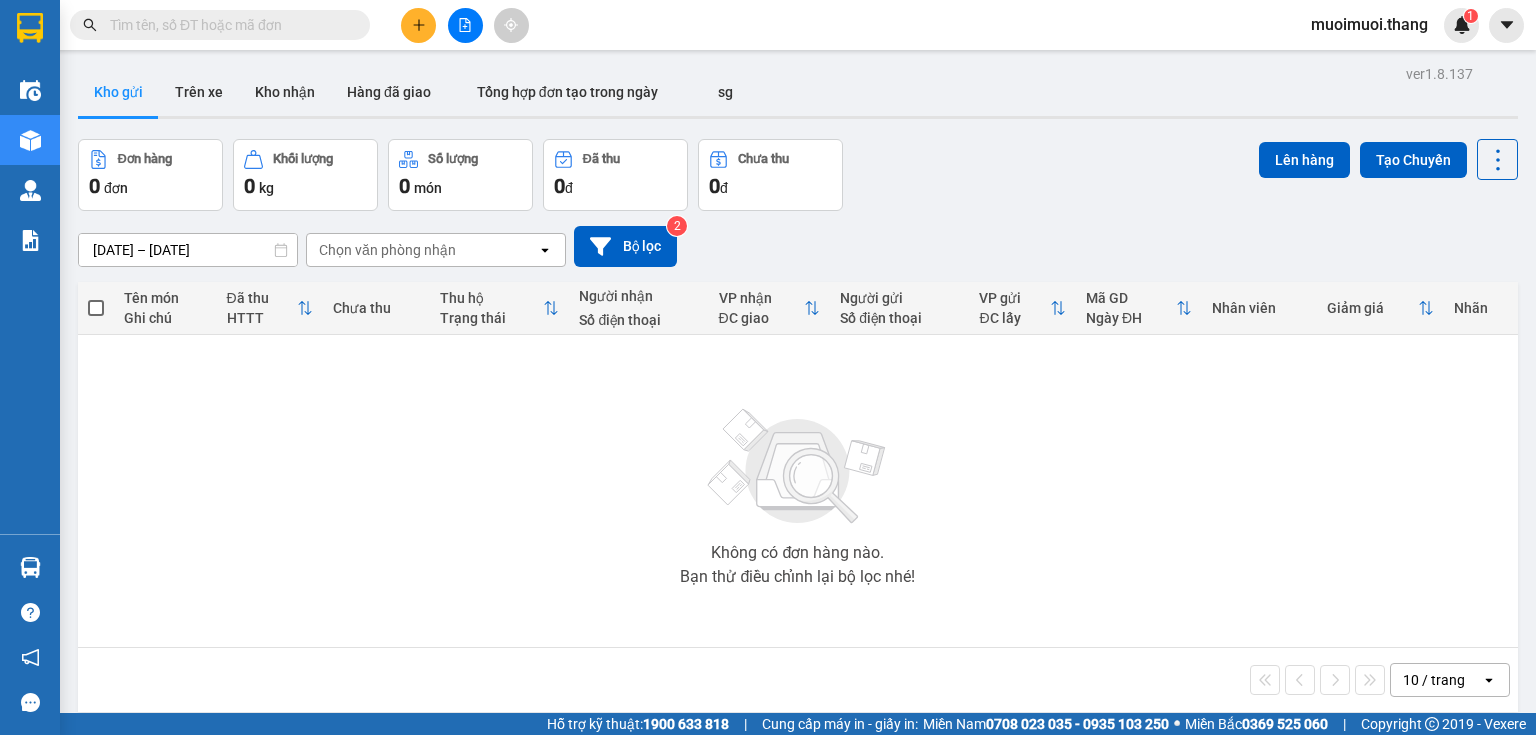 drag, startPoint x: 781, startPoint y: 410, endPoint x: 149, endPoint y: 88, distance: 709.3011 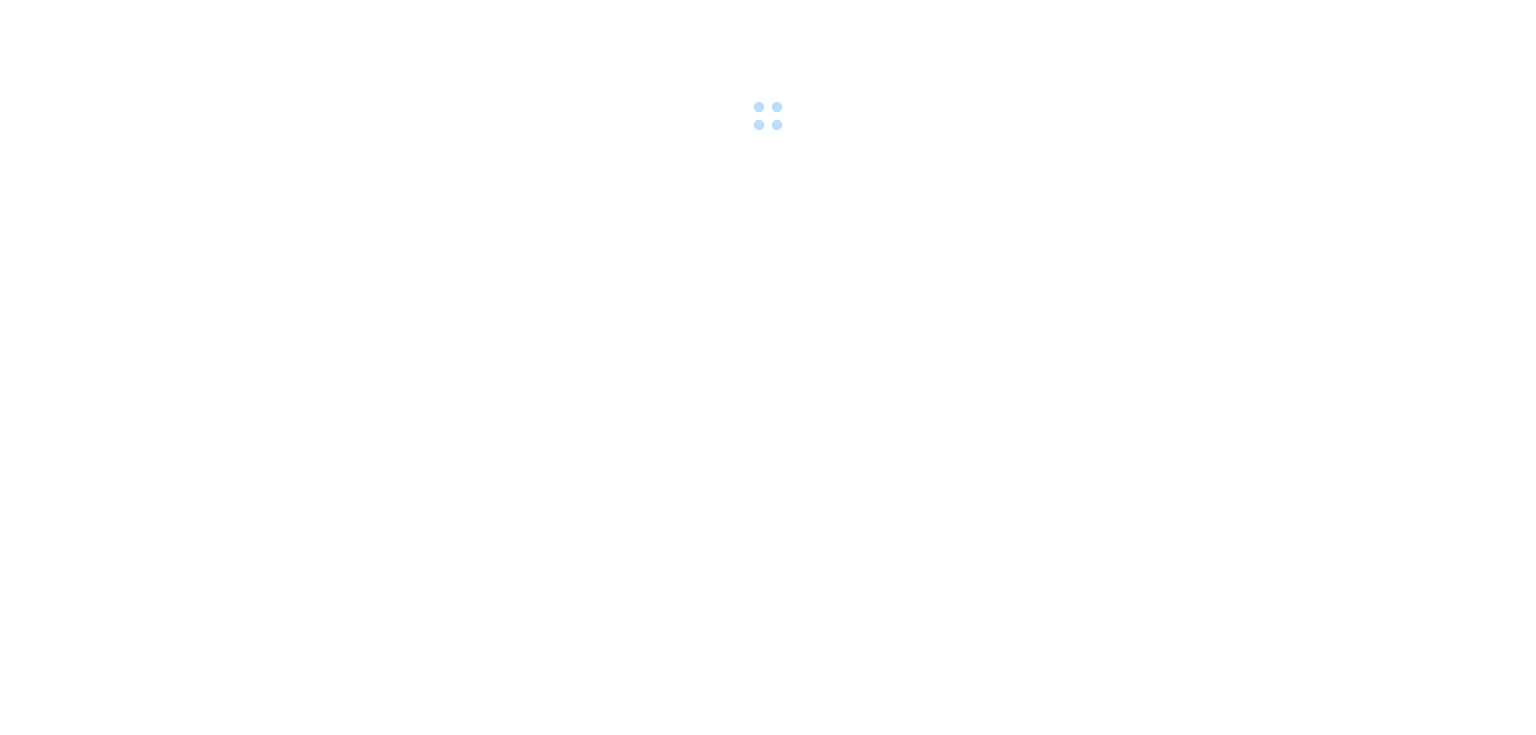 scroll, scrollTop: 0, scrollLeft: 0, axis: both 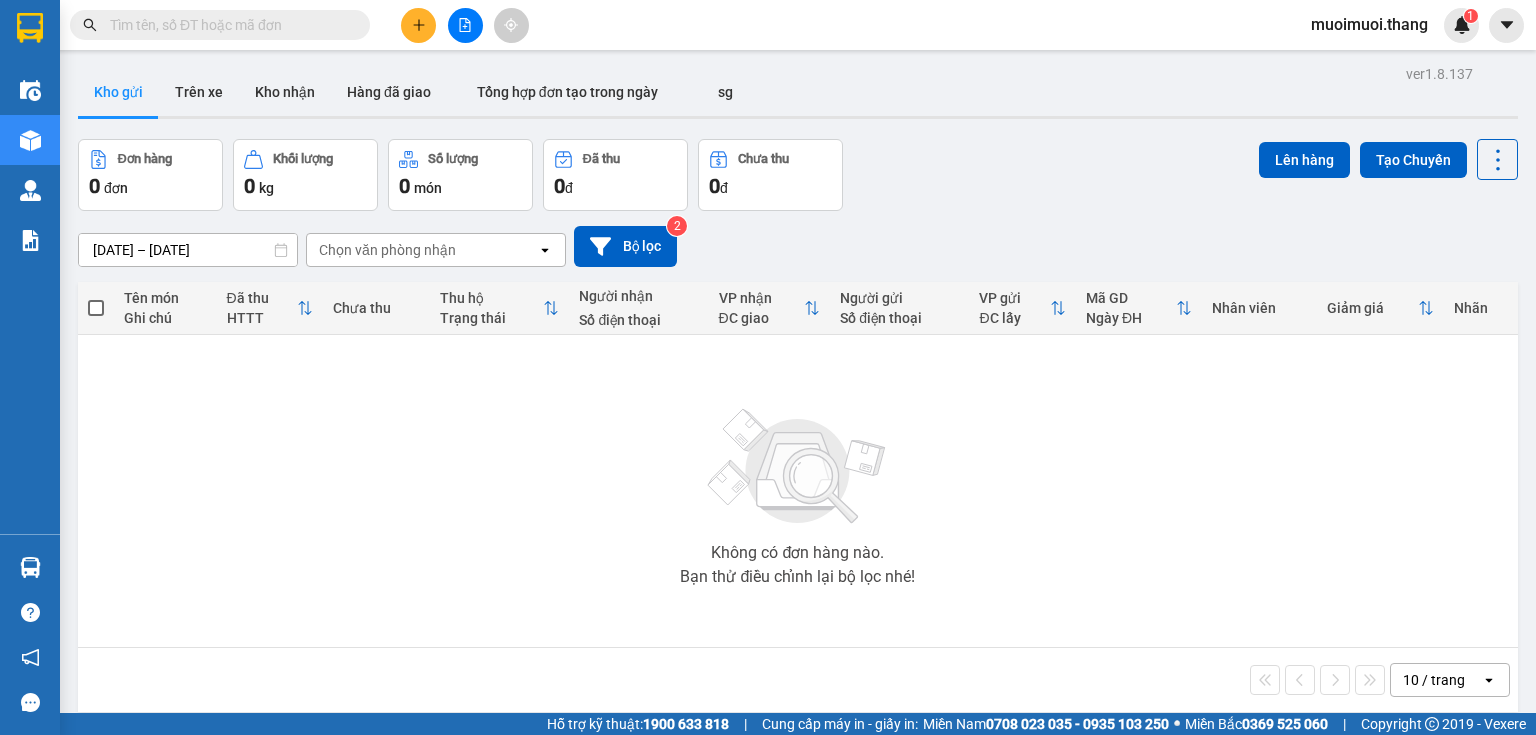 click at bounding box center [465, 25] 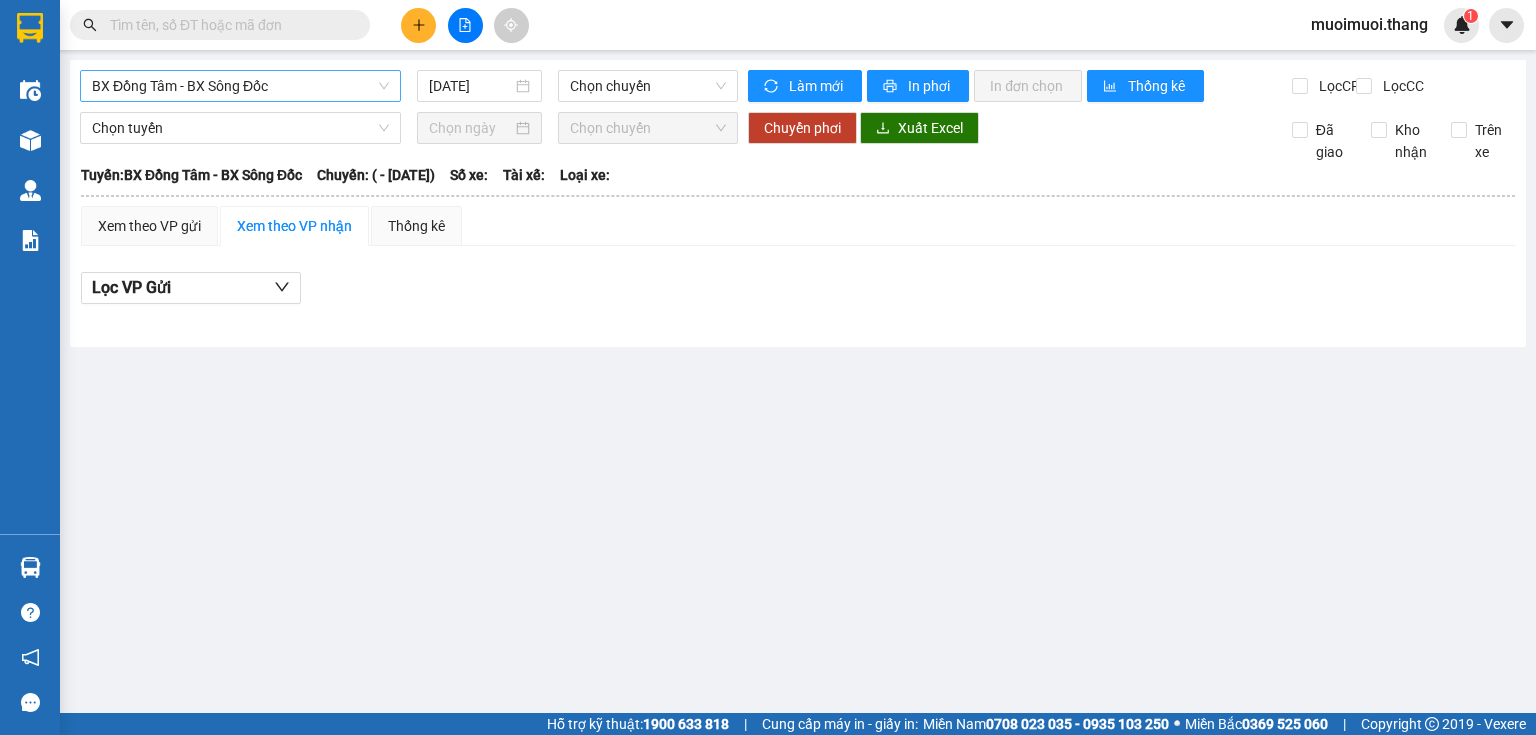 click on "BX Đồng Tâm - BX Sông Đốc" at bounding box center [240, 86] 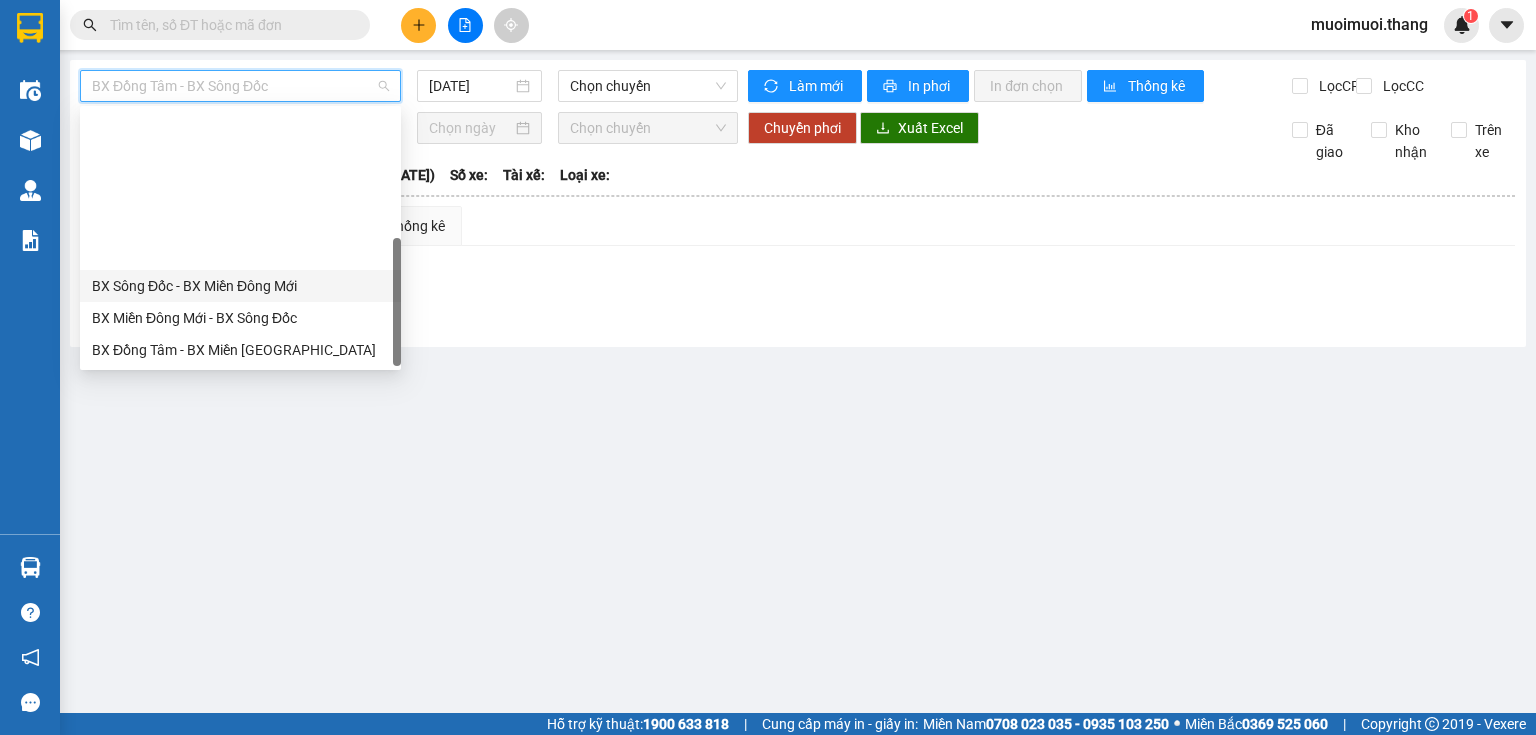 scroll, scrollTop: 192, scrollLeft: 0, axis: vertical 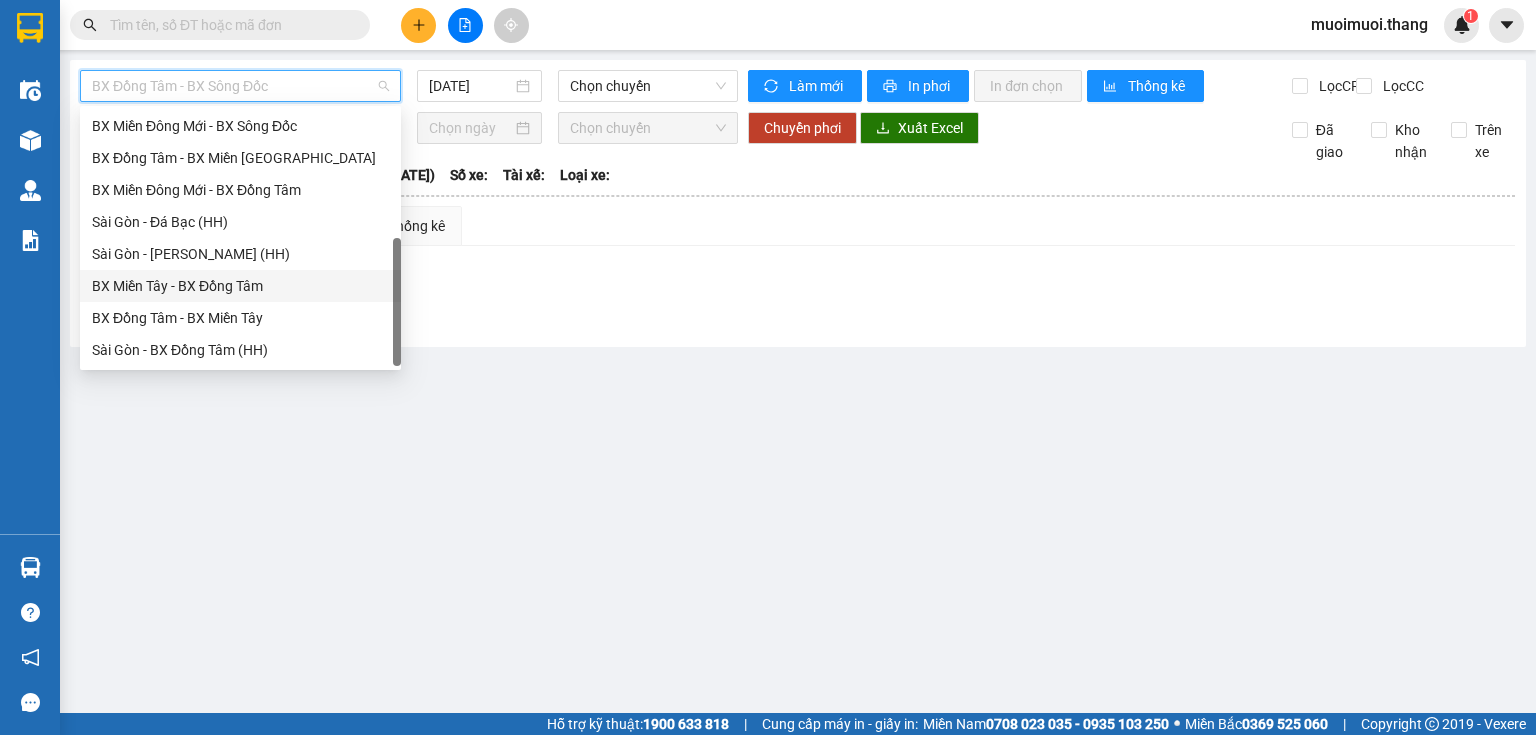 click on "BX Miền Tây - BX Đồng Tâm" at bounding box center [240, 286] 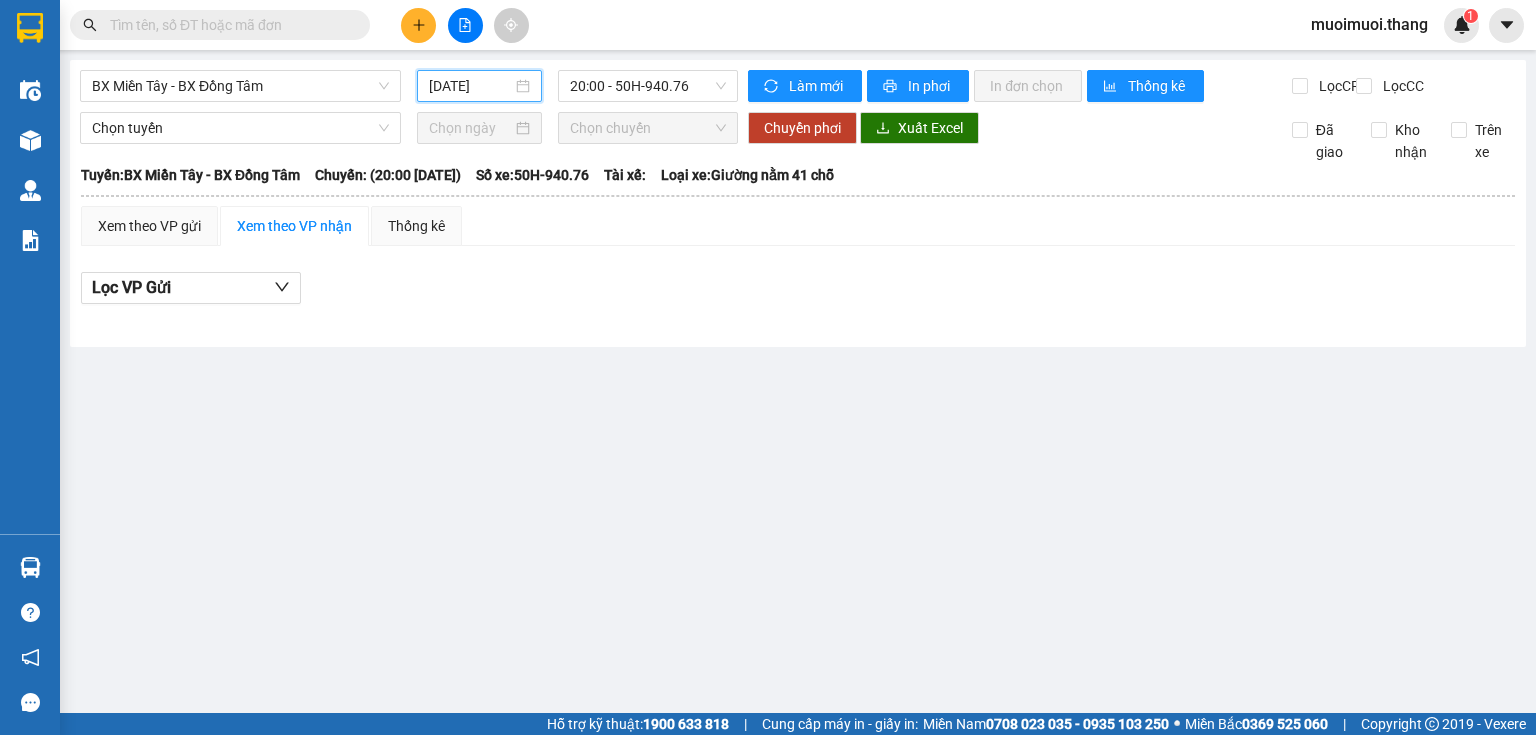 click on "[DATE]" at bounding box center (470, 86) 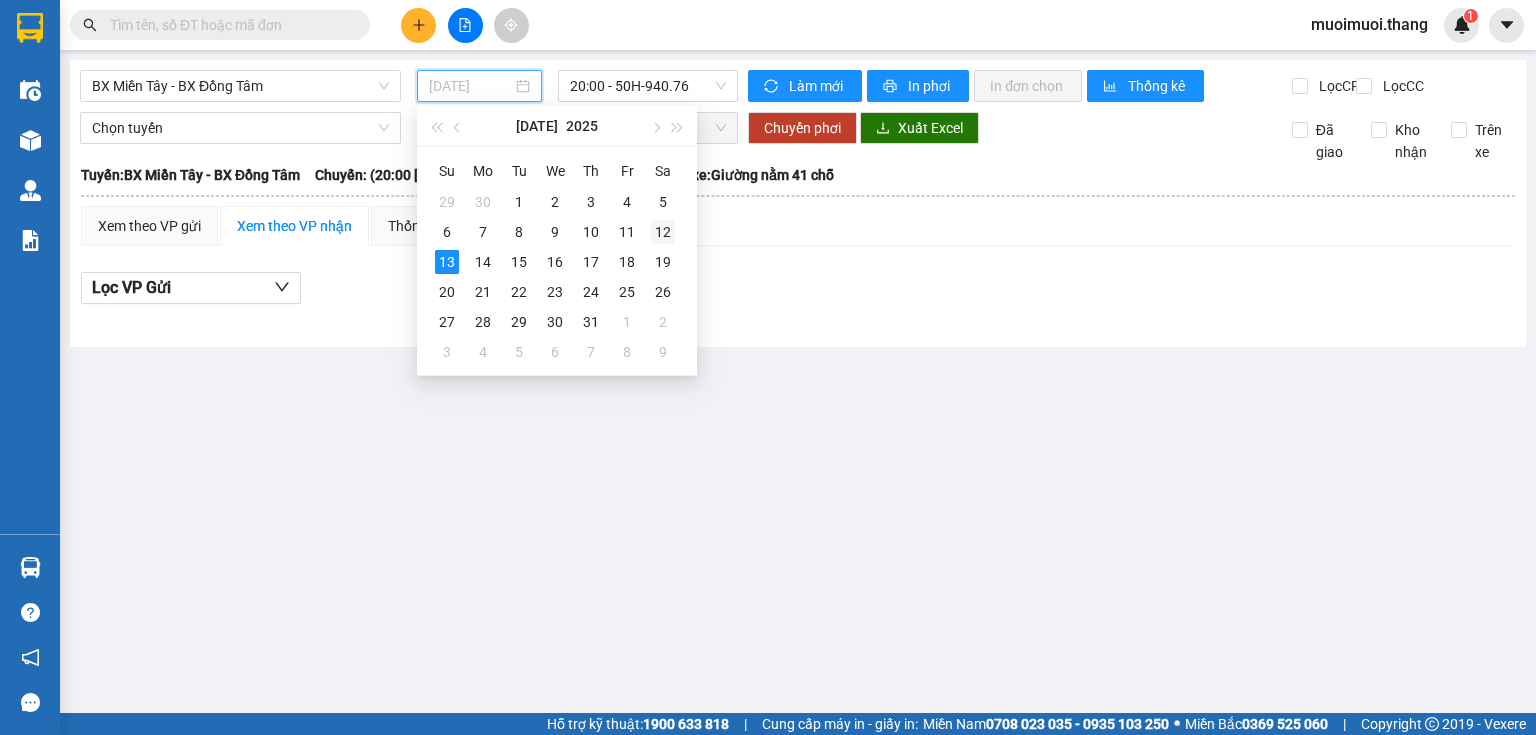 click on "12" at bounding box center [663, 232] 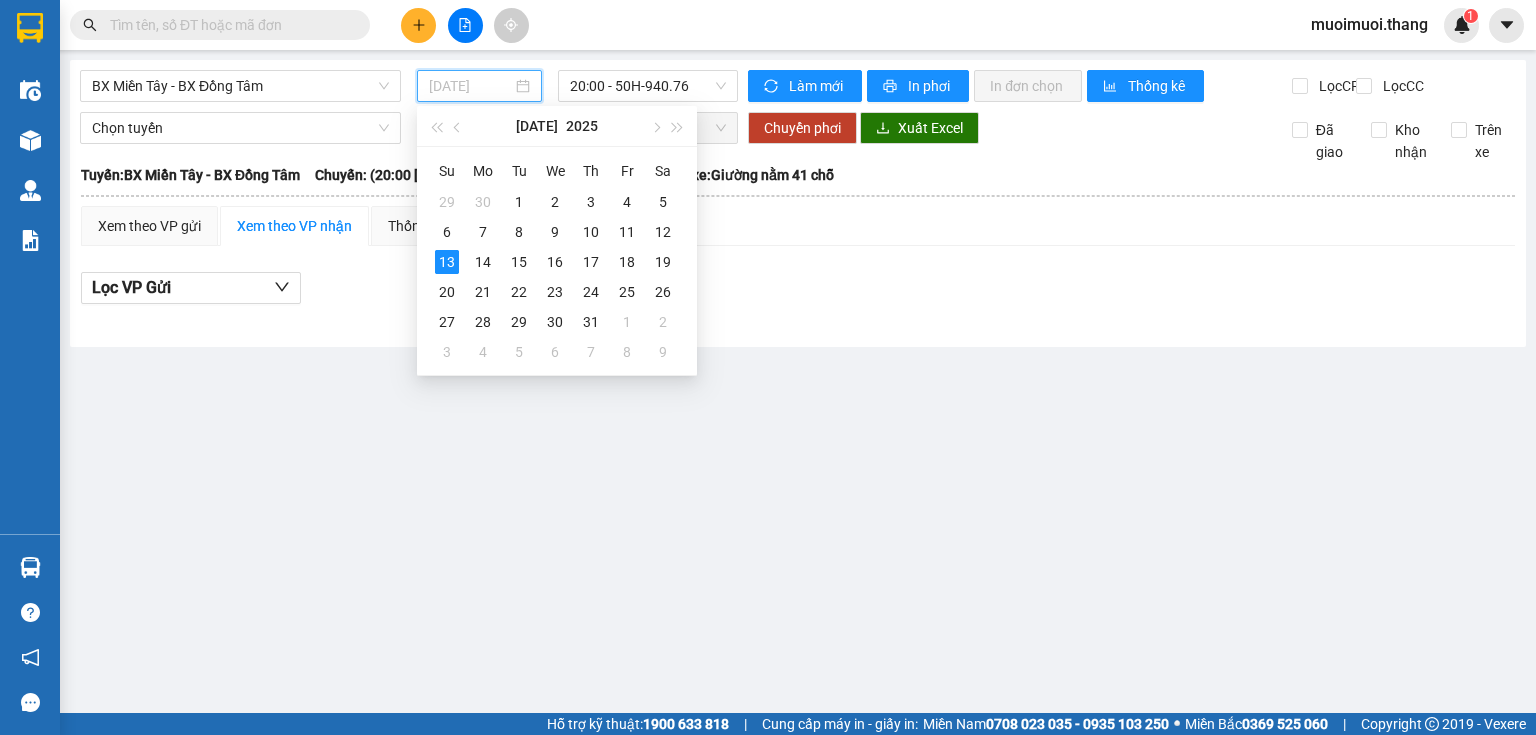 type on "12/07/2025" 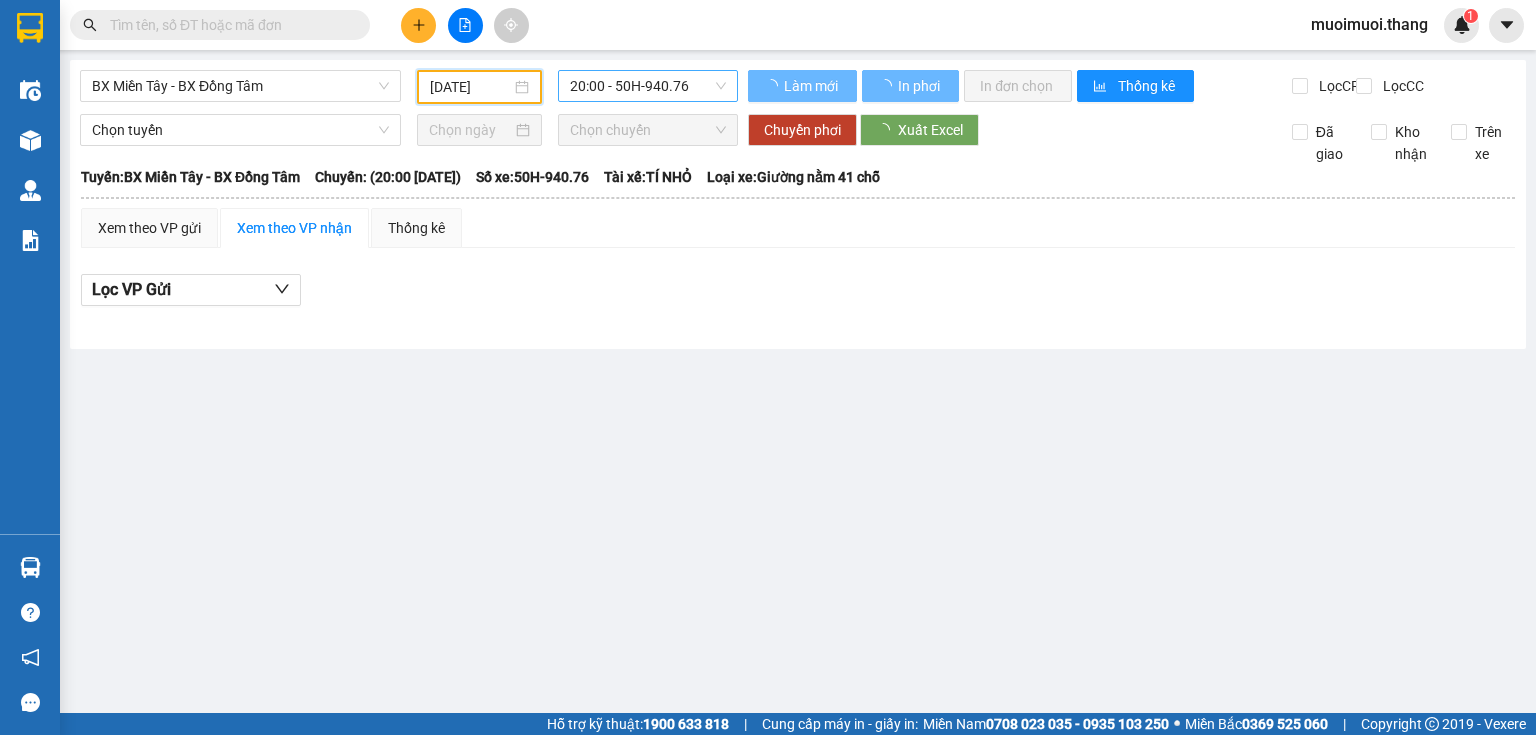click on "20:00     - 50H-940.76" at bounding box center [648, 86] 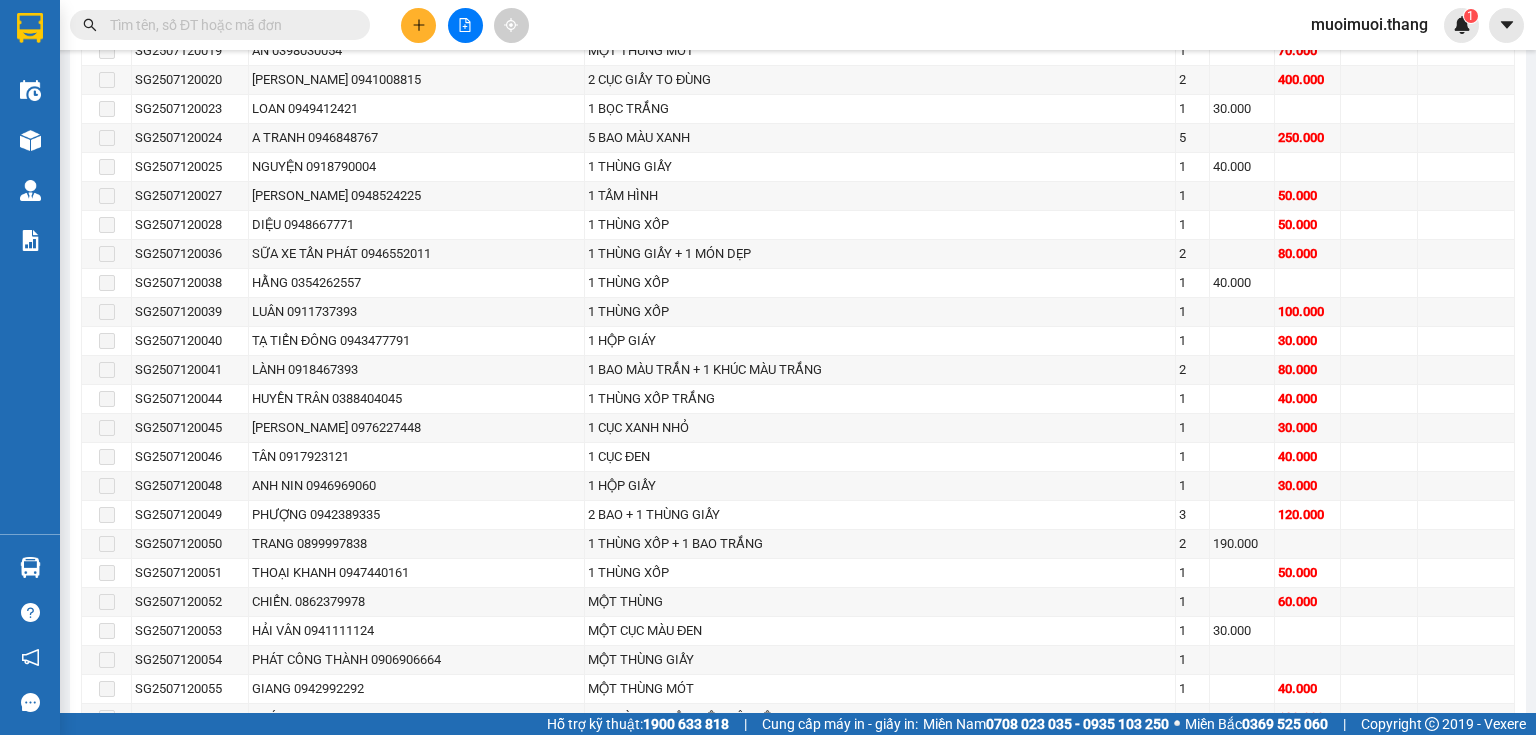 scroll, scrollTop: 2624, scrollLeft: 0, axis: vertical 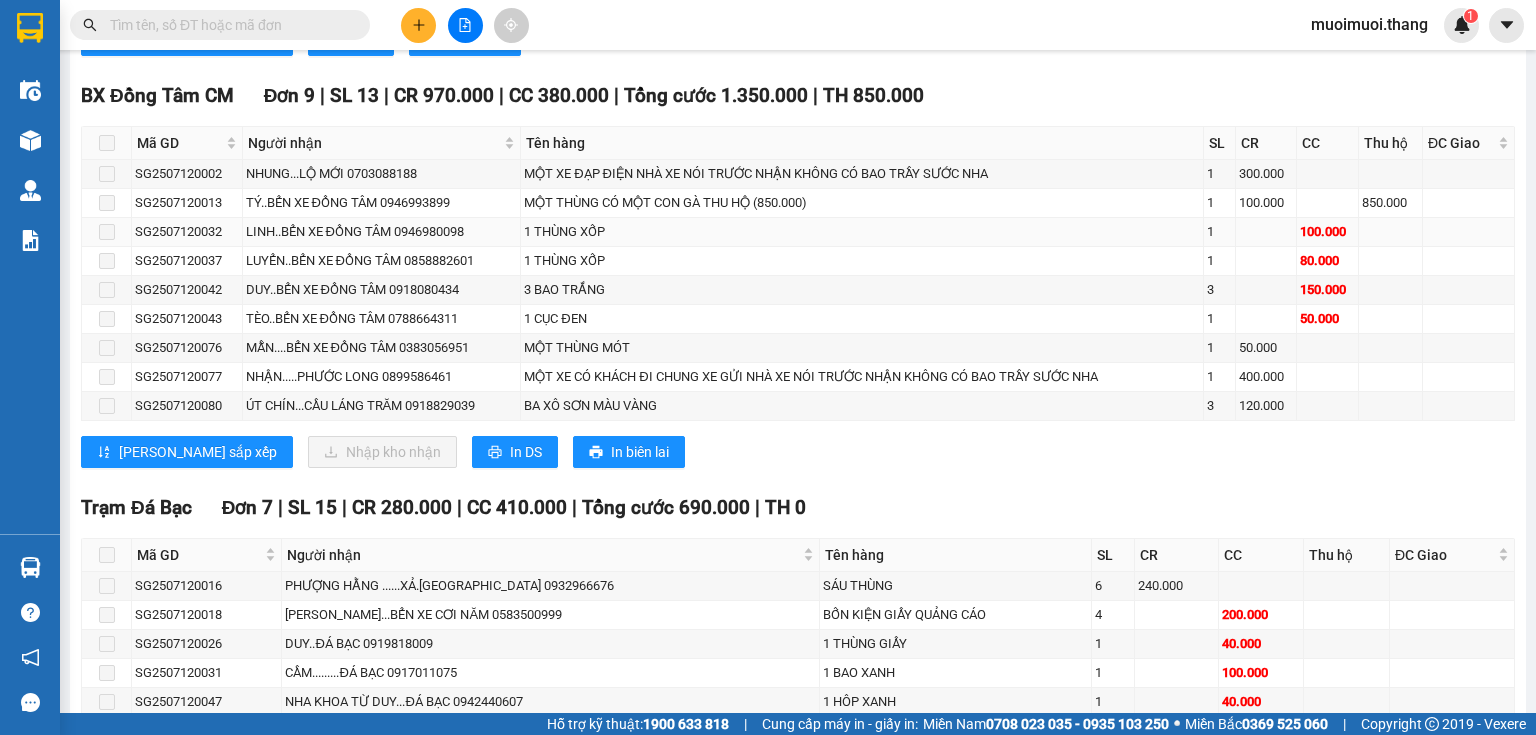 click on "LINH..BẾN XE ĐỒNG TÂM  0946980098" at bounding box center [382, 232] 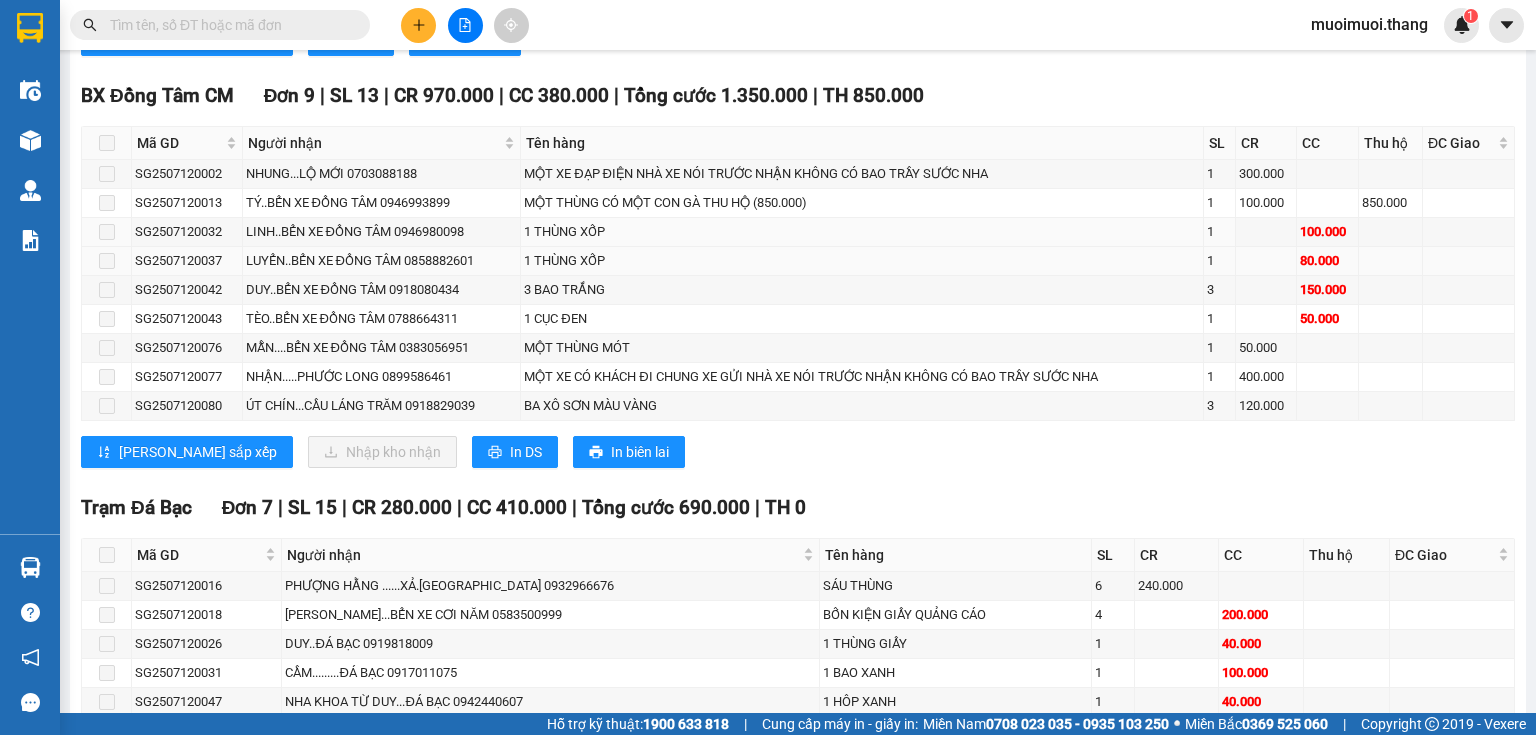 drag, startPoint x: 482, startPoint y: 233, endPoint x: 179, endPoint y: 249, distance: 303.42215 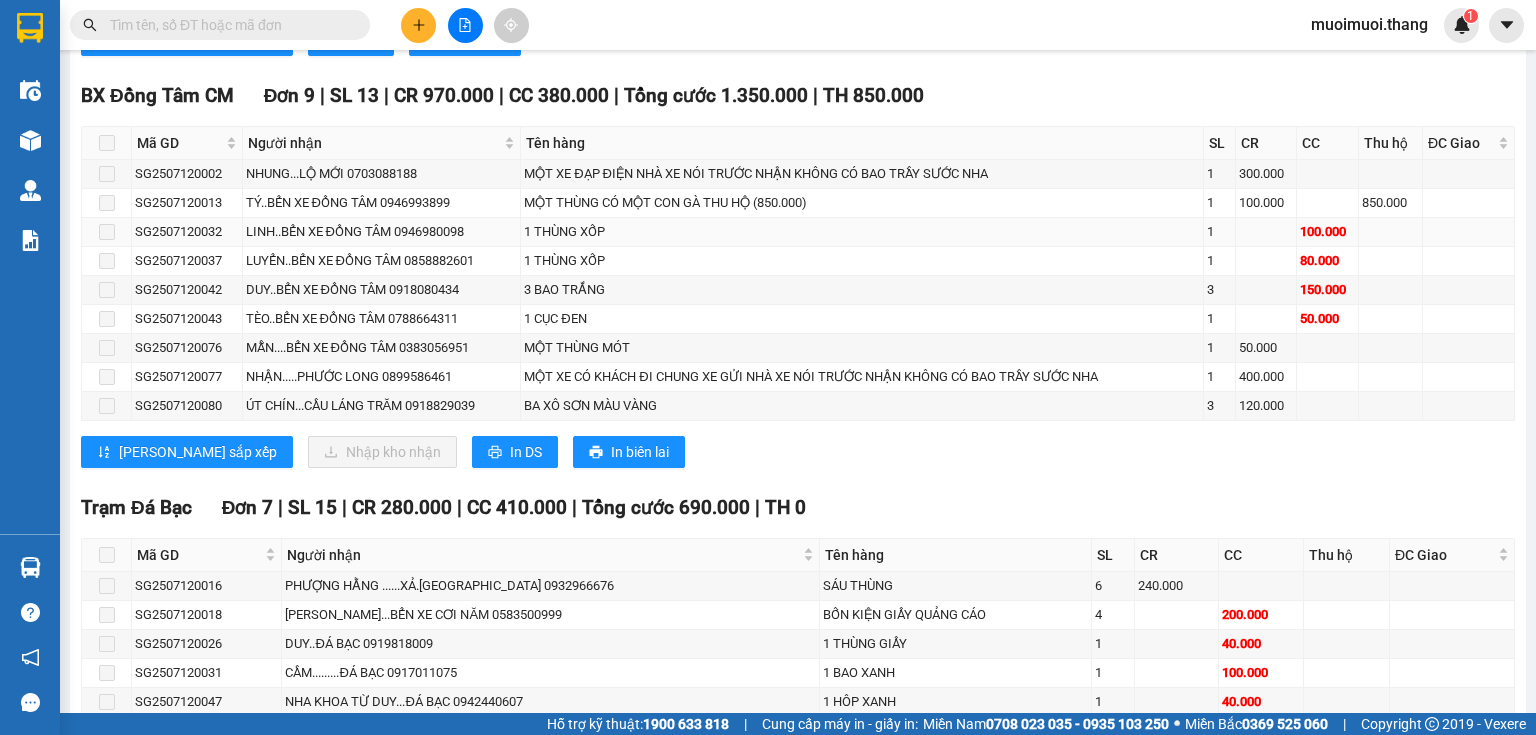 click at bounding box center (107, 232) 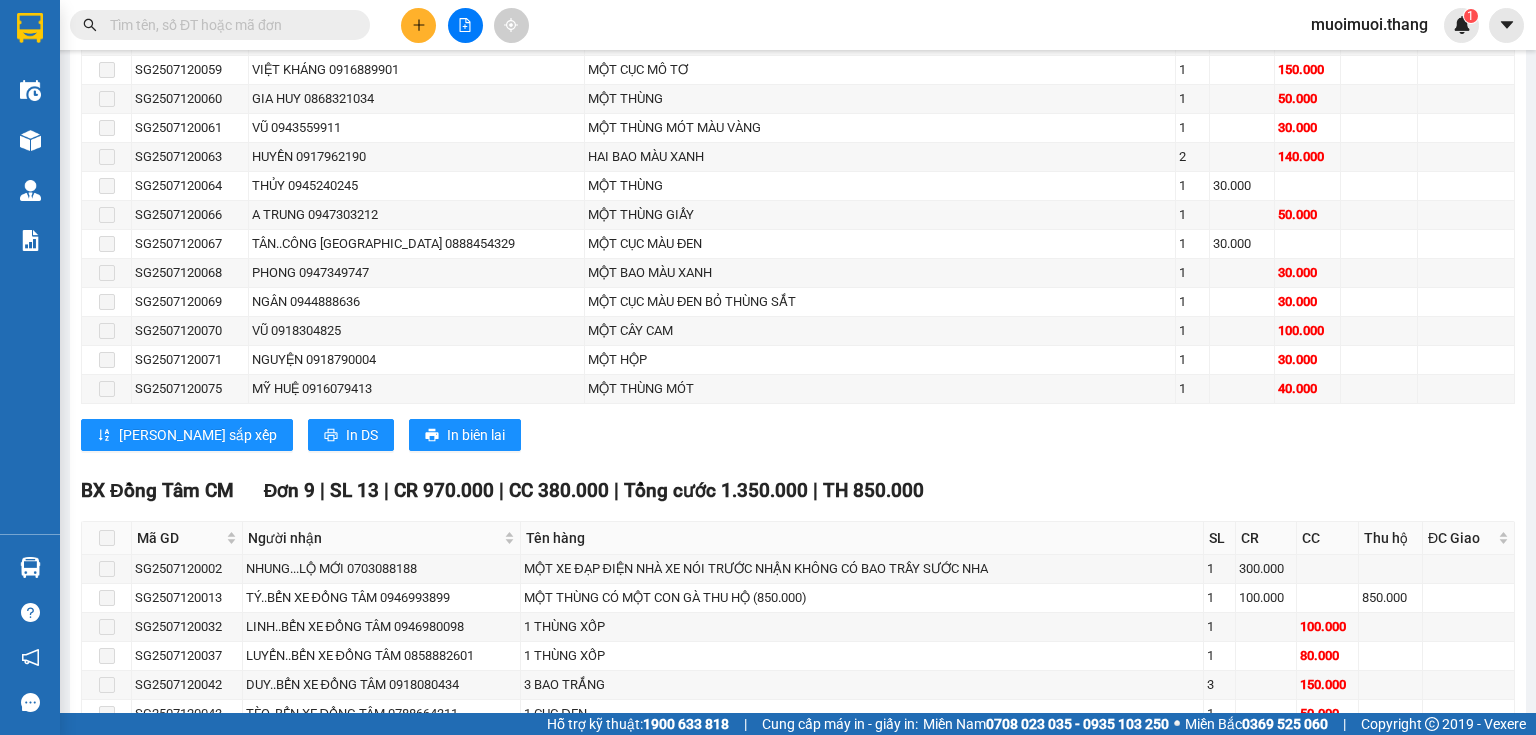 scroll, scrollTop: 2064, scrollLeft: 0, axis: vertical 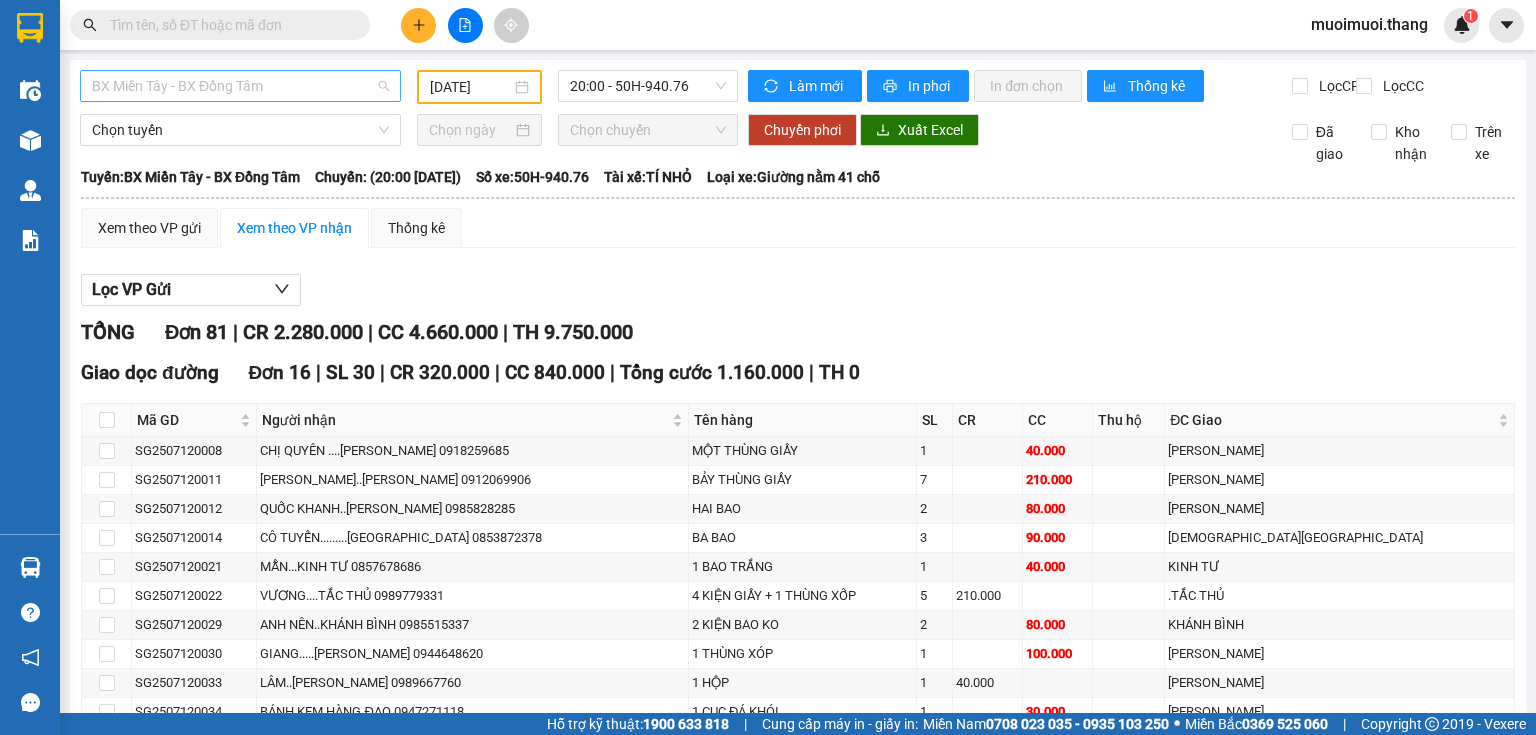 click on "BX Miền Tây - BX Đồng Tâm" at bounding box center (240, 86) 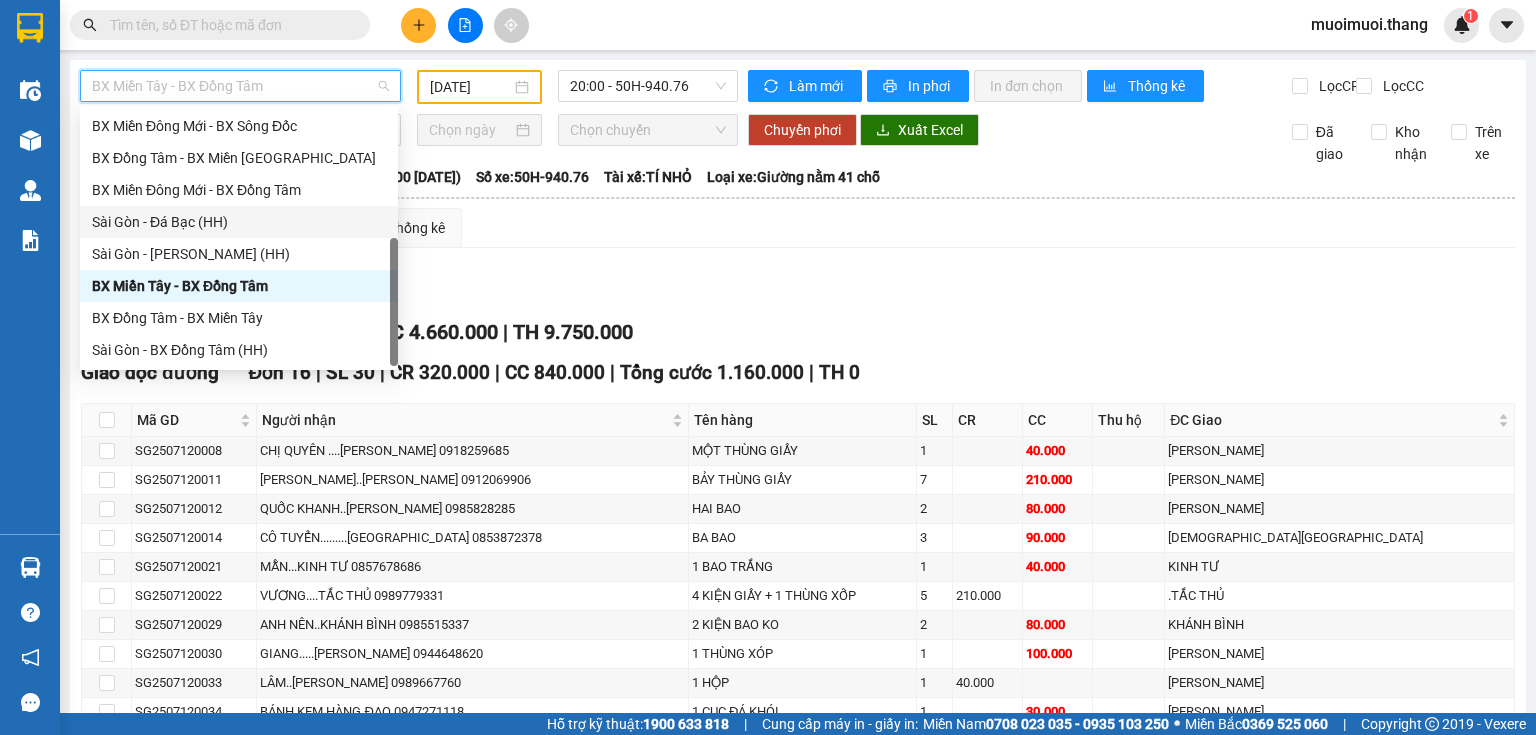 scroll, scrollTop: 32, scrollLeft: 0, axis: vertical 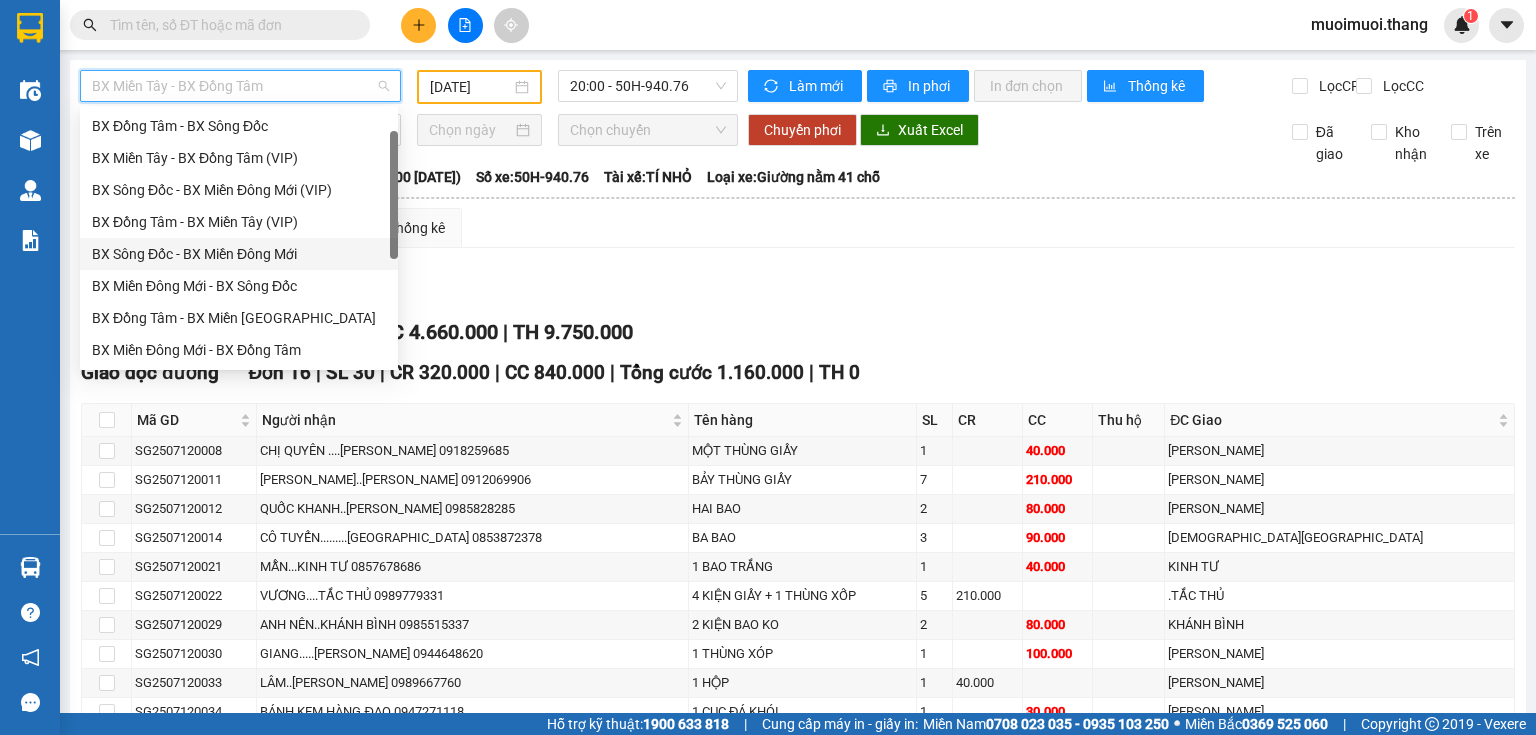 click on "BX Sông Đốc - BX Miền Đông Mới" at bounding box center [239, 254] 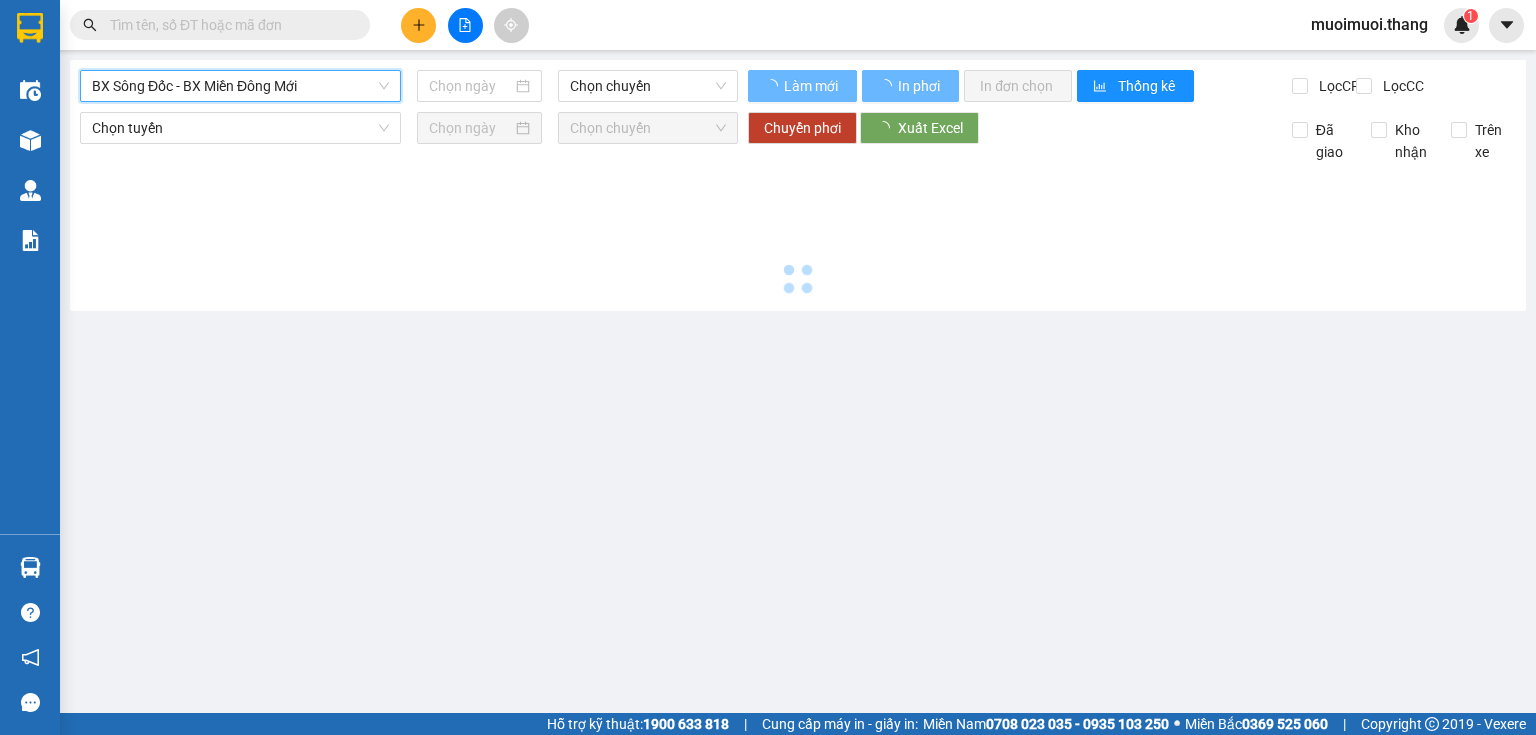 type on "[DATE]" 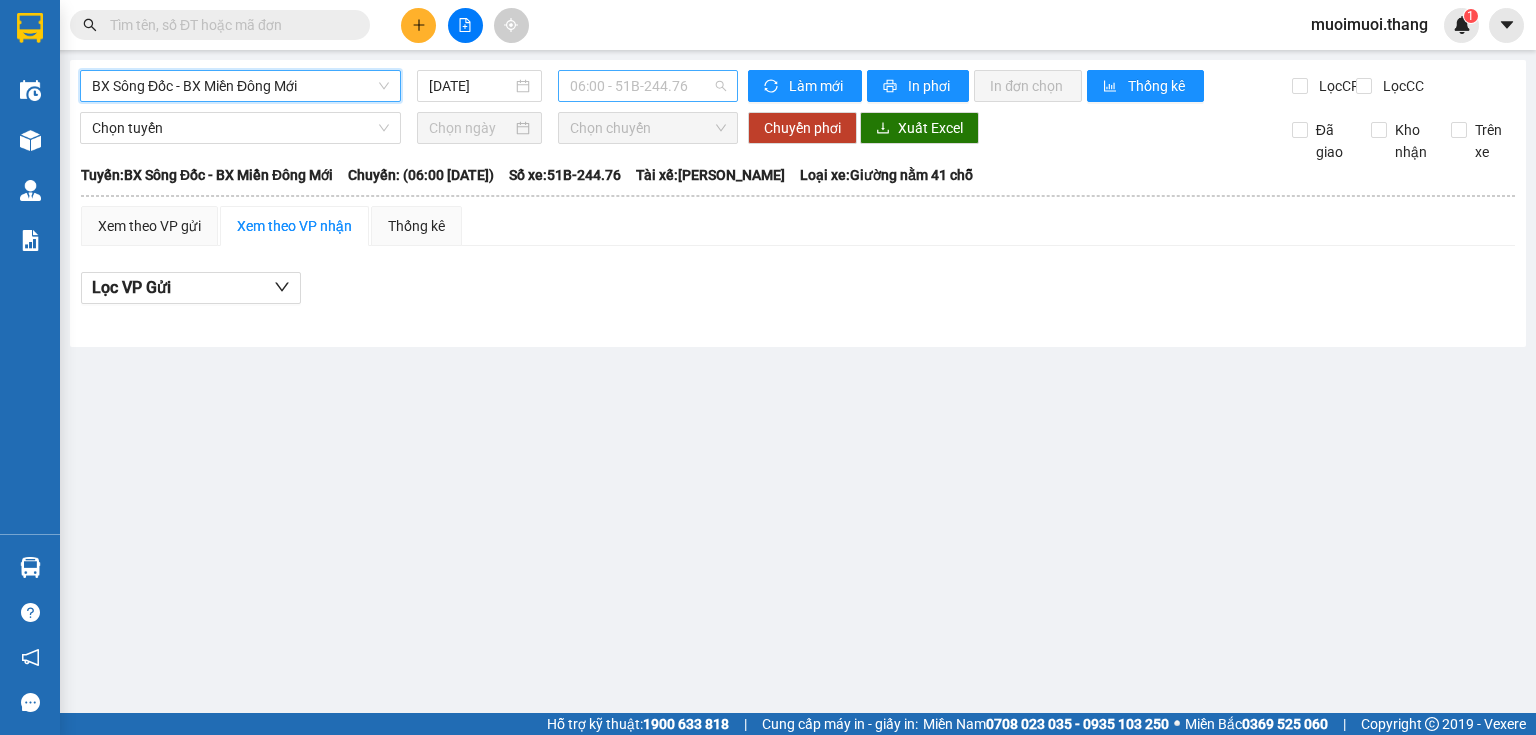 click on "06:00     - 51B-244.76" at bounding box center [648, 86] 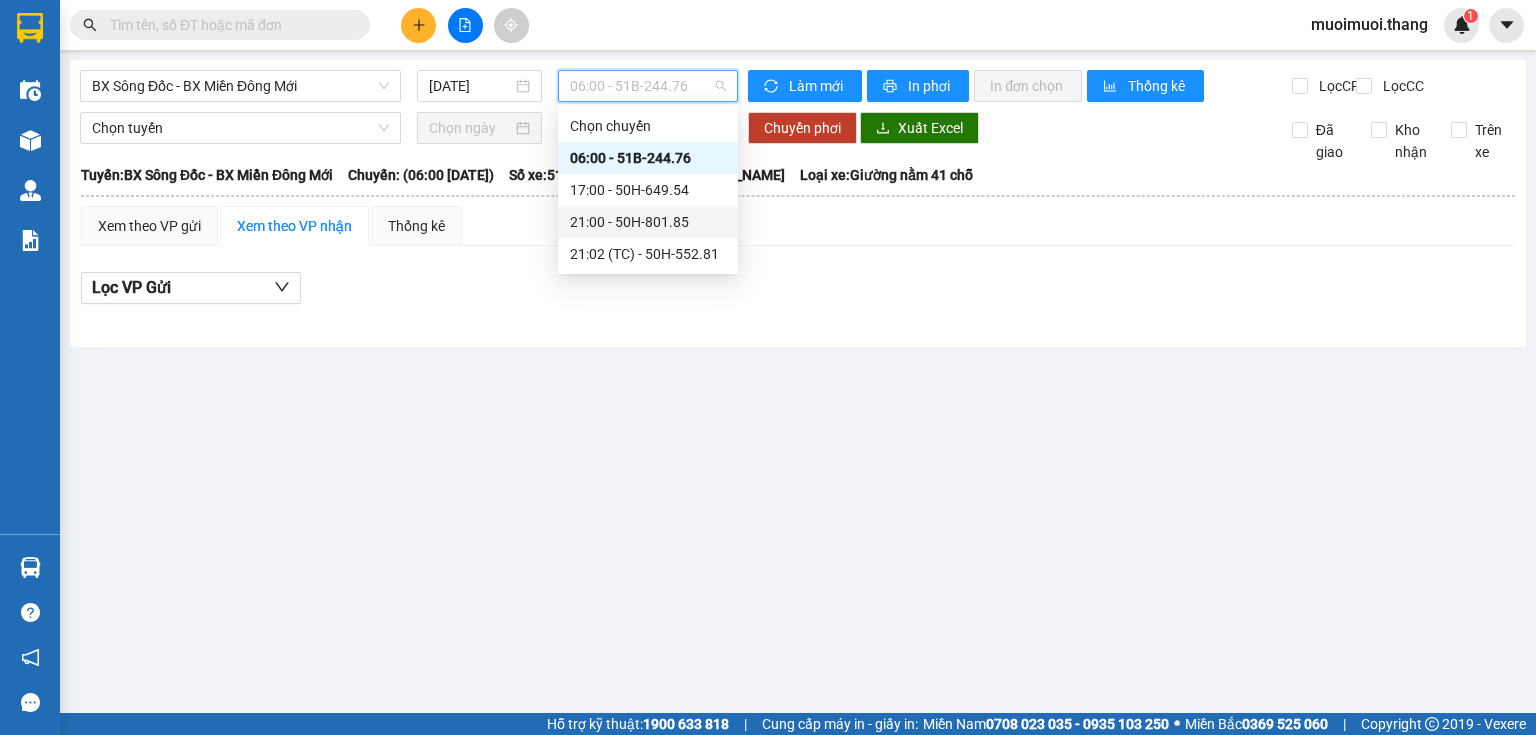 click on "21:00     - 50H-801.85" at bounding box center [648, 222] 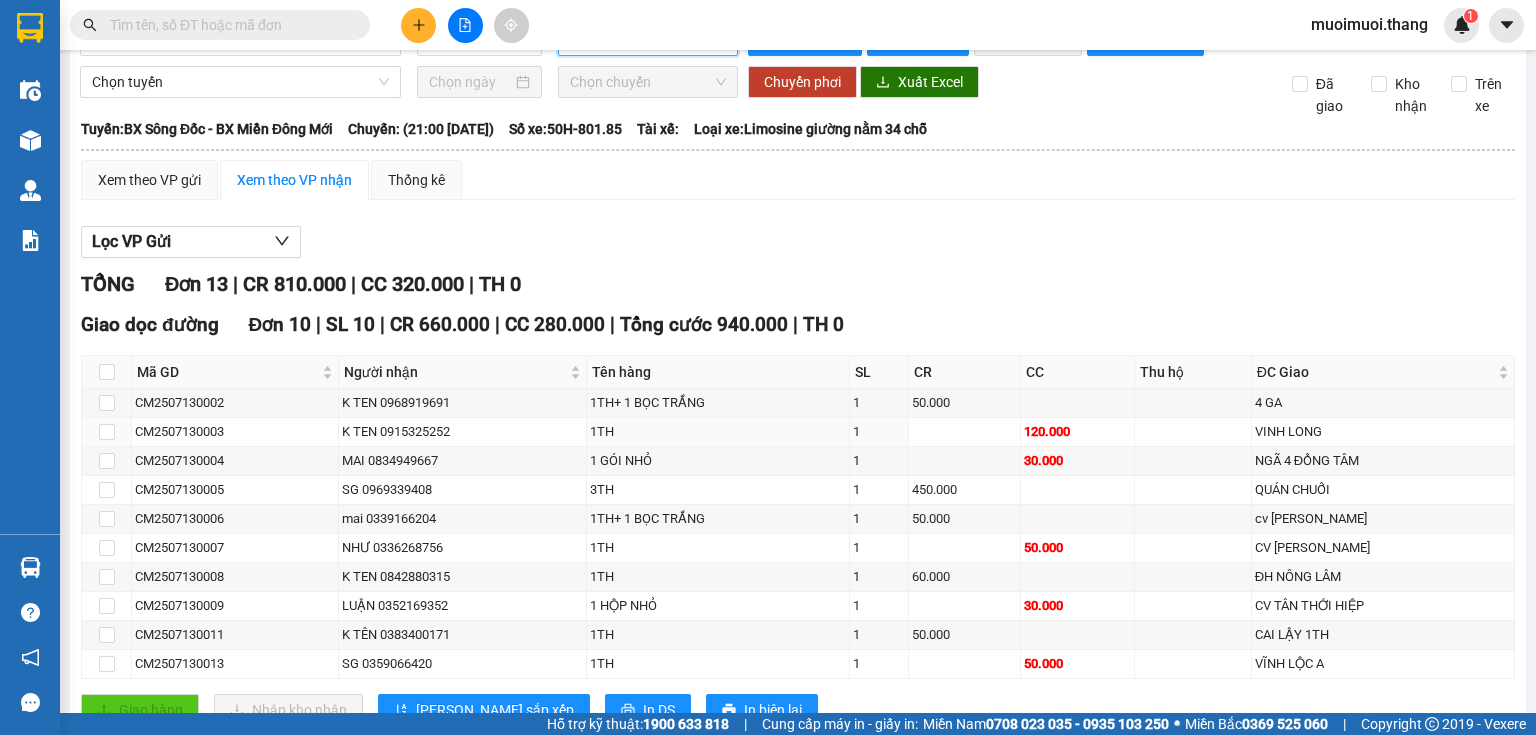 scroll, scrollTop: 0, scrollLeft: 0, axis: both 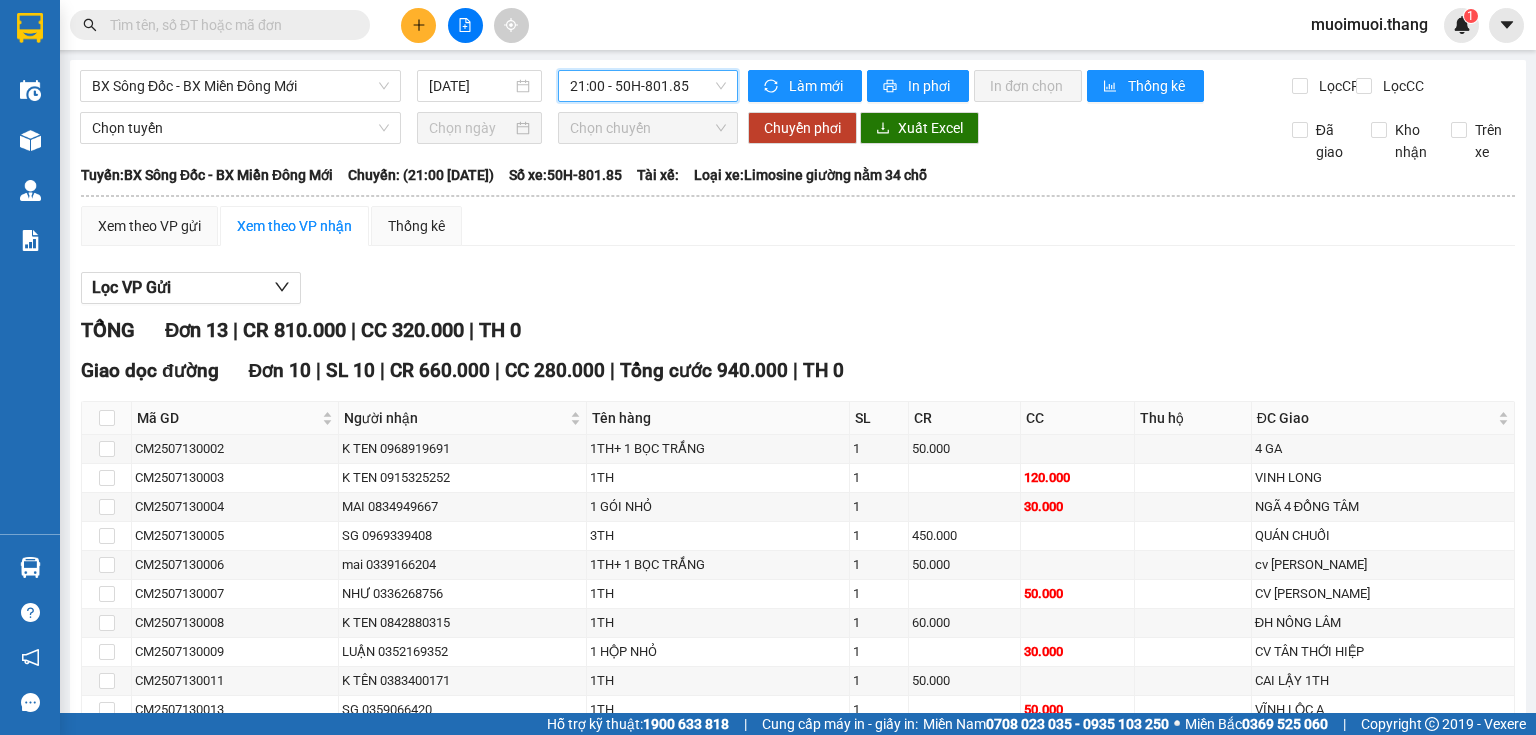 click at bounding box center [465, 25] 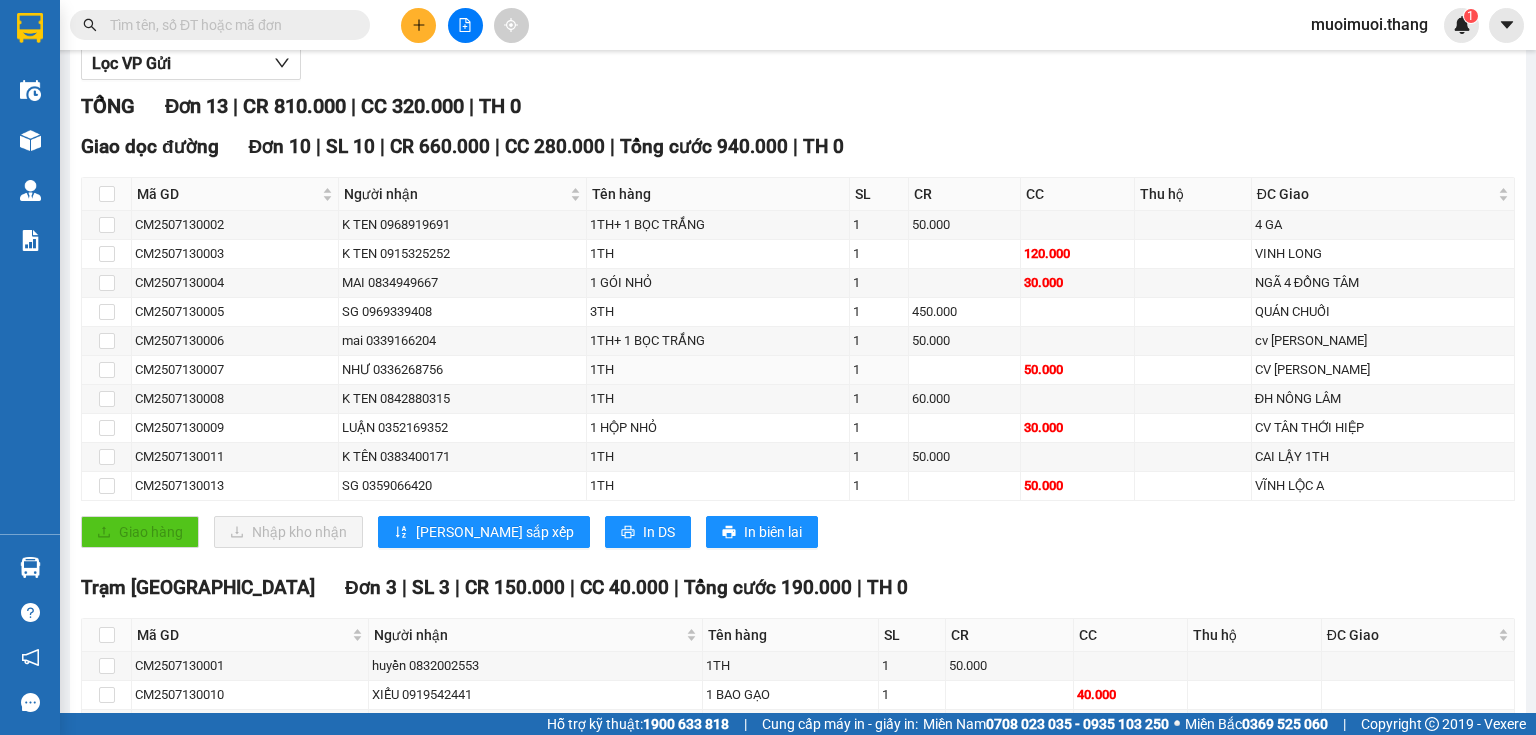 scroll, scrollTop: 0, scrollLeft: 0, axis: both 